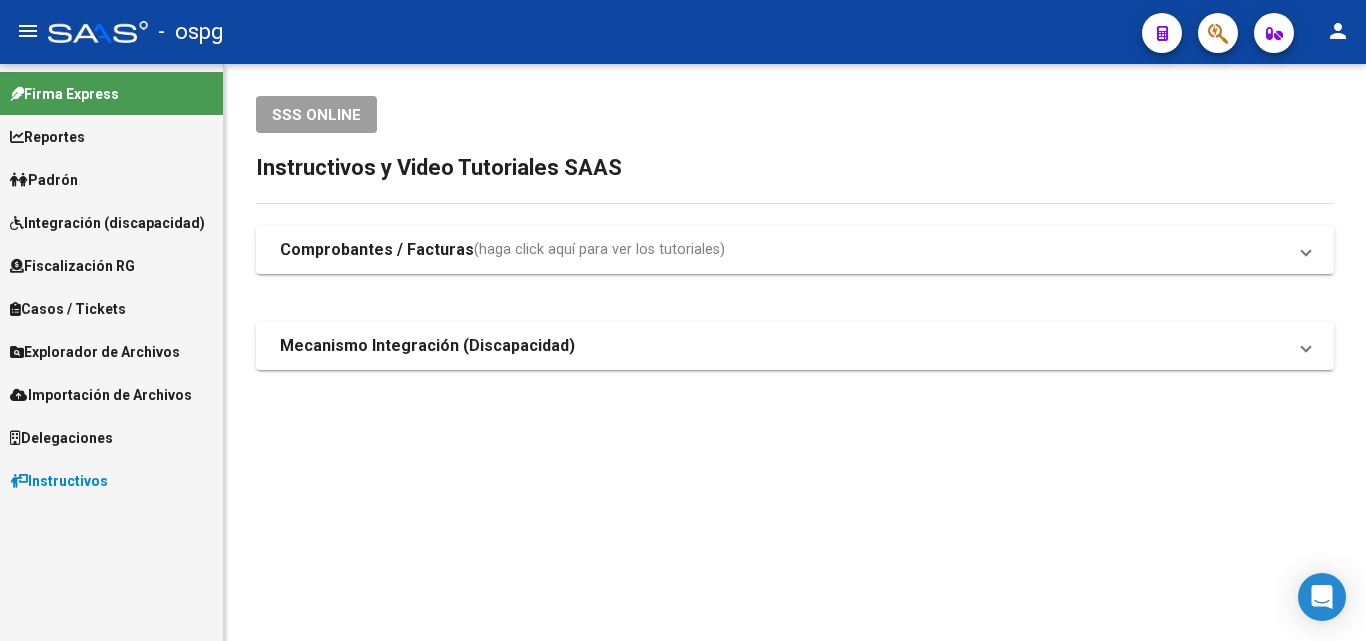 scroll, scrollTop: 0, scrollLeft: 0, axis: both 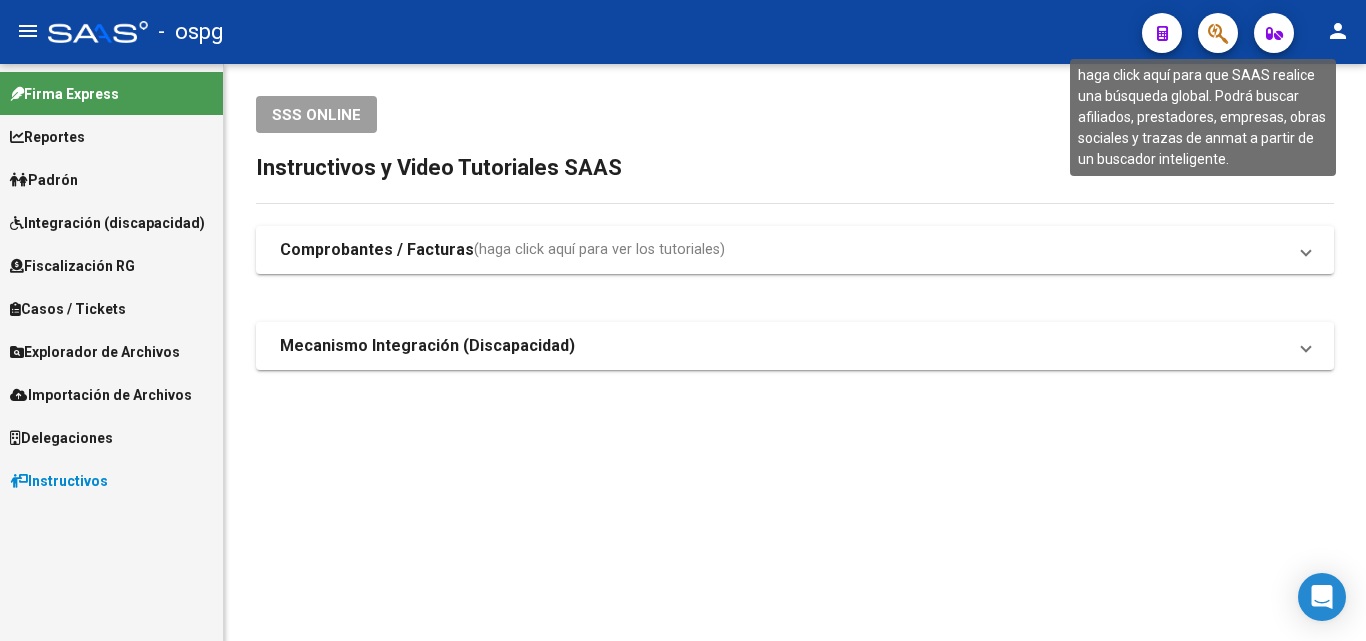 click 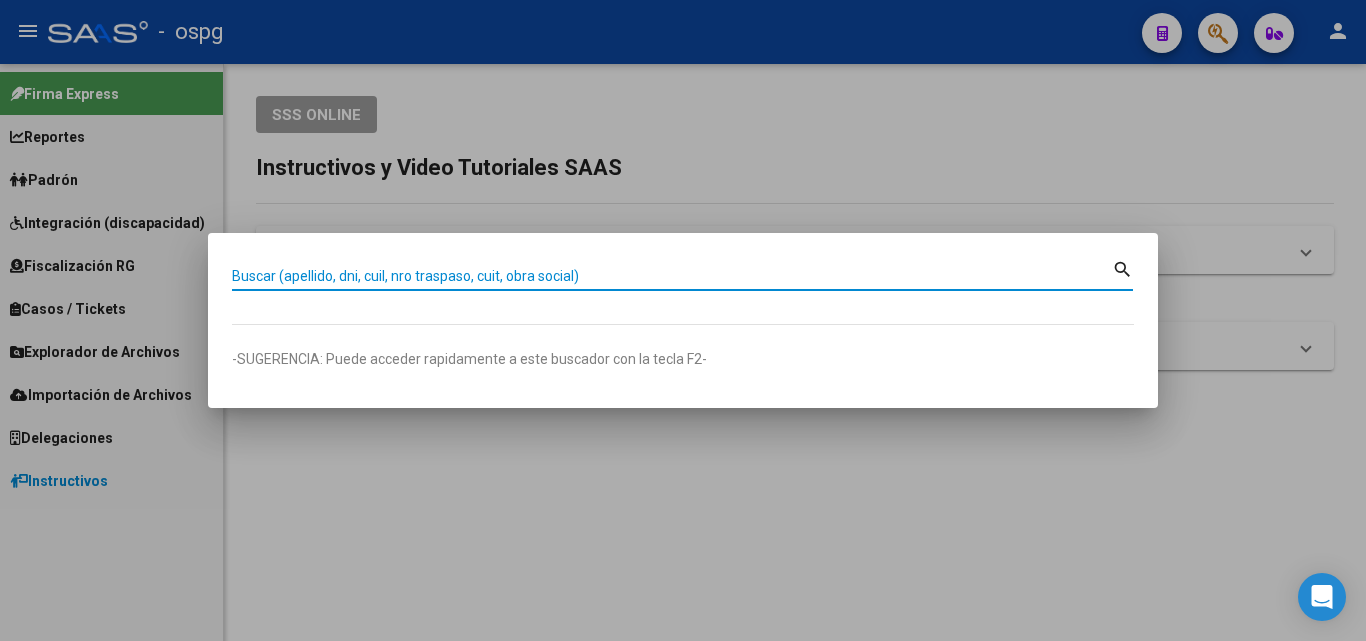 click on "Buscar (apellido, dni, cuil, nro traspaso, cuit, obra social)" at bounding box center (672, 276) 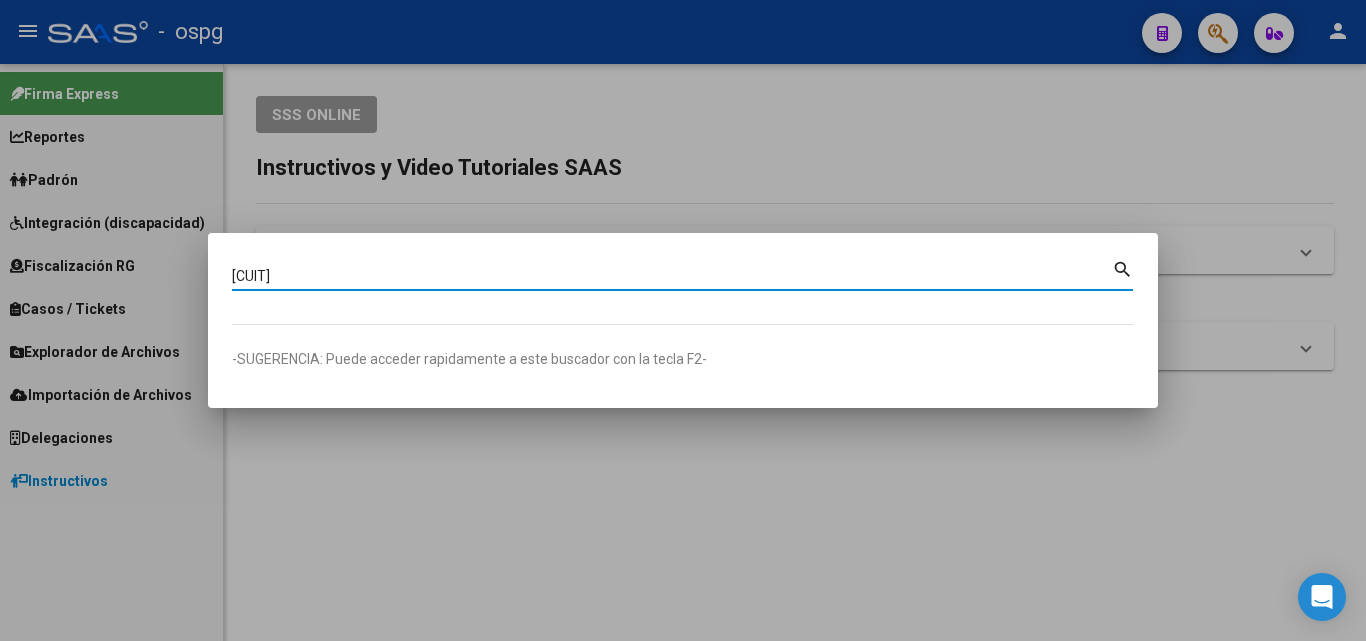 type on "30644518953" 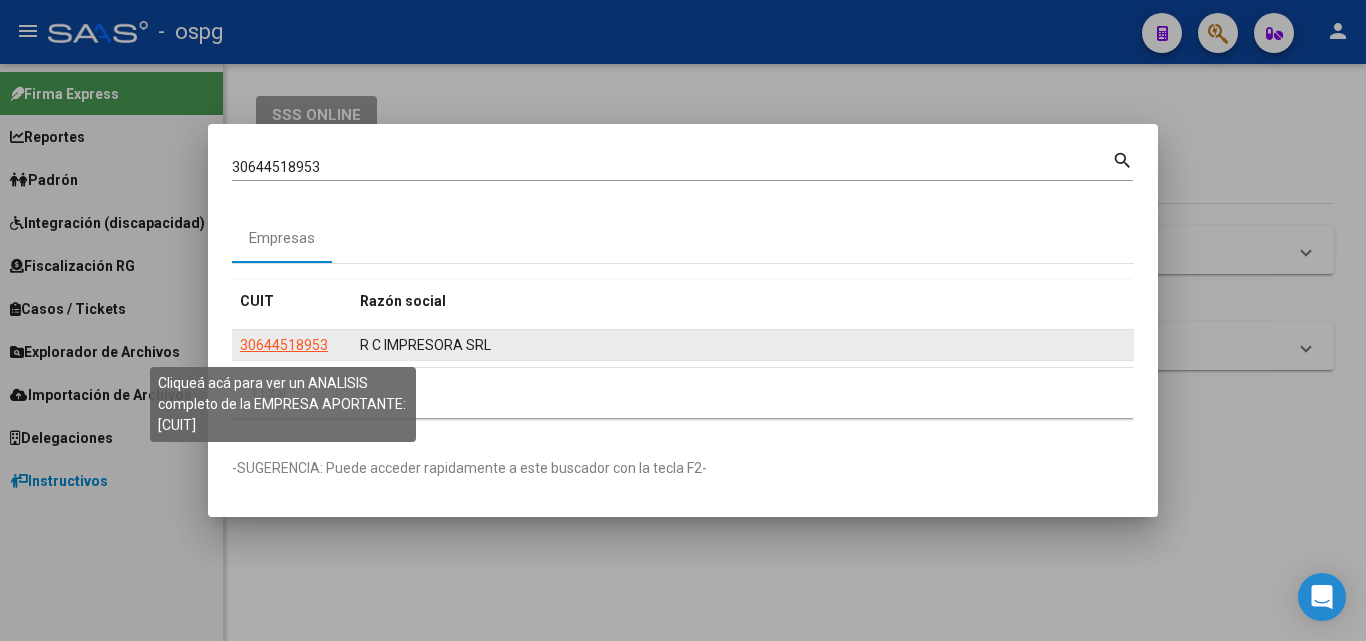 click on "30644518953" 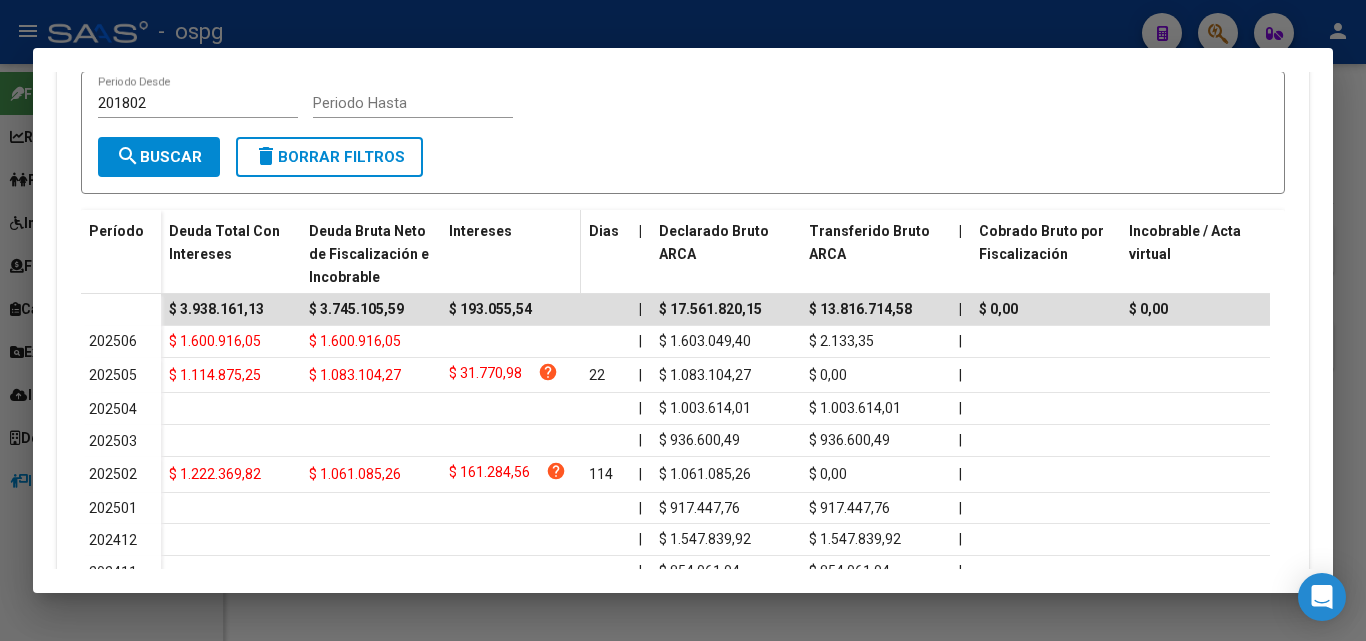 scroll, scrollTop: 500, scrollLeft: 0, axis: vertical 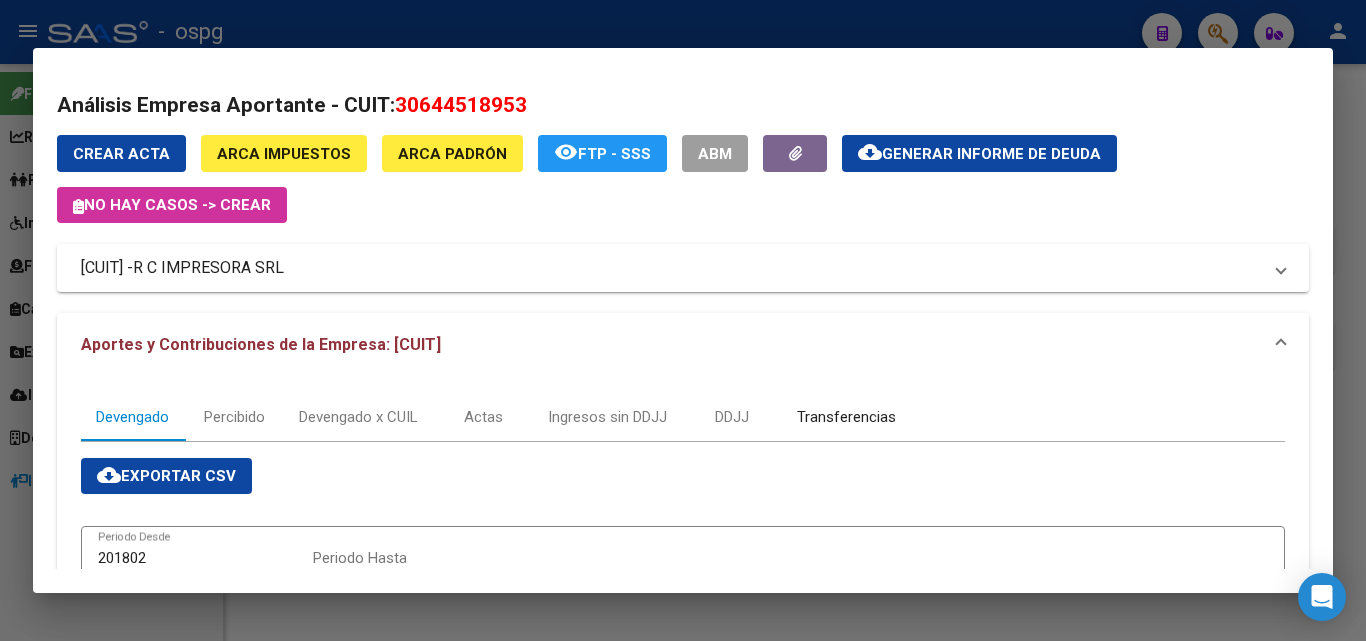 click on "Transferencias" at bounding box center (846, 417) 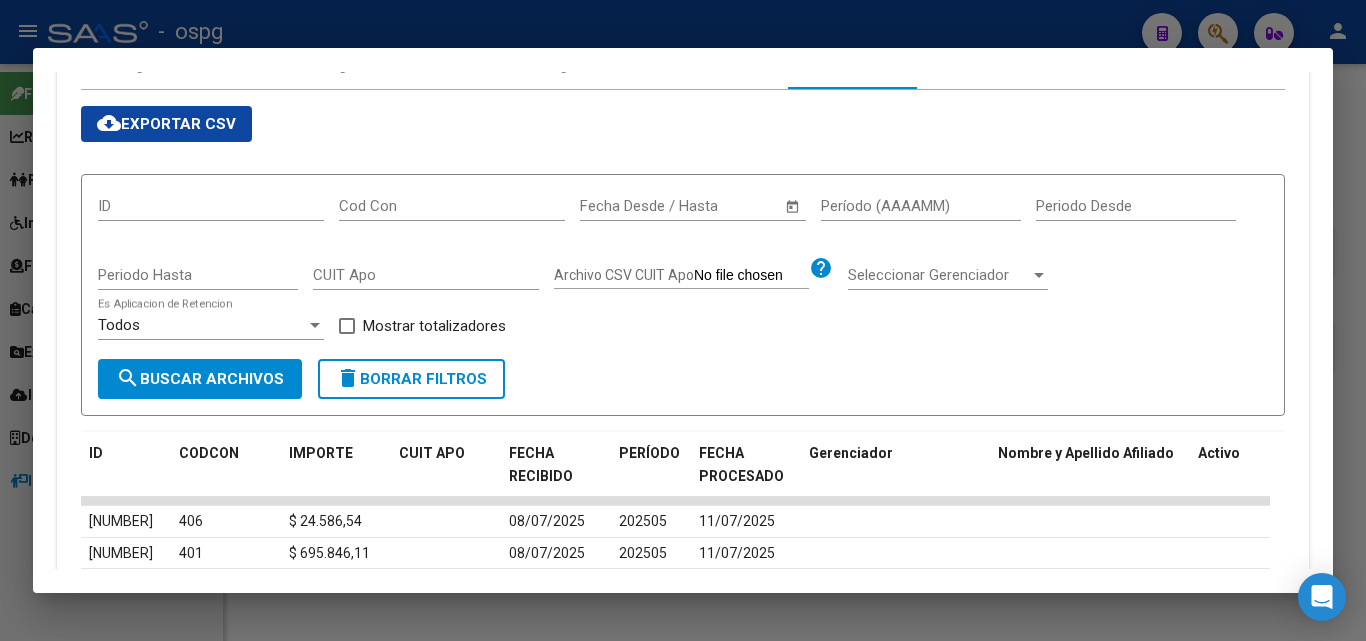 scroll, scrollTop: 300, scrollLeft: 0, axis: vertical 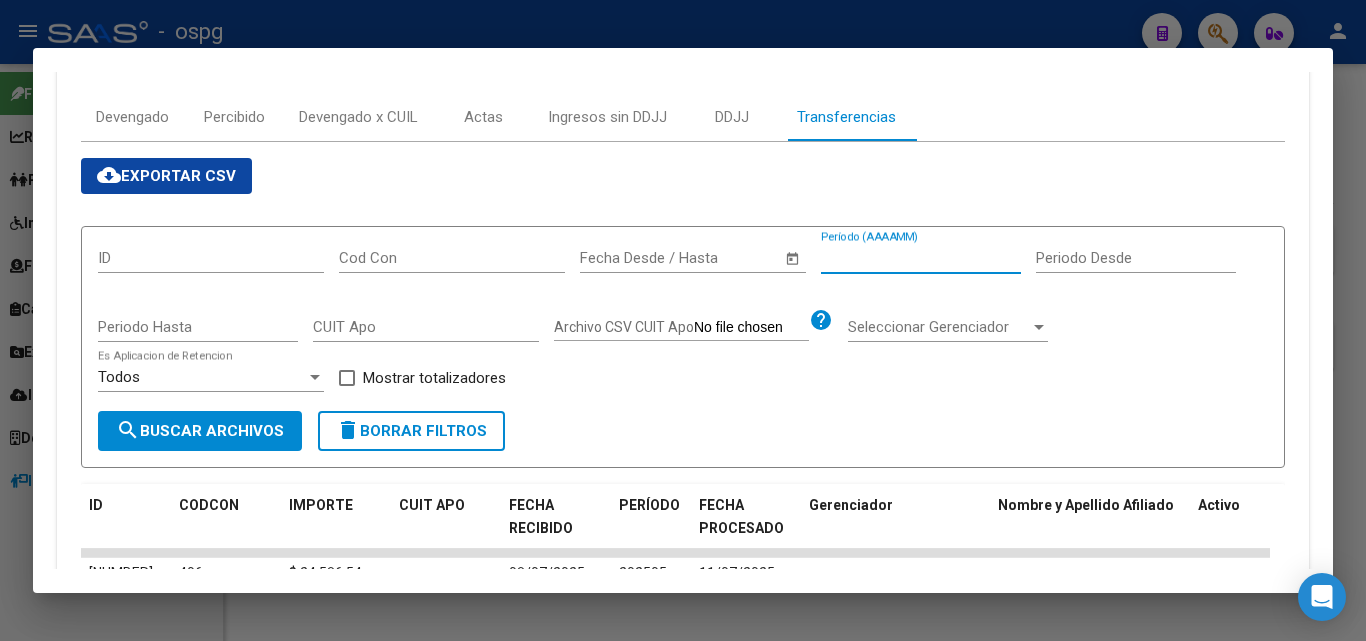 click on "Período (AAAAMM)" at bounding box center [921, 258] 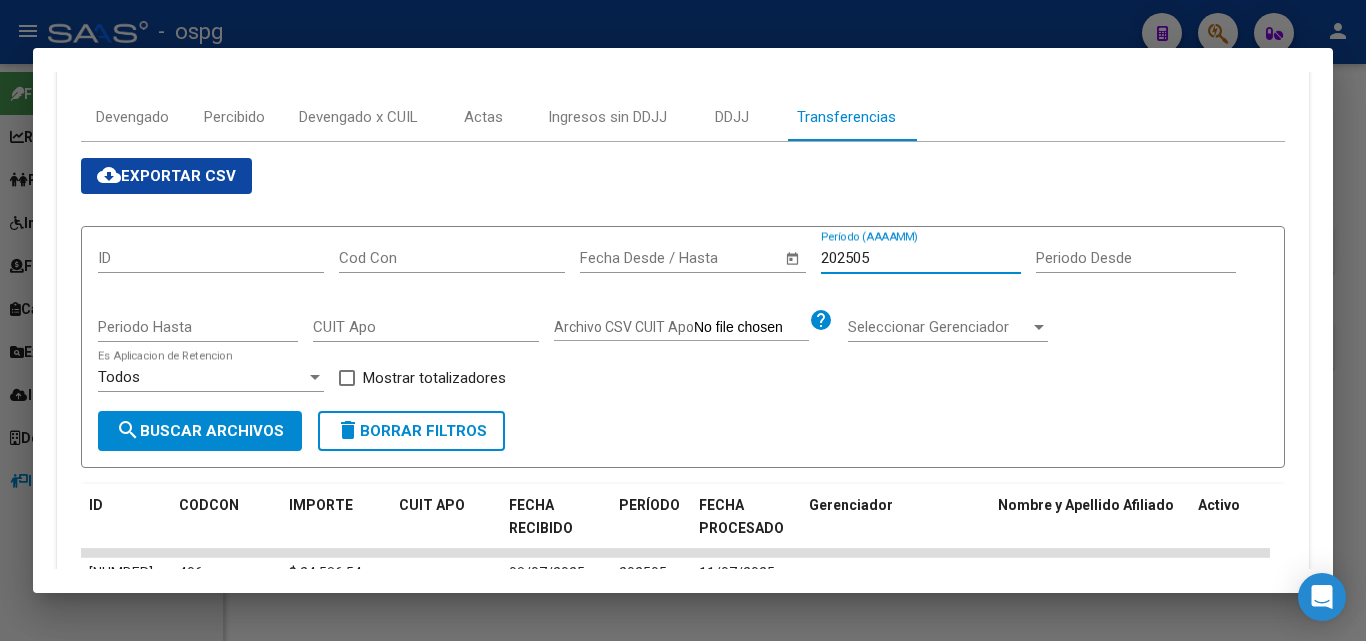 type on "202505" 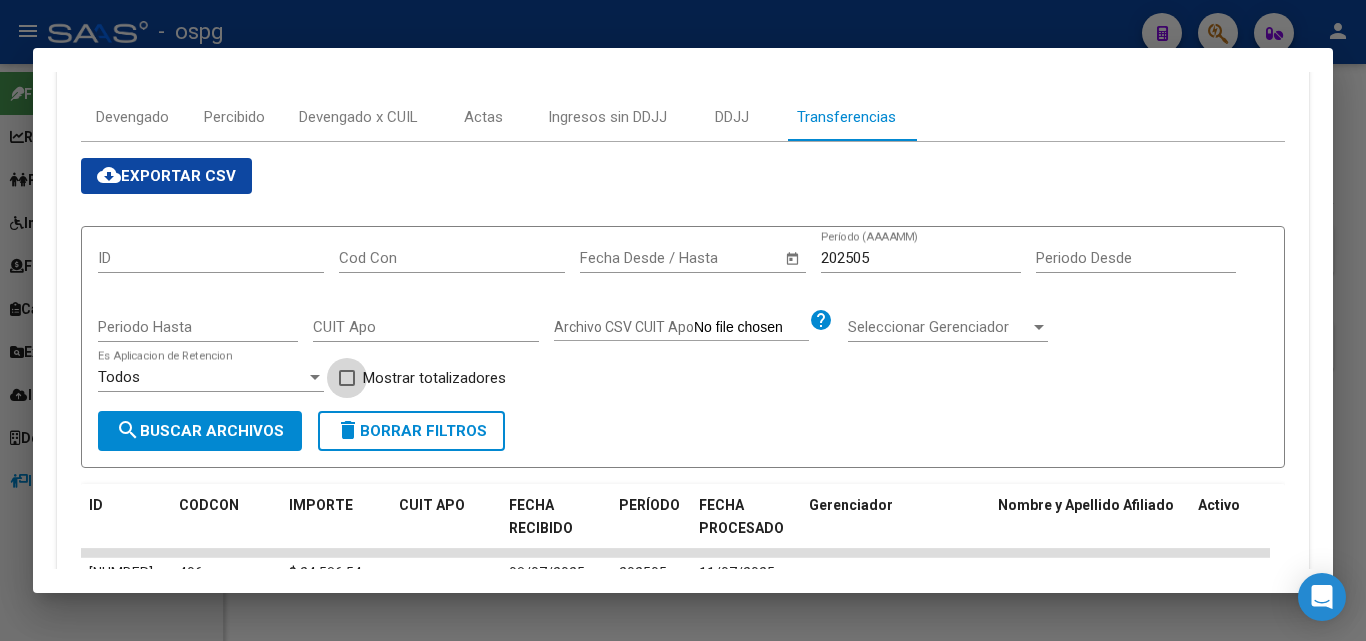 drag, startPoint x: 344, startPoint y: 379, endPoint x: 279, endPoint y: 413, distance: 73.3553 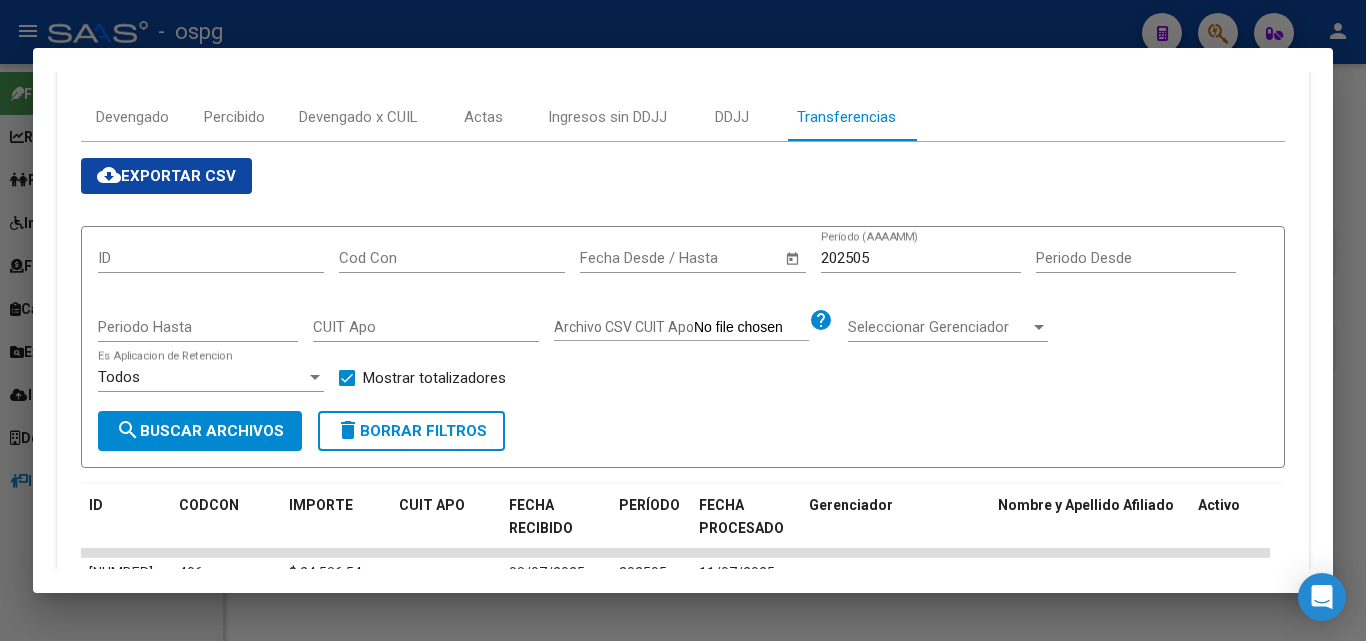 click on "search  Buscar Archivos" at bounding box center [200, 431] 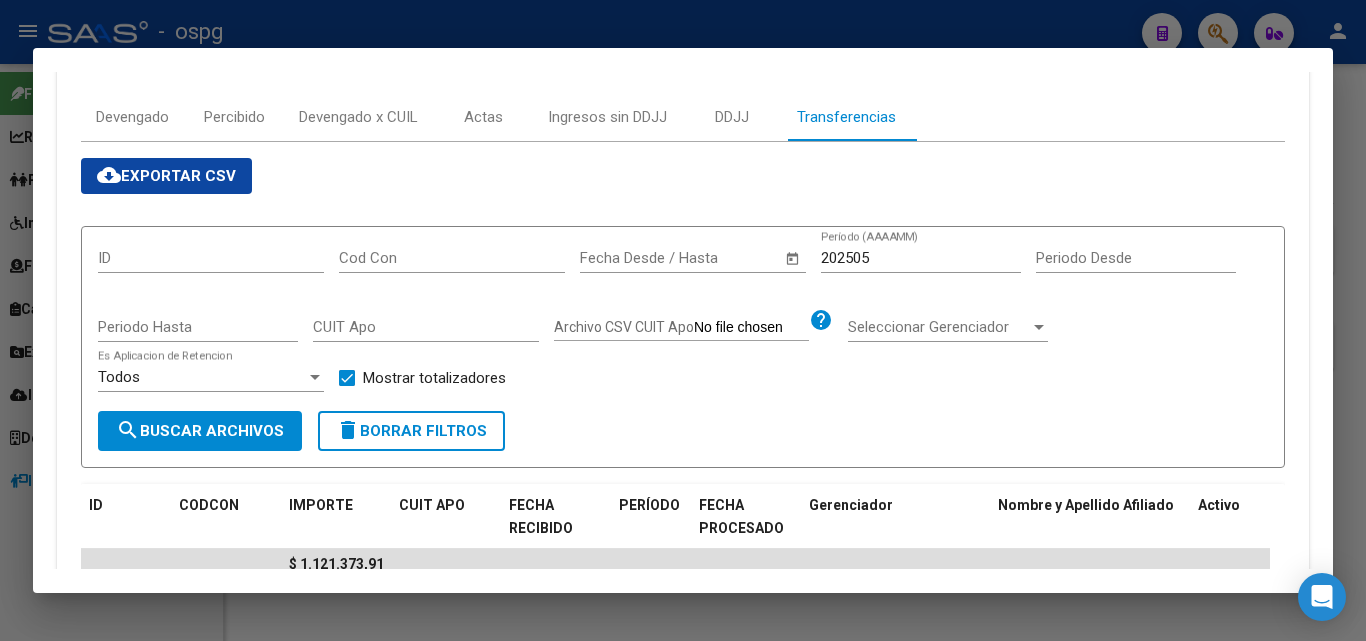 click on "202505" at bounding box center (921, 258) 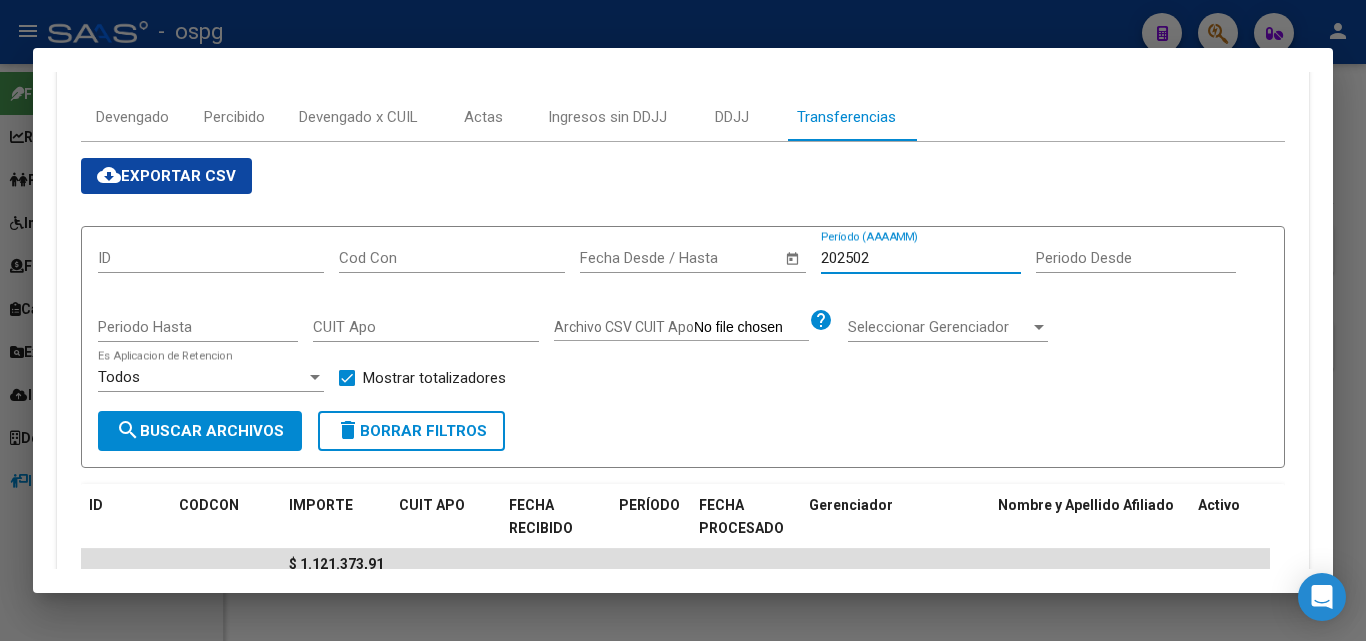 type on "202502" 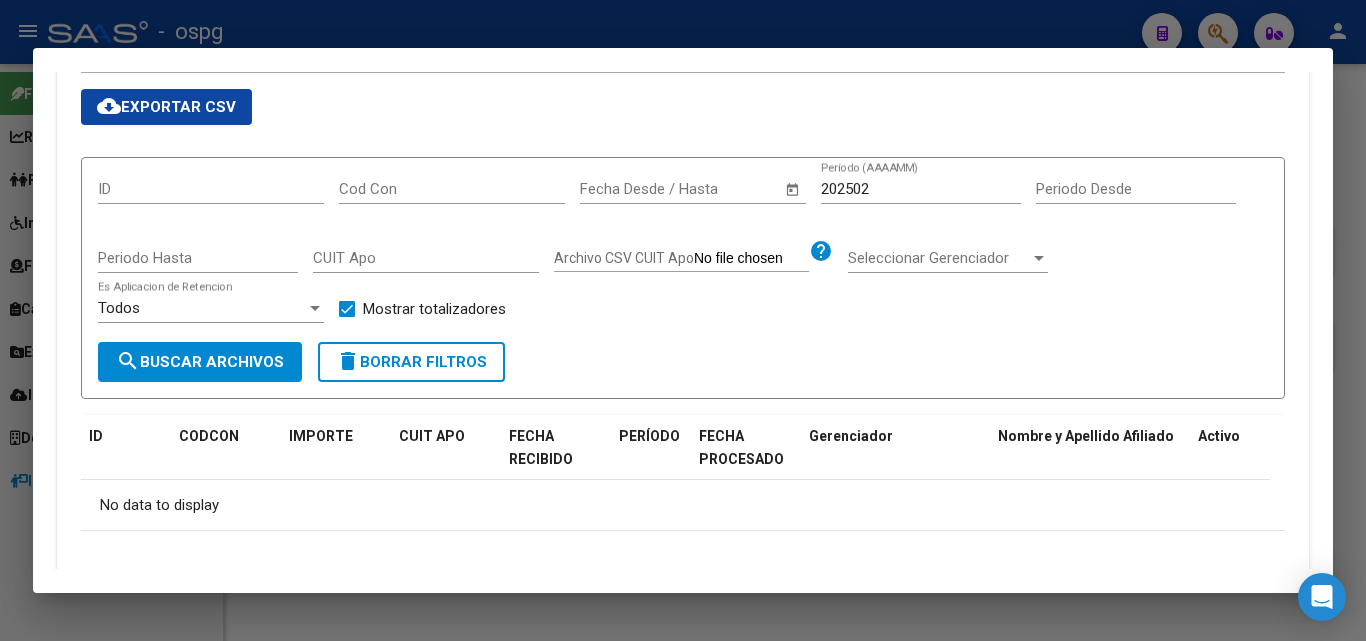 scroll, scrollTop: 335, scrollLeft: 0, axis: vertical 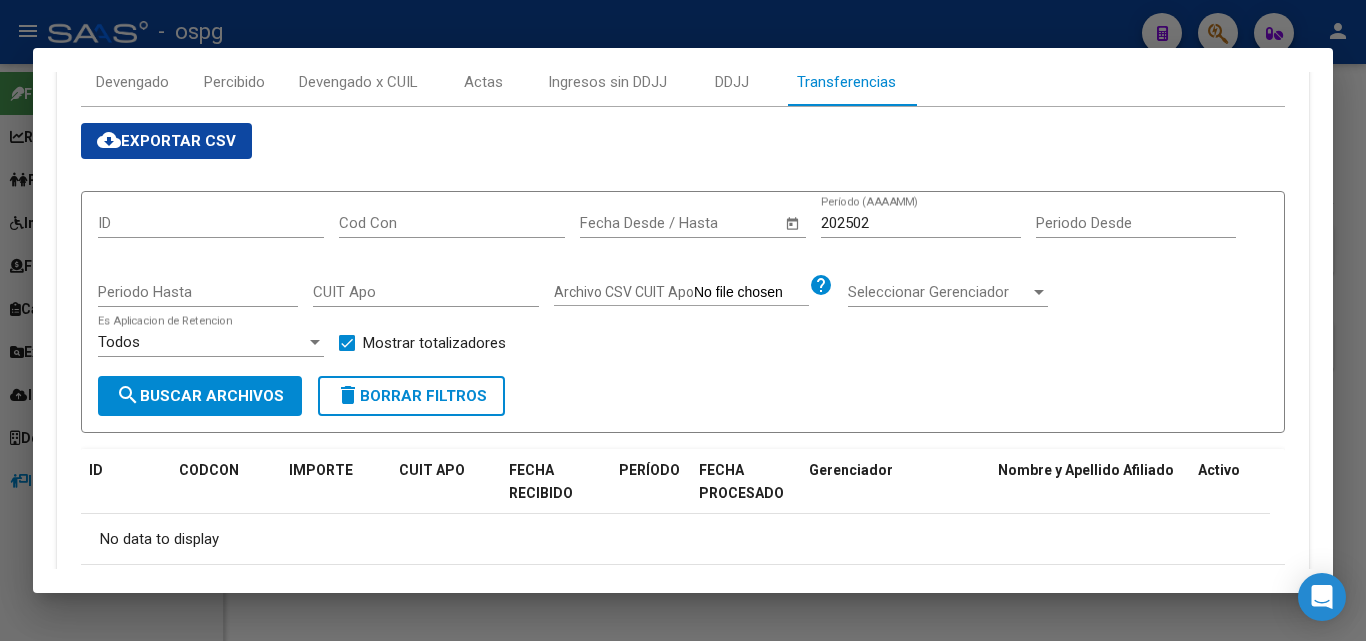 click at bounding box center [683, 320] 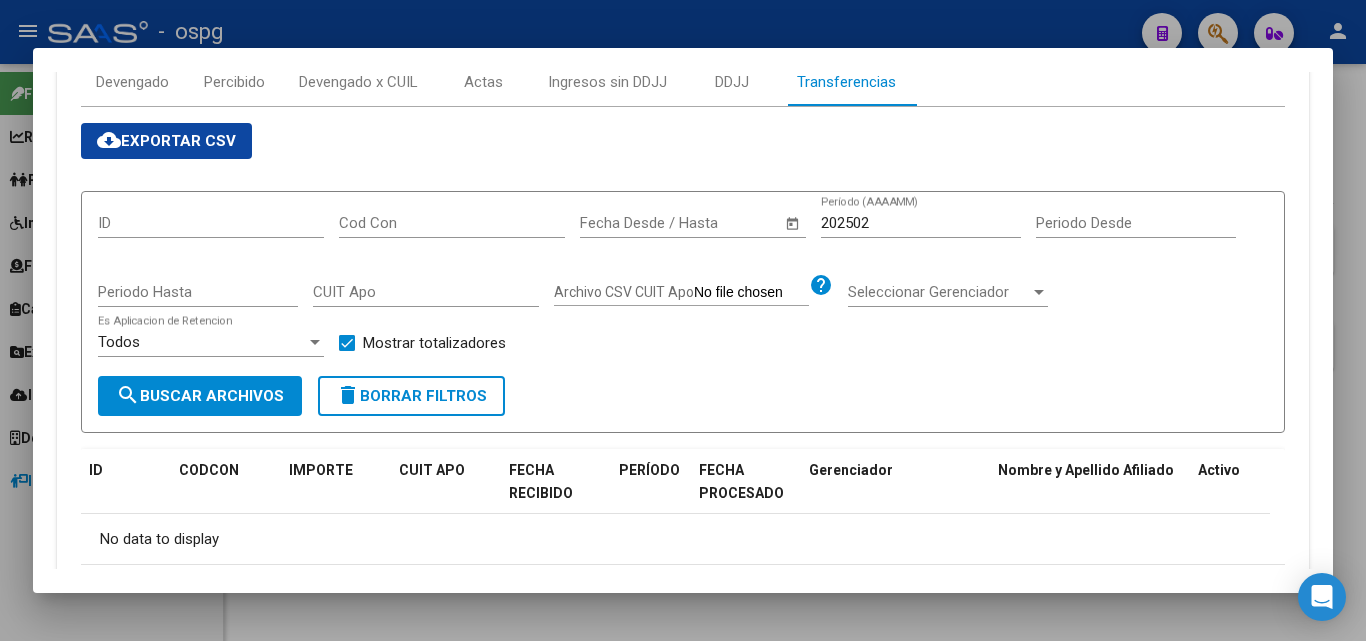 click at bounding box center (683, 320) 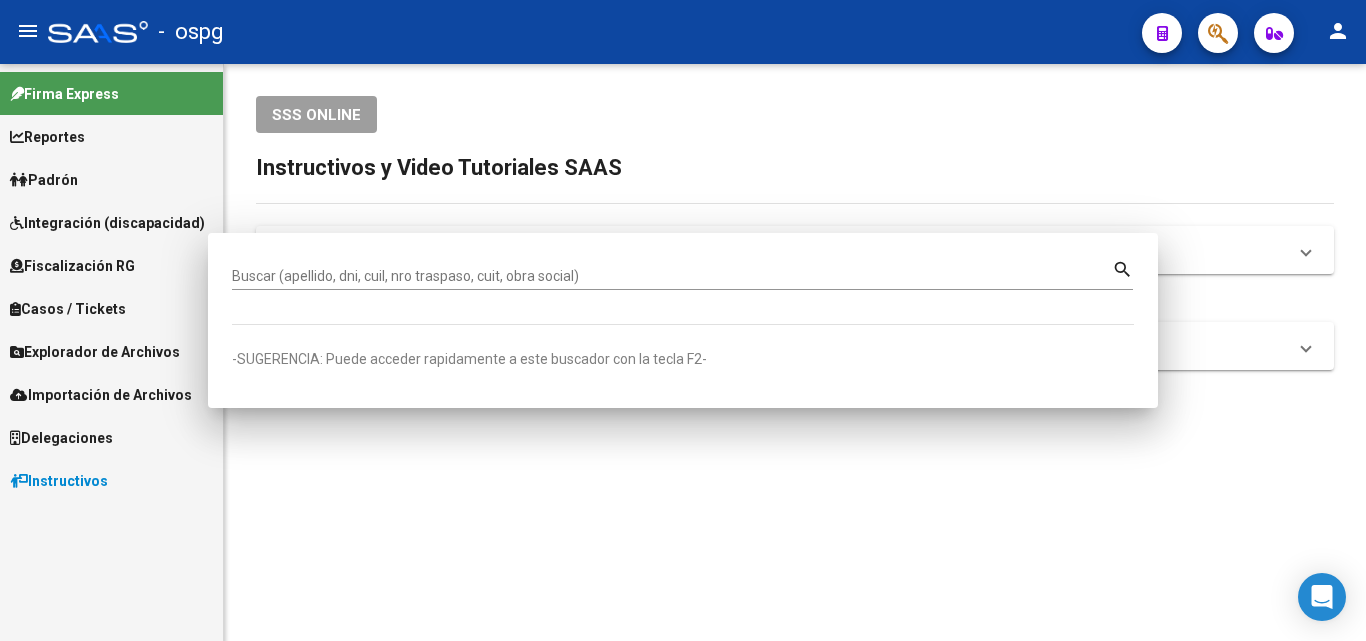 click on "SSS ONLINE Instructivos y Video Tutoriales SAAS Comprobantes / Facturas  (haga click aquí para ver los tutoriales) ¿Cómo cargar una factura?    Carga de Facturas En este video explicaremos cómo cargar facturas. También les mostraremos cómo asociar la documentación respaldatoria. Instructivo Carga de Facturas ¿Cómo cargar una factura con trazabilidad?    Carga de Facturas con Trazabilidad En este video explicaremos cómo cargar una factura con trazabilidad. También les mostraremos cómo asociar la documentación respaldatoria.  Instructivo Carga de Facturas con Trazabilidad ANMAT ¿Cómo editar una factura con trazabilidad?    Edición de Facturas con Trazabilidad En este video explicaremos cómo editar una factura que ya habíamos cargado. Les mostraremos cómo asociar la documentación respaldatoria y la trazabilidad. Mecanismo Integración (Discapacidad) Presentación de Legajos y Comprobantes SSS Presentación de legajos y comprobantes" 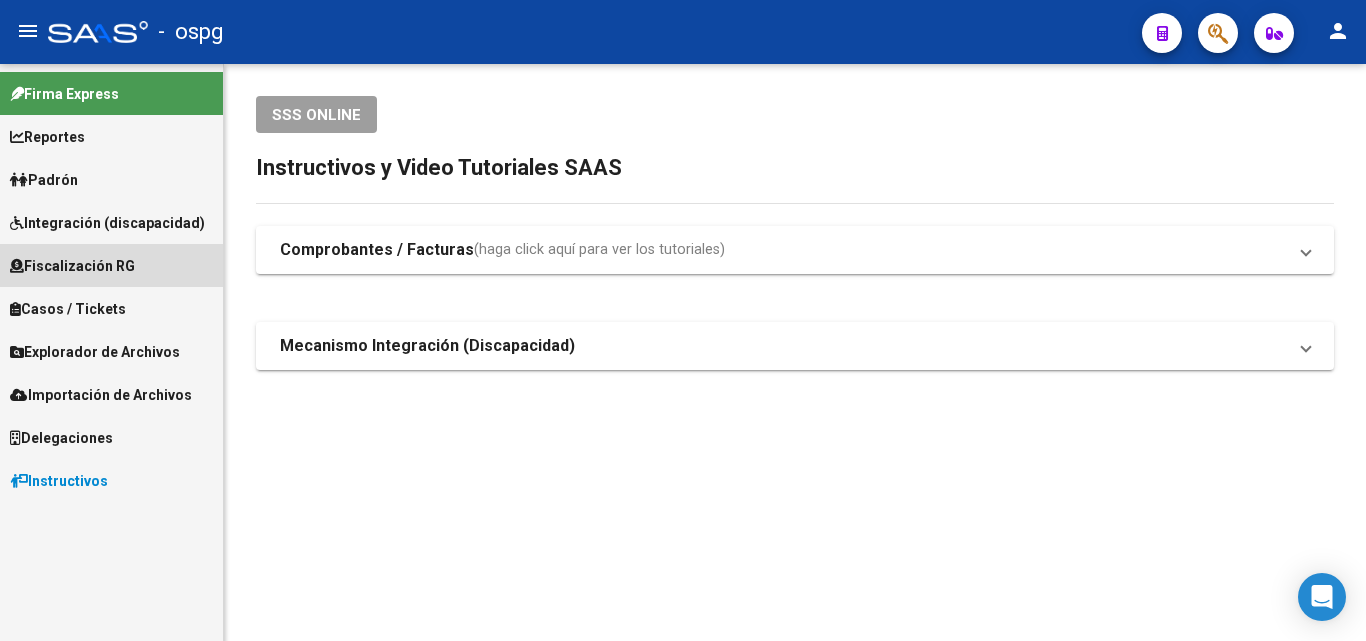 click on "Fiscalización RG" at bounding box center [72, 266] 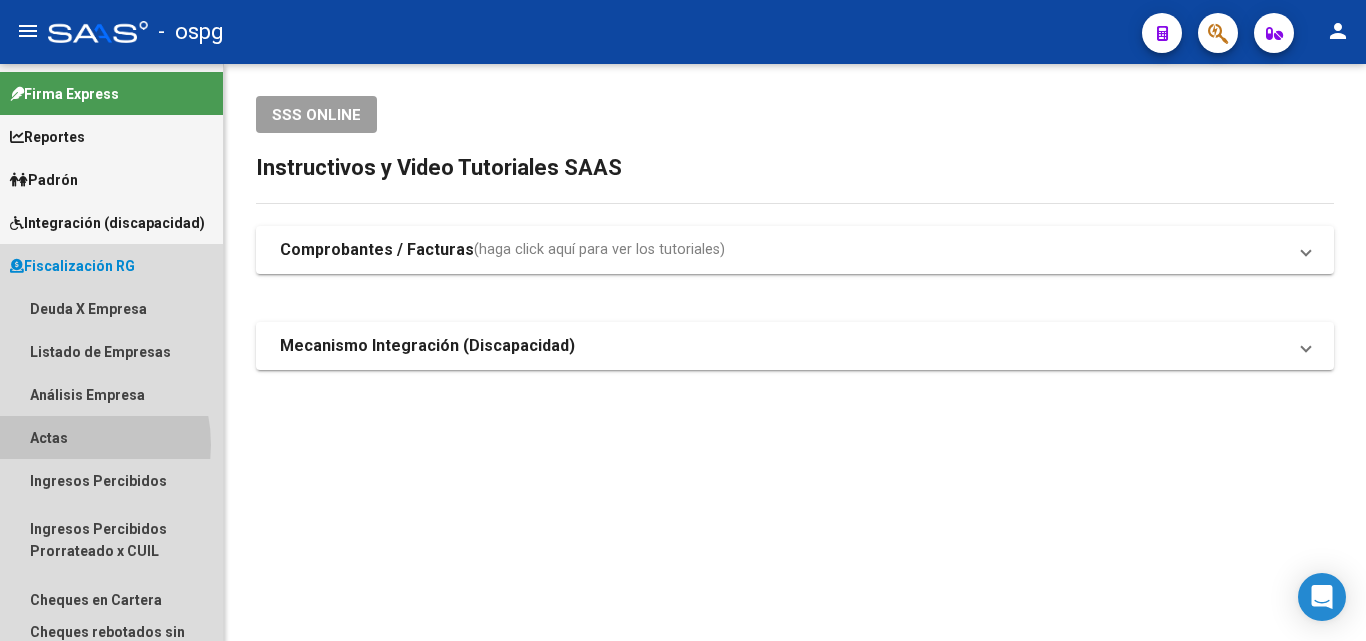 click on "Actas" at bounding box center [111, 437] 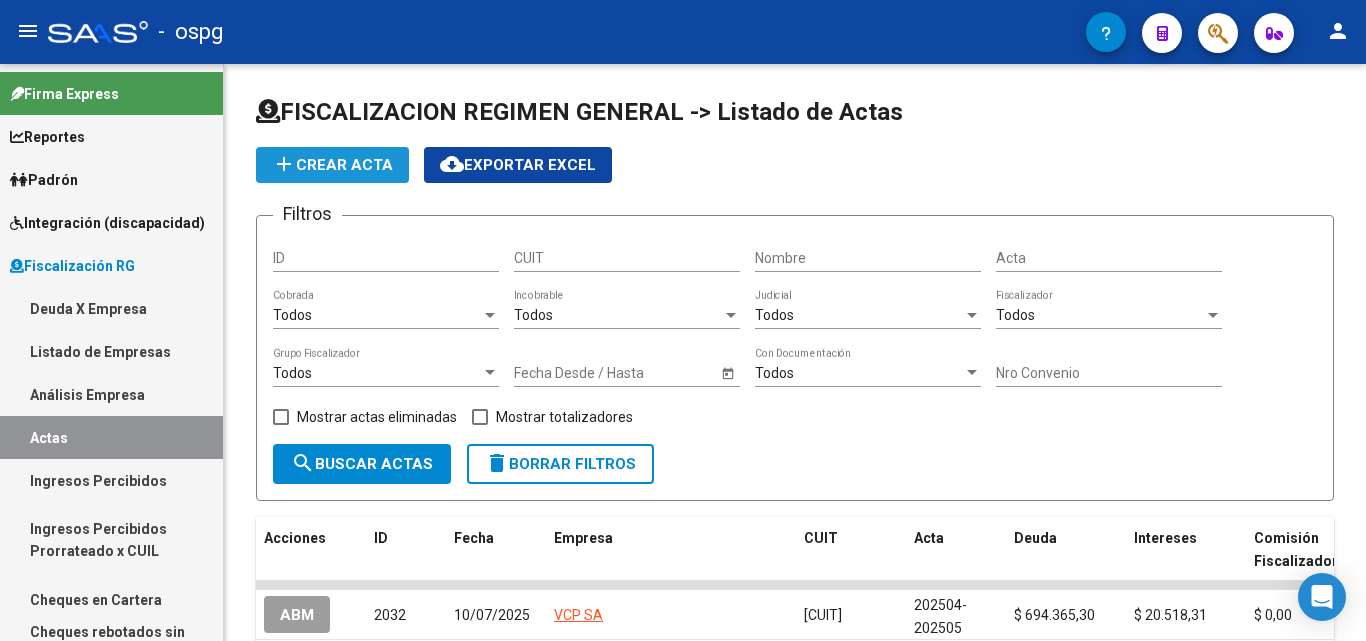 click on "add  Crear Acta" 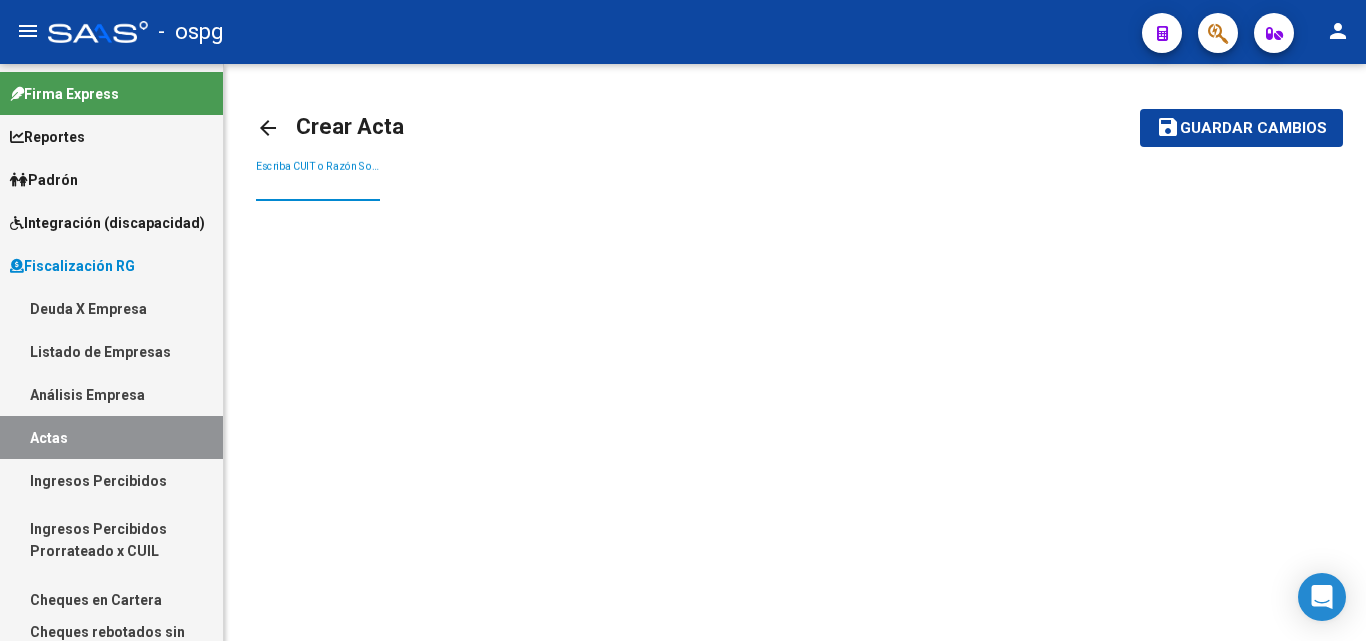 click on "Escriba CUIT o Razón Social para buscar" at bounding box center (318, 186) 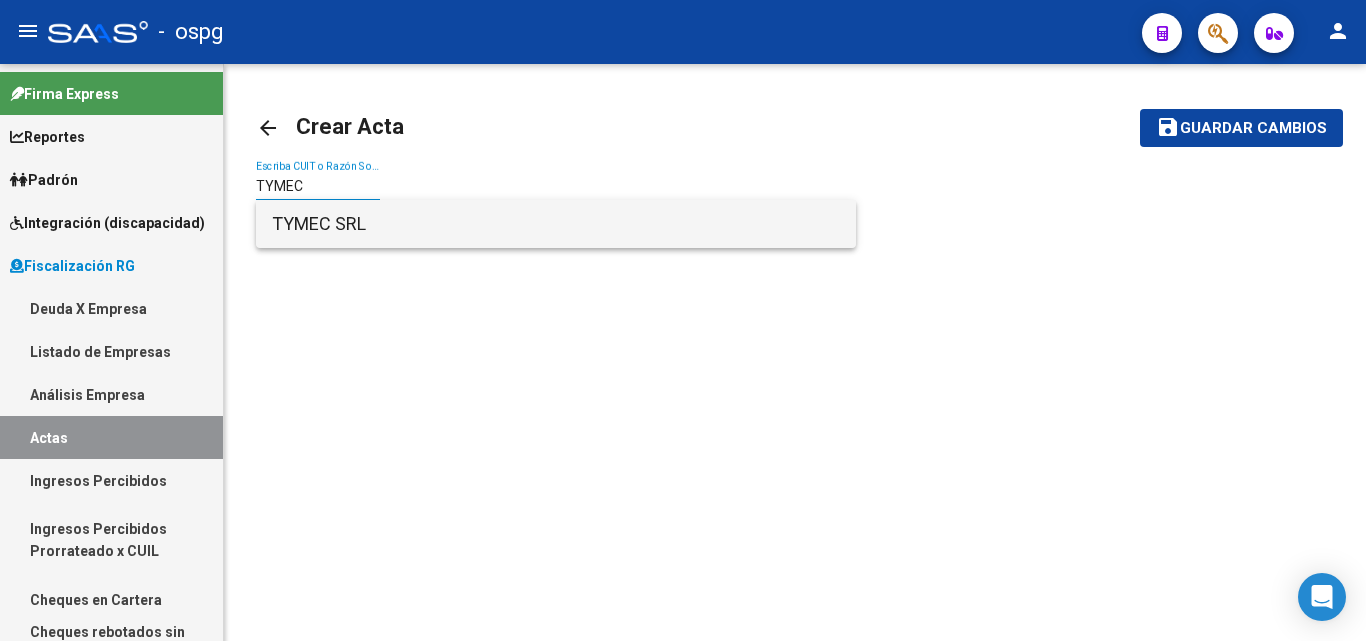 type on "TYMEC" 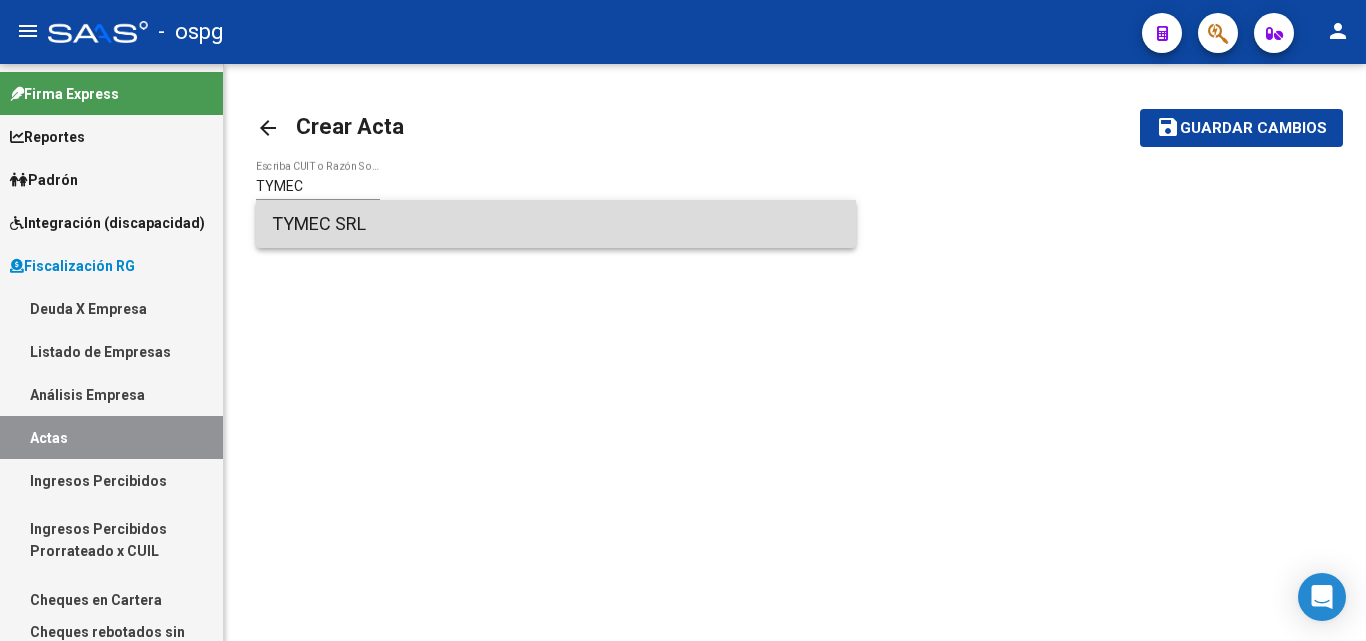 click on "TYMEC SRL" at bounding box center [556, 224] 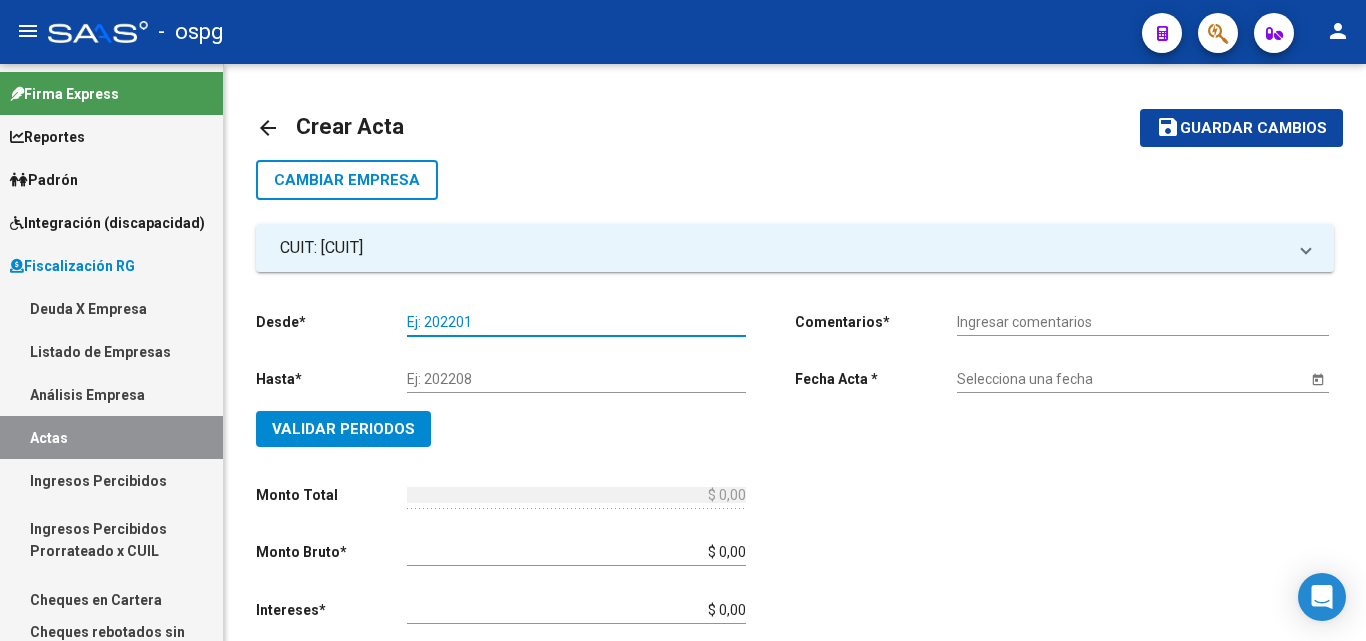 click on "Ej: 202201" at bounding box center [576, 322] 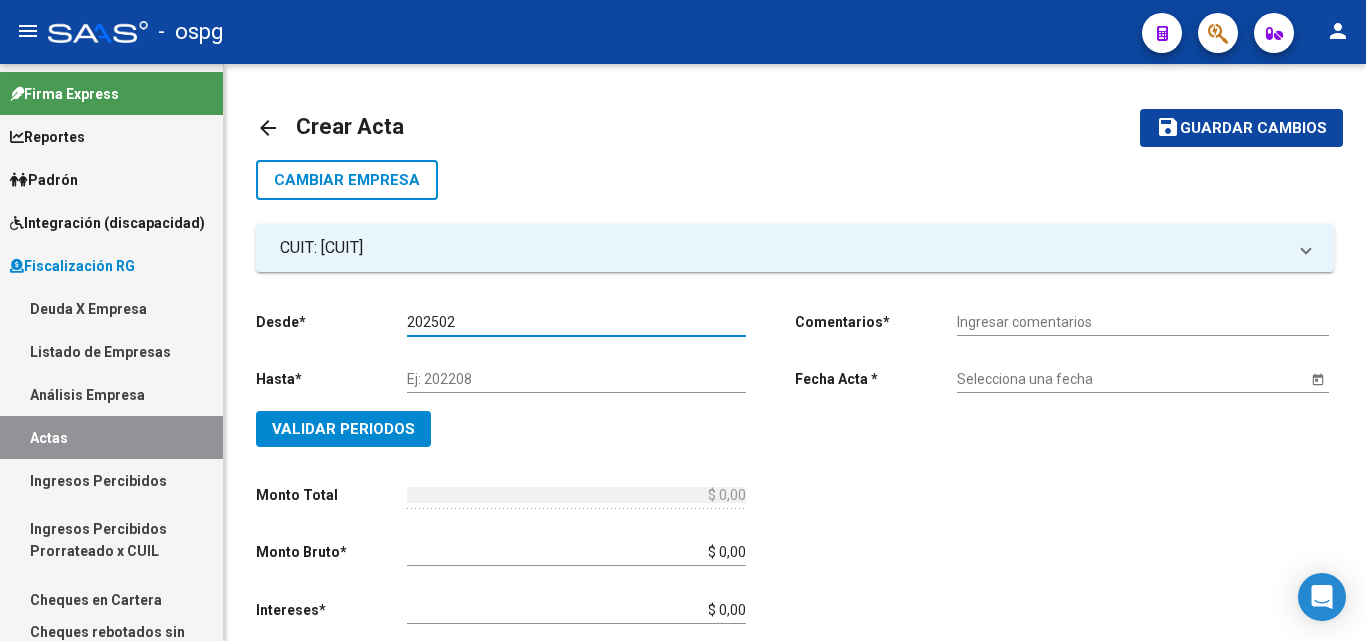 type on "202502" 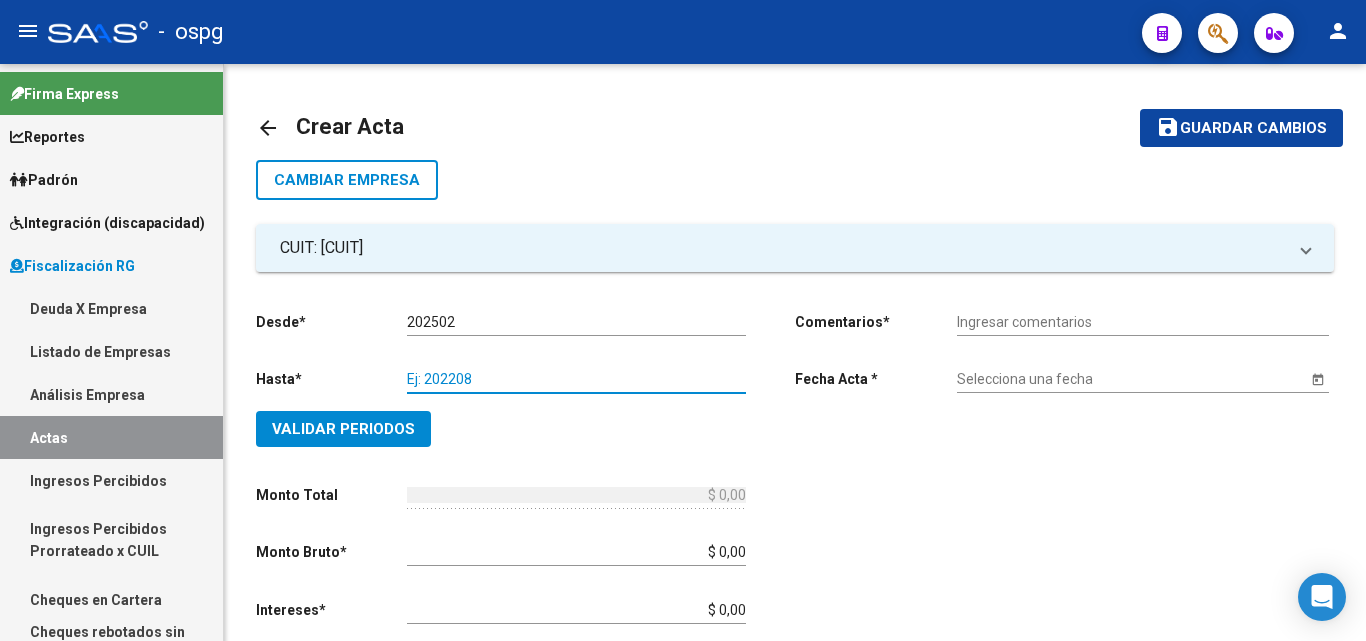click on "Ej: 202208" at bounding box center [576, 379] 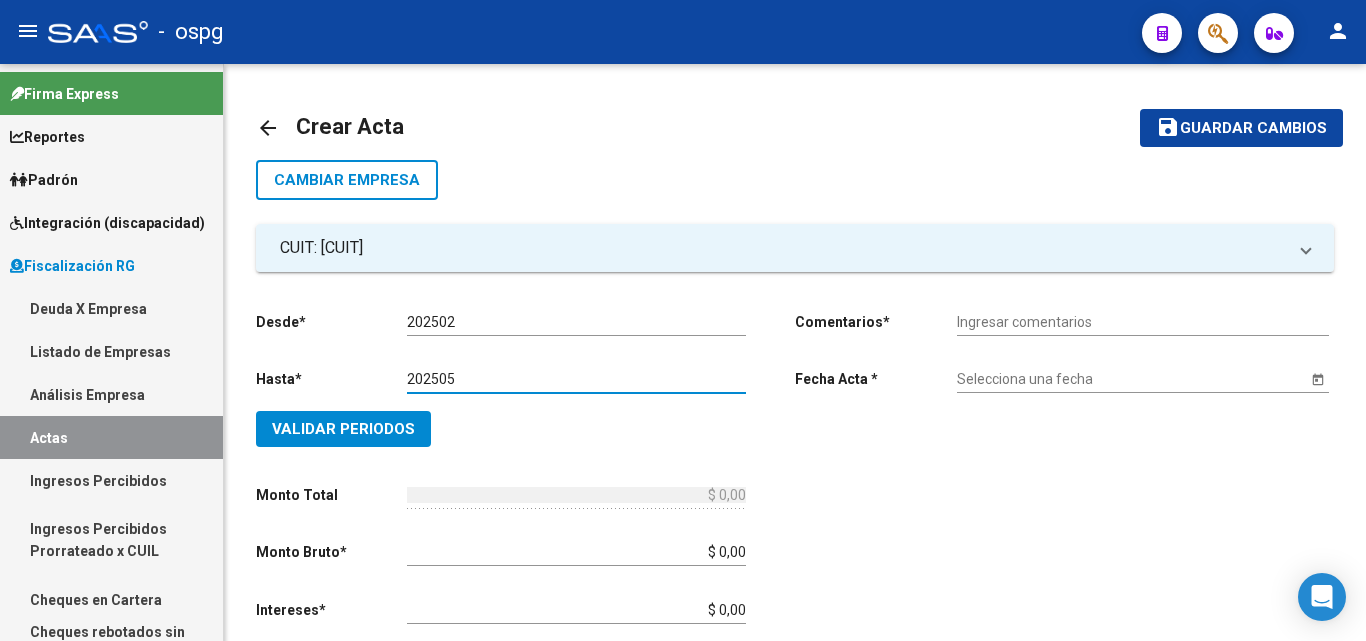 type on "202505" 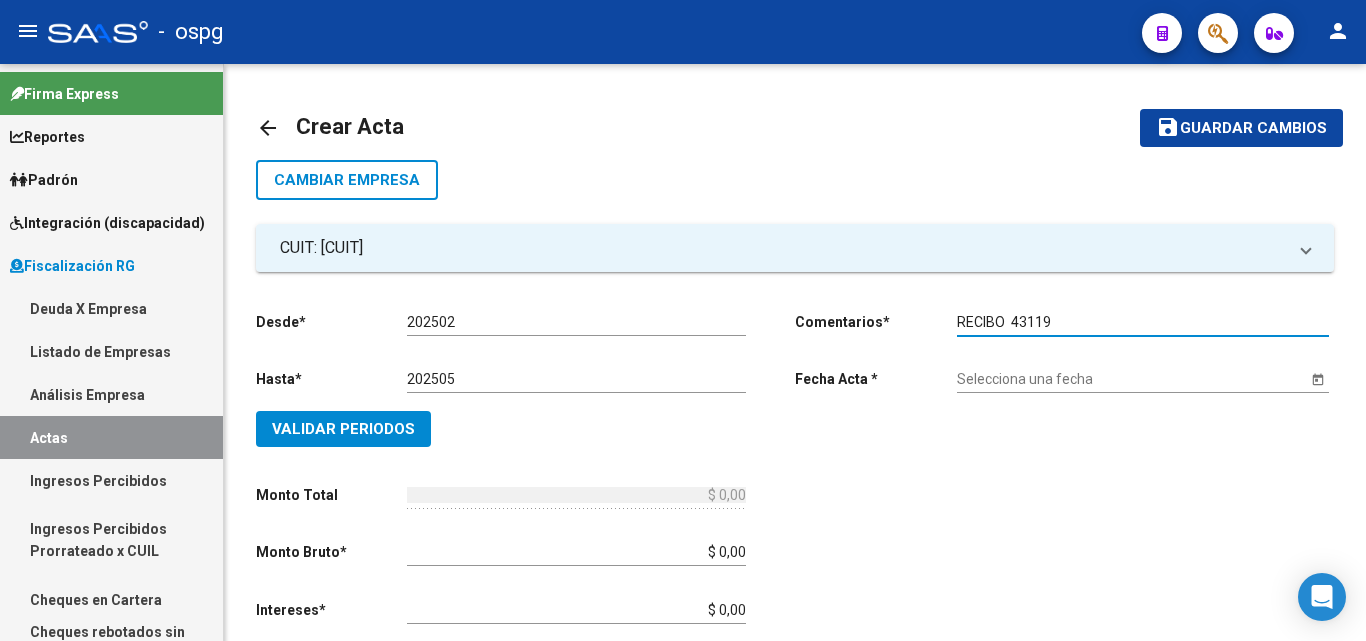 type on "RECIBO  43119" 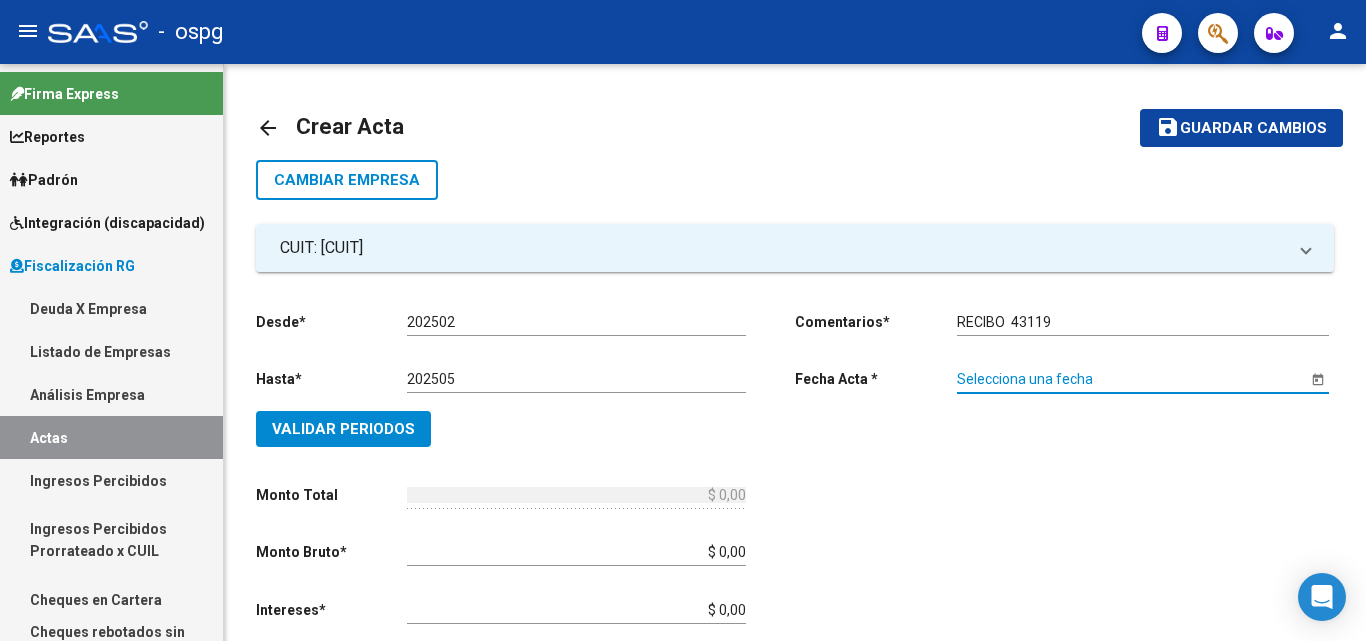 click on "Selecciona una fecha" at bounding box center (1132, 379) 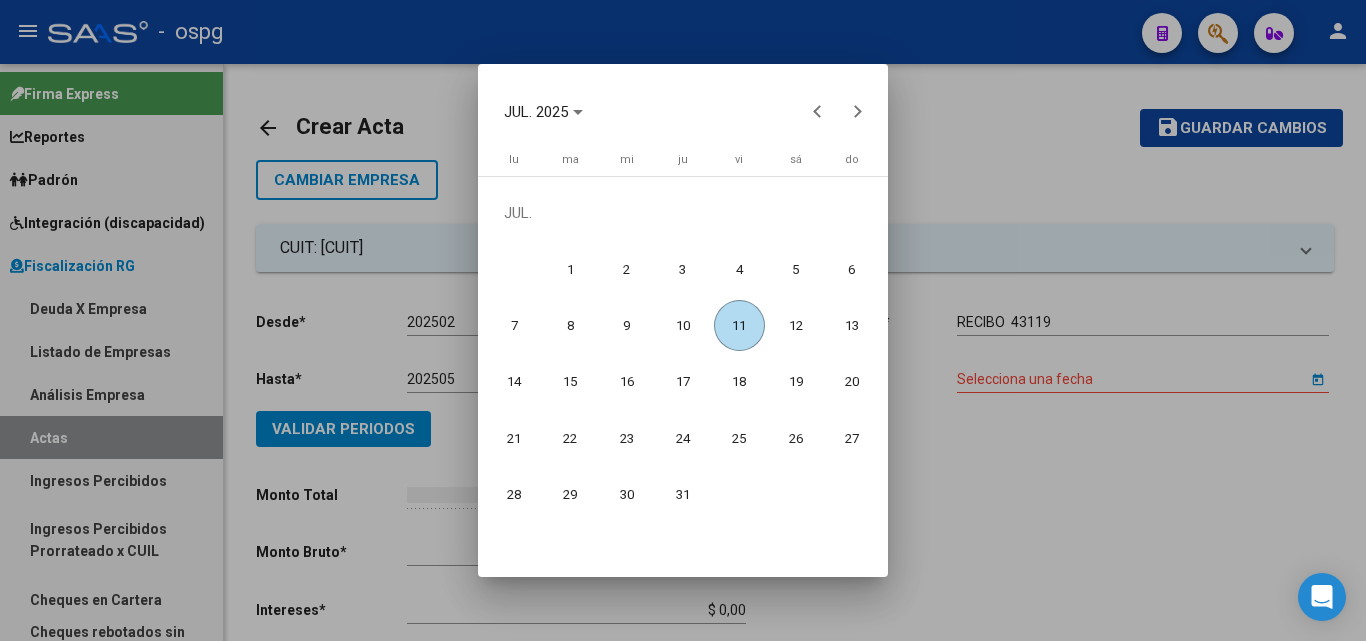 click on "11" at bounding box center (739, 325) 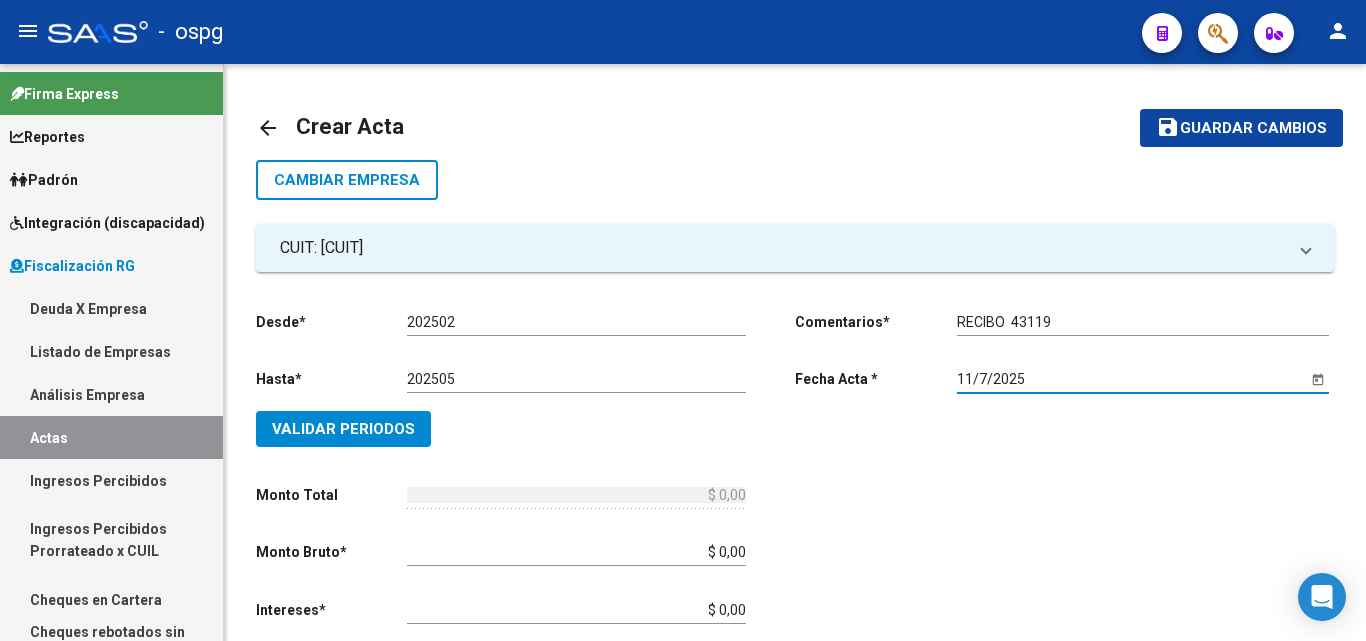 scroll, scrollTop: 200, scrollLeft: 0, axis: vertical 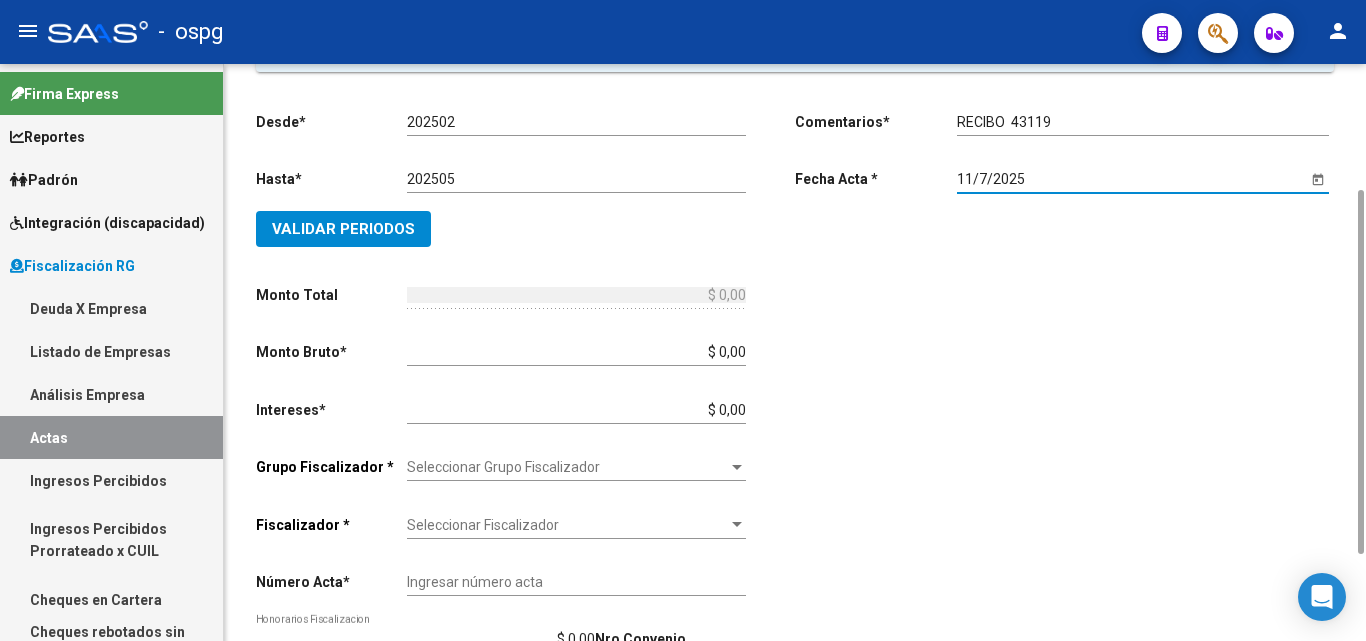 click on "$ 0,00" at bounding box center (576, 352) 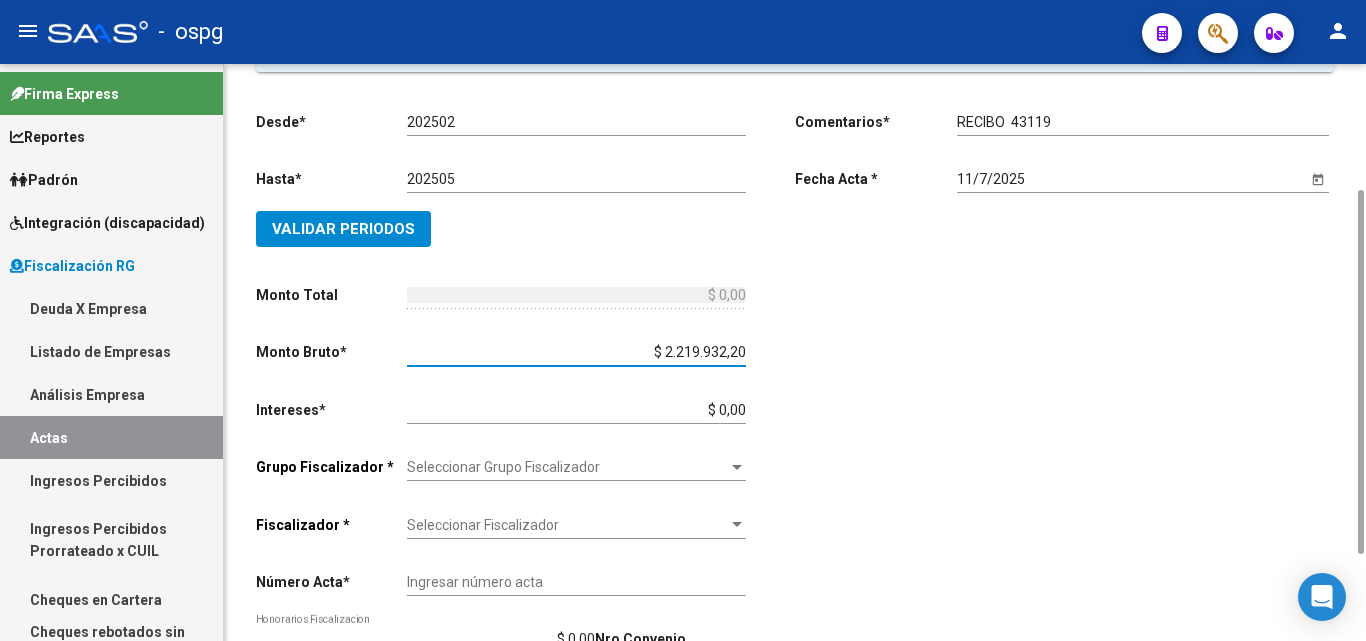type on "$ 221.993,22" 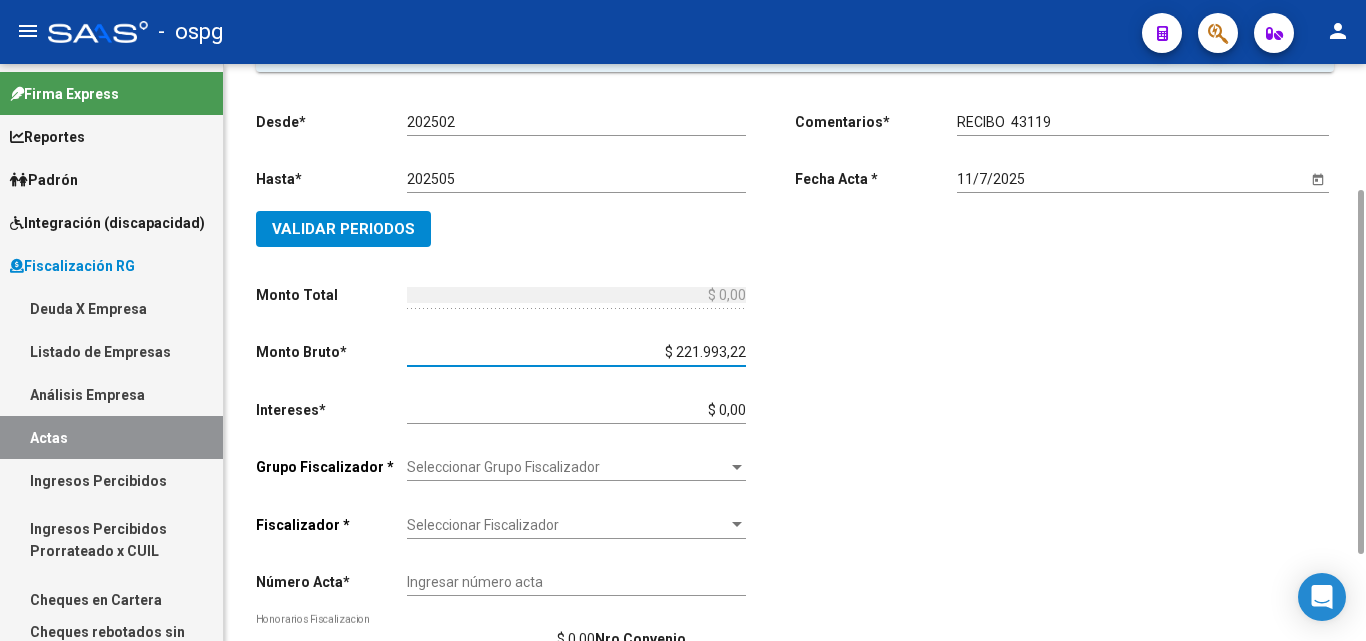 type on "$ 221.993,22" 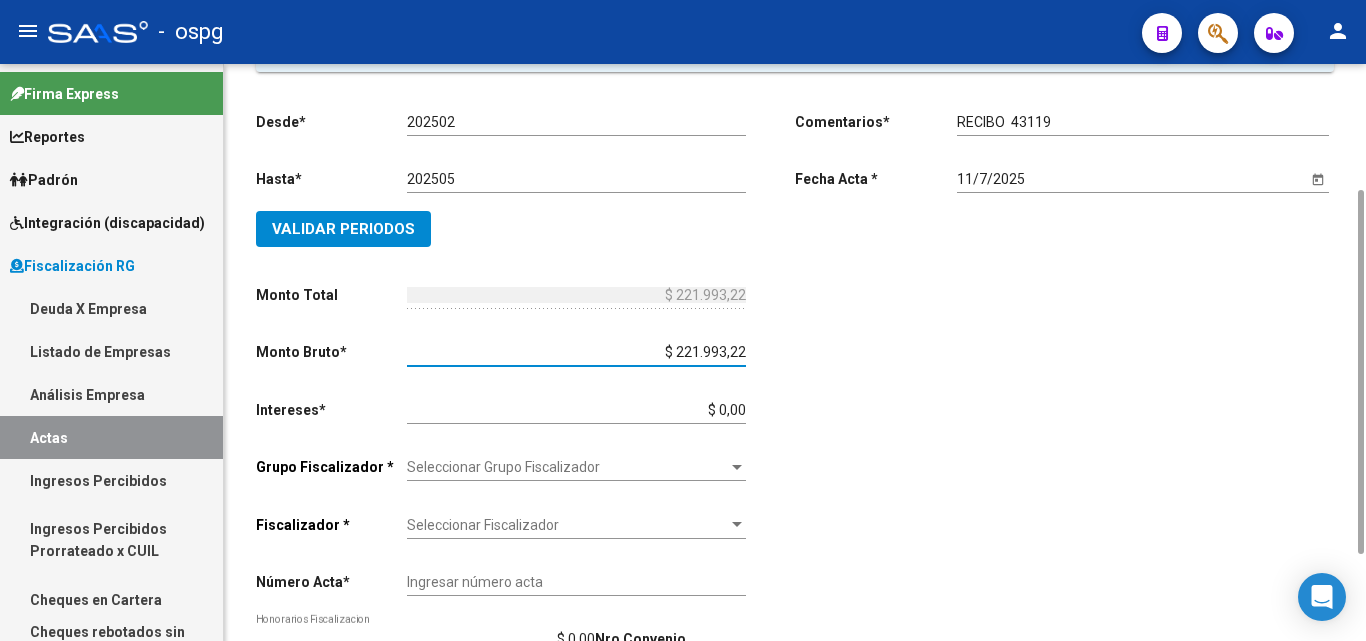 click on "Desde  *   [DATE] Ej: 202201  Hasta  *   [DATE] Ej: 202208   Validar Periodos Monto Total    $ 221.993,22 Ingresar el monto total  Monto Bruto  *   $ 221.993,22 Ingresar monto bruto  Intereses  *   $ 0,00 Ingresar intereses   Grupo Fiscalizador * Seleccionar Grupo Fiscalizador Seleccionar Grupo Fiscalizador  Fiscalizador * Seleccionar Fiscalizador Seleccionar Fiscalizador Número Acta  *   Ingresar número acta    $ 0,00 Honorarios Fiscalizacion  Nro Convenio    Ingresar número de convenio" 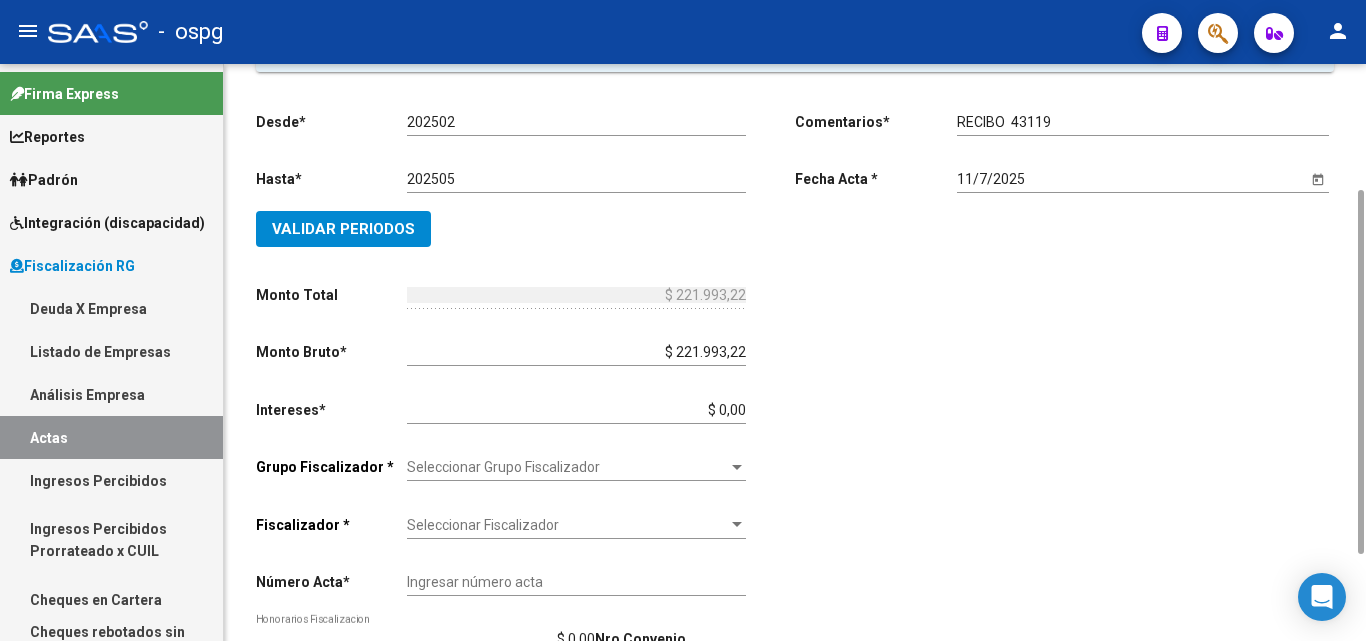 click on "$ 0,00" at bounding box center [576, 410] 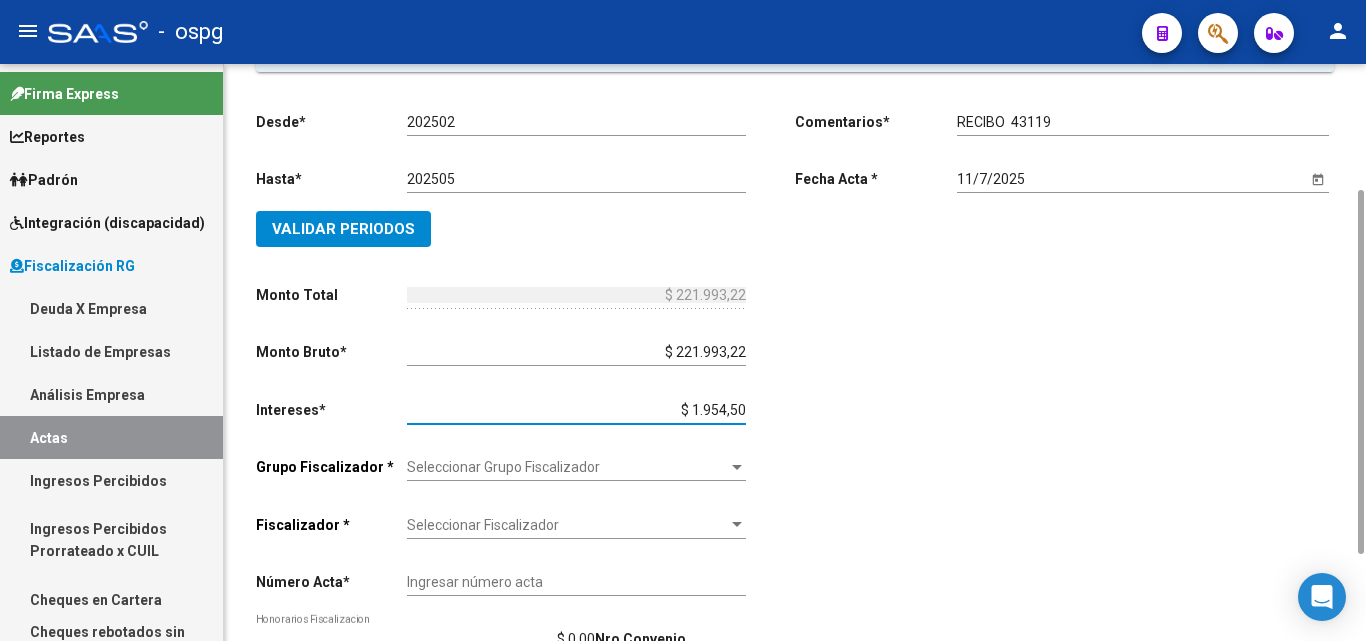 type on "$ 19.545,70" 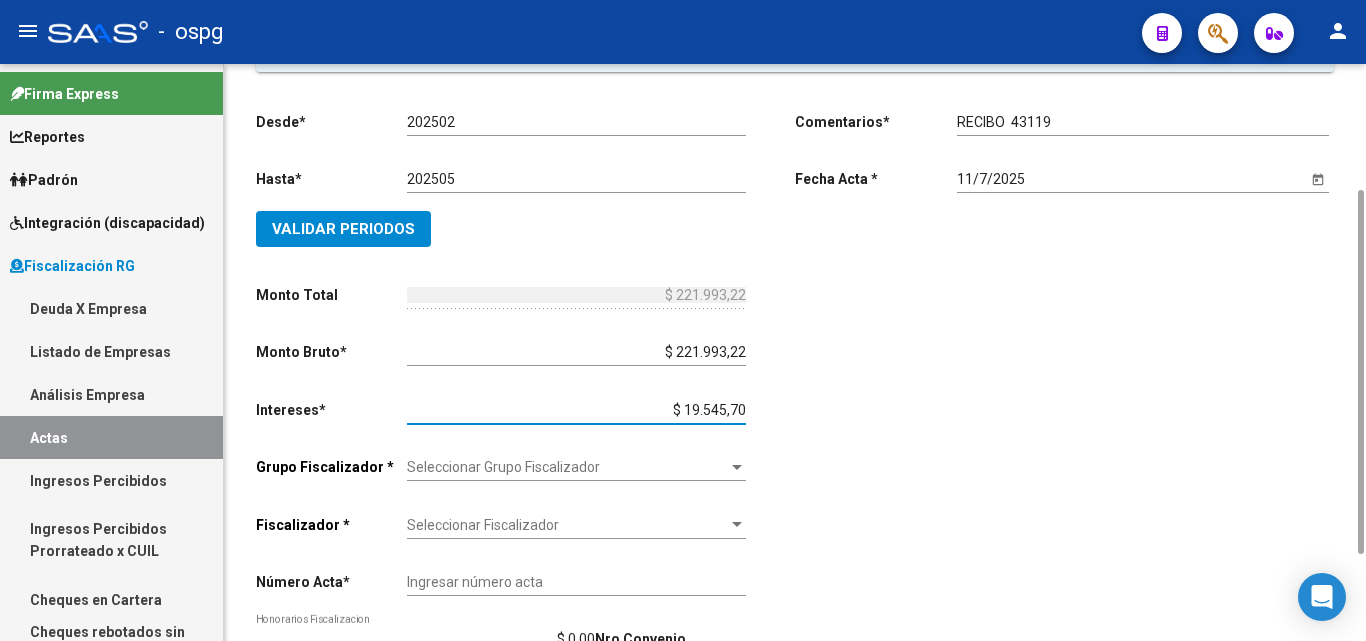 type on "$ 241.538,92" 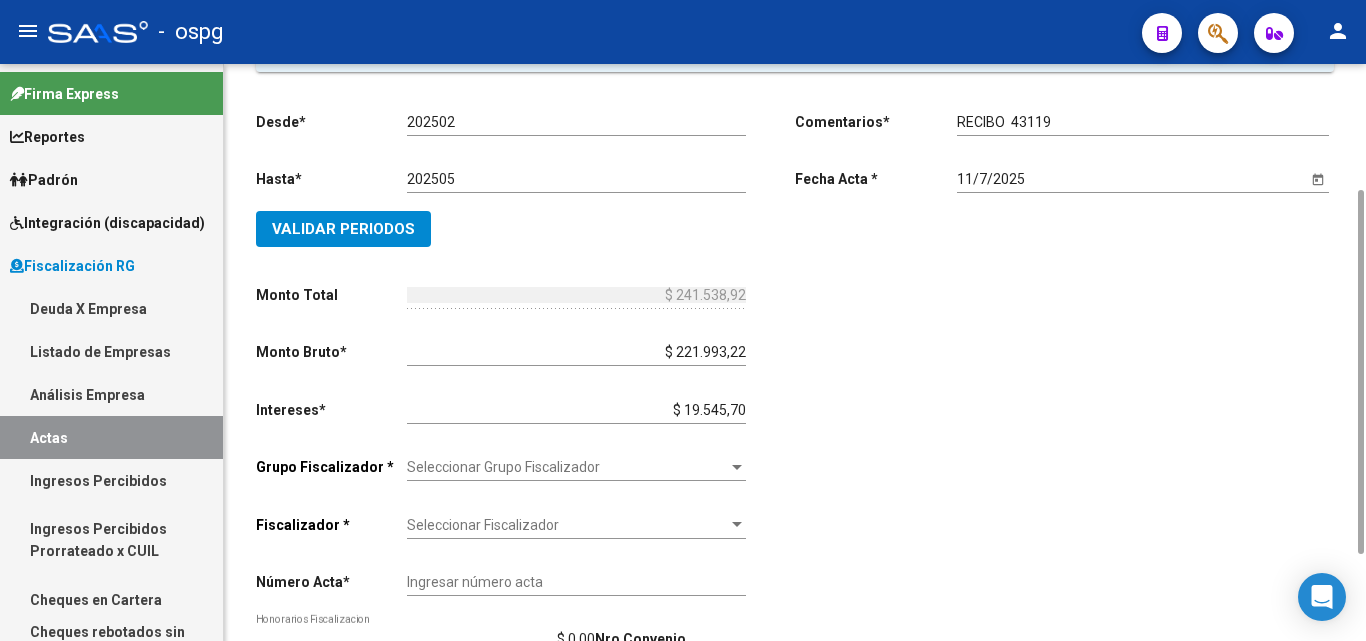 click on "Desde  *   [DATE] Ej: 202201  Hasta  *   [DATE] Ej: 202208   Validar Periodos Monto Total    $ 241.538,92 Ingresar el monto total  Monto Bruto  *   $ 221.993,22 Ingresar monto bruto  Intereses  *   $ 19.545,70 Ingresar intereses   Grupo Fiscalizador * Seleccionar Grupo Fiscalizador Seleccionar Grupo Fiscalizador  Fiscalizador * Seleccionar Fiscalizador Seleccionar Fiscalizador Número Acta  *   Ingresar número acta    $ 0,00 Honorarios Fiscalizacion  Nro Convenio    Ingresar número de convenio" 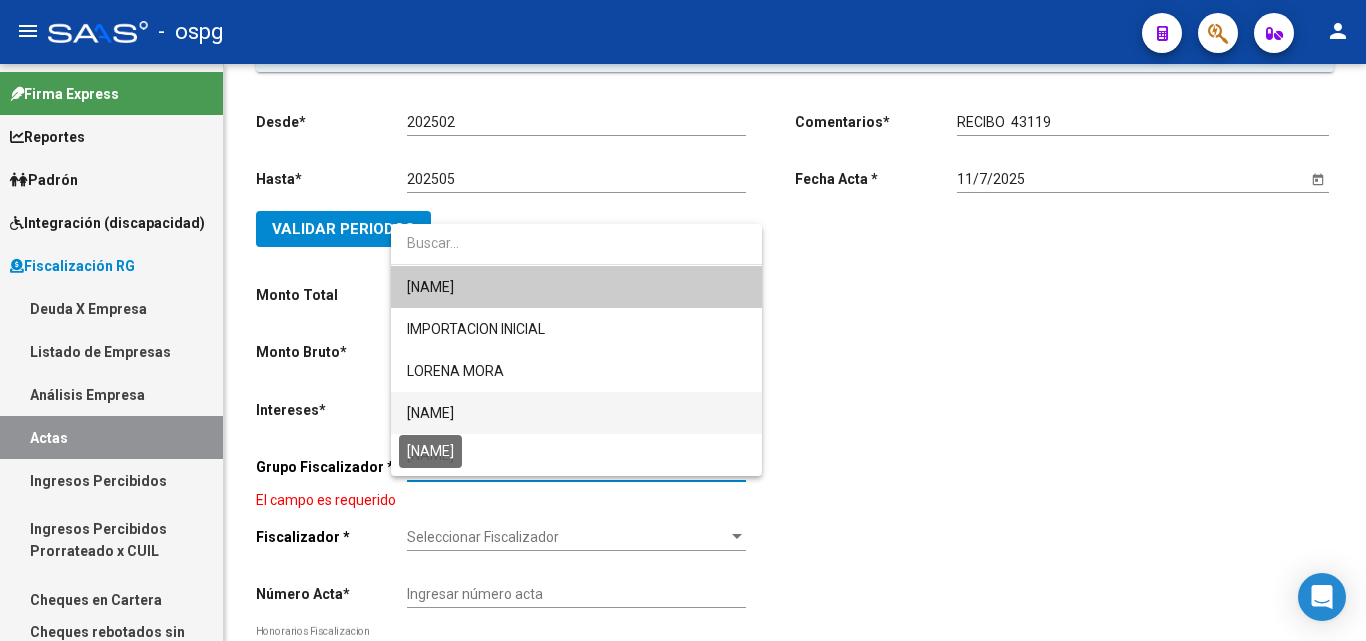 click on "[NAME]" at bounding box center [430, 413] 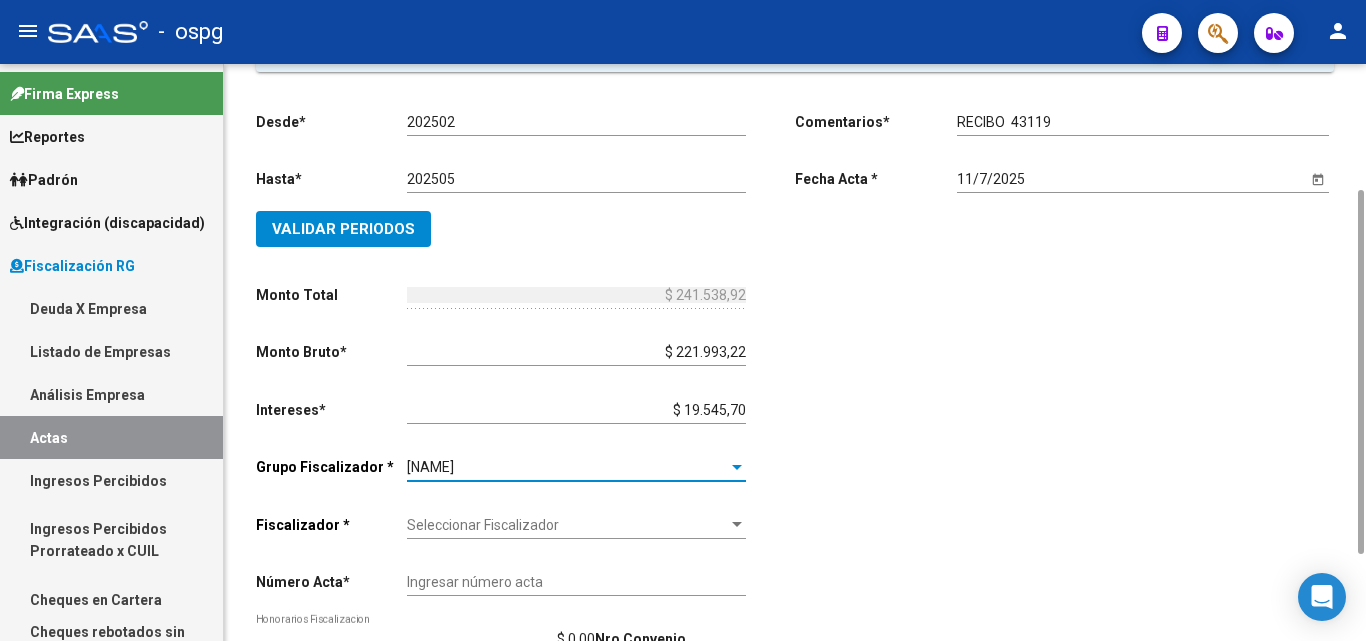 scroll, scrollTop: 336, scrollLeft: 0, axis: vertical 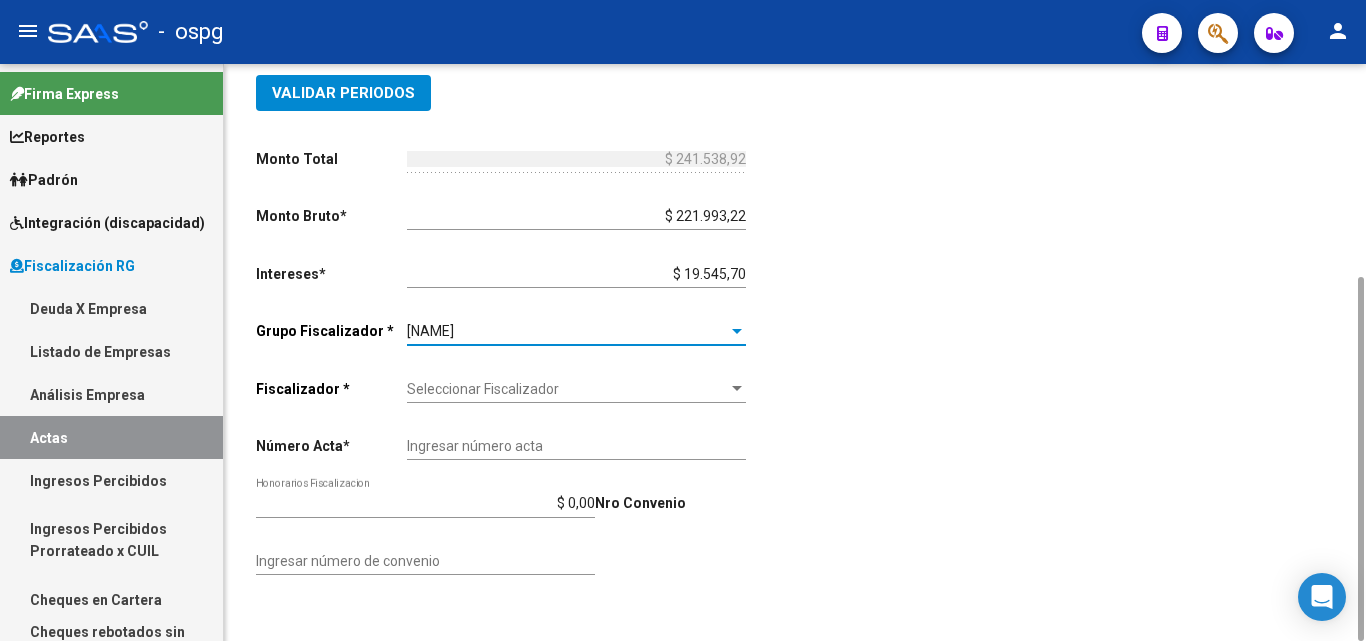 click on "Seleccionar Fiscalizador Seleccionar Fiscalizador" 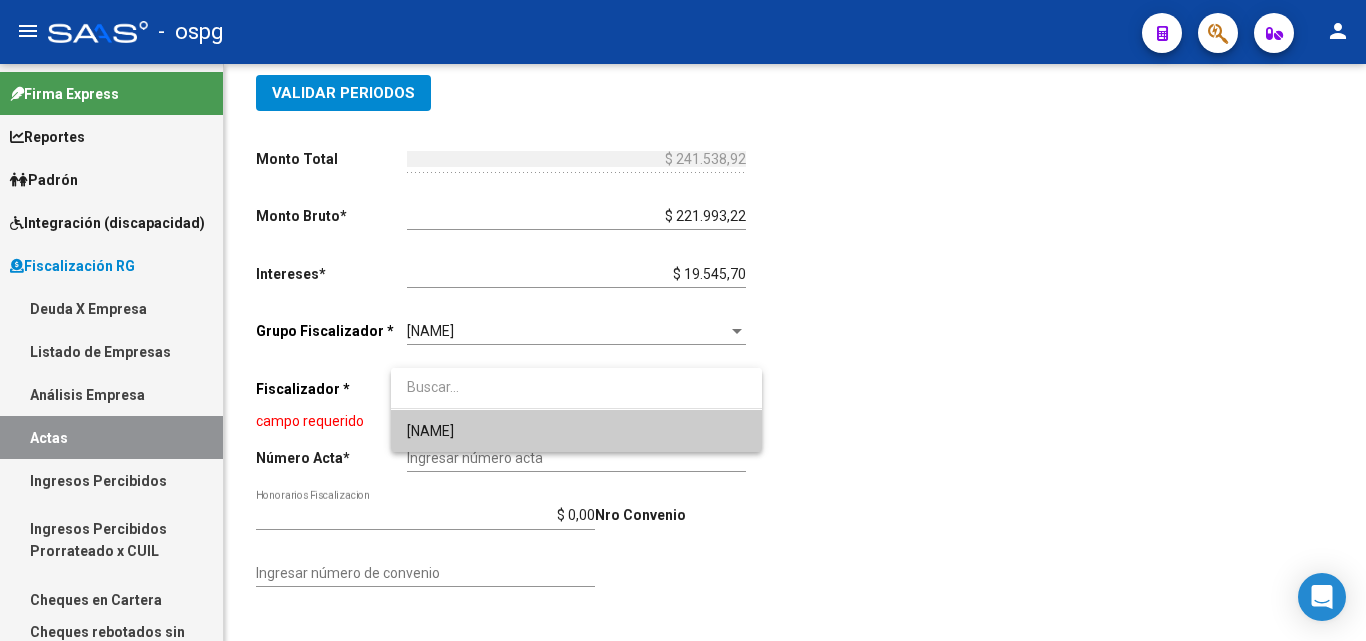 click on "[NAME]" at bounding box center (576, 431) 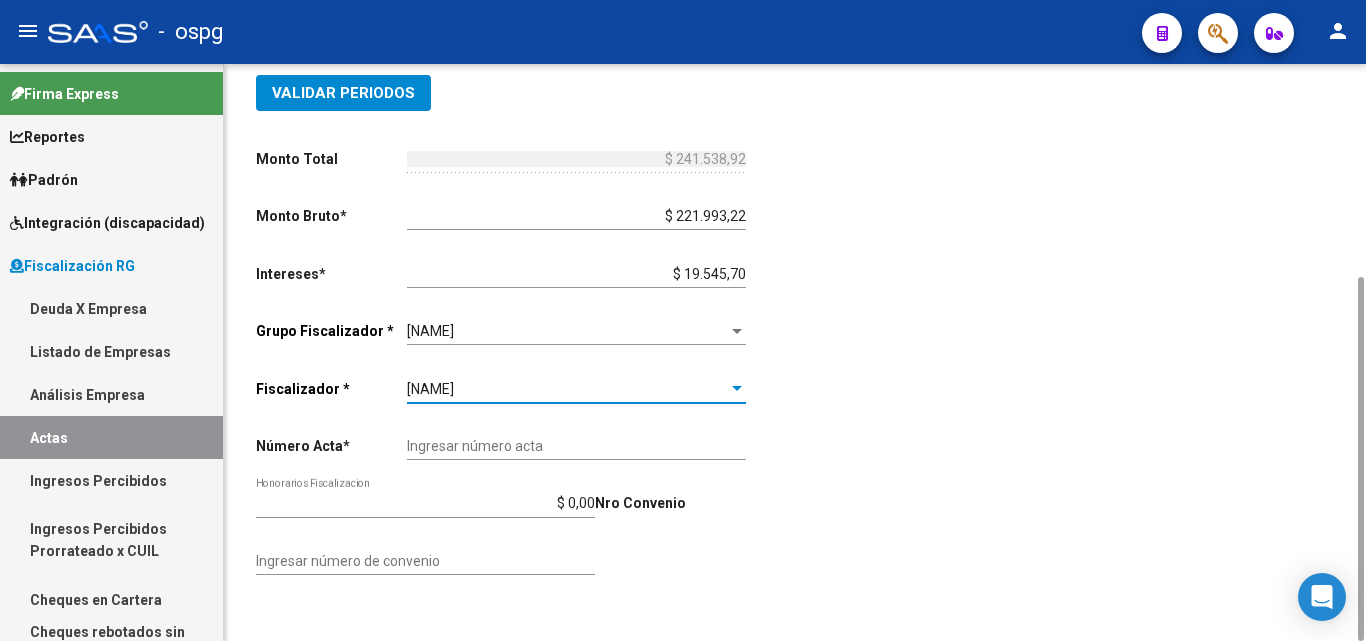 click on "Ingresar número acta" at bounding box center [576, 446] 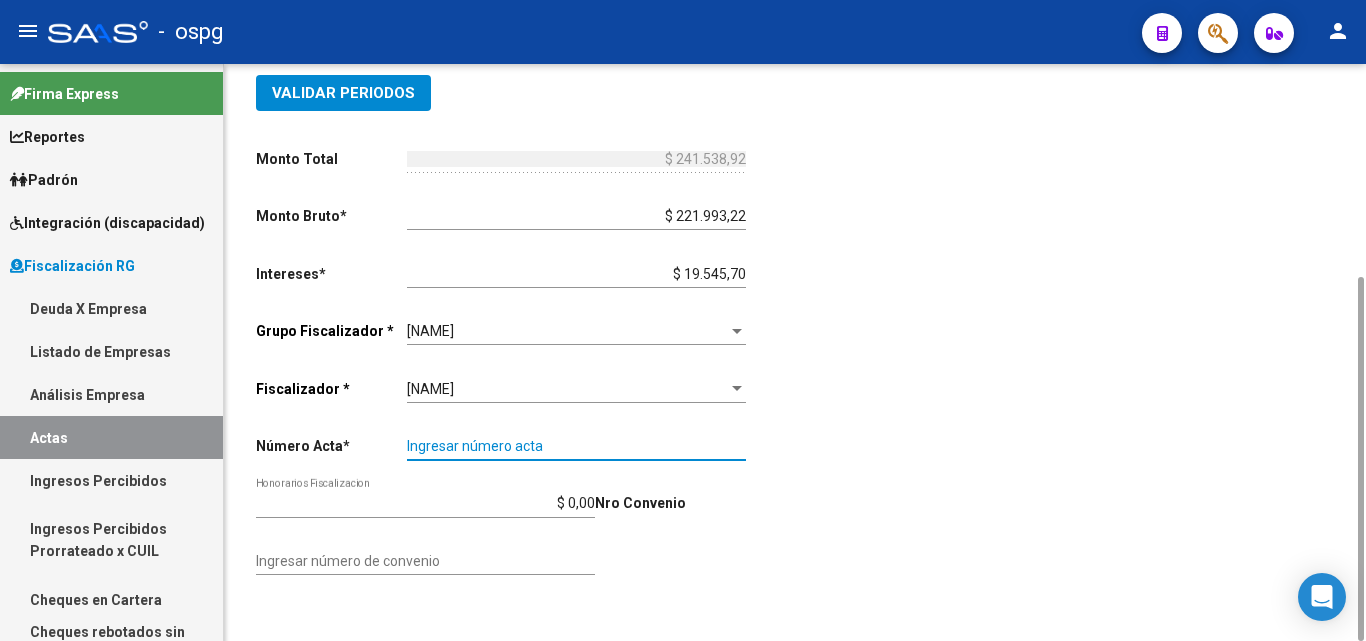 click on "Ingresar número acta" at bounding box center [576, 446] 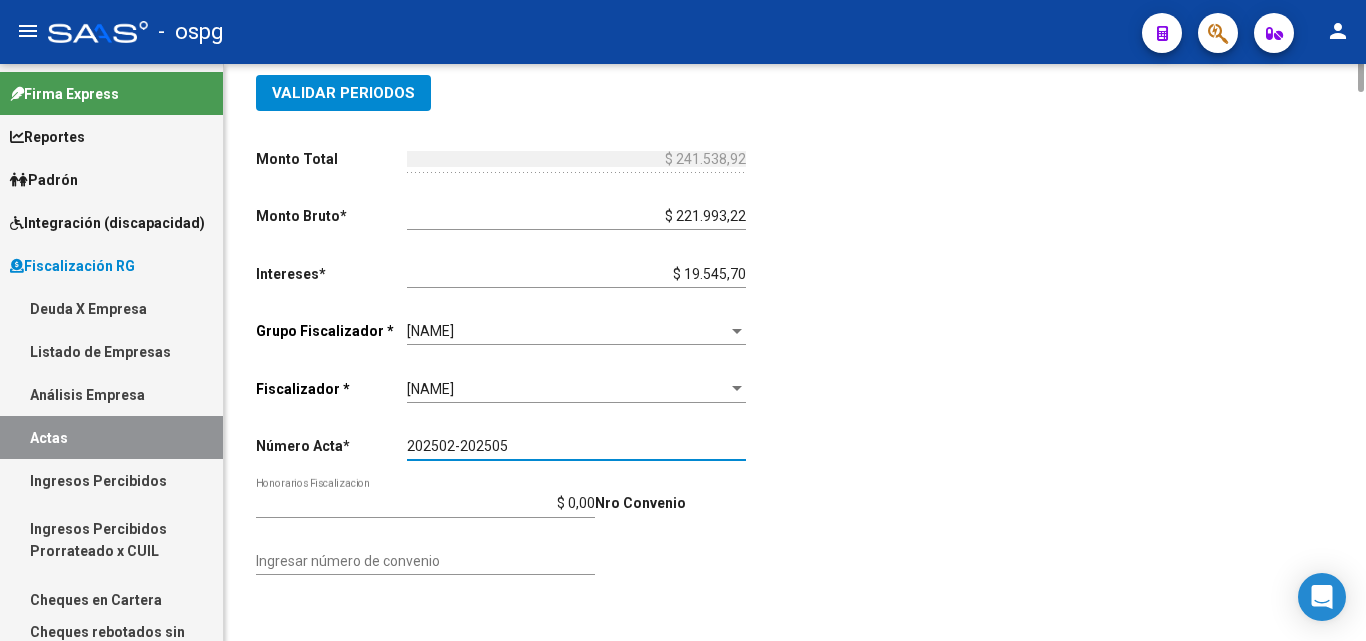 scroll, scrollTop: 0, scrollLeft: 0, axis: both 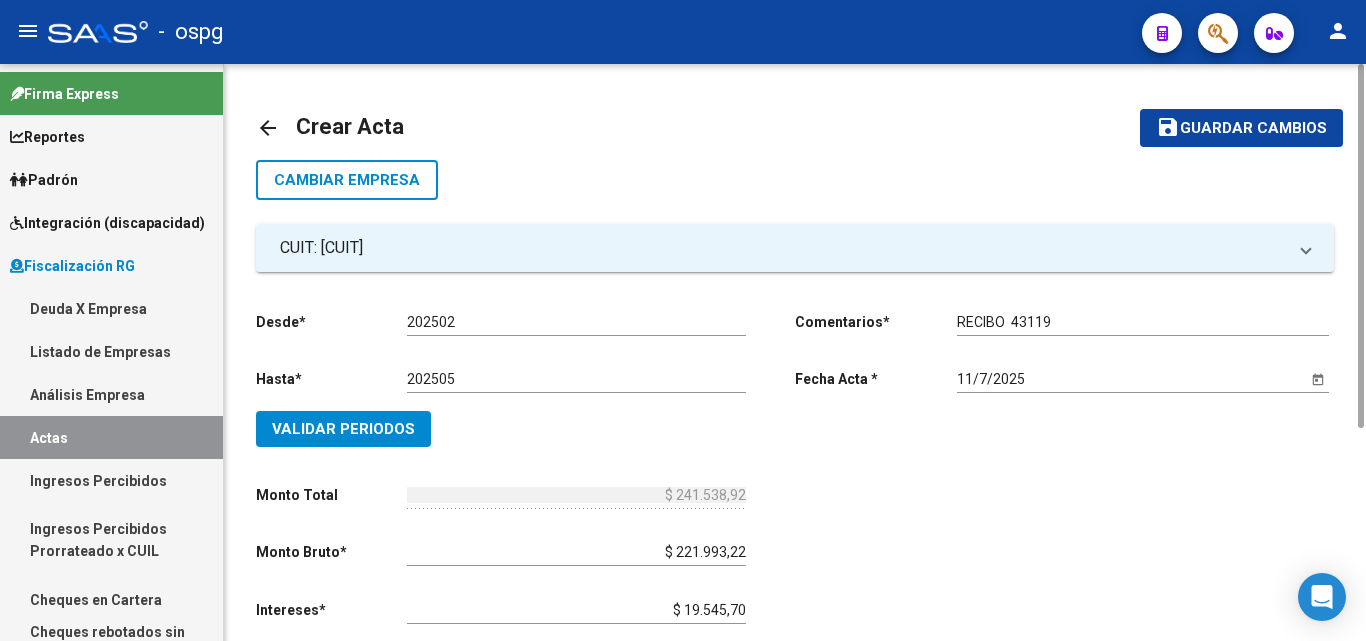 type on "202502-202505" 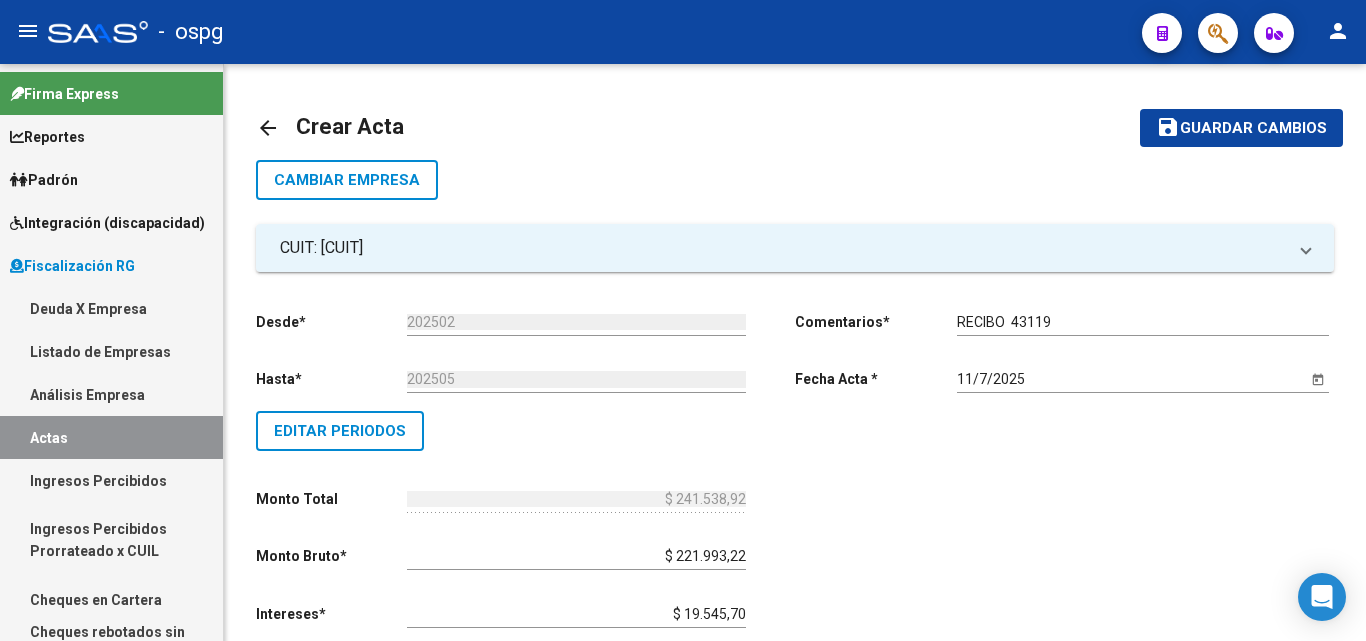 scroll, scrollTop: 460, scrollLeft: 0, axis: vertical 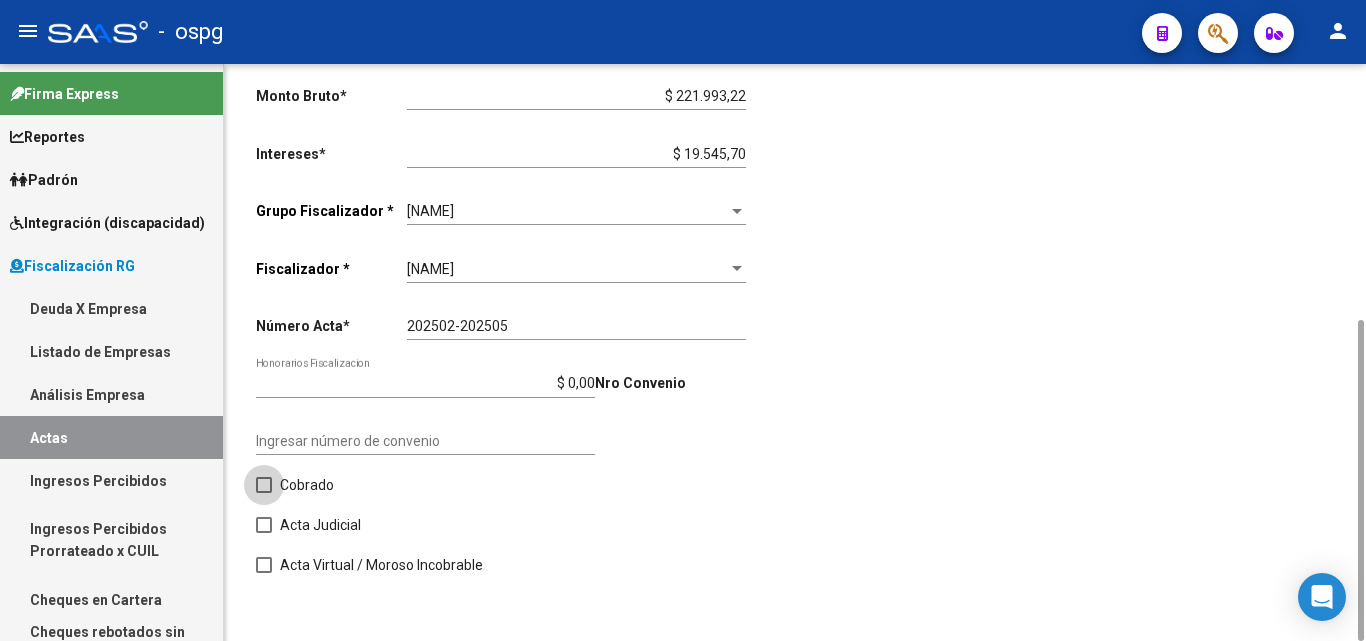 click at bounding box center (264, 485) 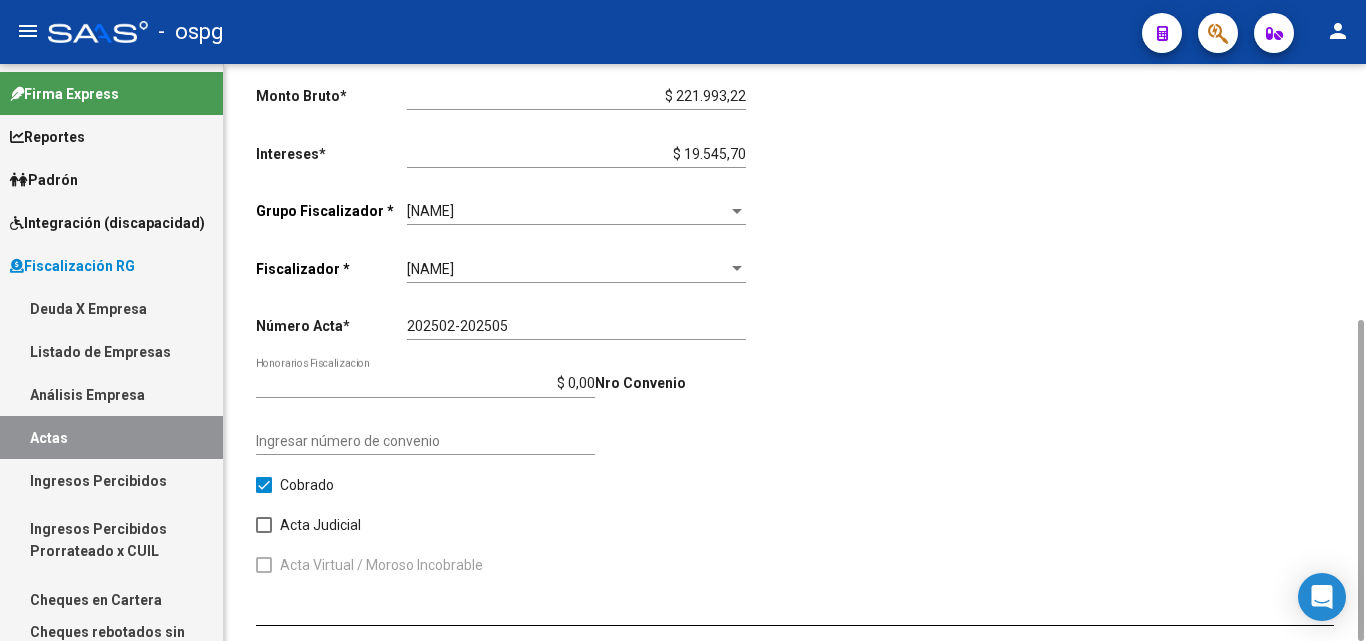 scroll, scrollTop: 775, scrollLeft: 0, axis: vertical 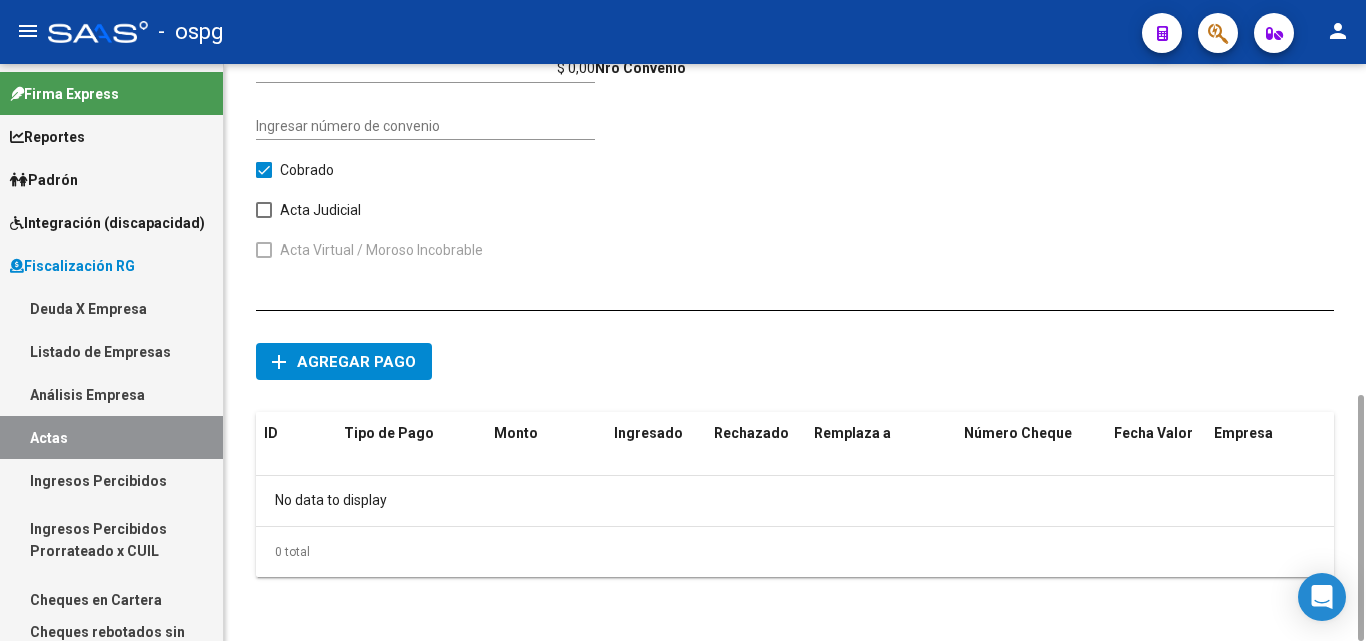 click on "Agregar pago" 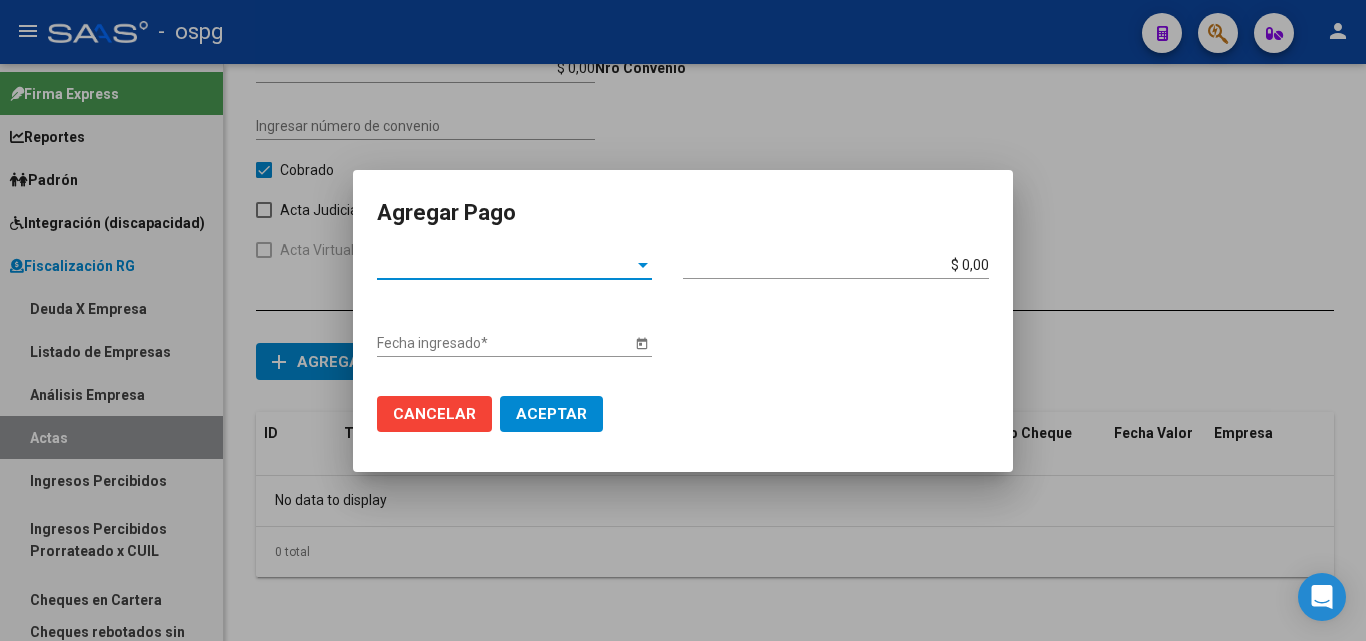 click at bounding box center (643, 265) 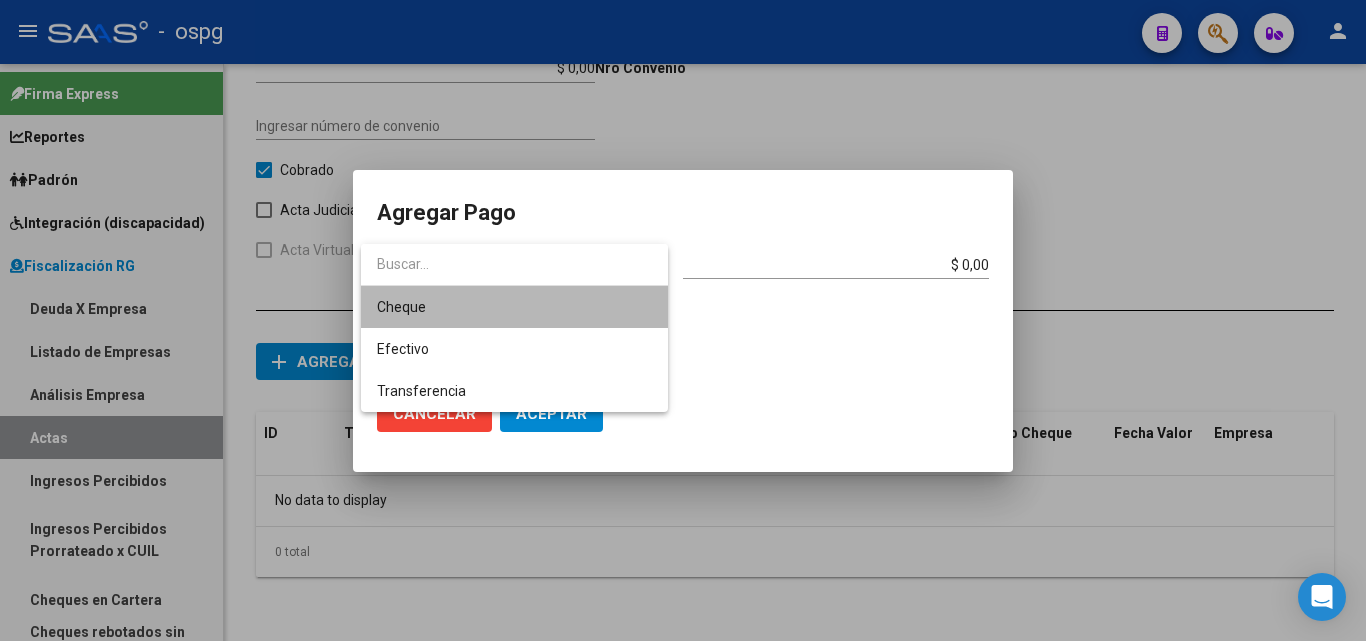 click on "Cheque" at bounding box center [514, 307] 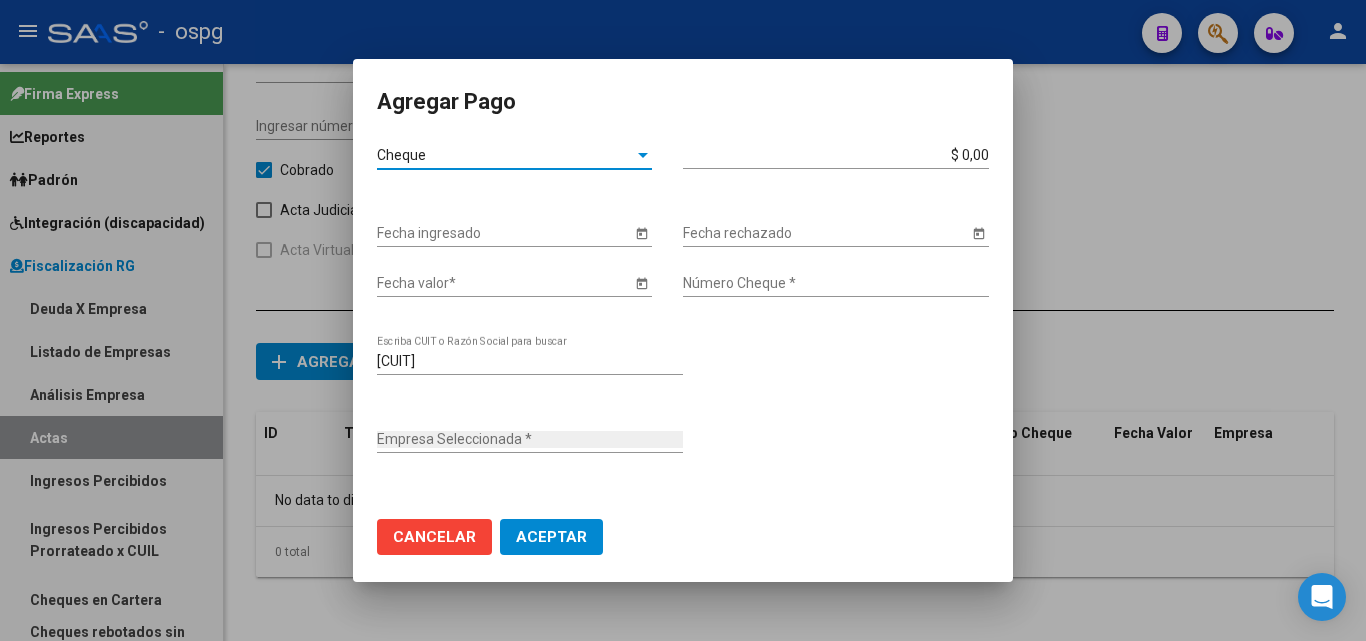 type on "TYMEC SRL" 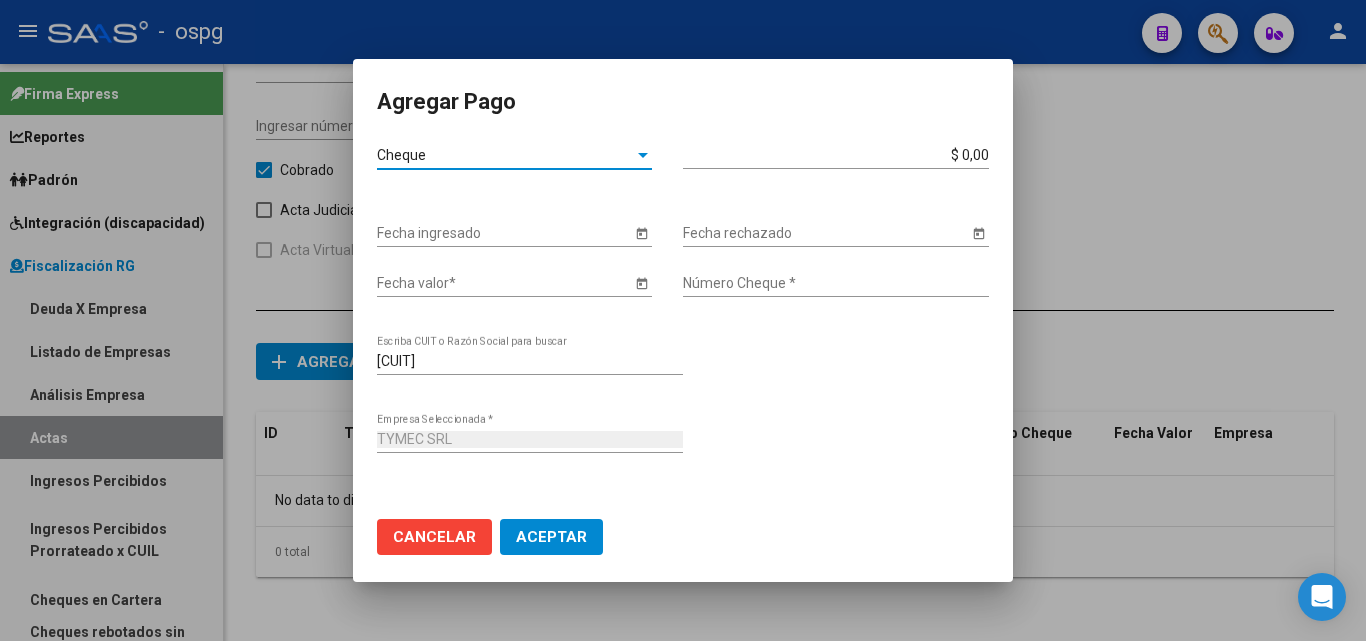 click 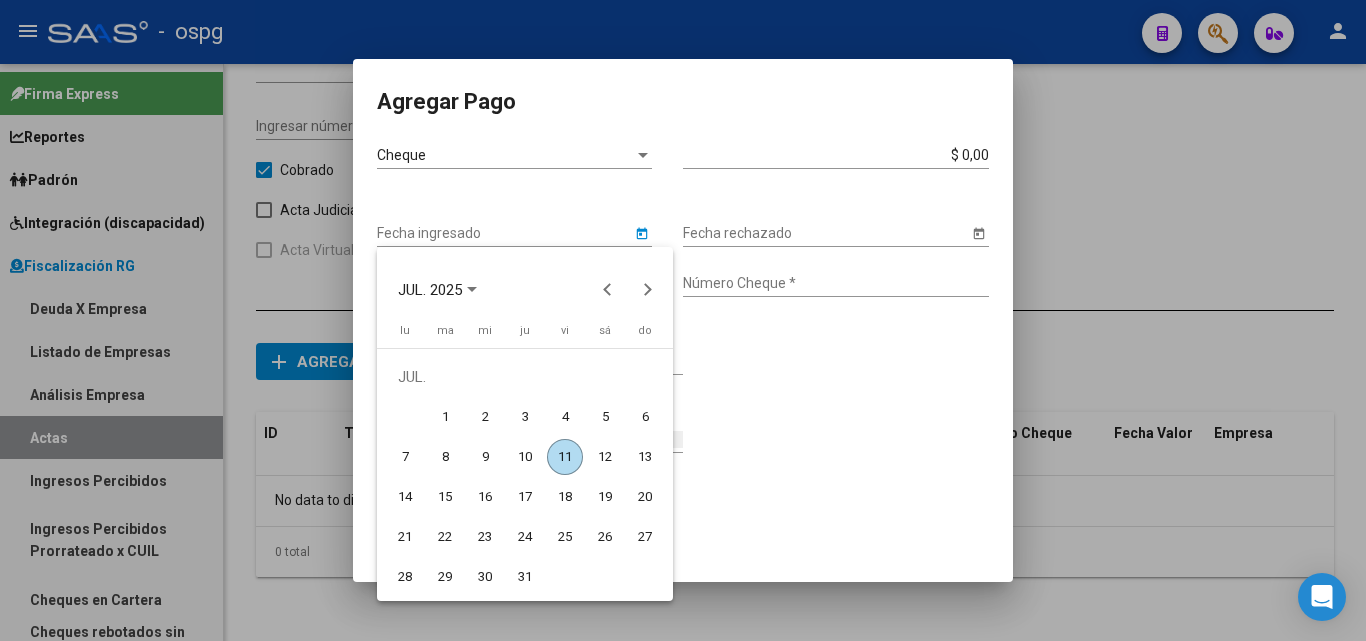 click on "10" at bounding box center [525, 457] 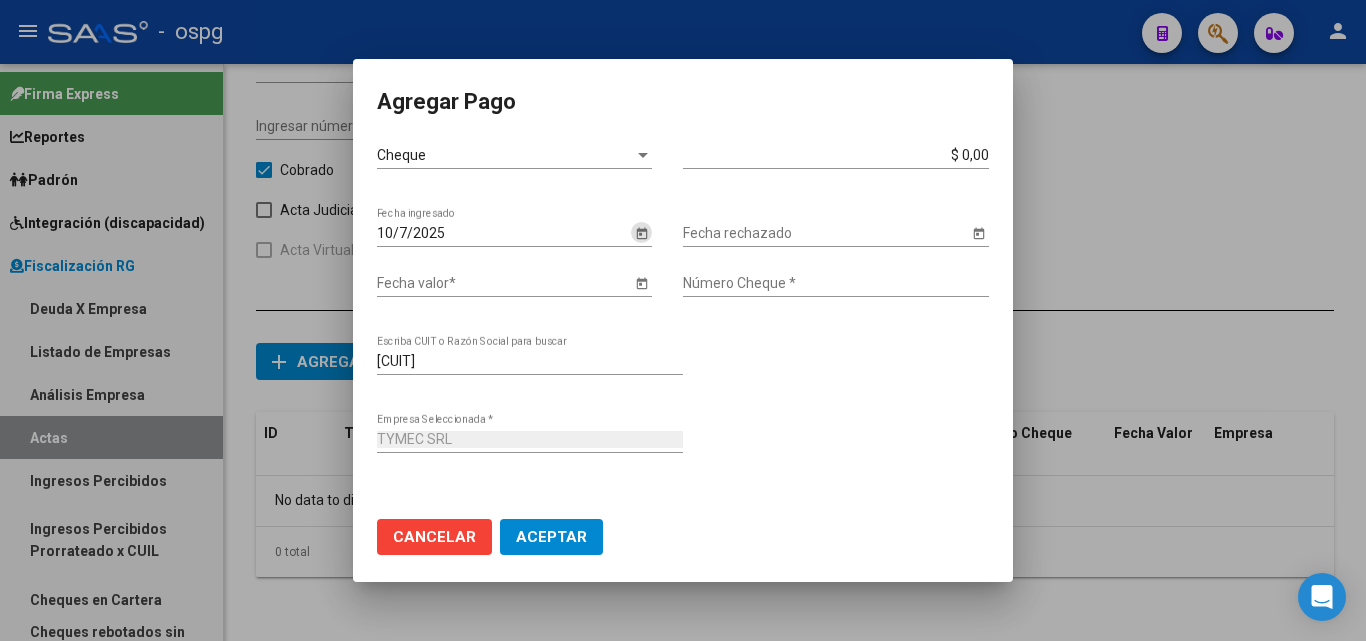 click 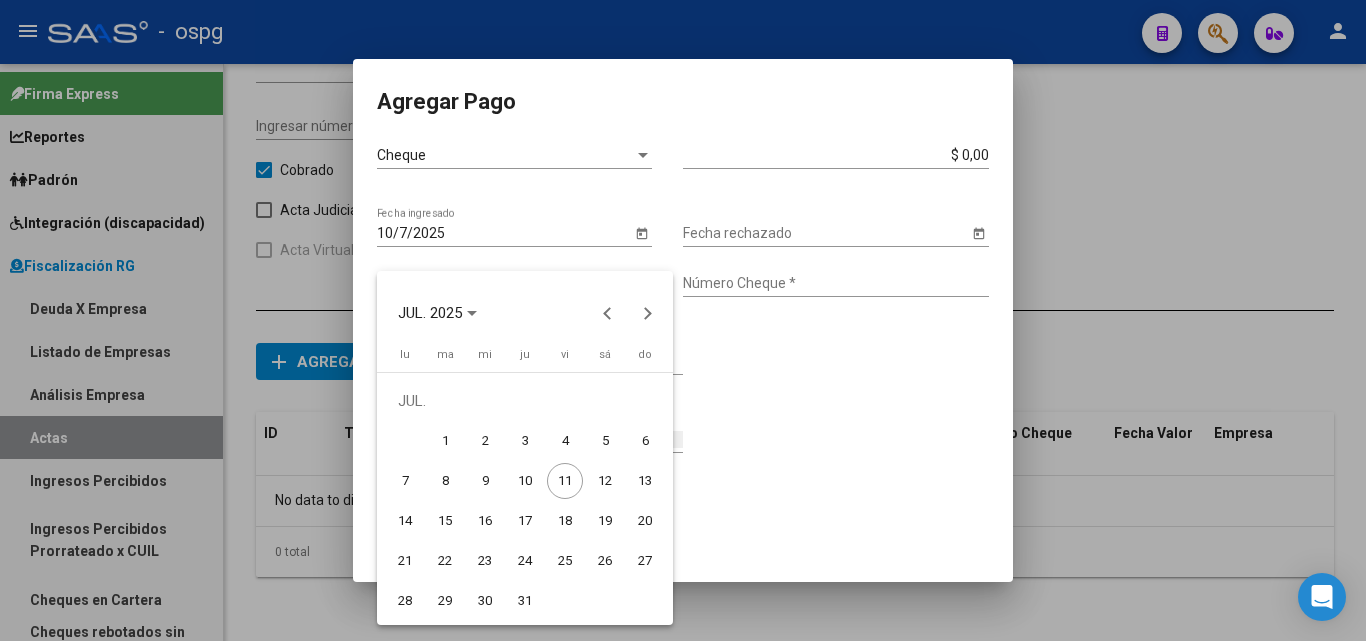 click at bounding box center [683, 320] 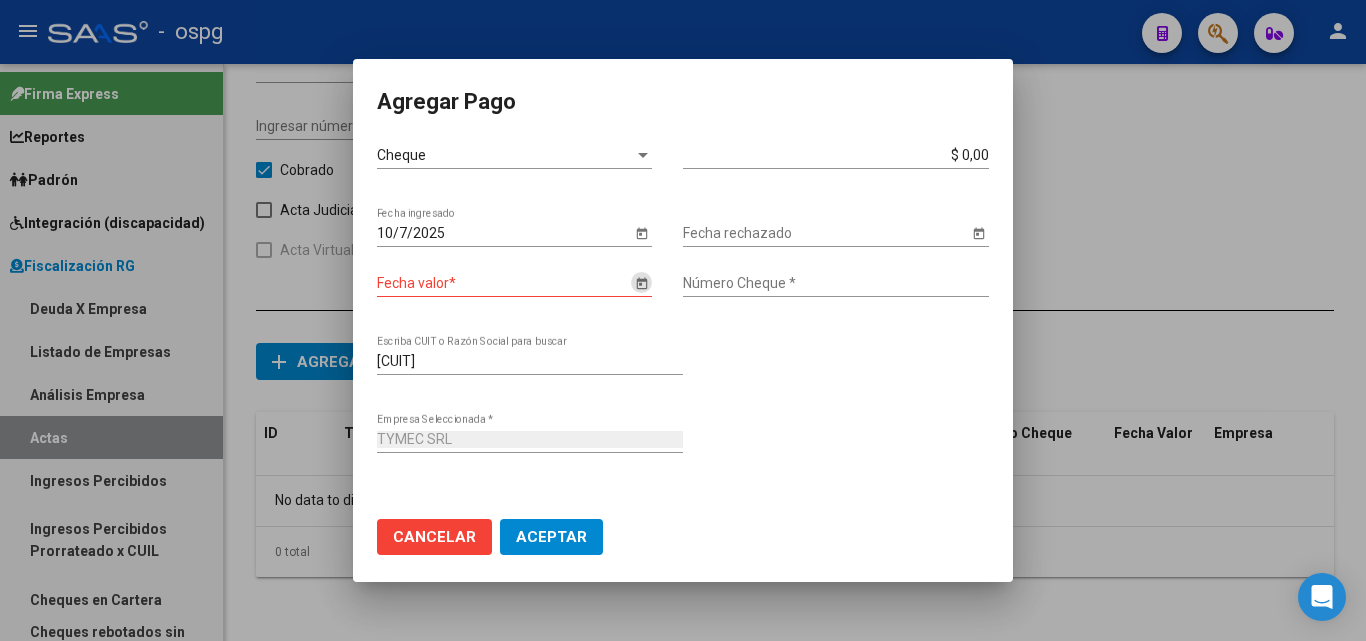 click 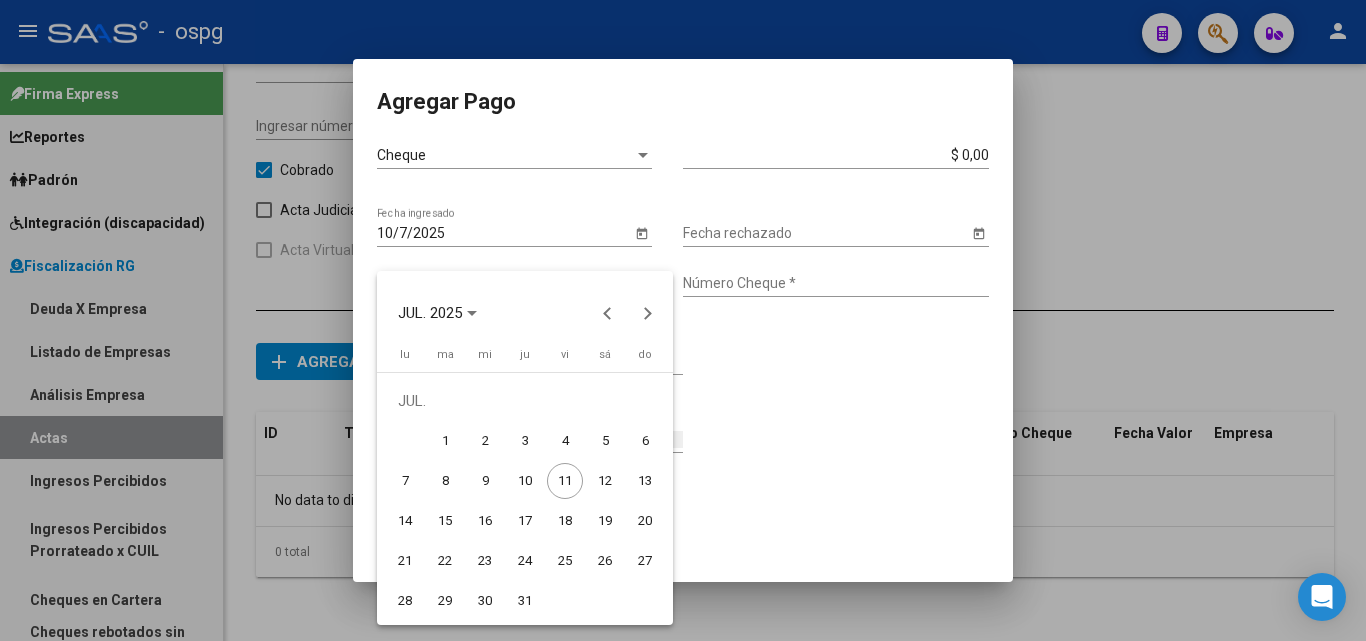 click at bounding box center (683, 320) 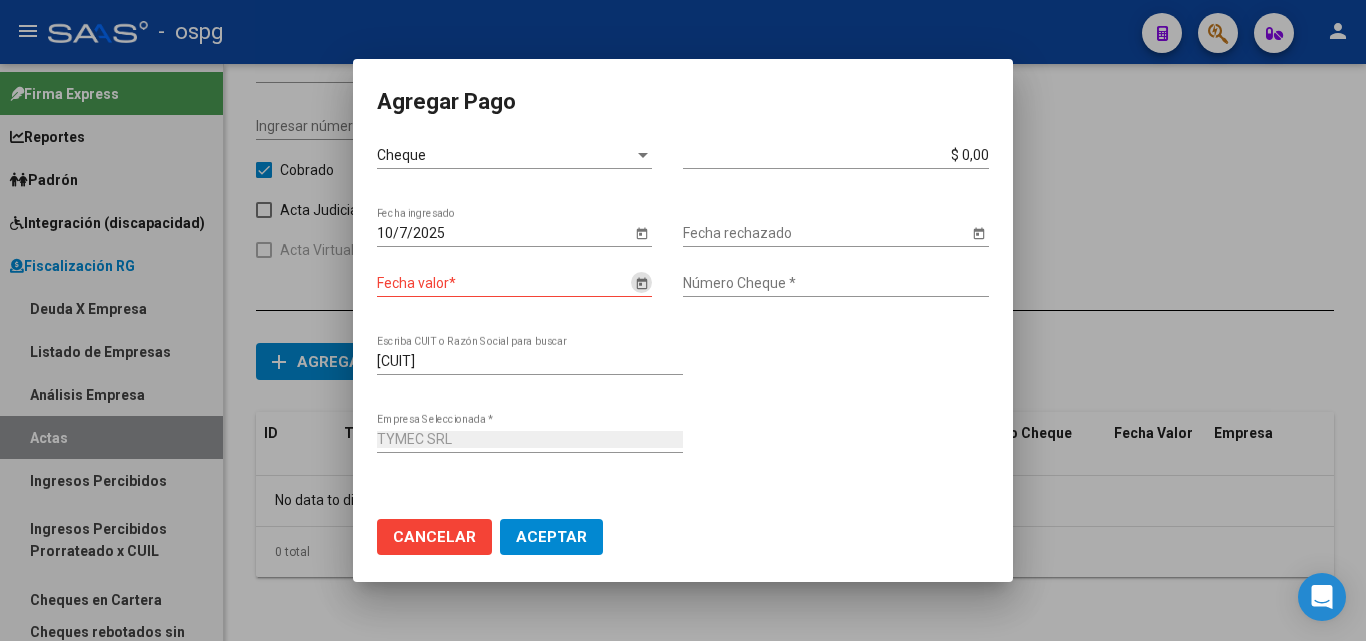 click at bounding box center [643, 155] 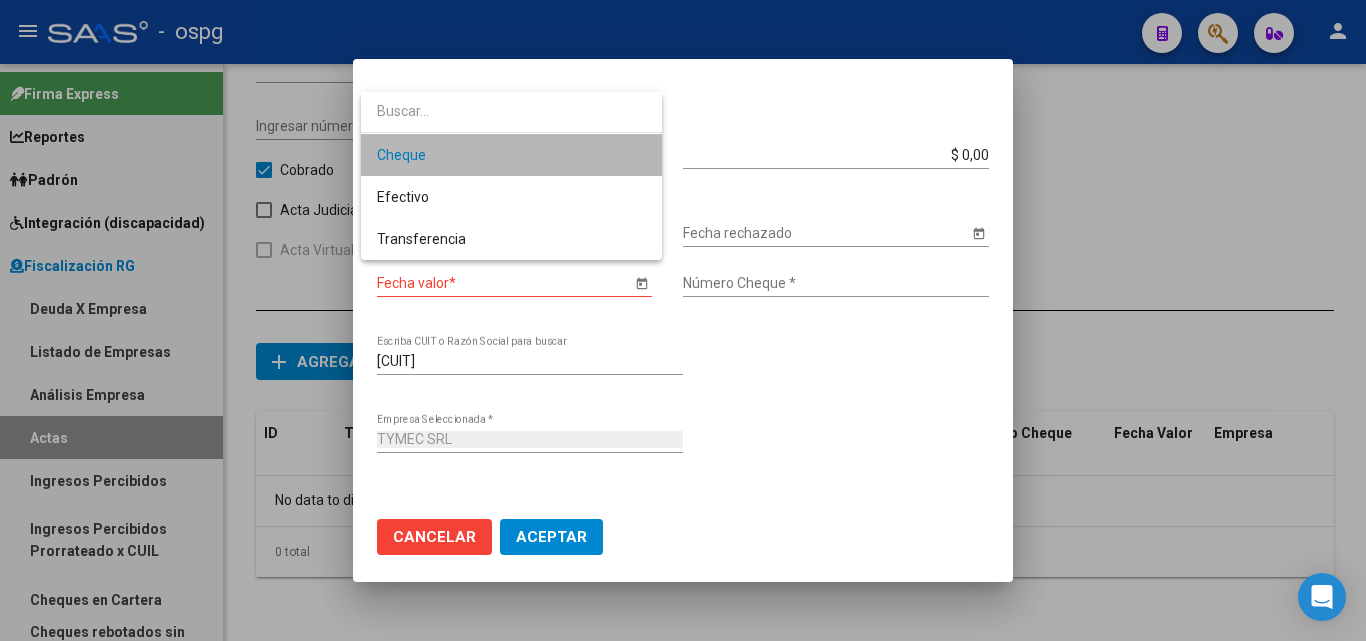 click on "Cheque" at bounding box center [511, 155] 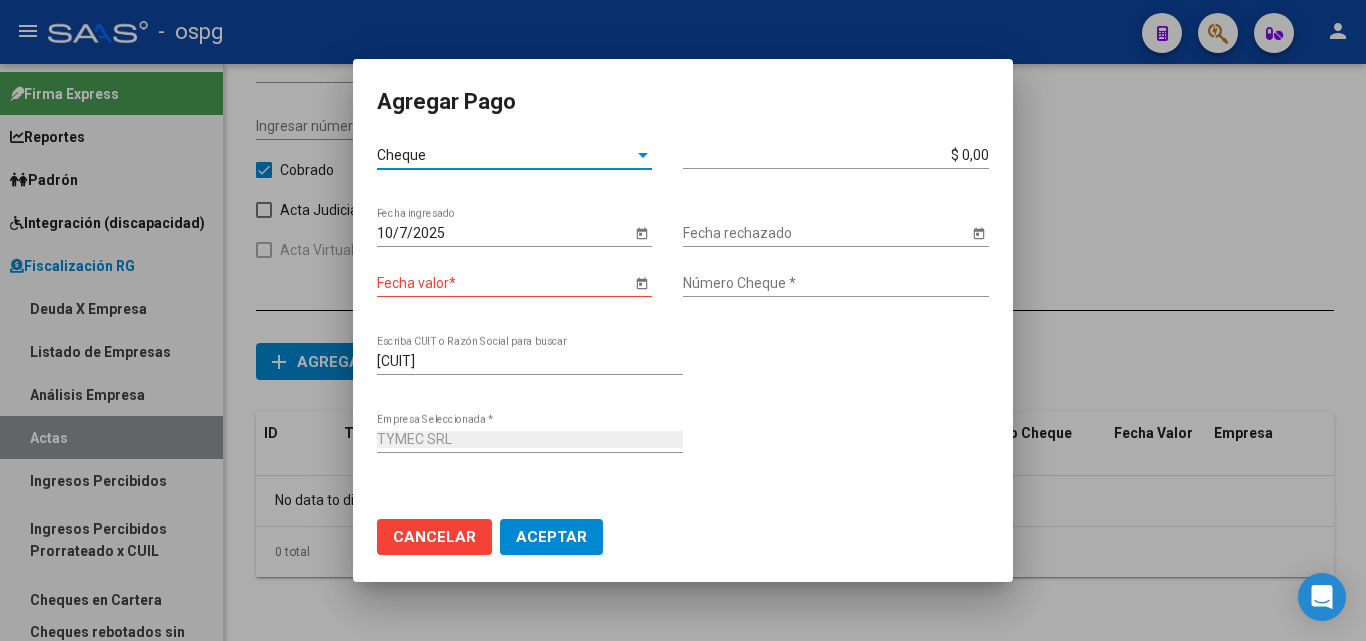 click on "Cheque" at bounding box center (505, 155) 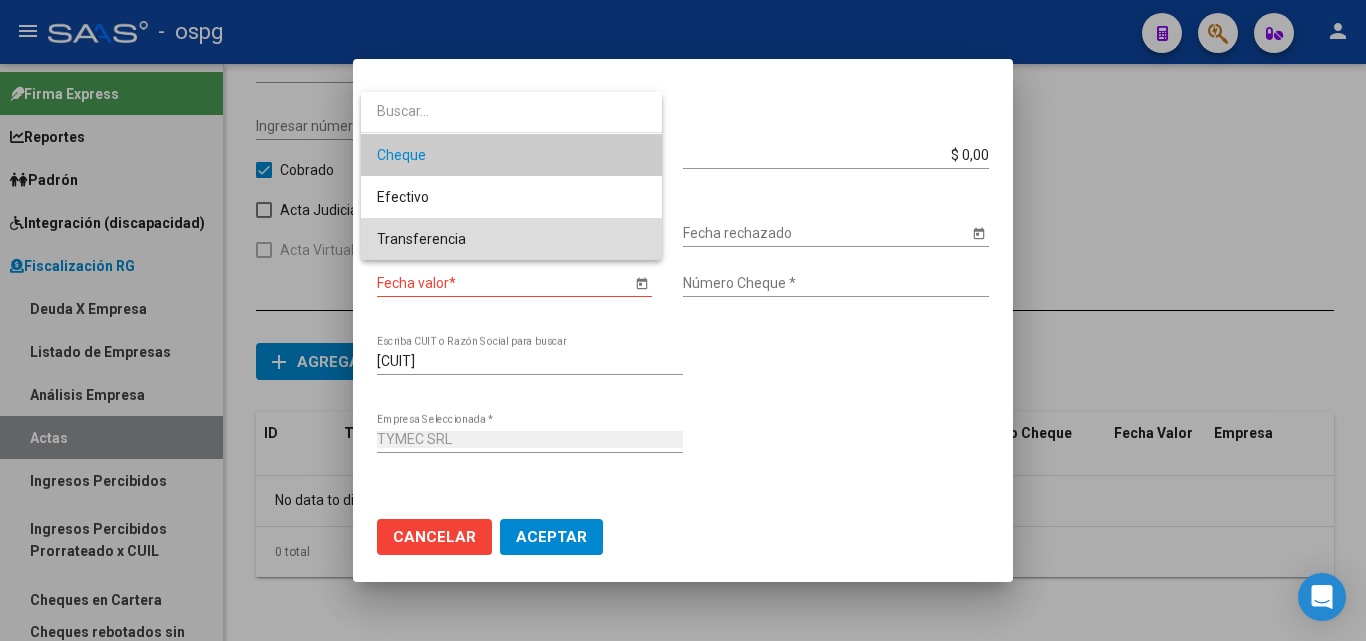 click on "Transferencia" at bounding box center (511, 239) 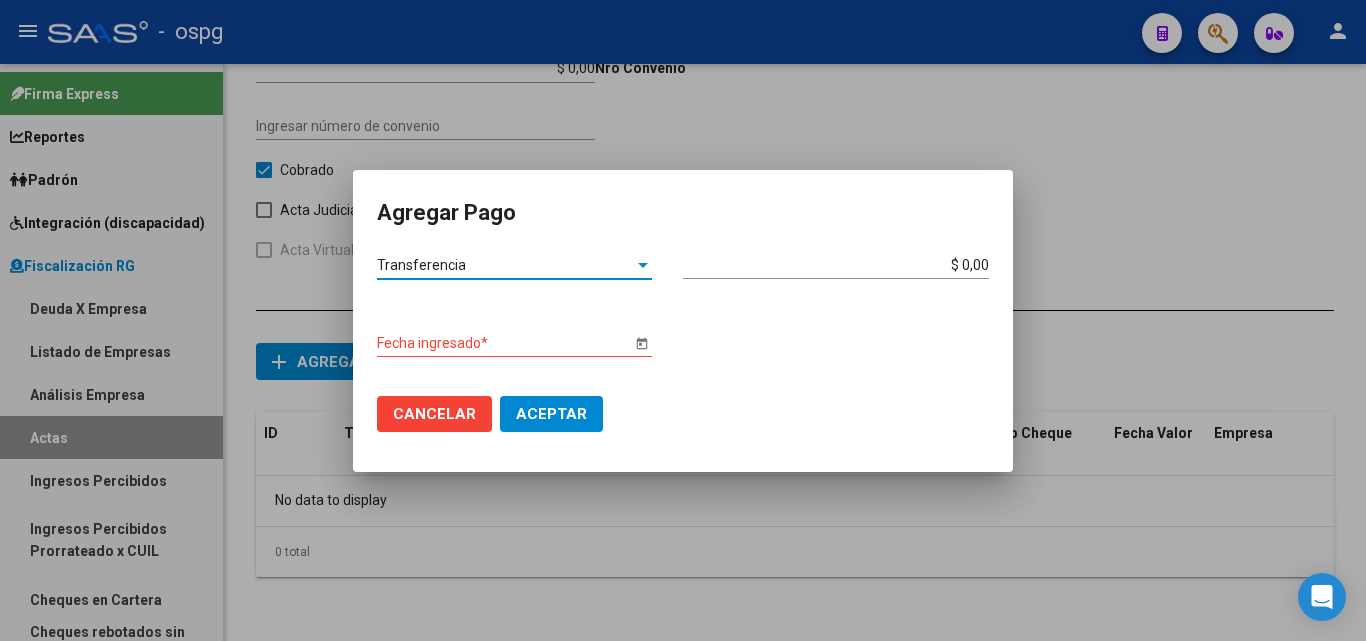 click 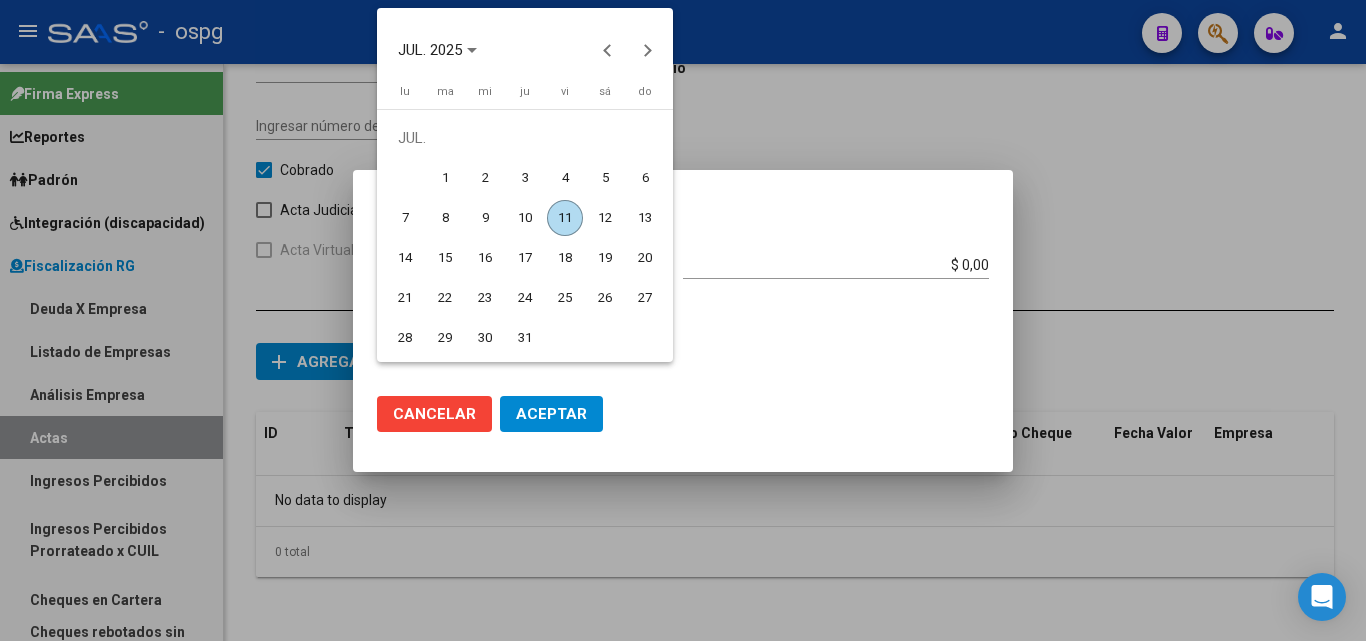 click on "10" at bounding box center (525, 218) 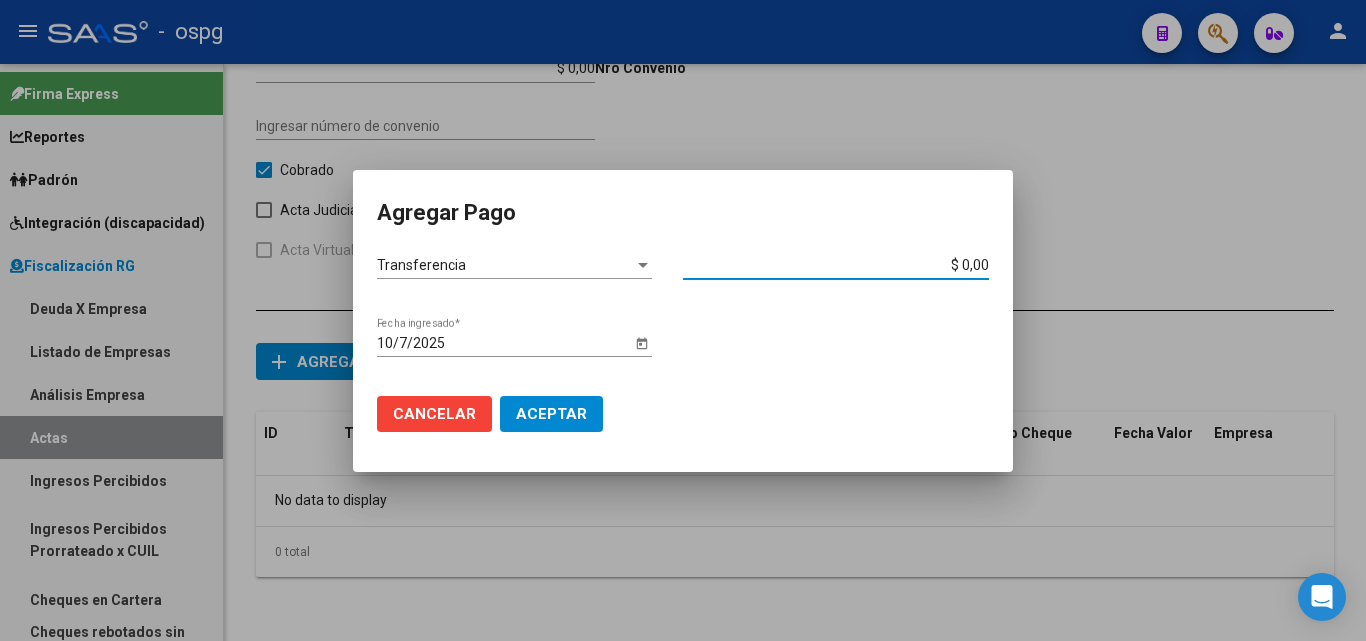 click on "$ 0,00" at bounding box center [836, 265] 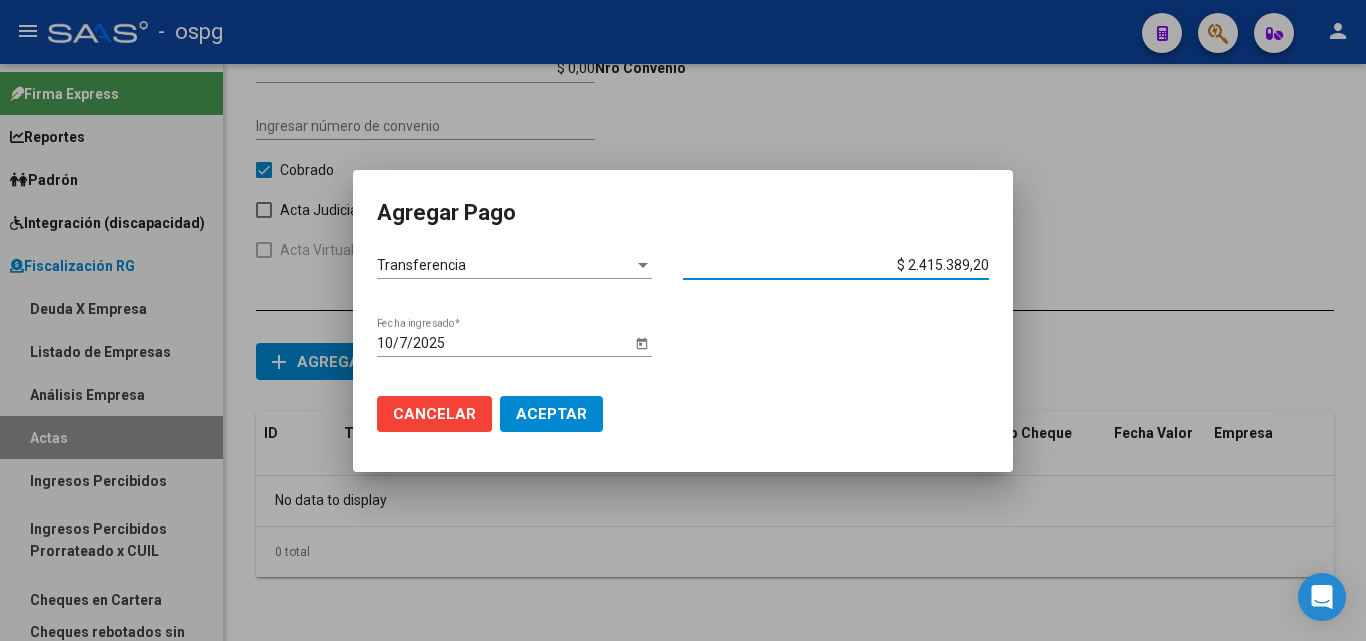 type on "$ 241.538,92" 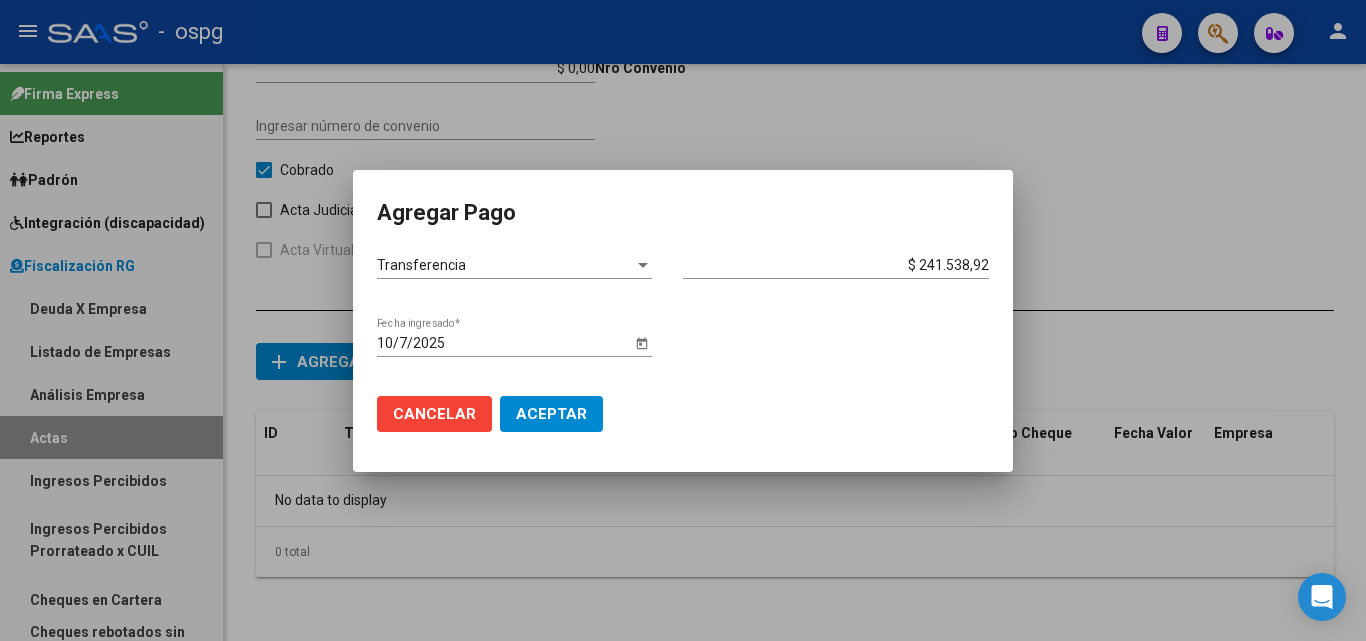 click on "[DATE] Fecha ingresado  *" at bounding box center (683, 355) 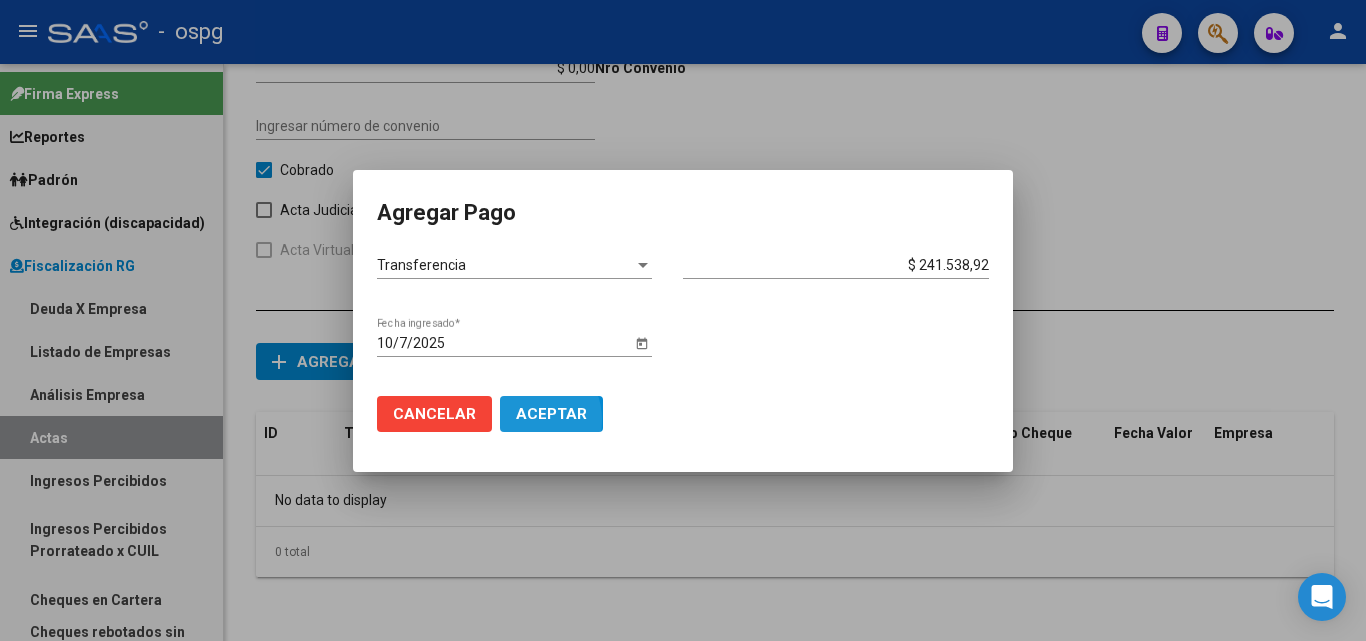 click on "Aceptar" at bounding box center [551, 414] 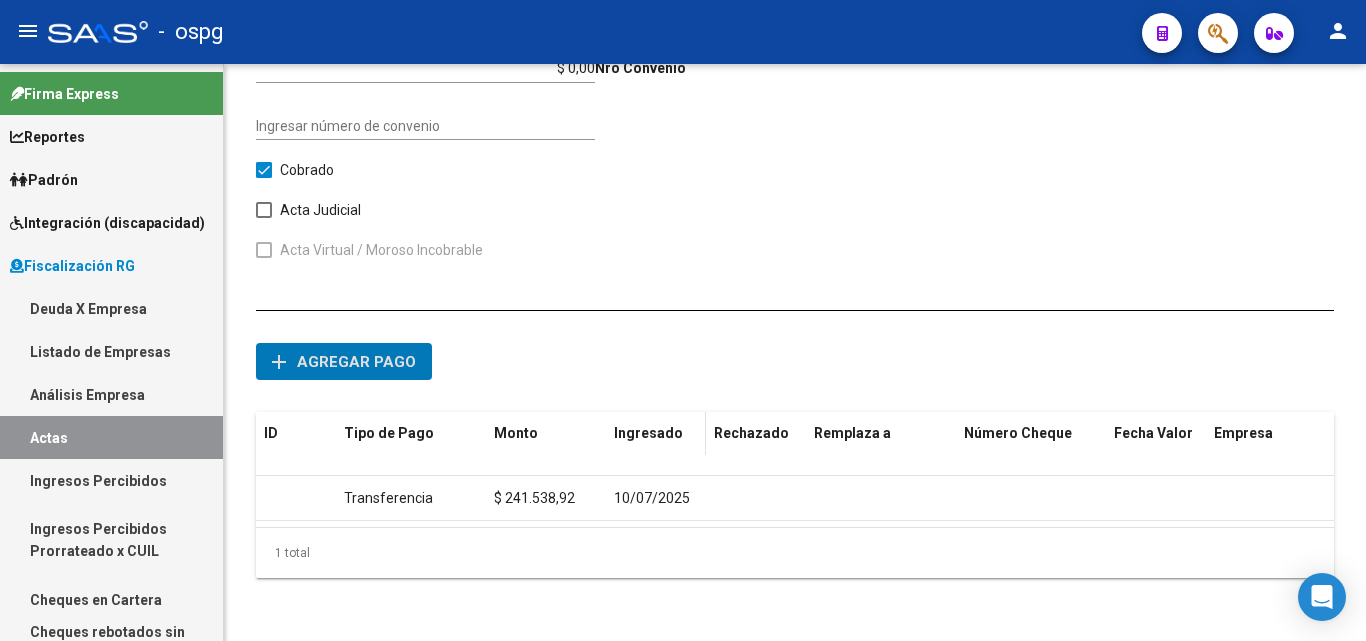 scroll, scrollTop: 0, scrollLeft: 0, axis: both 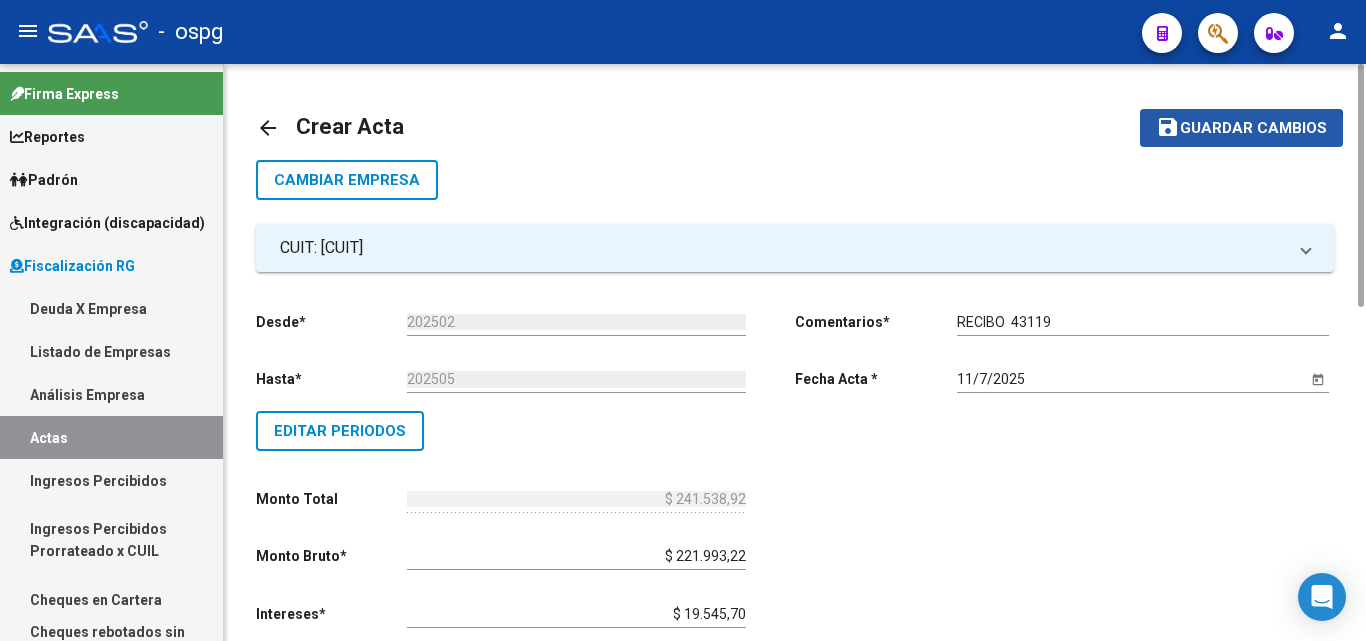 click on "save Guardar cambios" 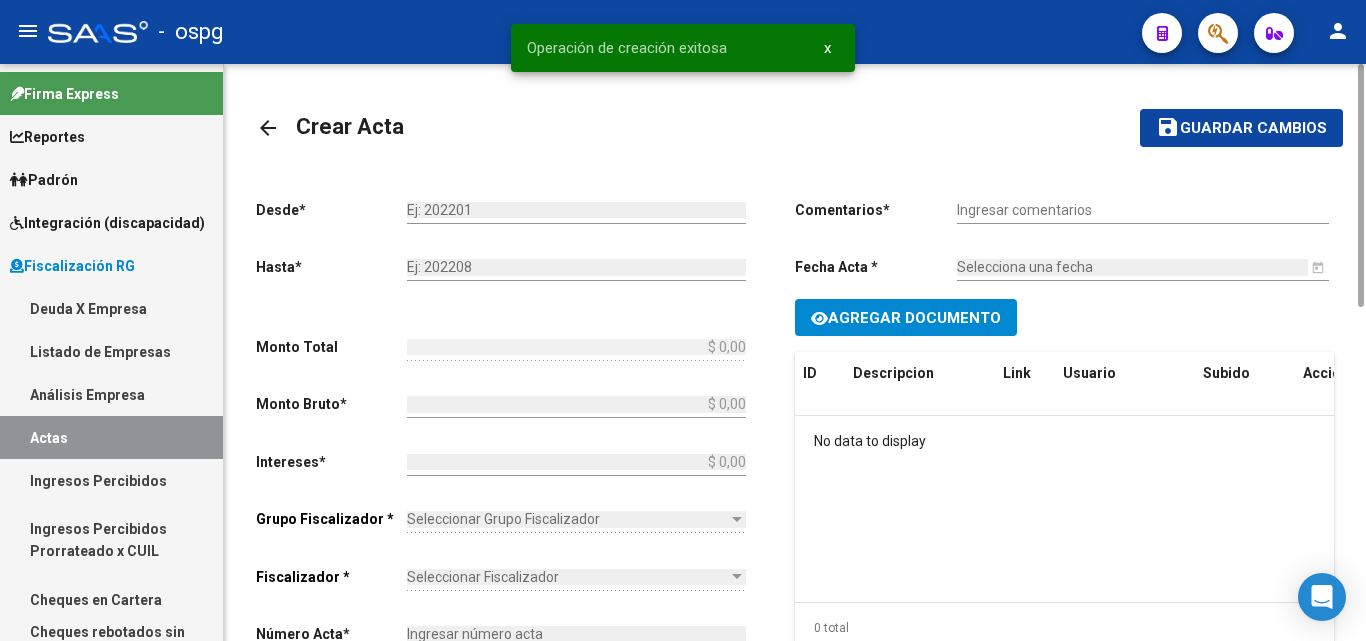 type on "202502" 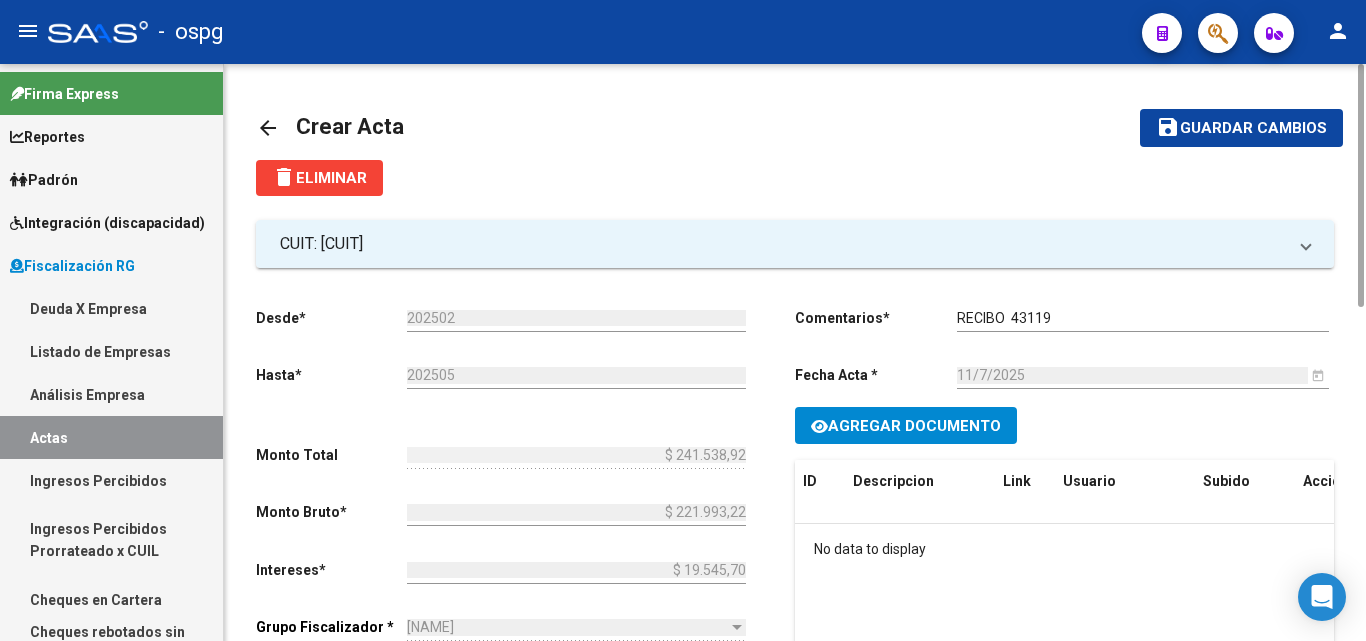 click on "Agregar Documento" 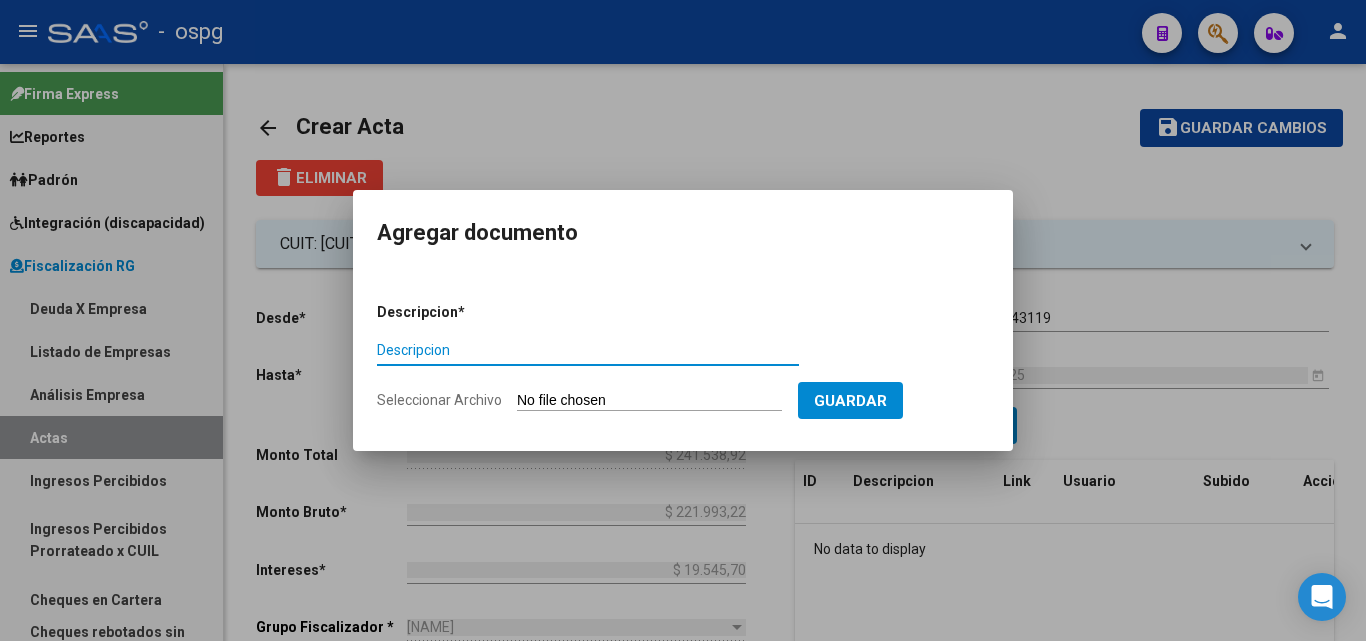 click on "Descripcion" at bounding box center (588, 351) 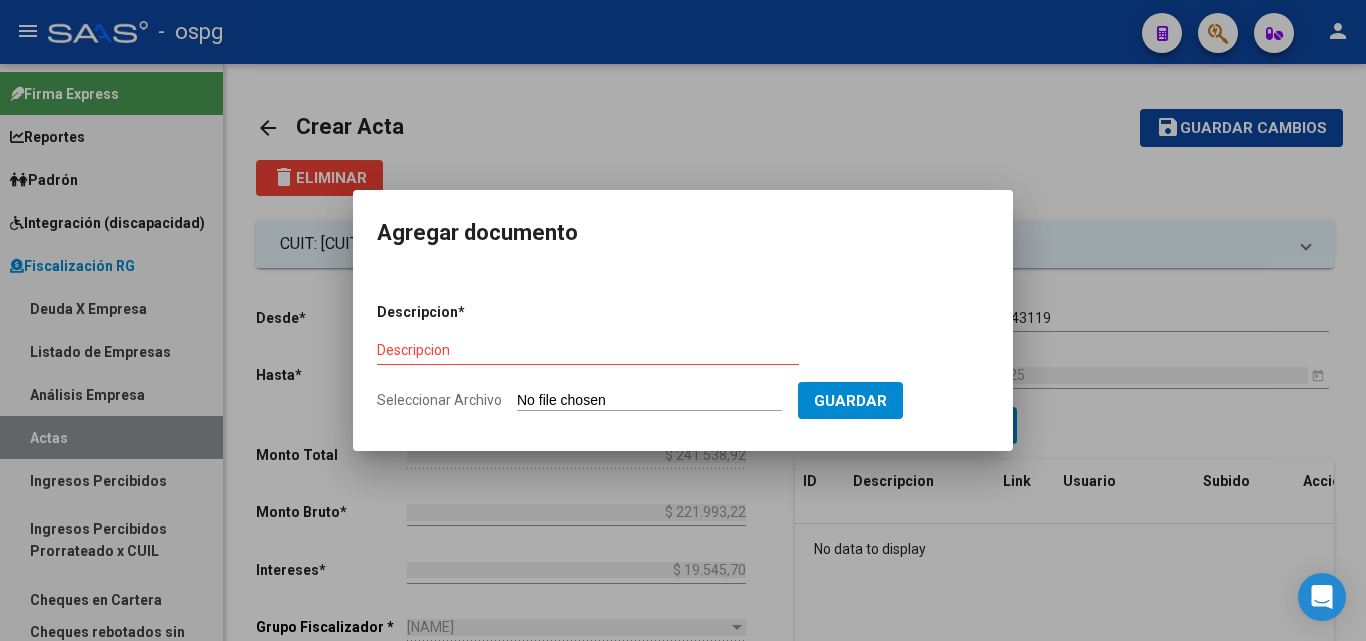 click on "Descripcion" at bounding box center (588, 351) 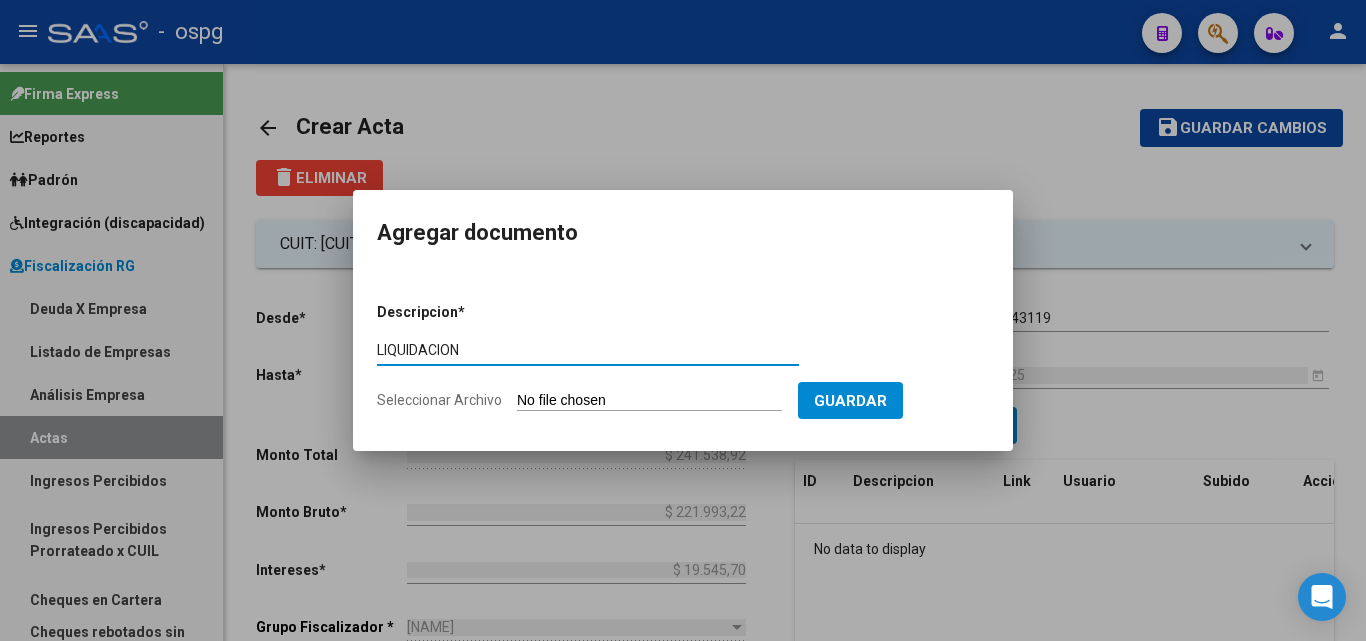 type on "LIQUIDACION" 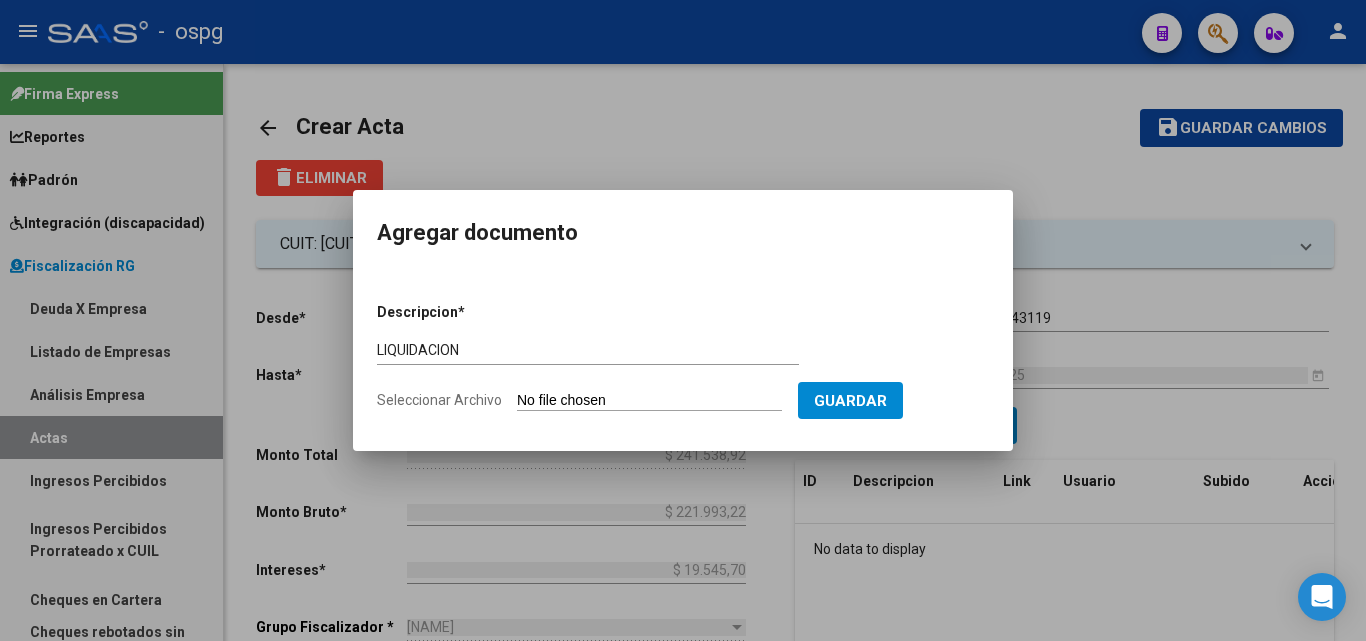 click on "Seleccionar Archivo" at bounding box center (649, 401) 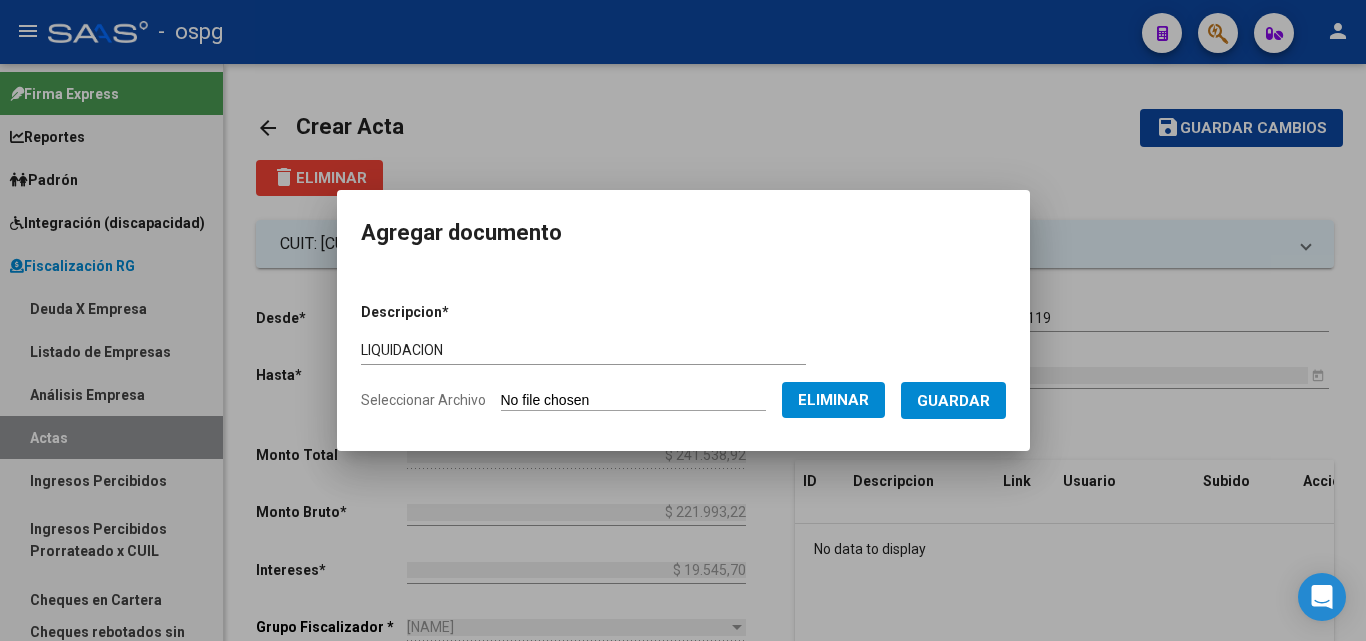 click on "Guardar" at bounding box center (953, 401) 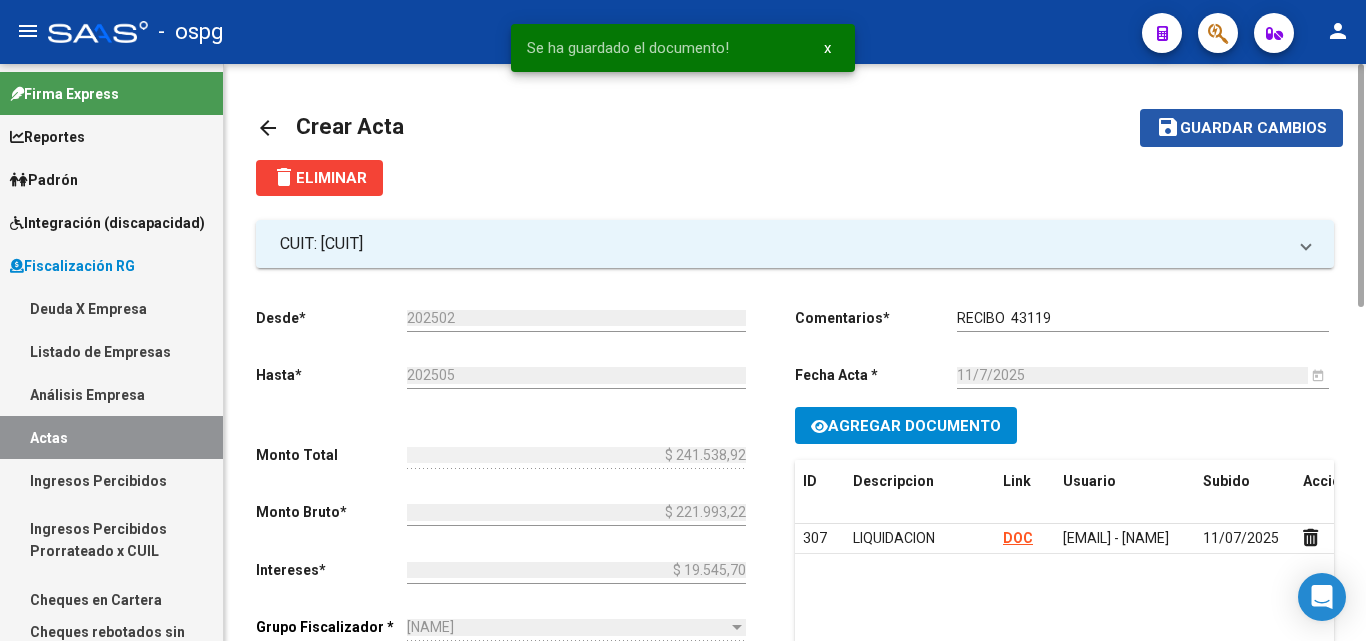 click on "Guardar cambios" 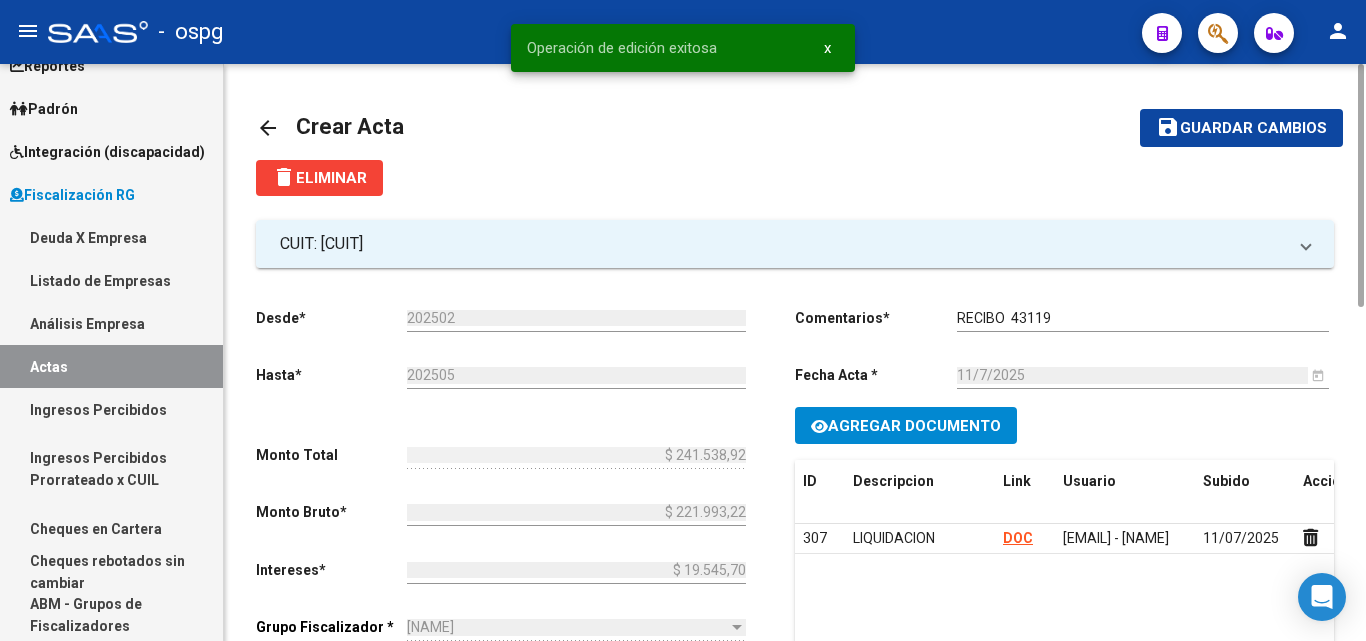 scroll, scrollTop: 100, scrollLeft: 0, axis: vertical 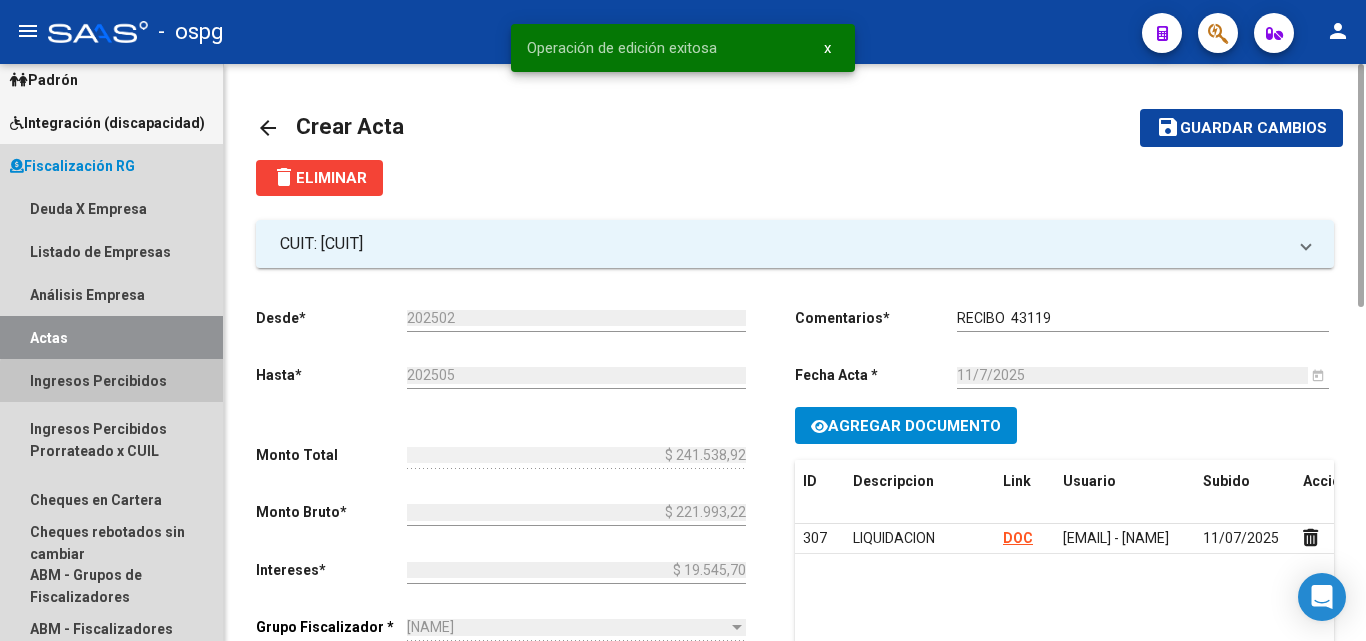 click on "Ingresos Percibidos" at bounding box center [111, 380] 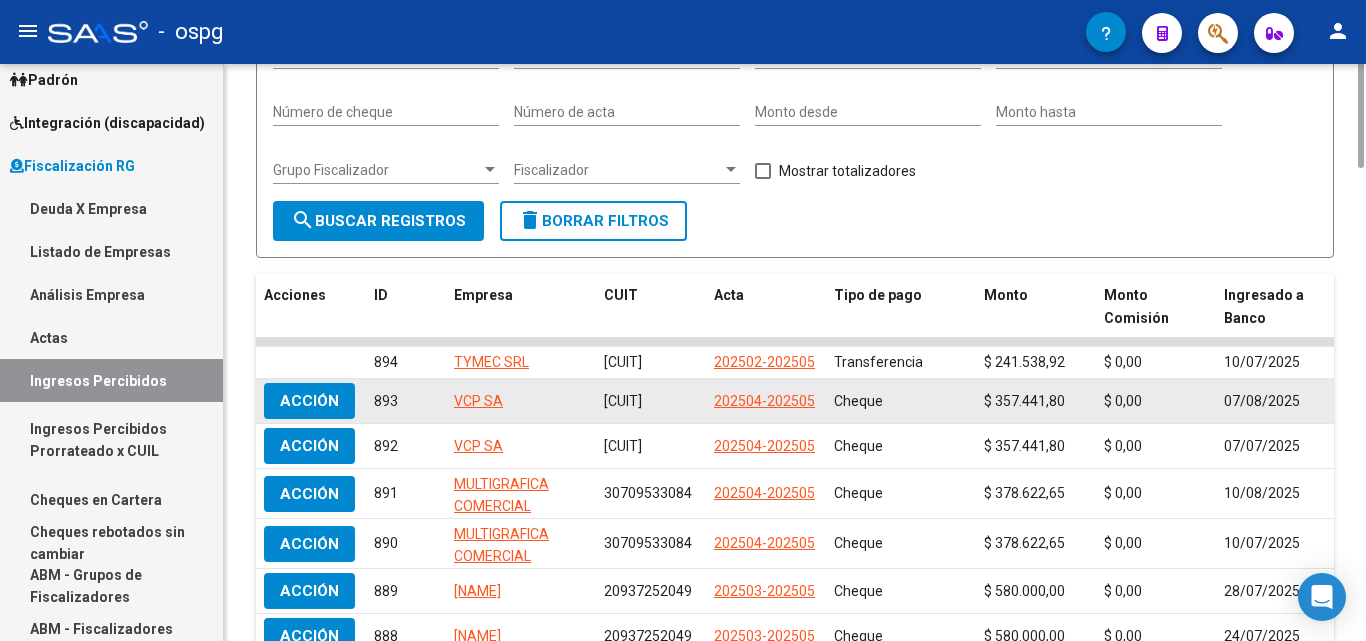 scroll, scrollTop: 0, scrollLeft: 0, axis: both 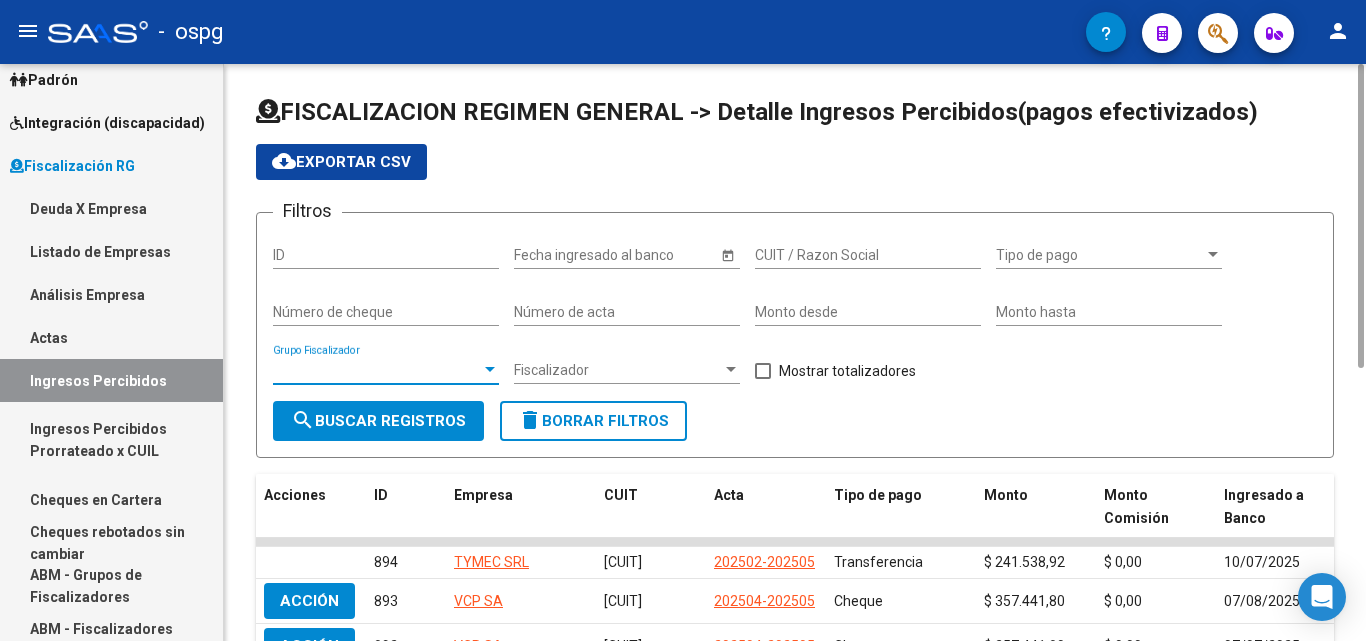 click on "Grupo Fiscalizador" at bounding box center (377, 370) 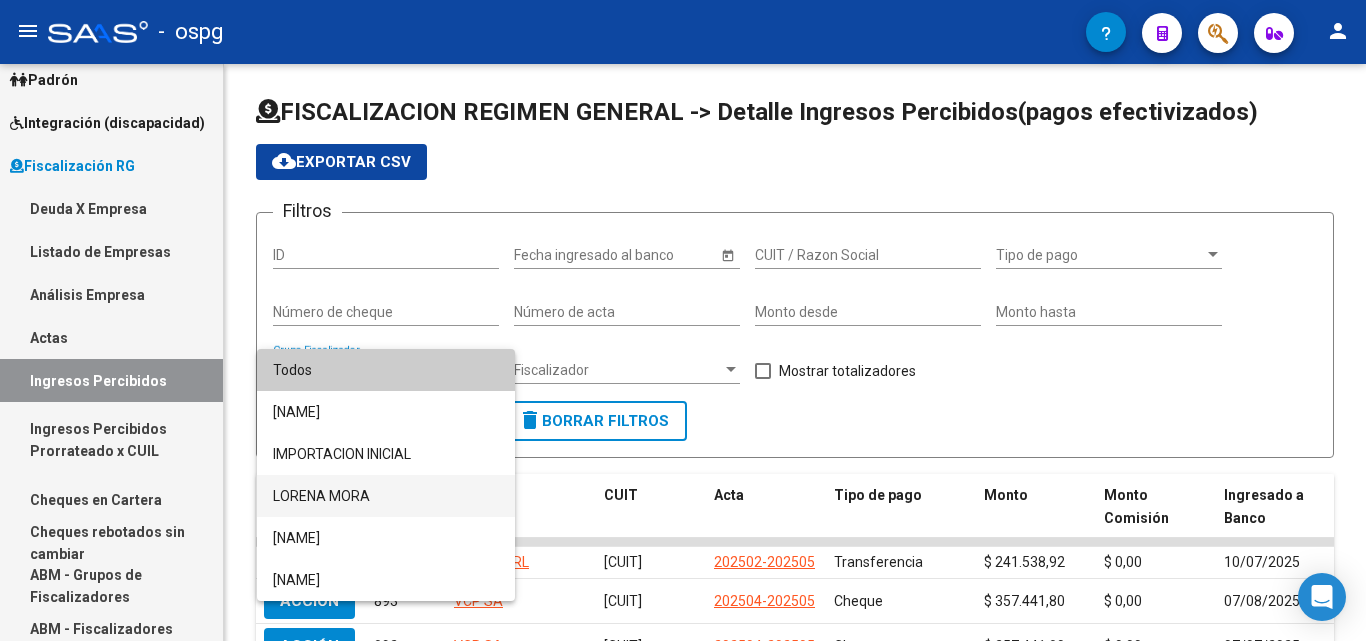 click on "LORENA MORA" at bounding box center [386, 496] 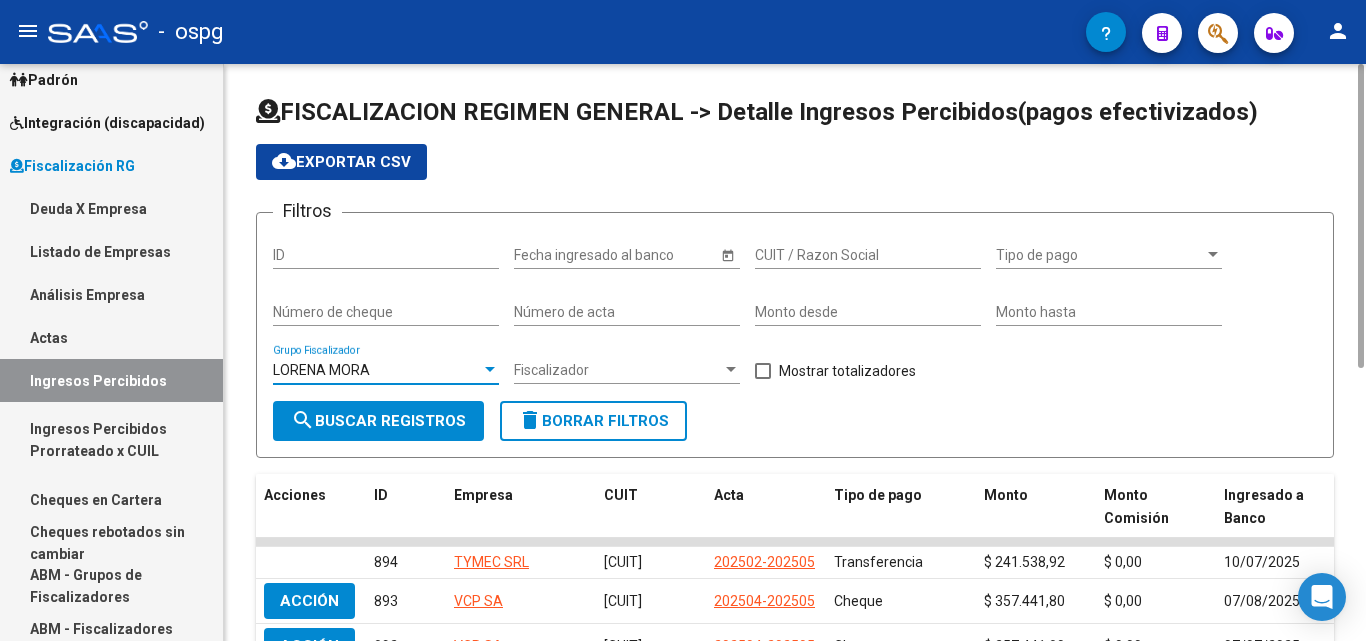 click at bounding box center (763, 371) 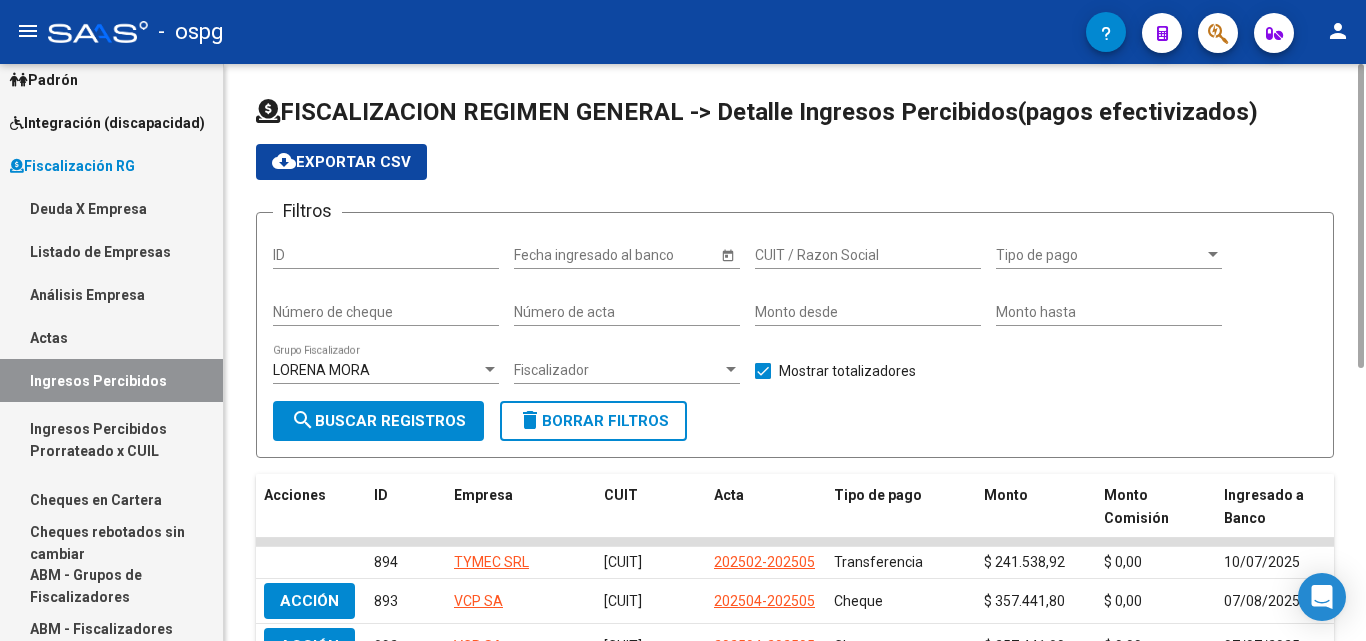 click on "search  Buscar Registros" 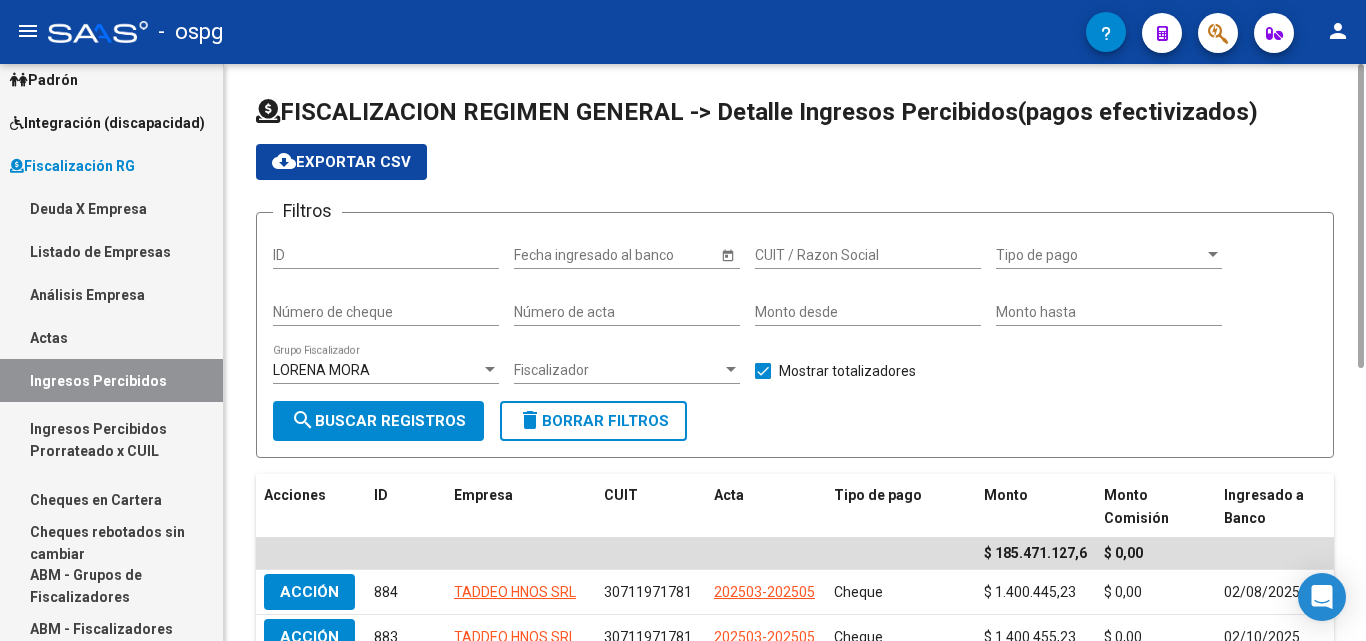 click at bounding box center [490, 370] 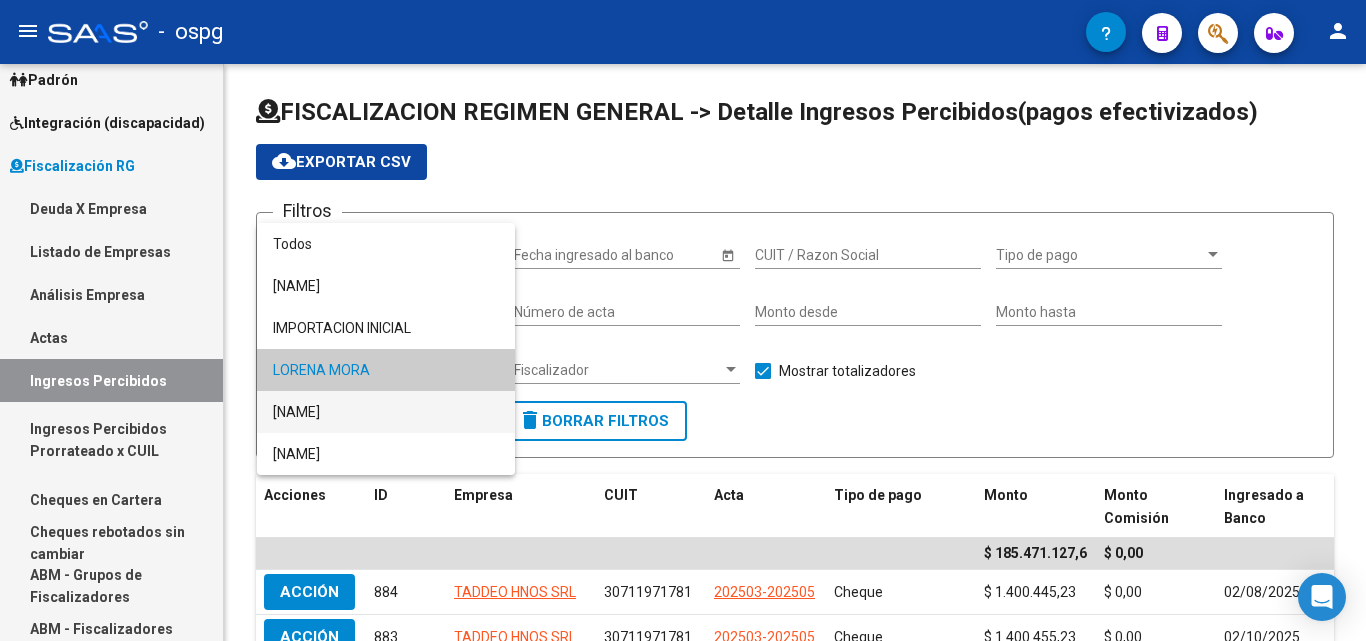 click on "[NAME]" at bounding box center [386, 412] 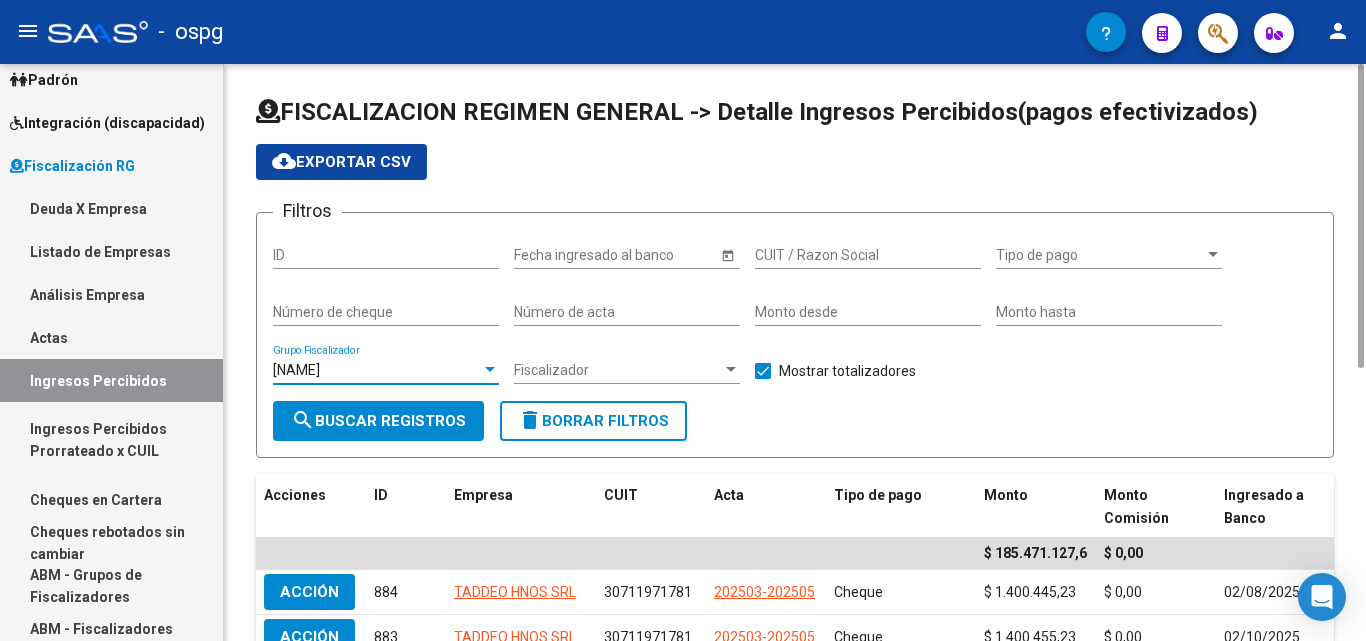 click on "search  Buscar Registros" 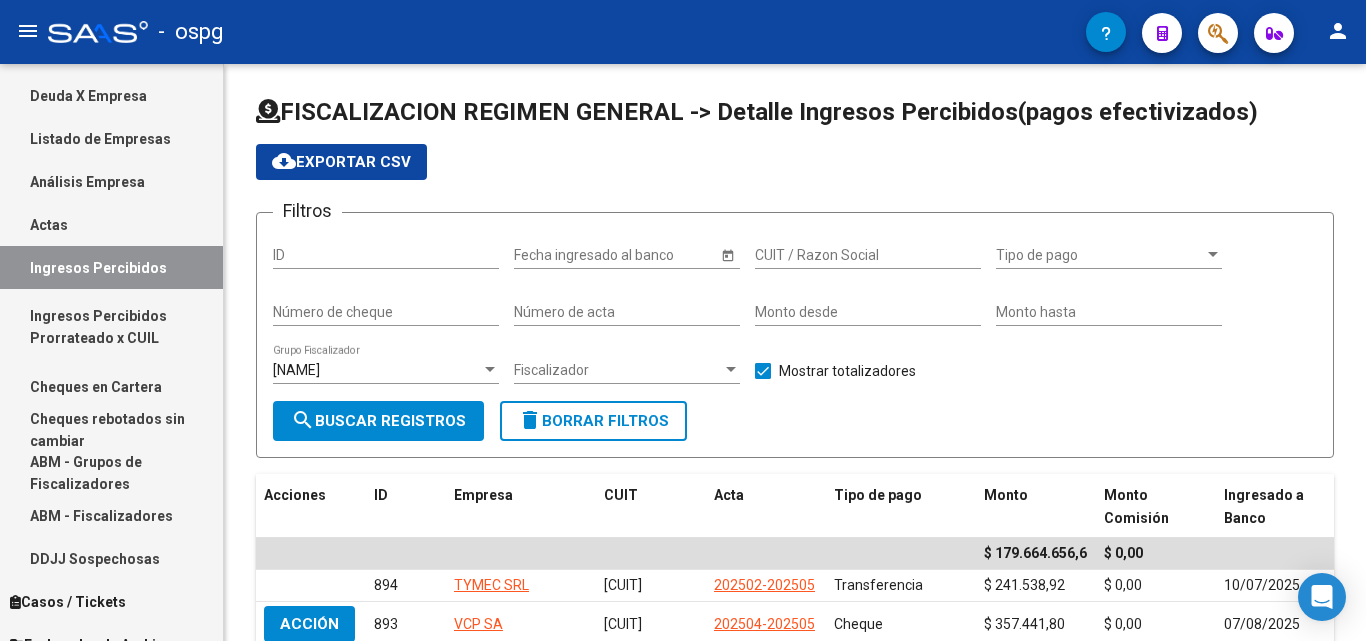 scroll, scrollTop: 300, scrollLeft: 0, axis: vertical 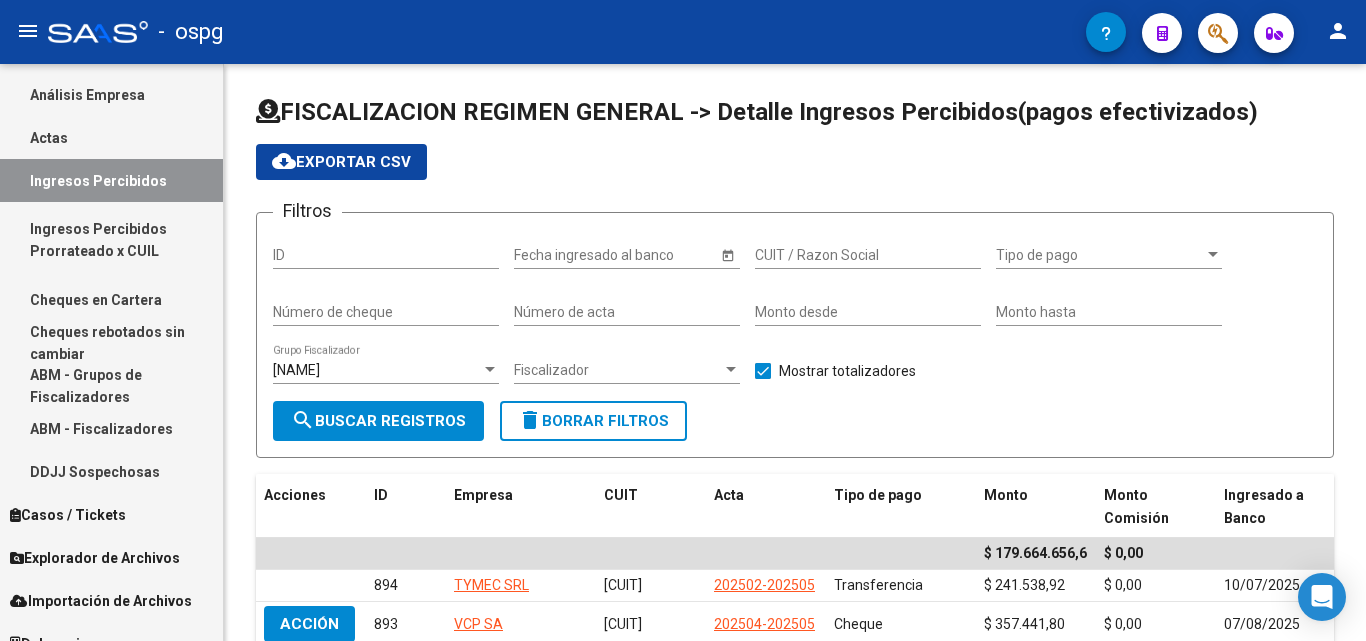 click on "Cheques en Cartera" at bounding box center [111, 299] 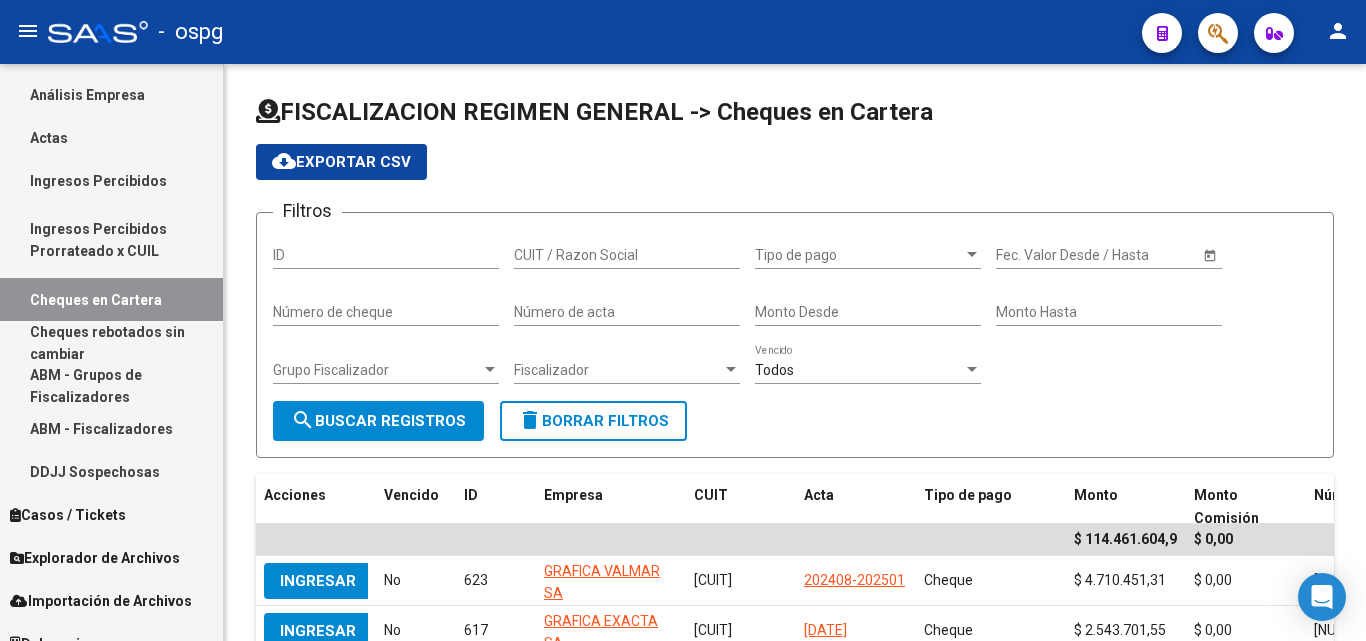 scroll, scrollTop: 527, scrollLeft: 0, axis: vertical 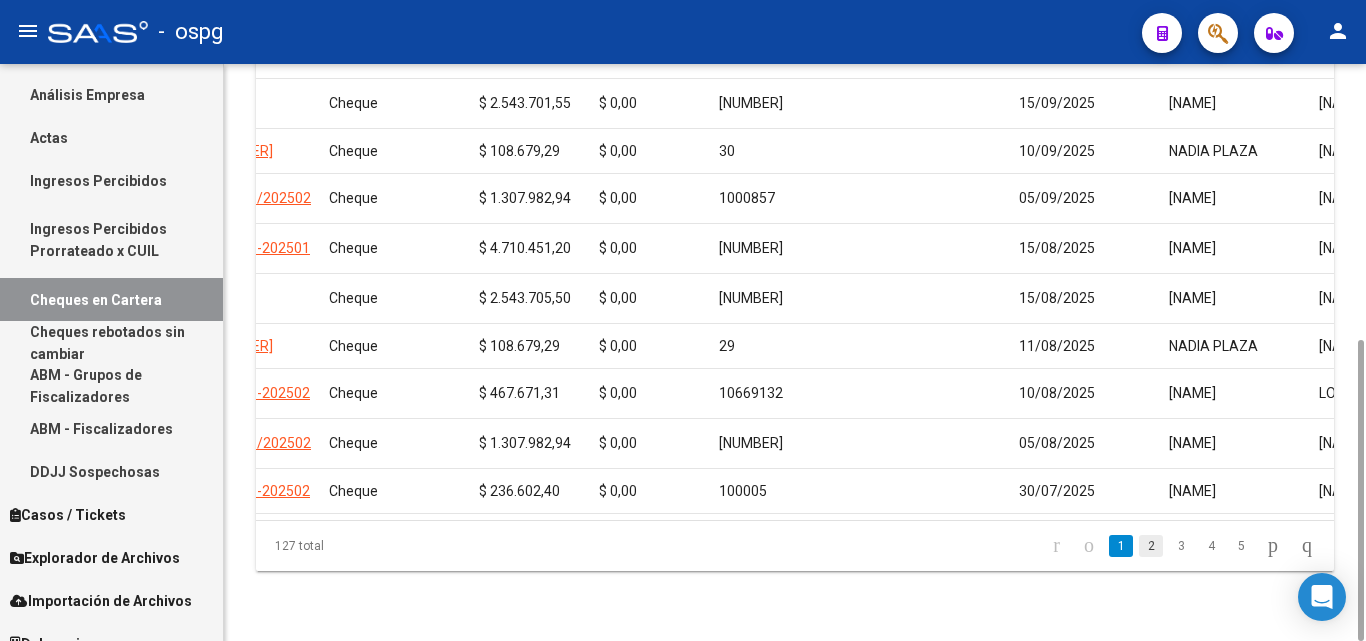 click on "2" 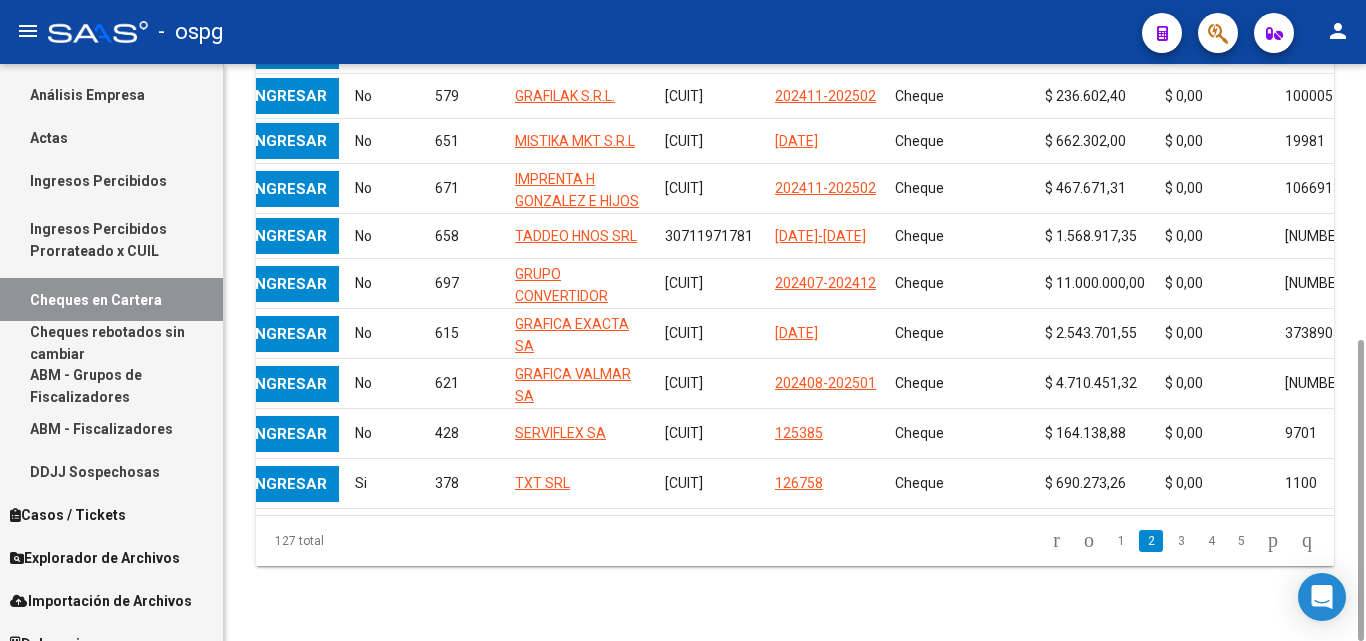 scroll, scrollTop: 0, scrollLeft: 0, axis: both 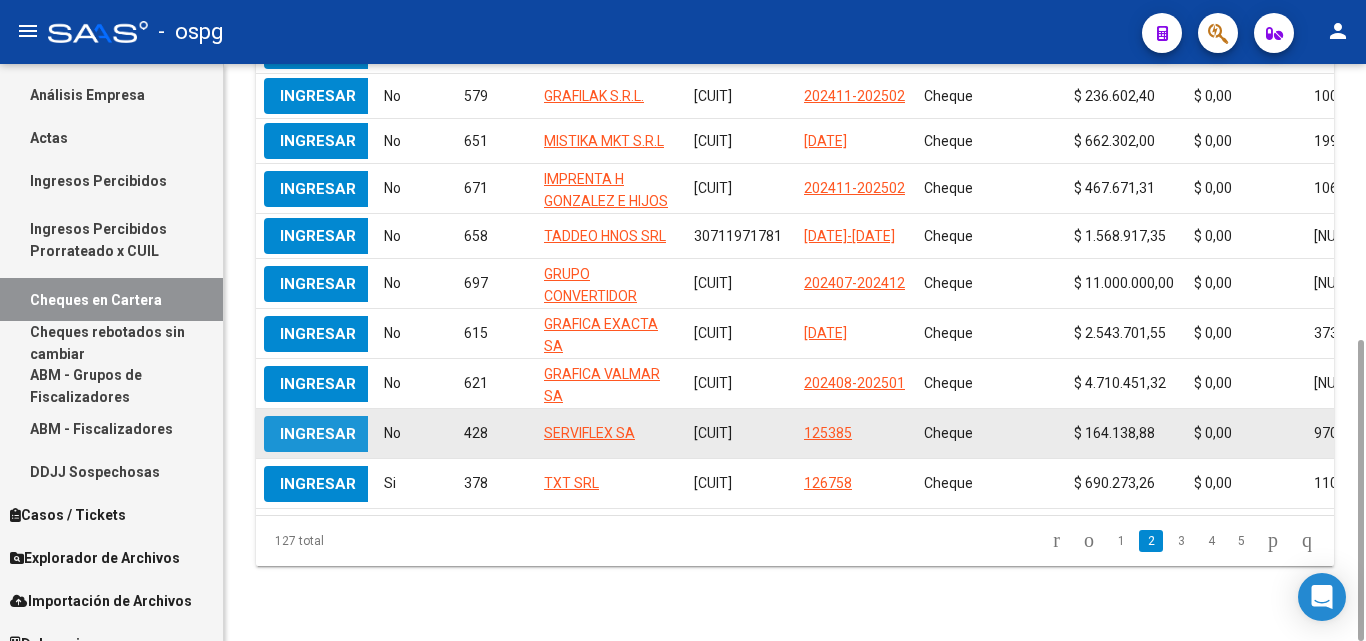 click on "Ingresar" 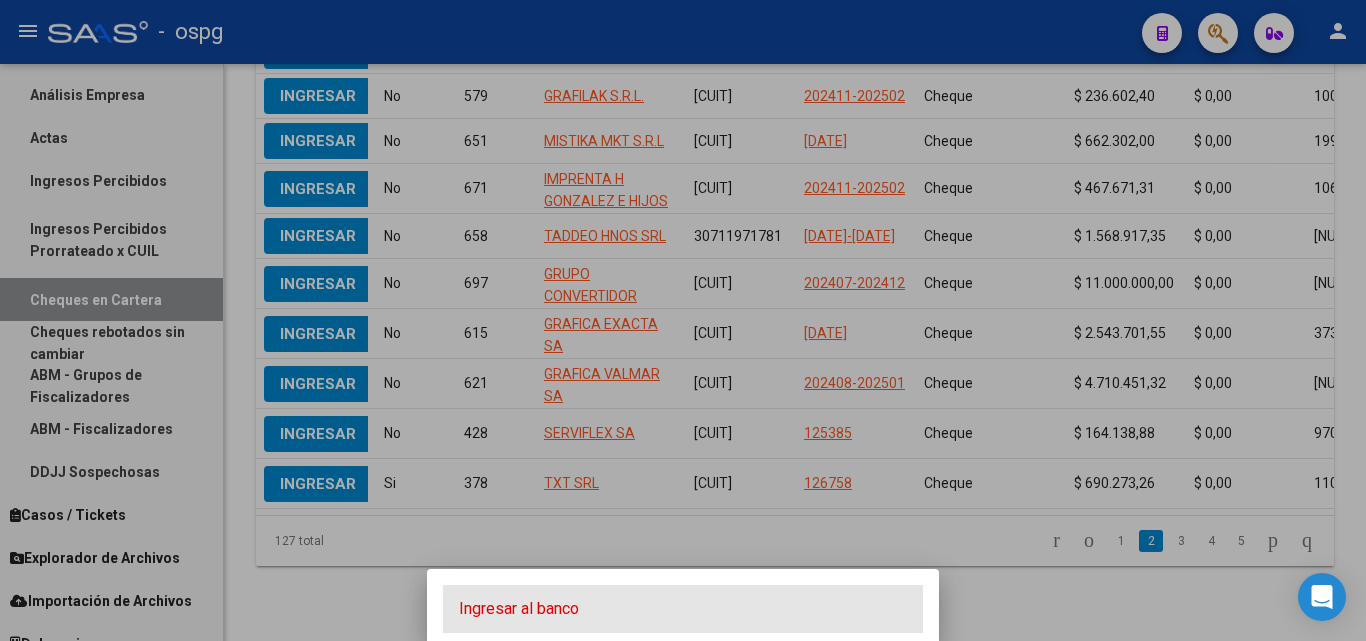 click on "Ingresar al banco" at bounding box center [683, 609] 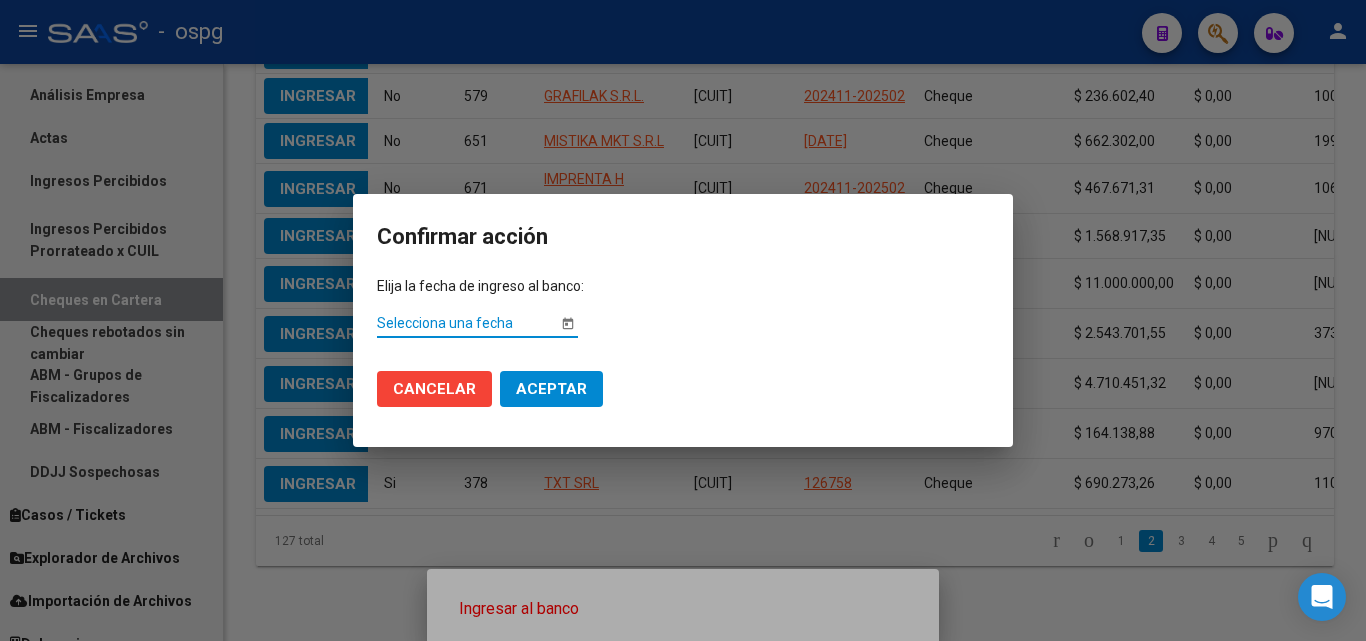 click on "Selecciona una fecha" at bounding box center [683, 325] 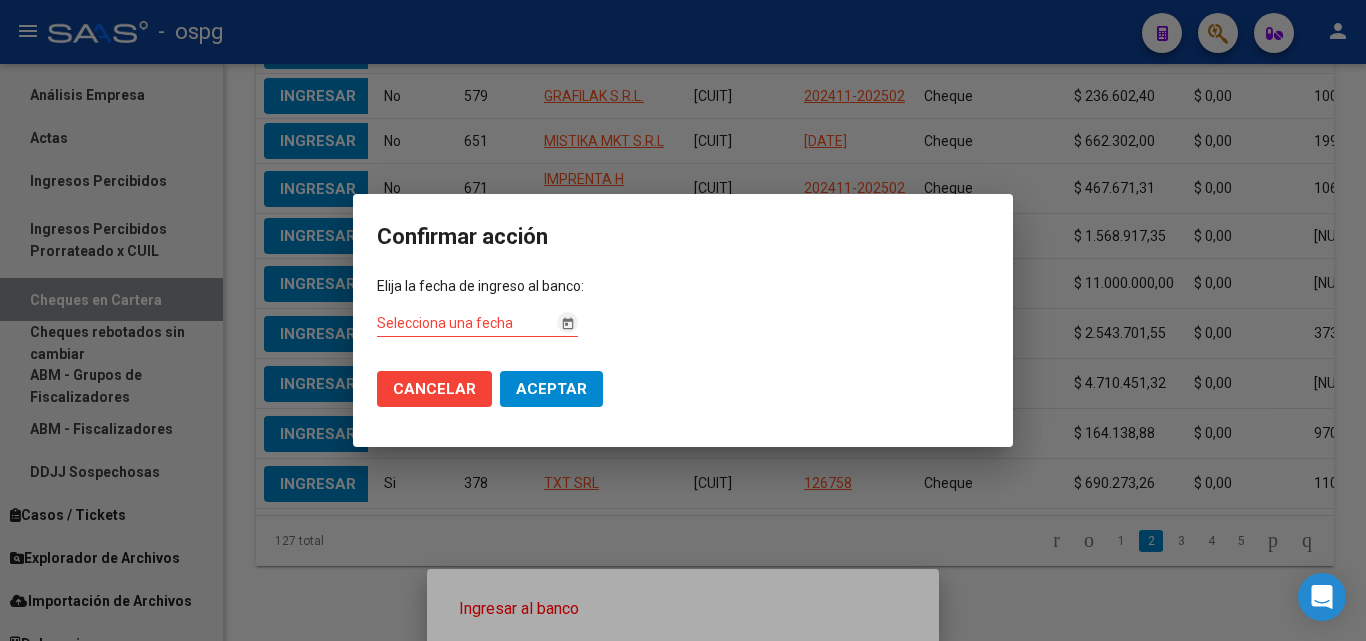 click 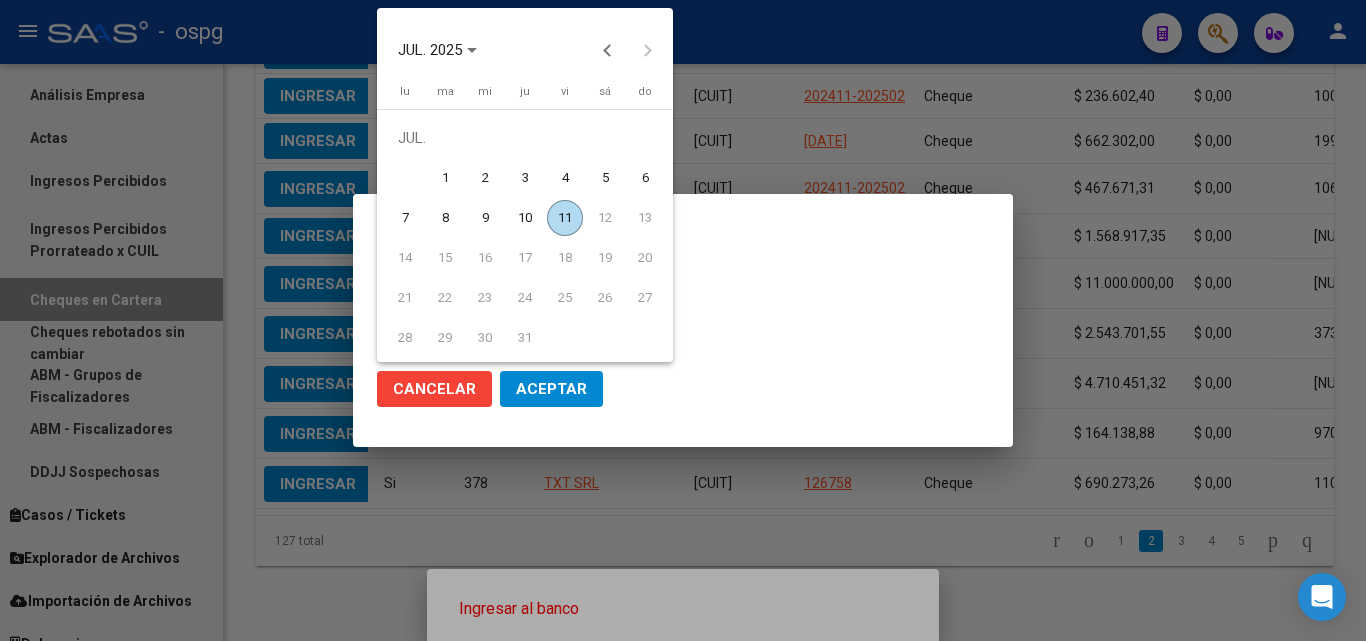 click on "11" at bounding box center (565, 218) 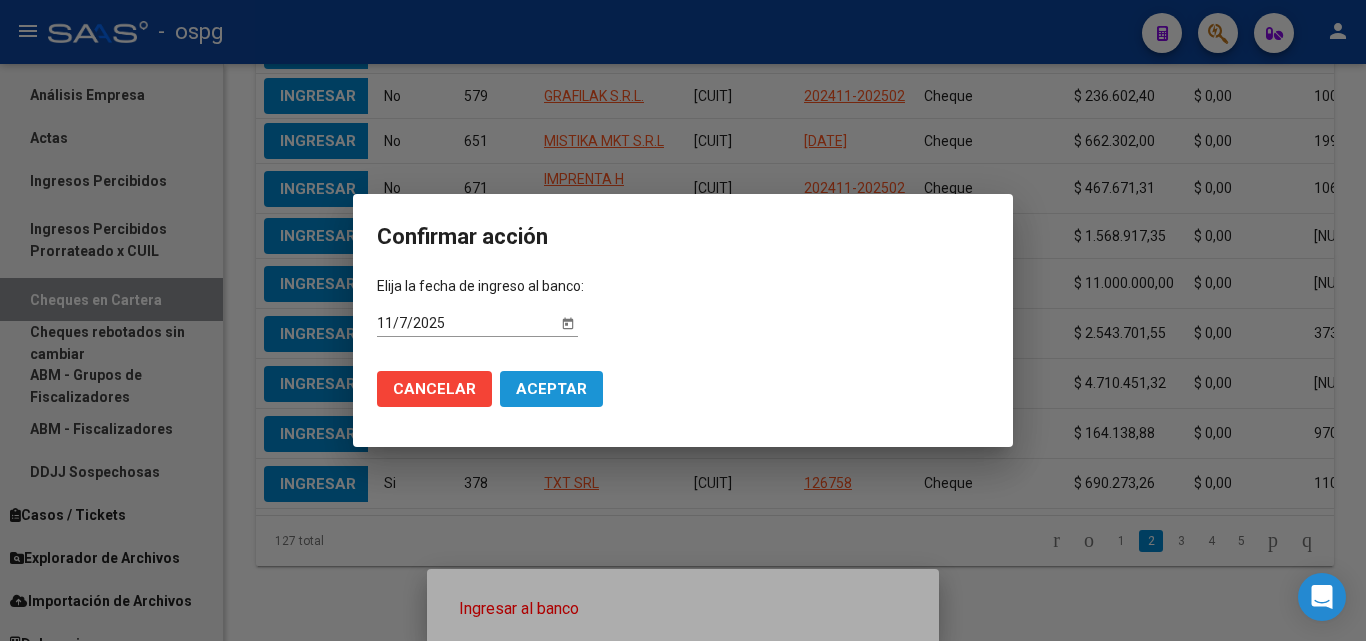 click on "Aceptar" 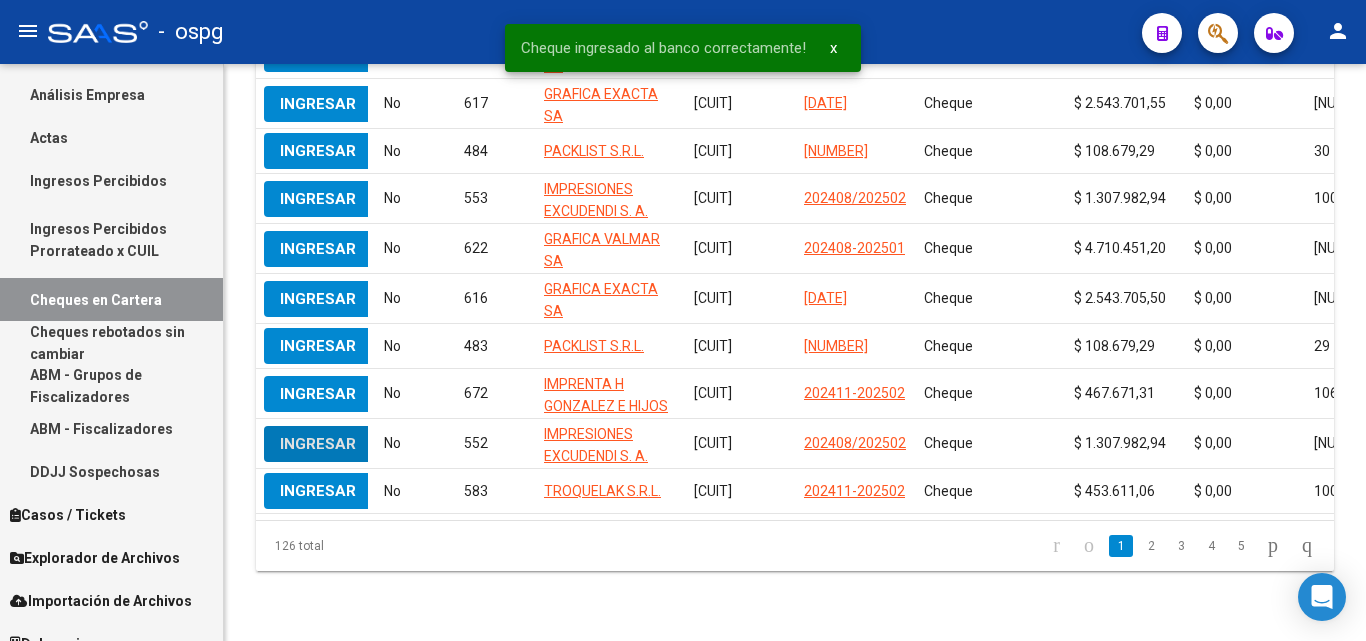 click on "Ingresos Percibidos" at bounding box center (111, 180) 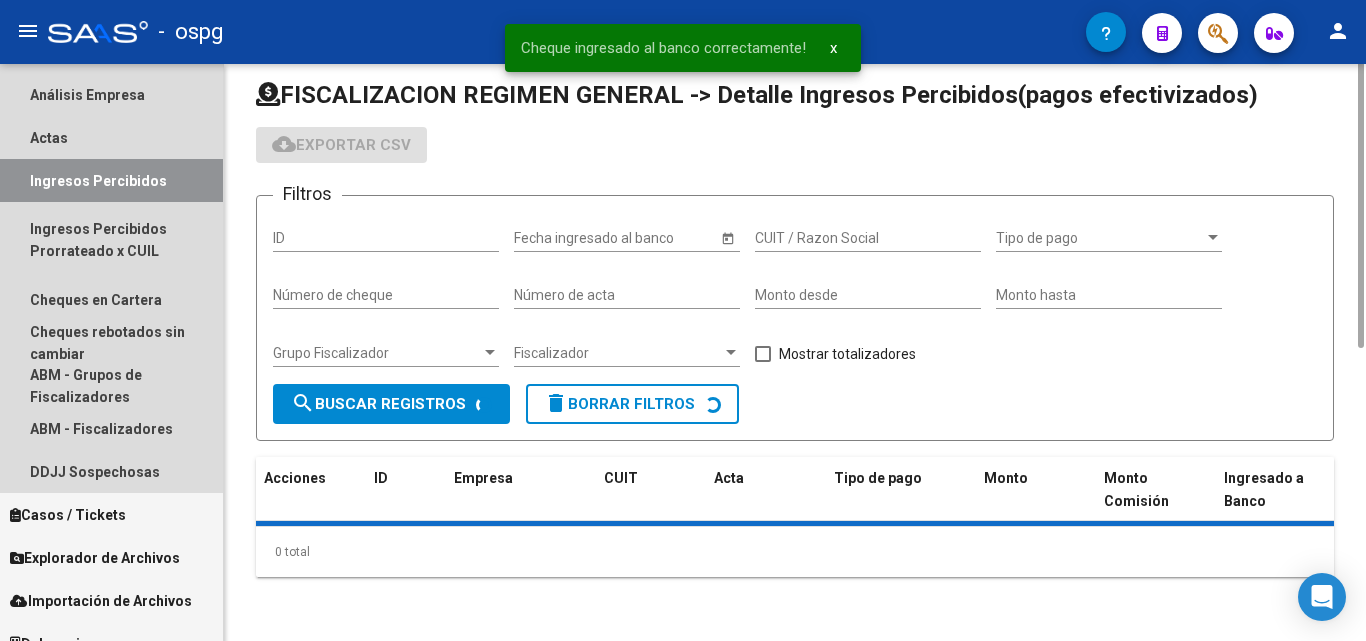 scroll, scrollTop: 0, scrollLeft: 0, axis: both 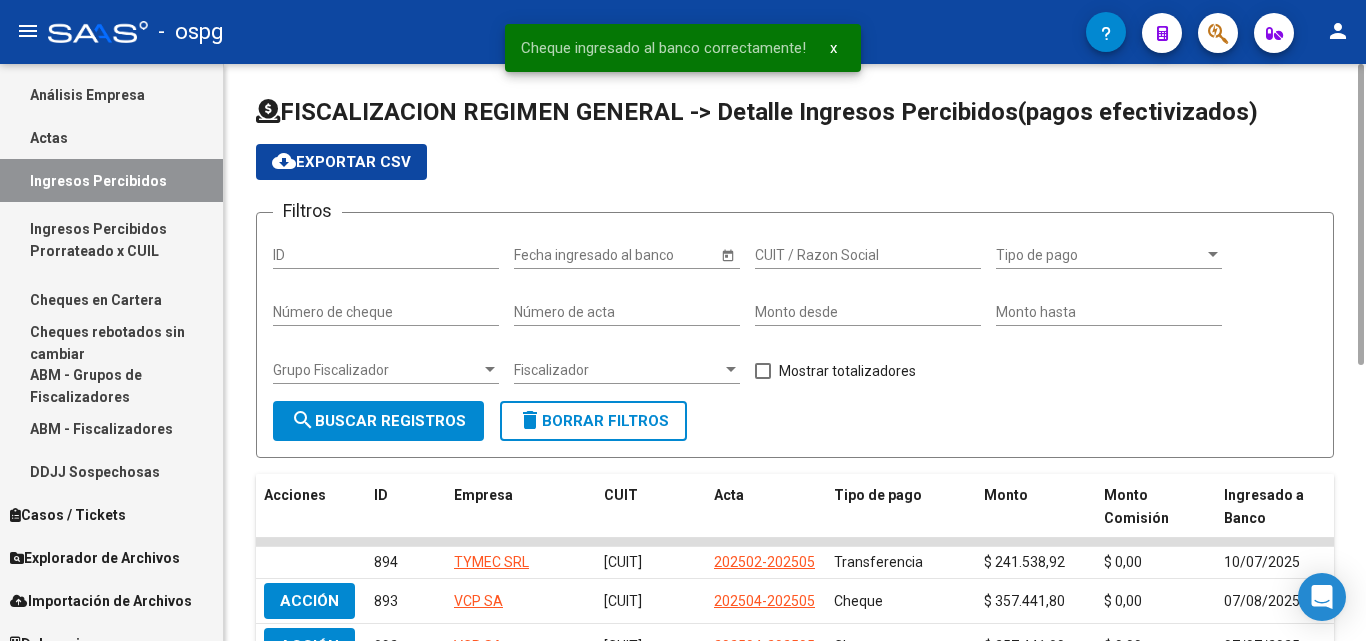 click on "Grupo Fiscalizador Grupo Fiscalizador" 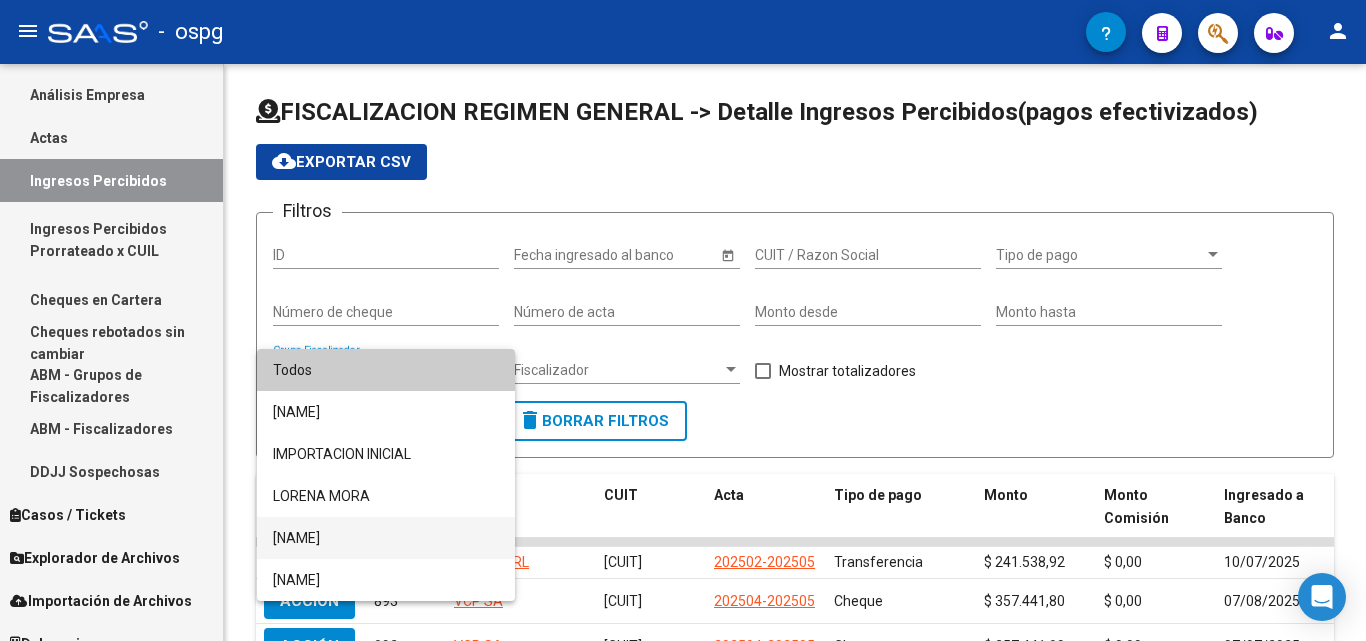 click on "[NAME]" at bounding box center (386, 538) 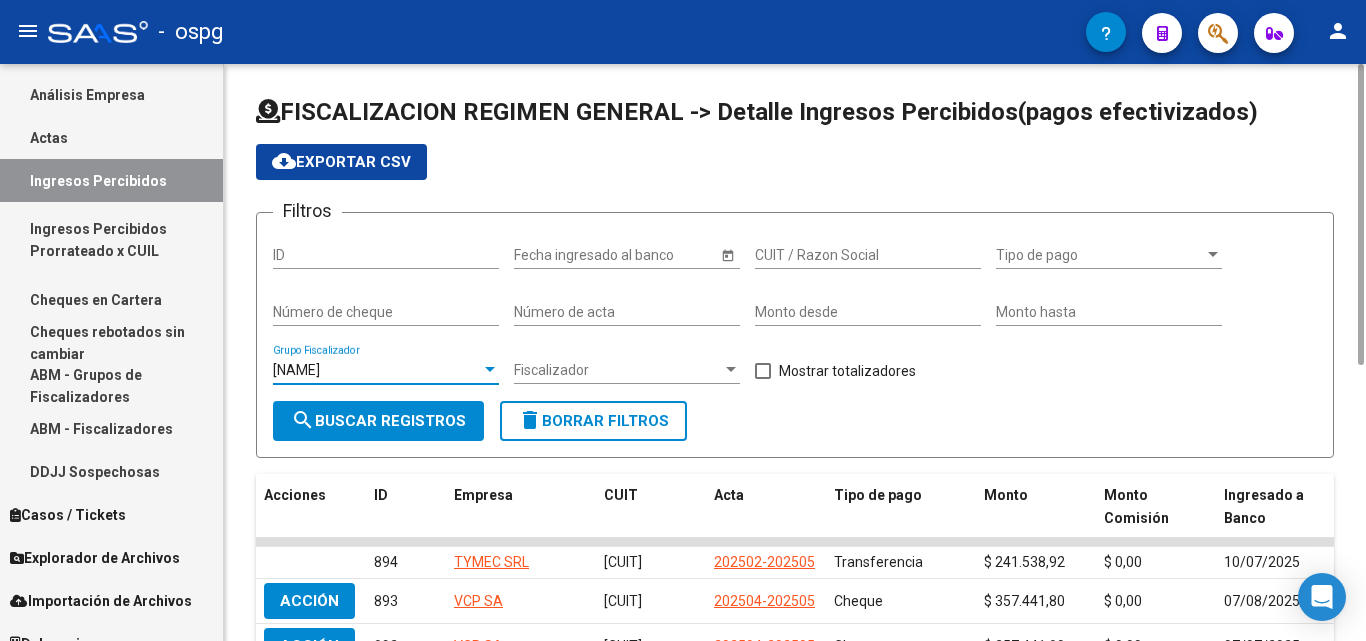 click at bounding box center (763, 371) 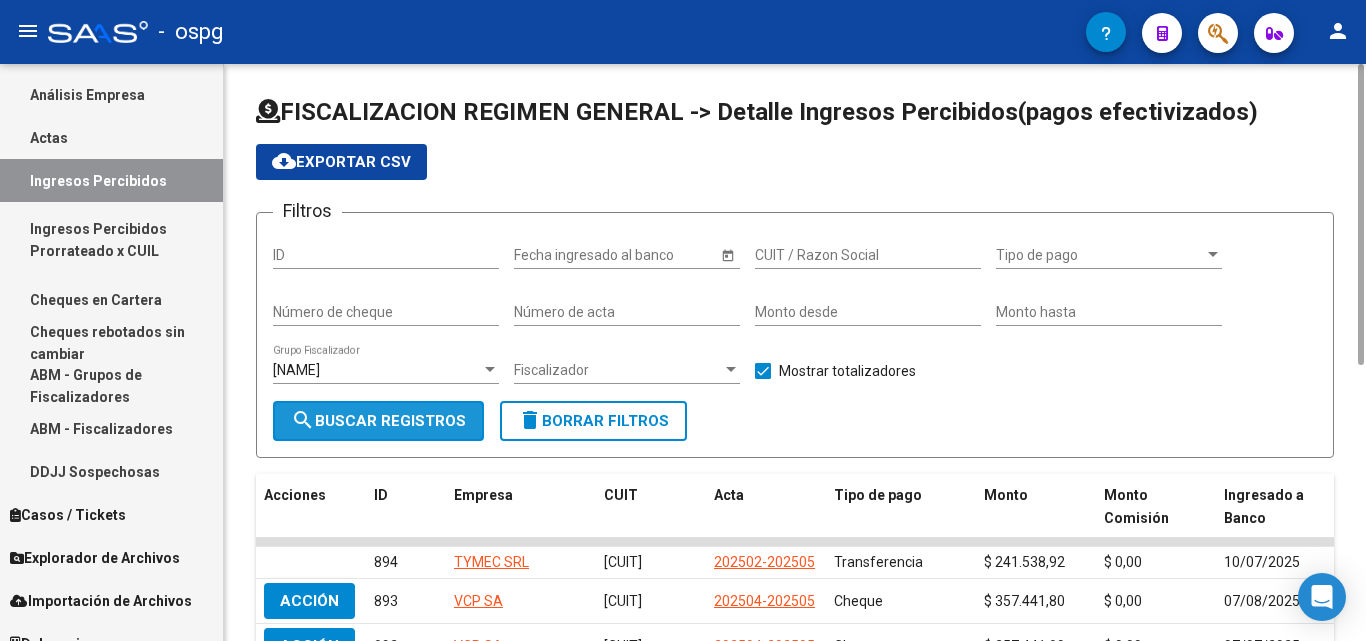 click on "search  Buscar Registros" 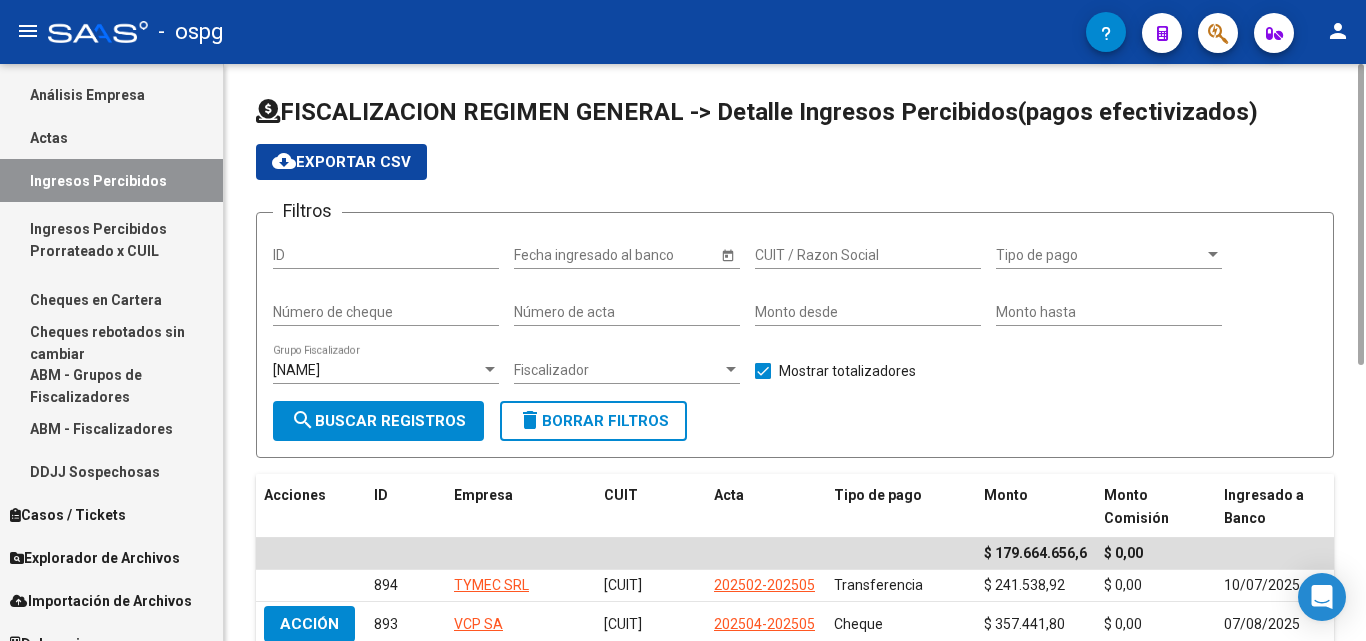 scroll, scrollTop: 200, scrollLeft: 0, axis: vertical 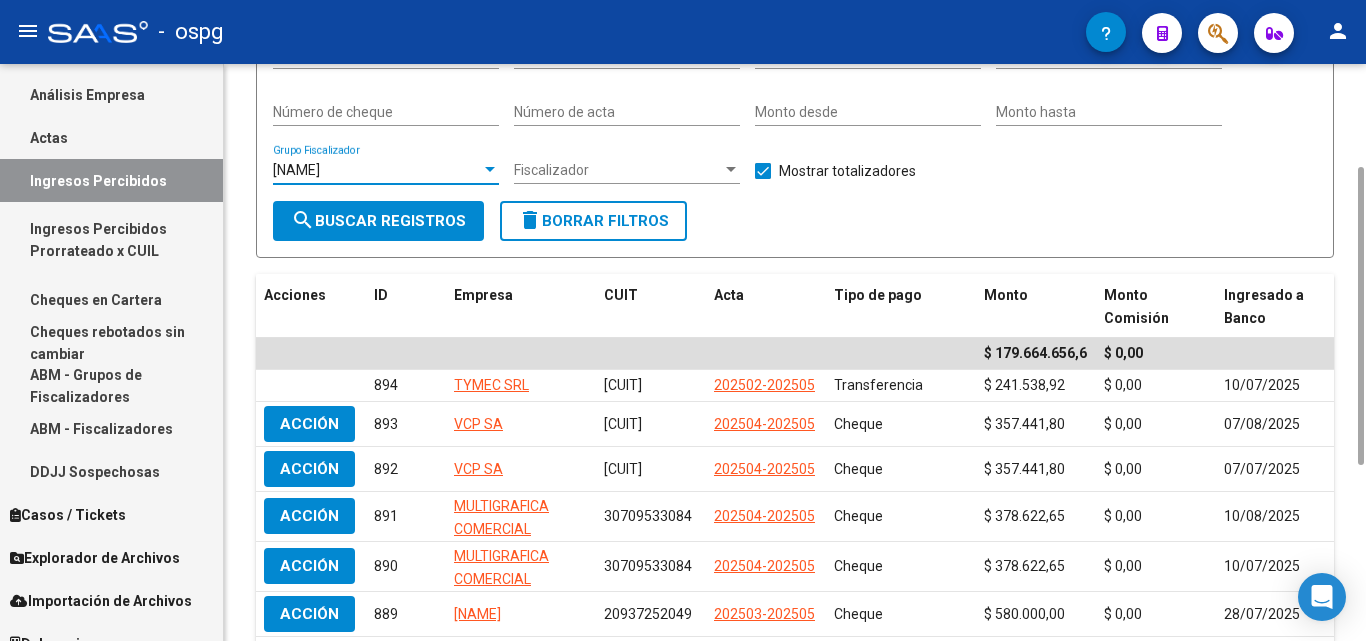 click at bounding box center [490, 170] 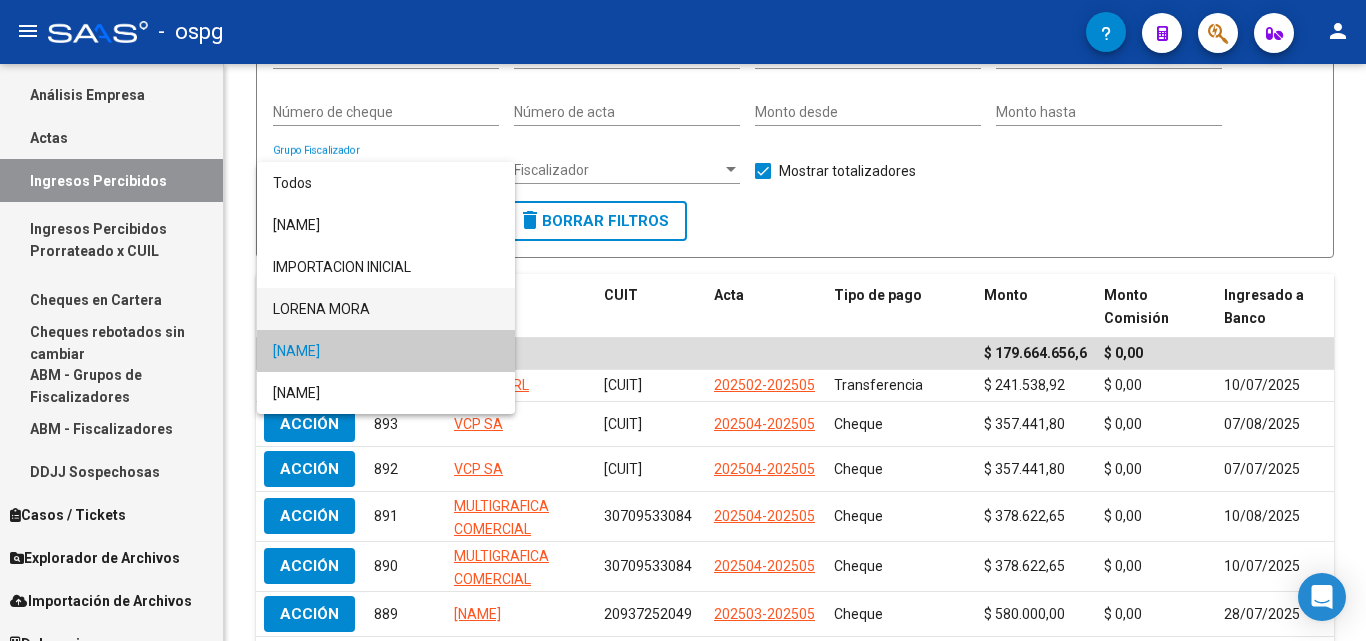 click on "LORENA MORA" at bounding box center (386, 309) 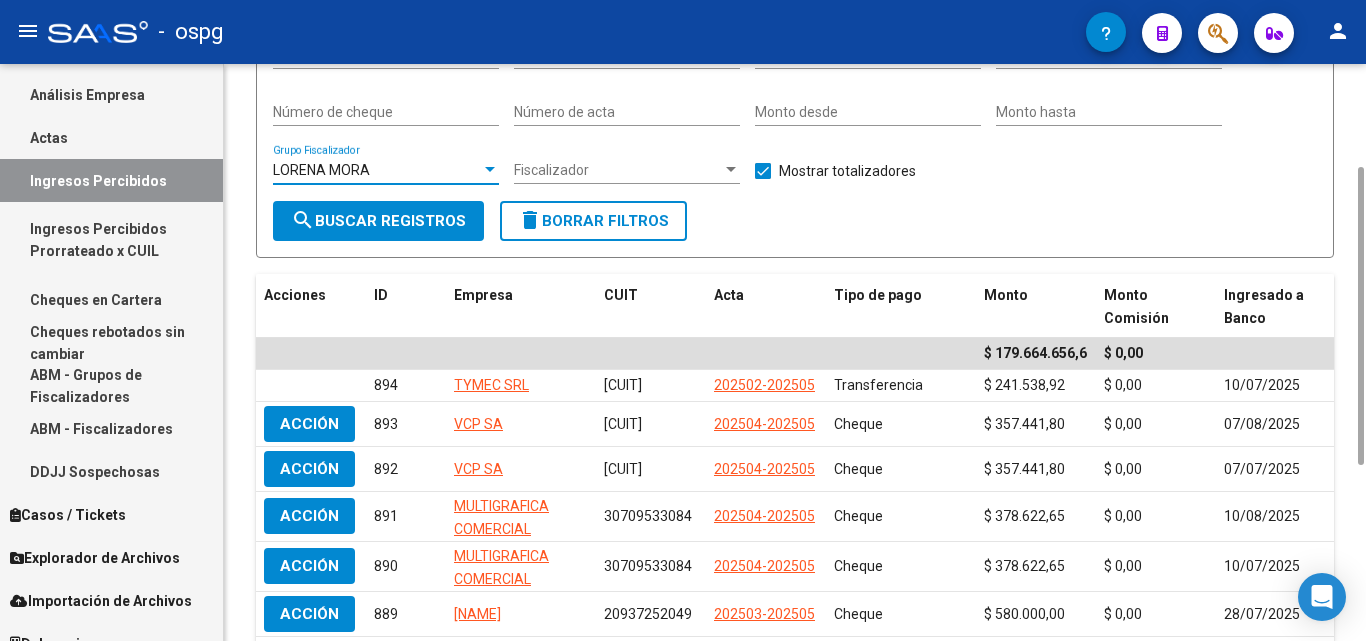 click on "search  Buscar Registros" 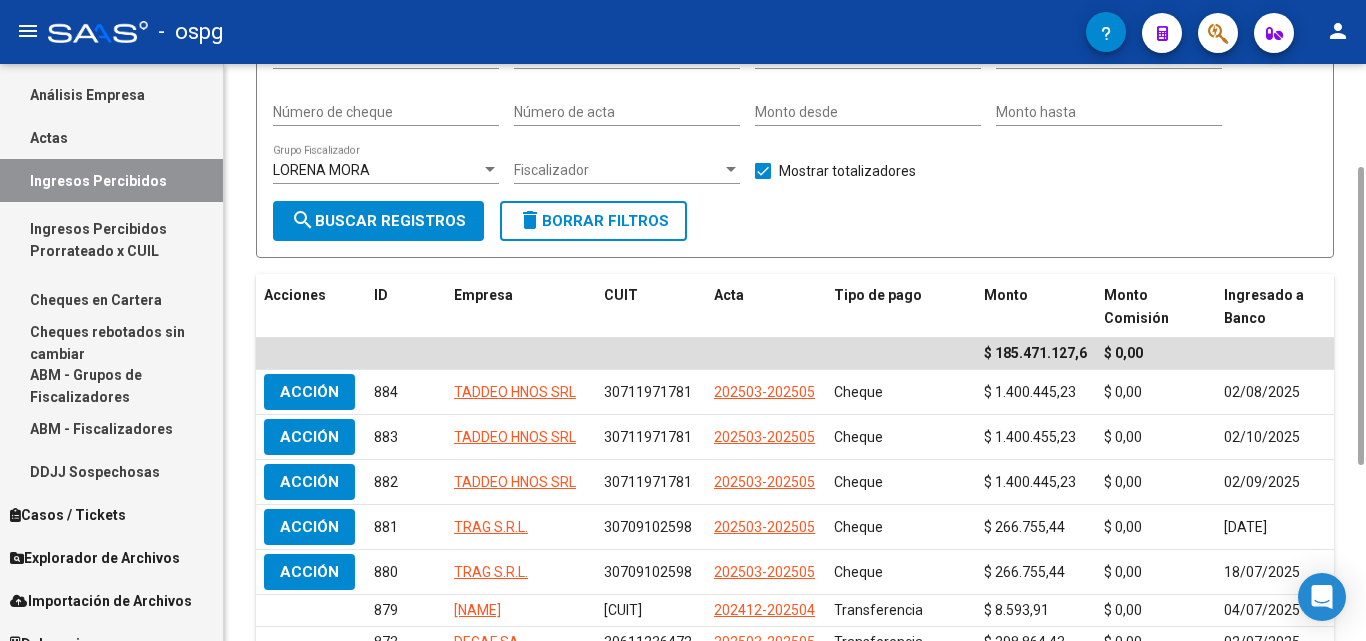 click at bounding box center (490, 169) 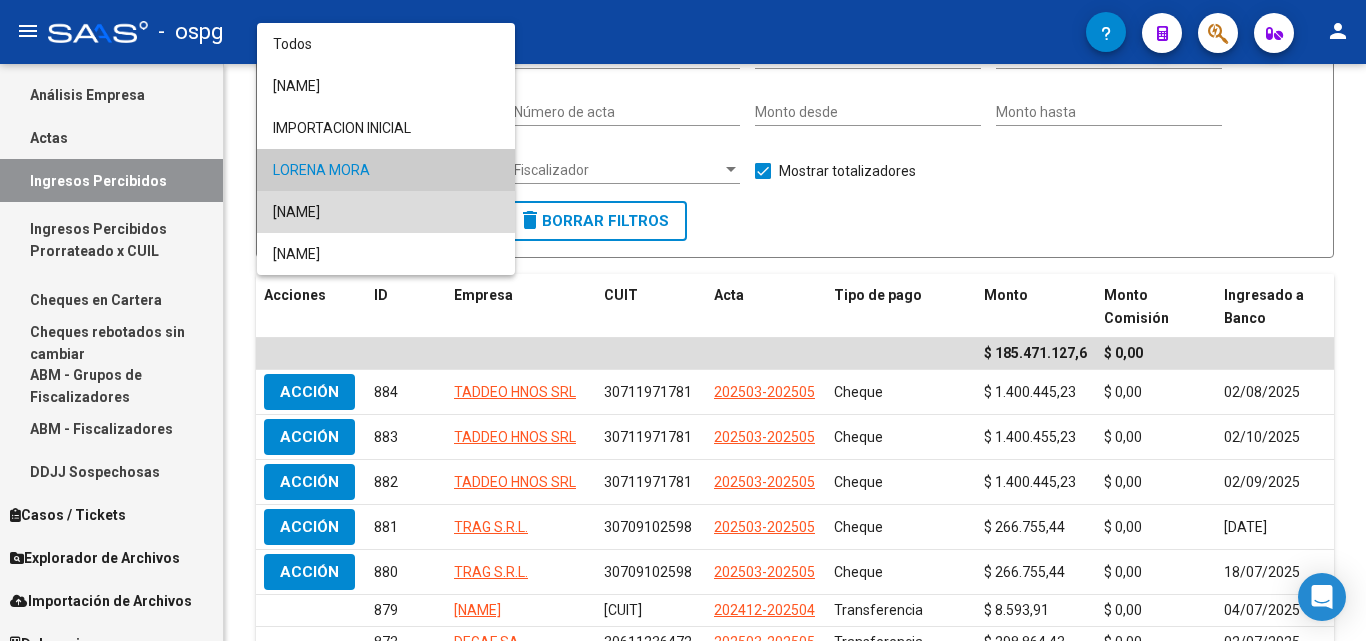 click on "[NAME]" at bounding box center [386, 212] 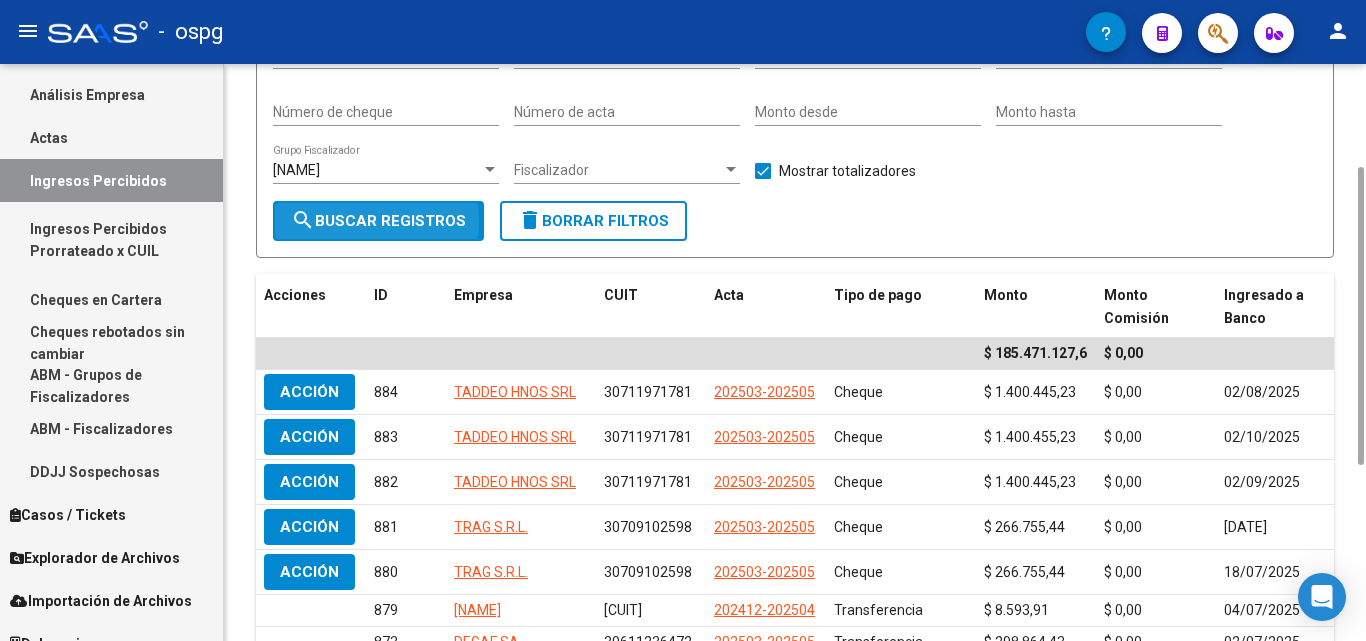 click on "search  Buscar Registros" 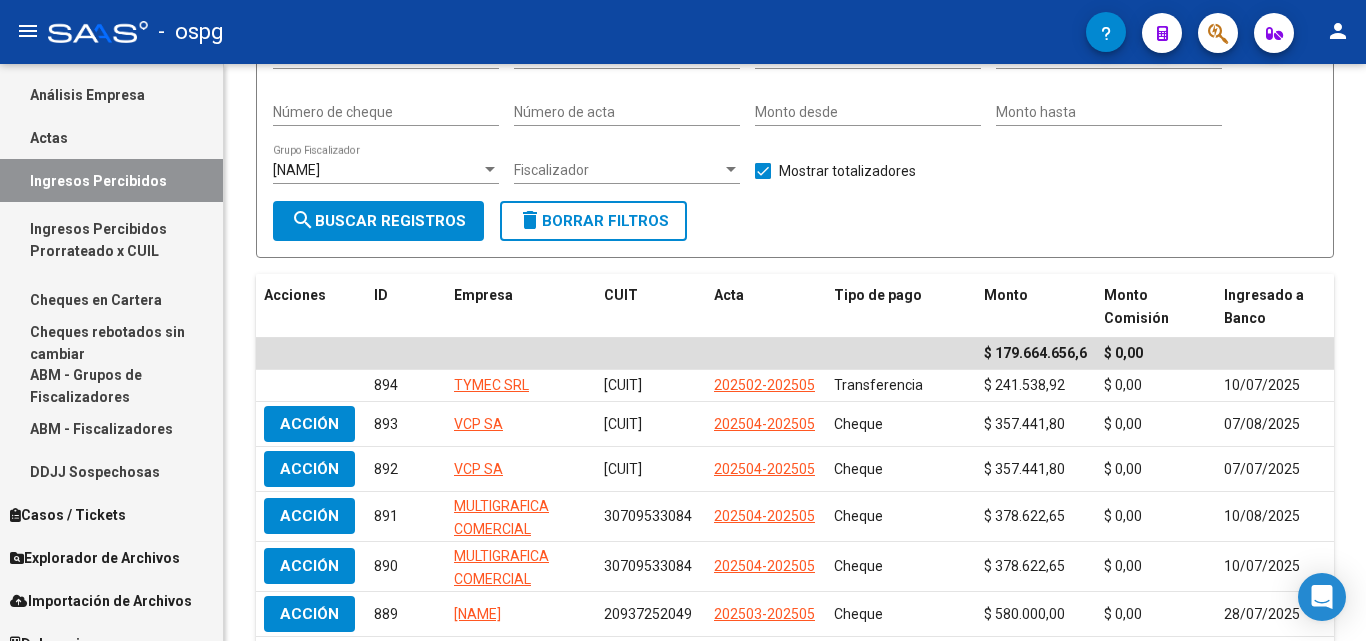 click on "Cheques en Cartera" at bounding box center (111, 299) 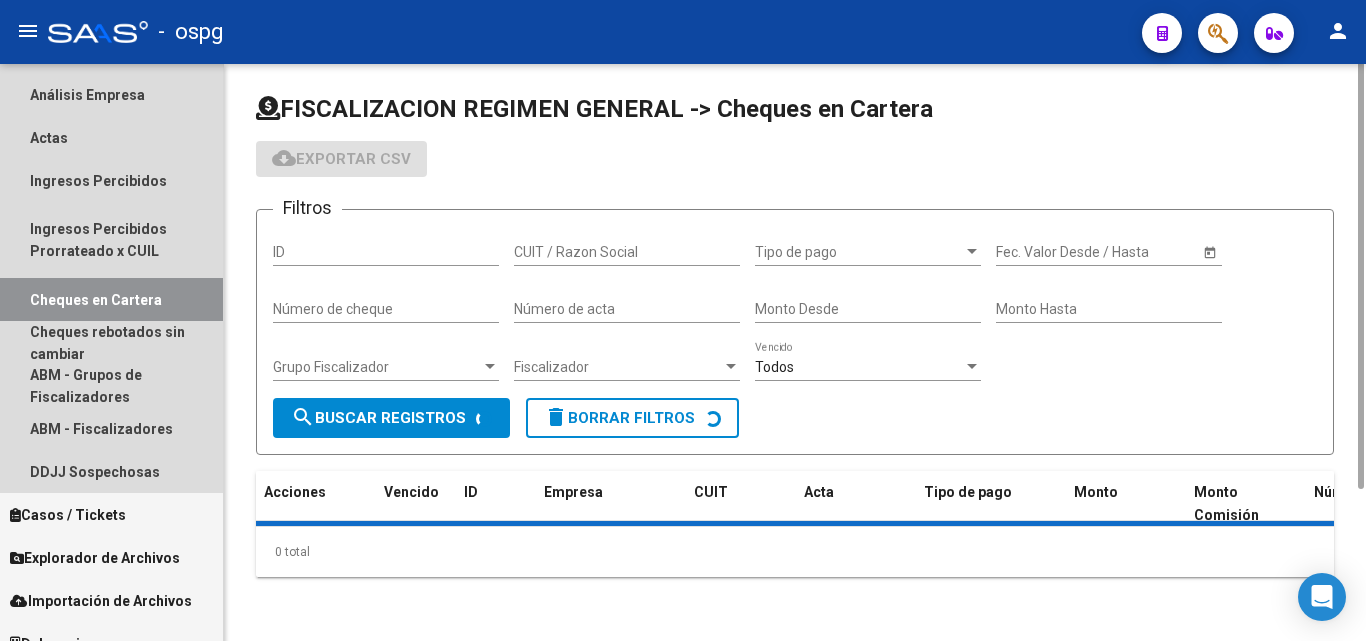 scroll, scrollTop: 0, scrollLeft: 0, axis: both 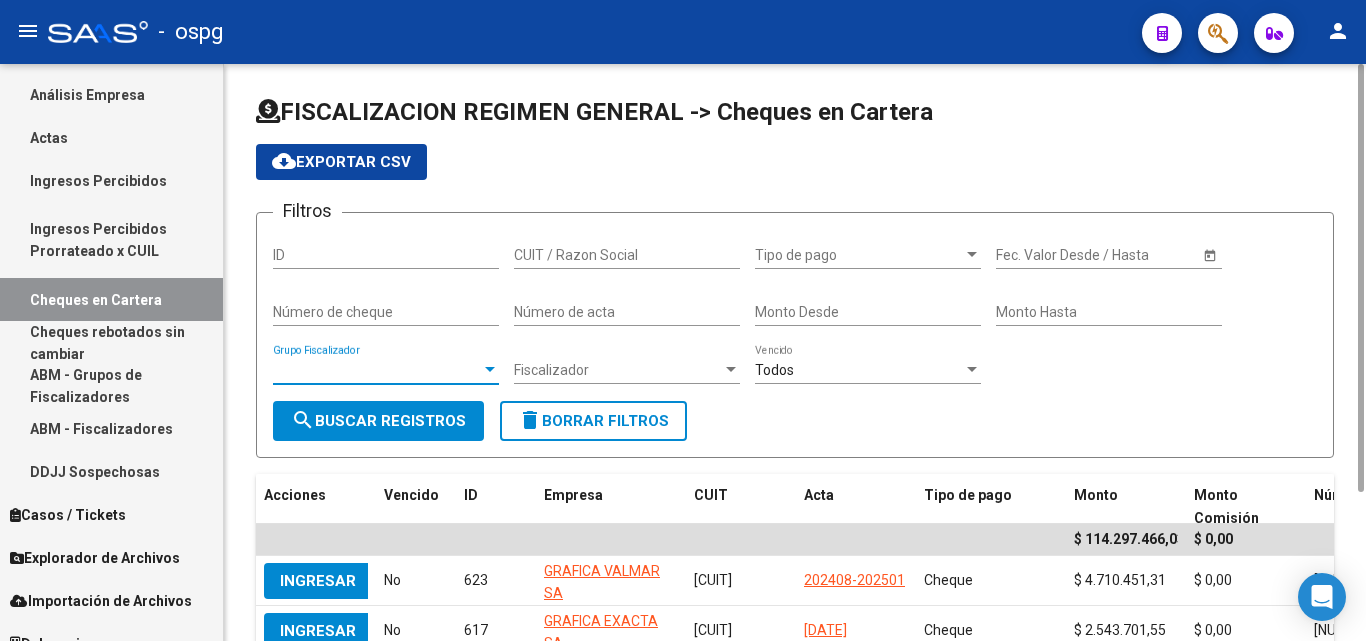 click at bounding box center [490, 369] 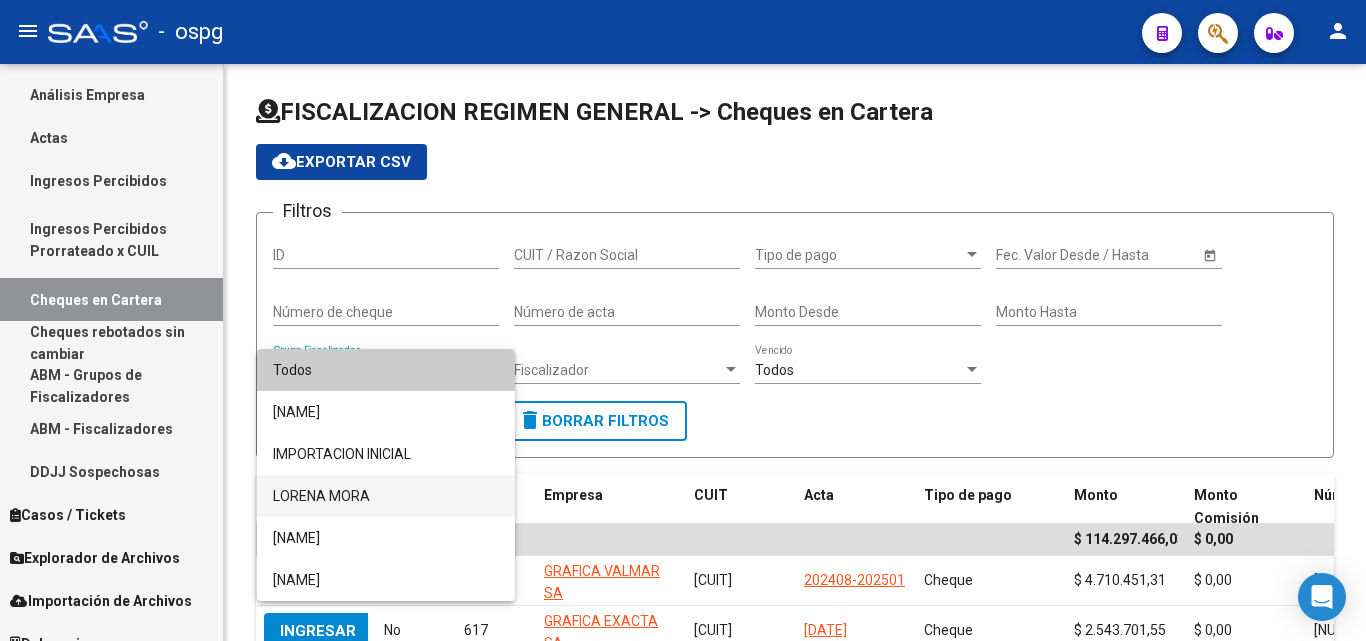 click on "LORENA MORA" at bounding box center [386, 496] 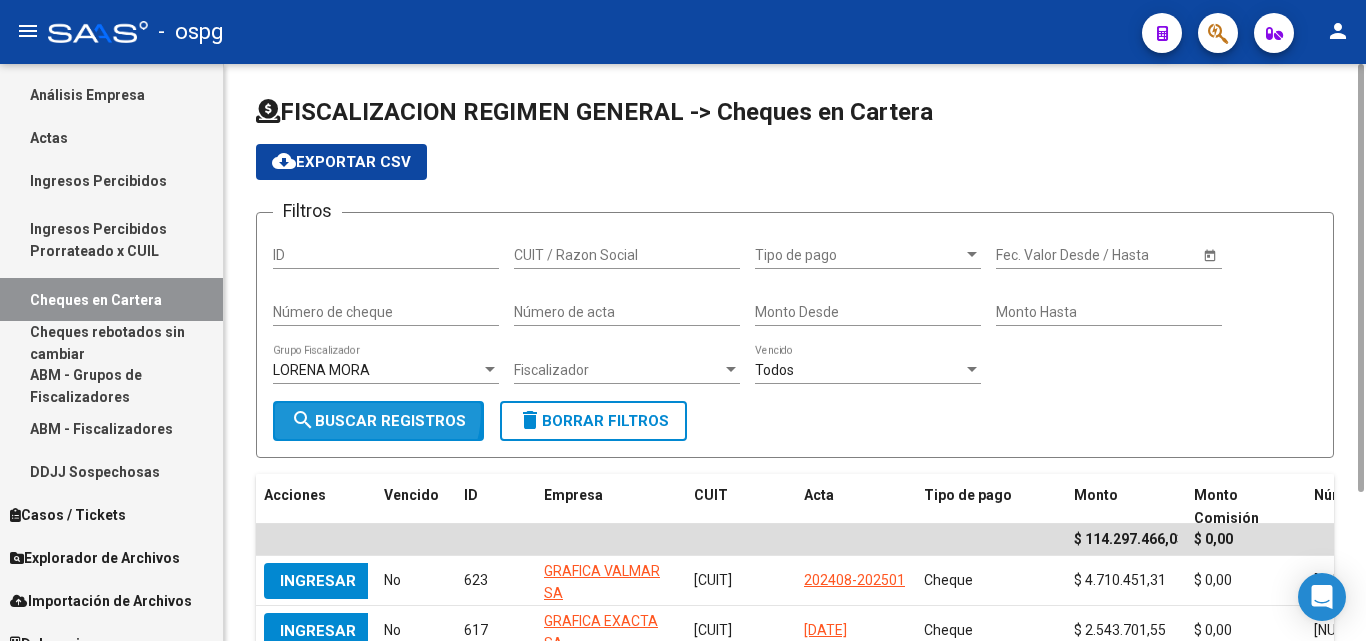 click on "search  Buscar Registros" 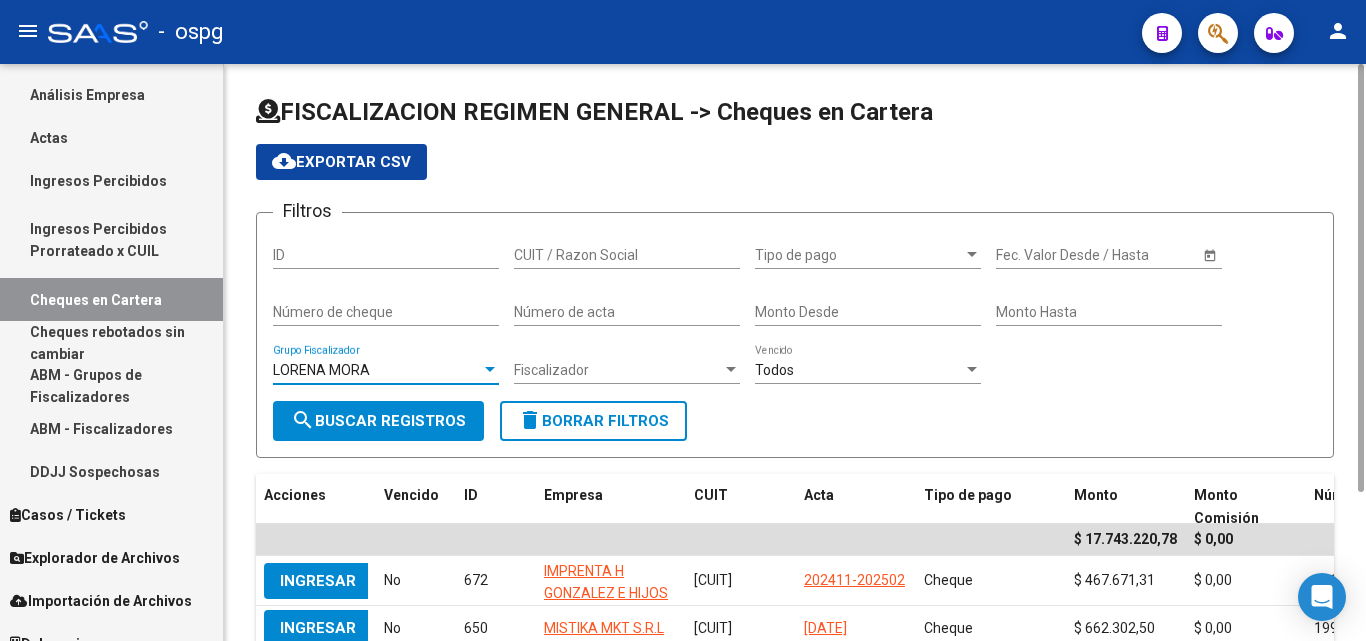 click at bounding box center (490, 370) 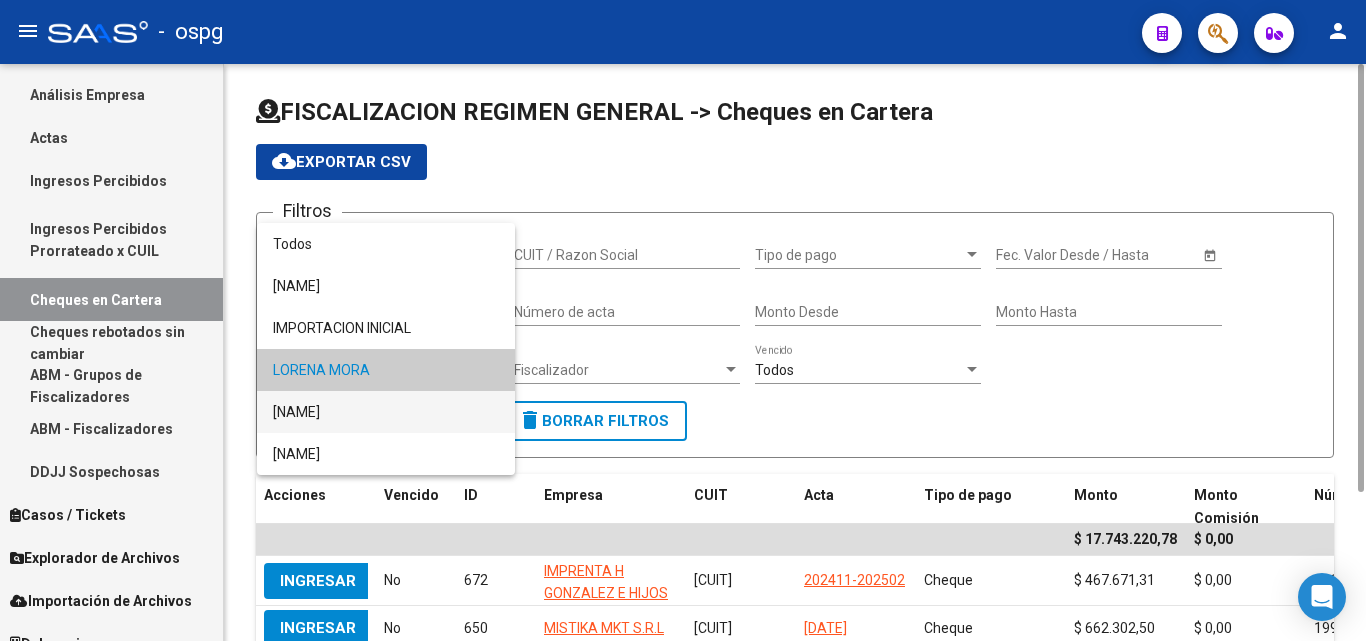 click on "[NAME]" at bounding box center [386, 412] 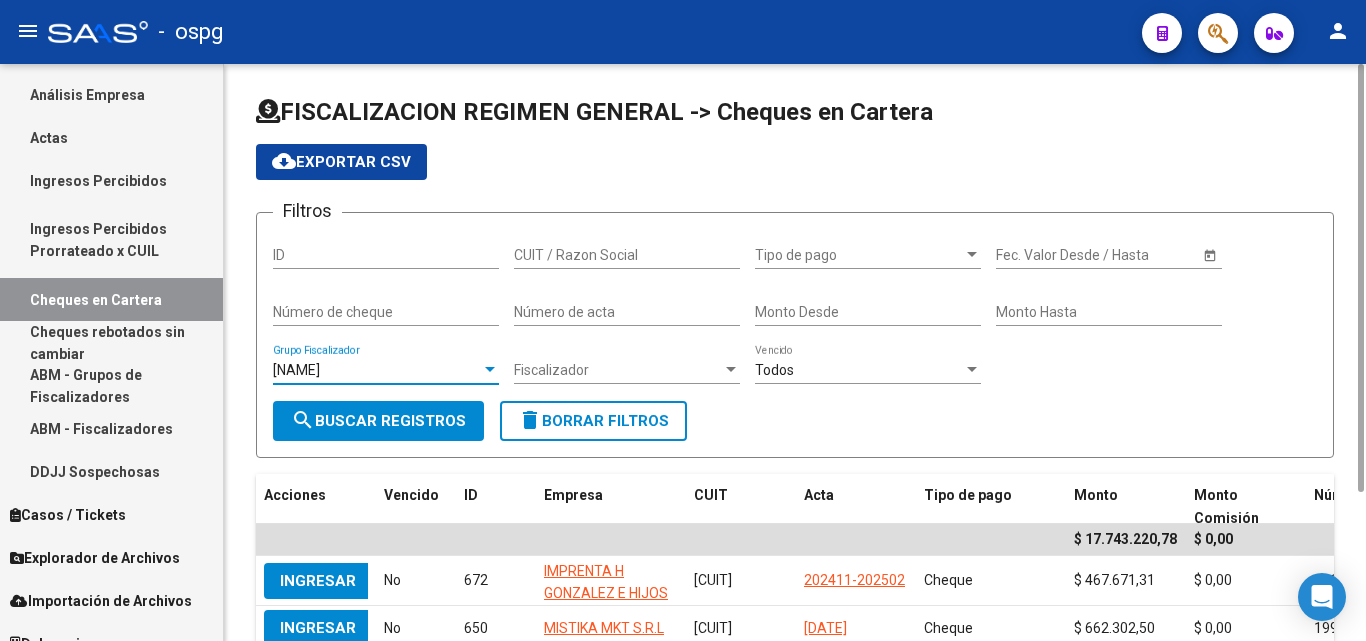 click on "search  Buscar Registros" 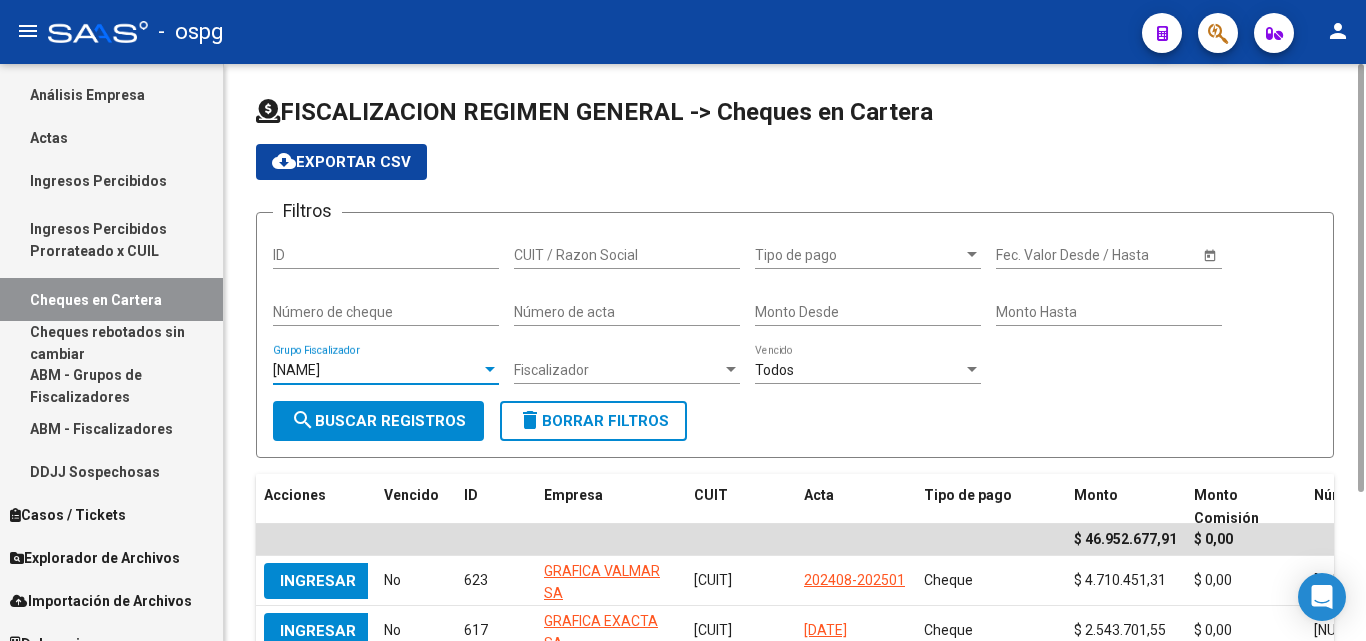 click at bounding box center (490, 370) 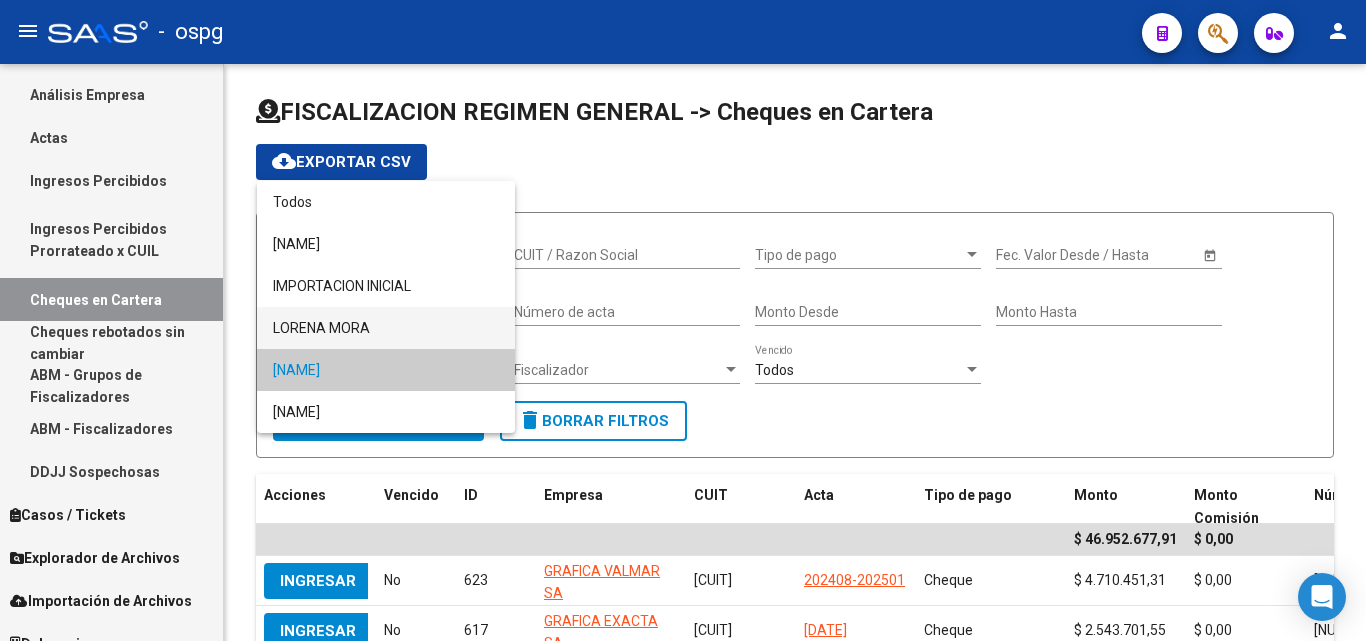 click on "LORENA MORA" at bounding box center (386, 328) 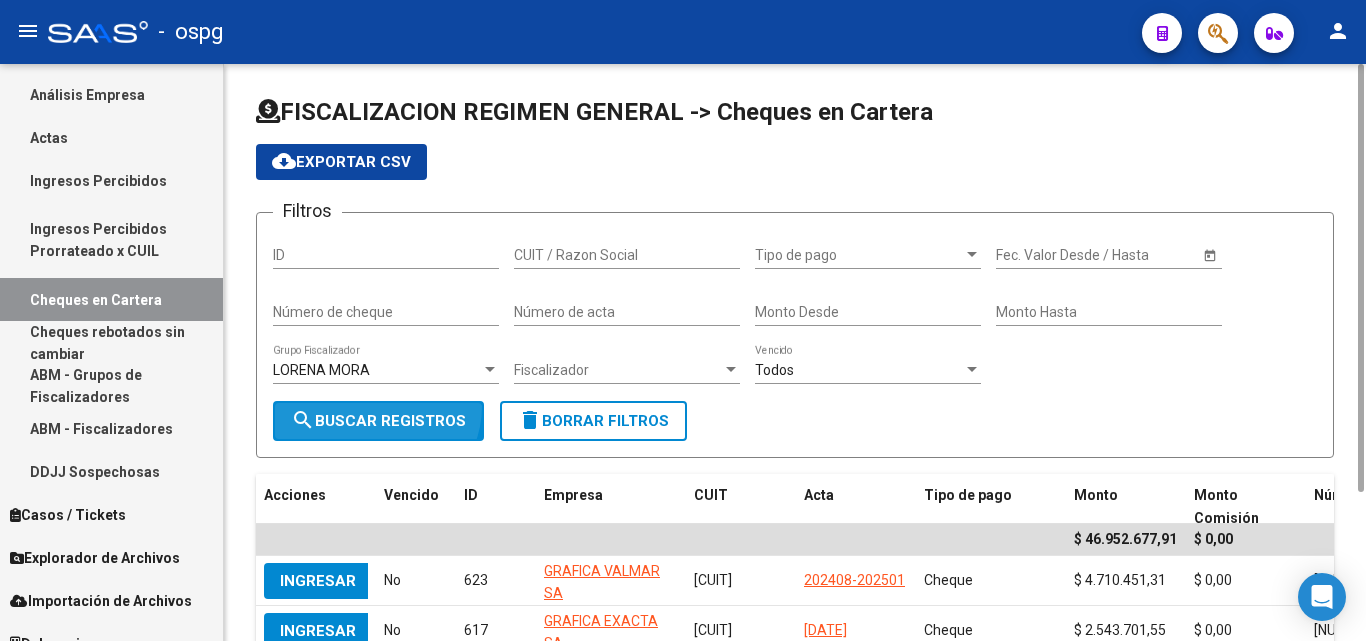 click on "search  Buscar Registros" 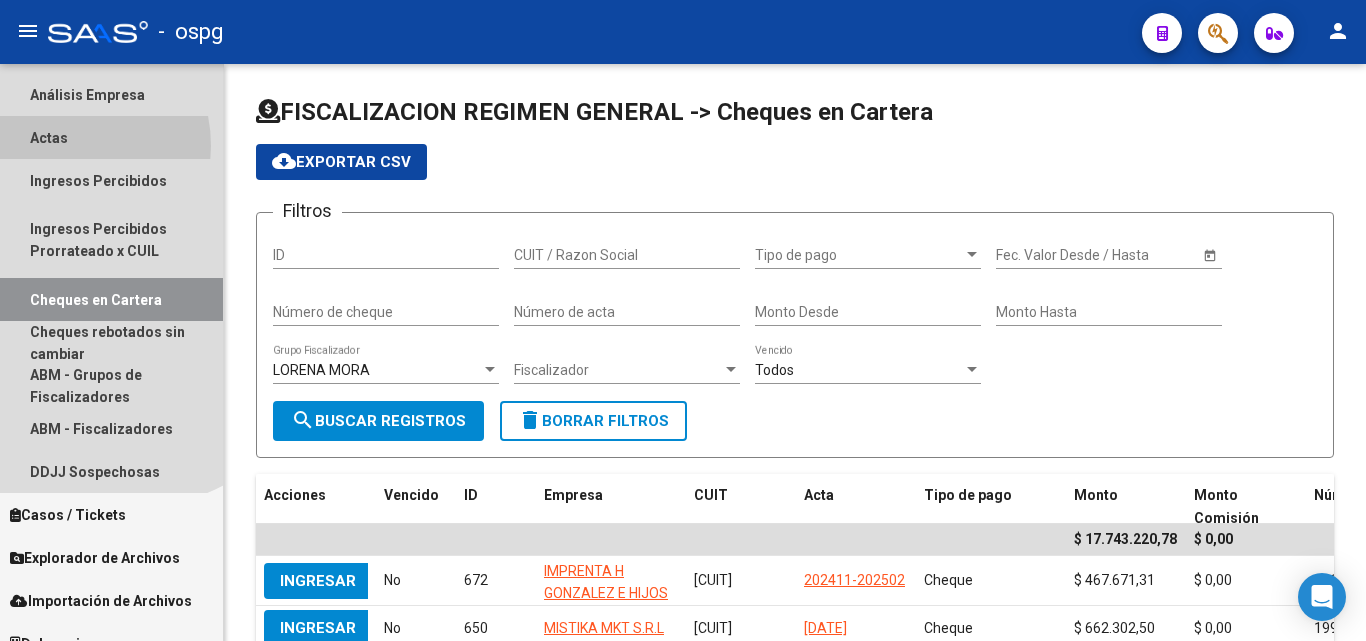 click on "Actas" at bounding box center (111, 137) 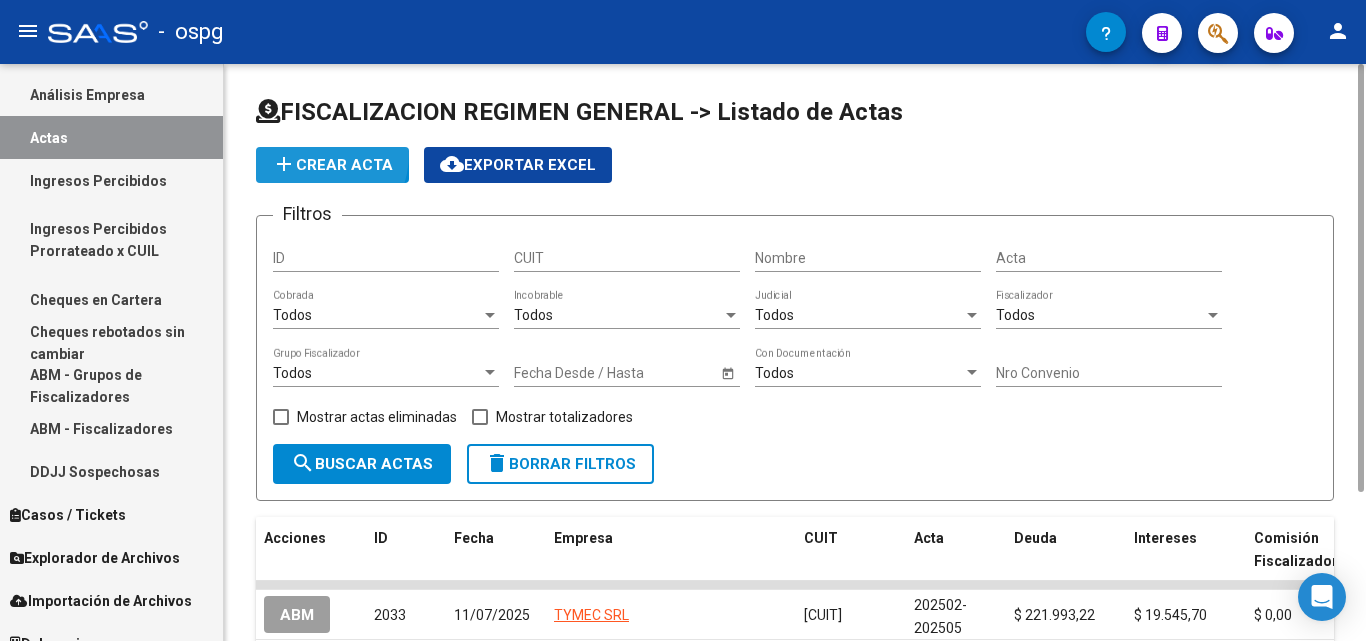 click on "add  Crear Acta" 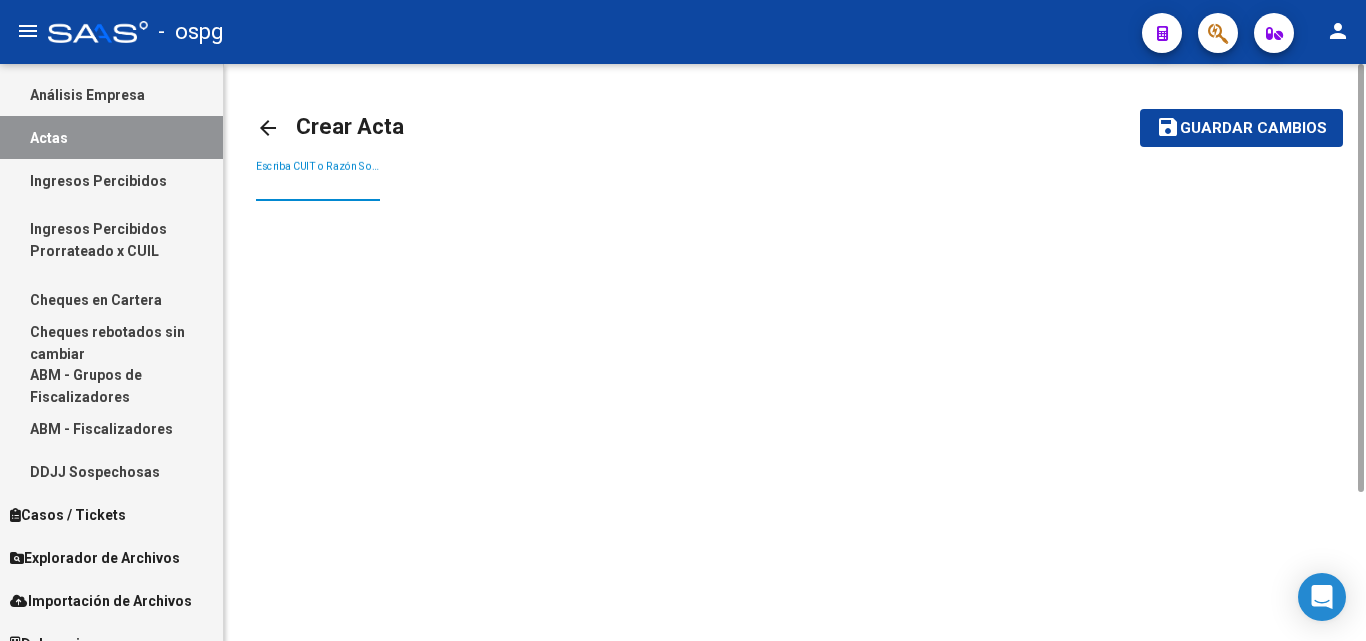 click on "Escriba CUIT o Razón Social para buscar" at bounding box center [318, 186] 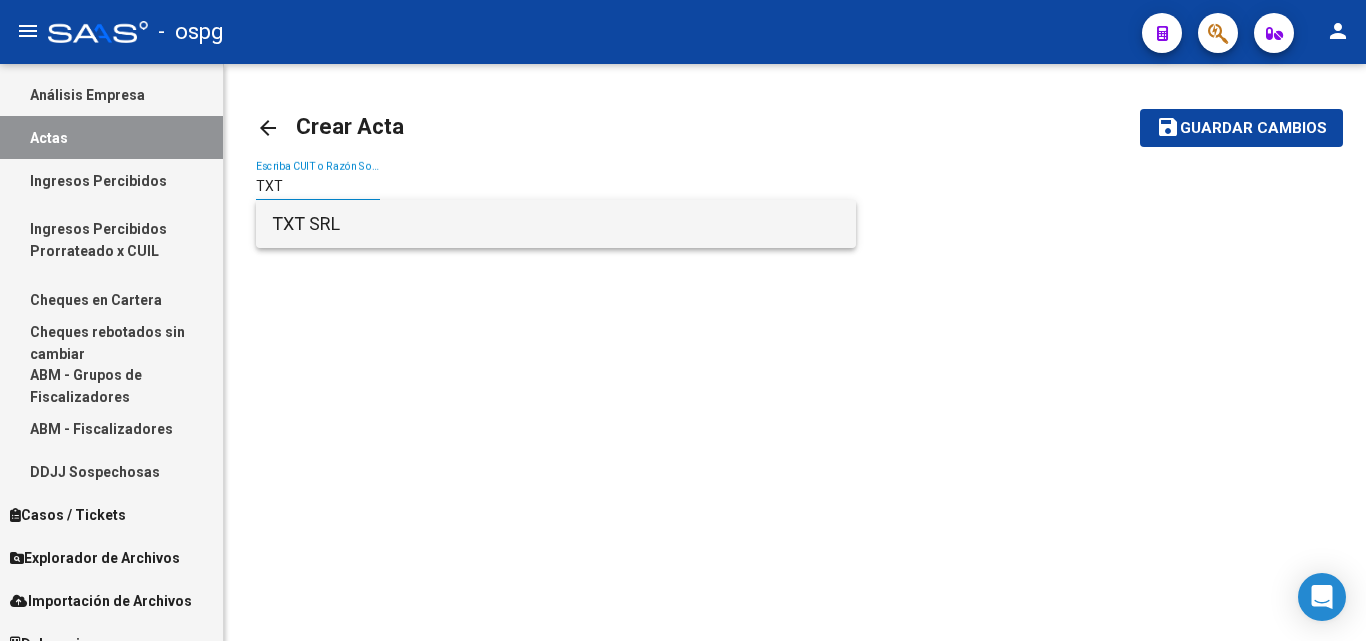 type on "TXT" 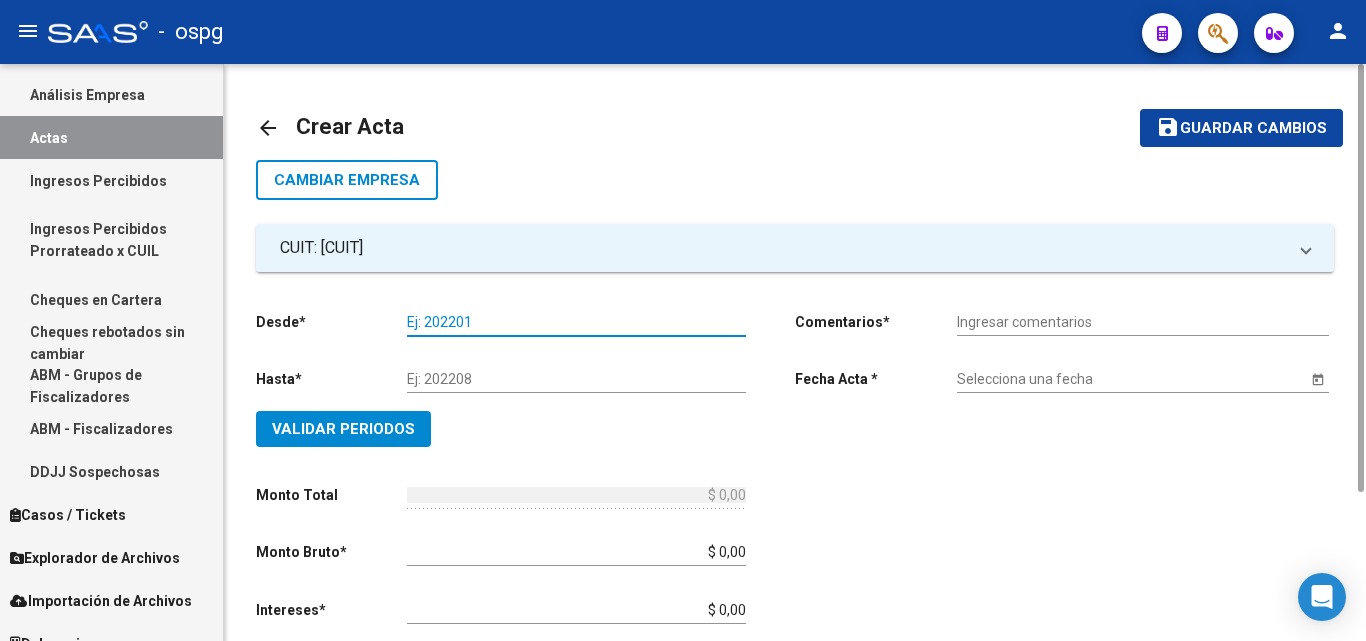 click on "Ej: 202201" at bounding box center (576, 322) 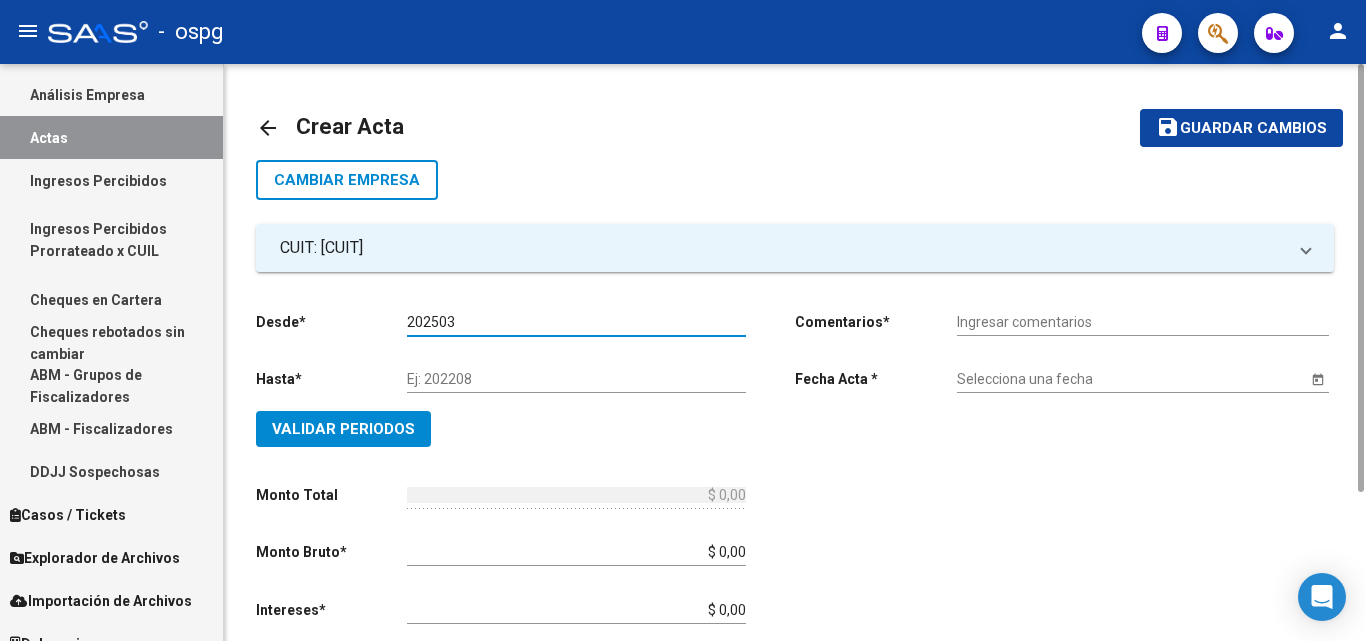 type on "202503" 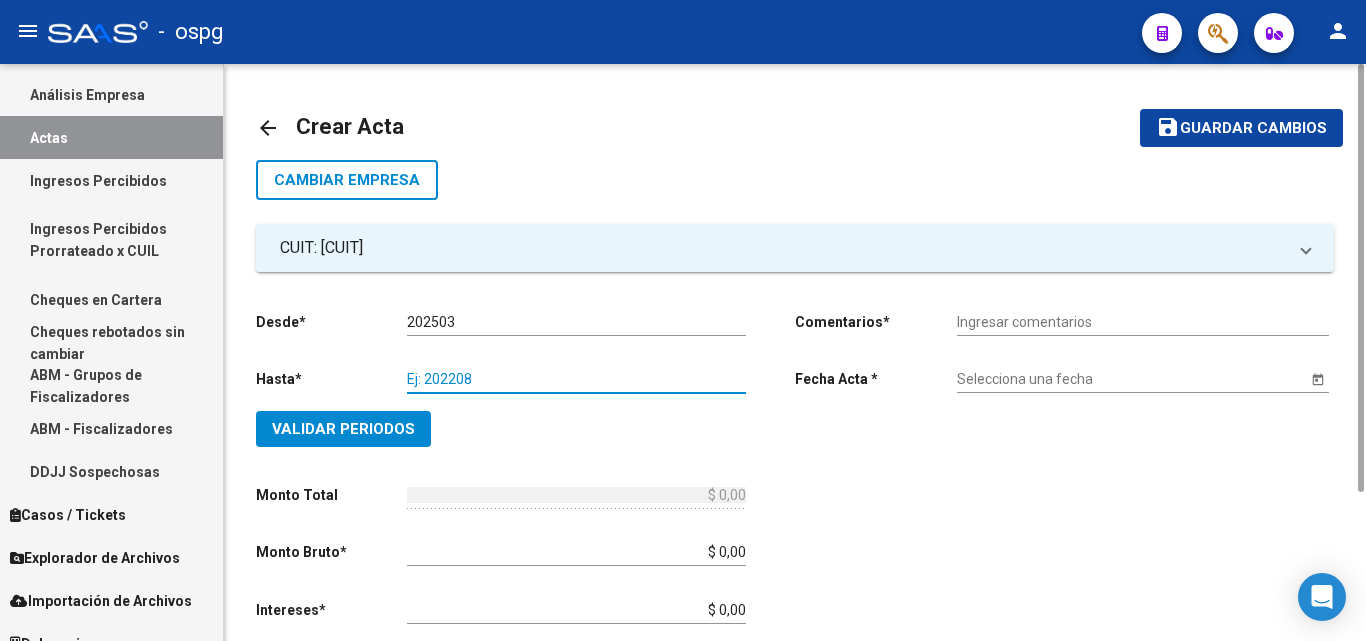 click on "Ej: 202208" at bounding box center (576, 379) 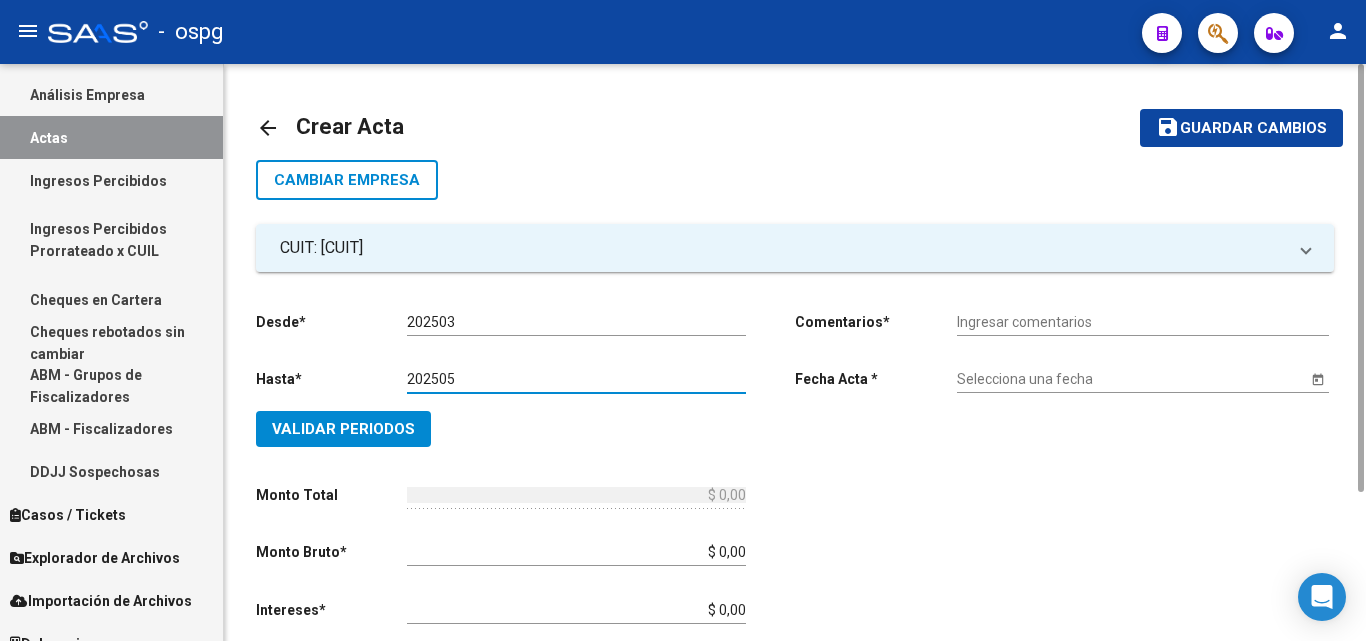 type on "202505" 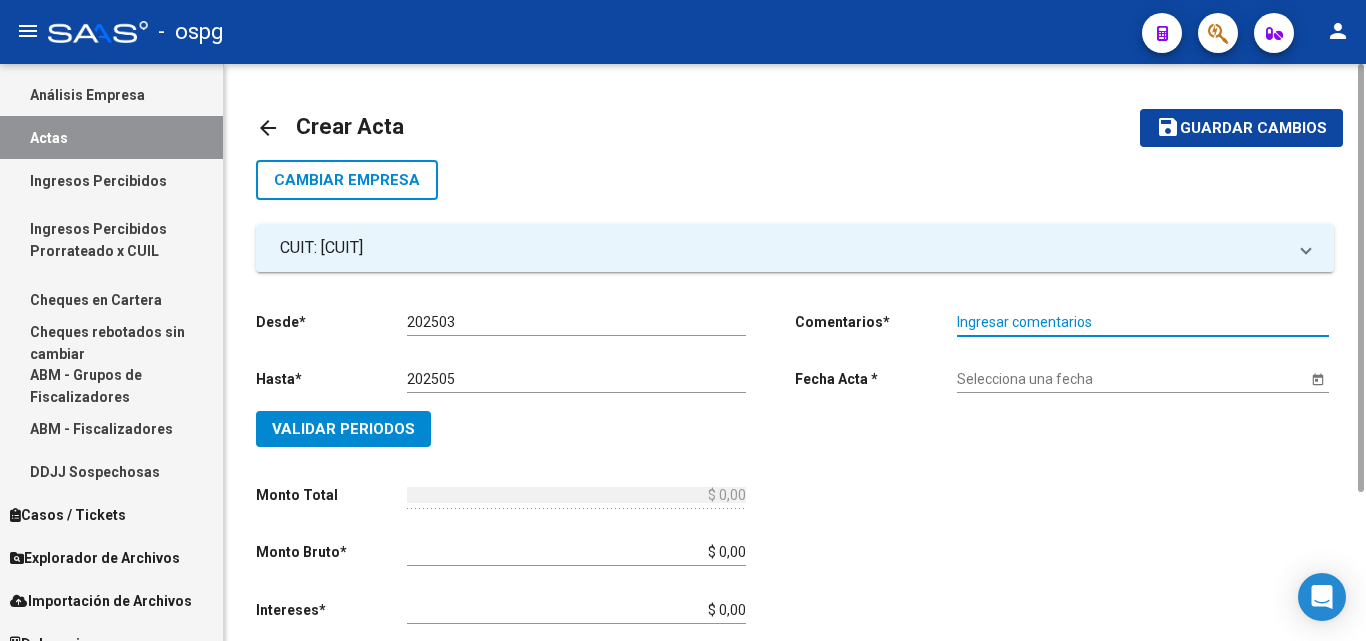 click on "Ingresar comentarios" at bounding box center (1143, 322) 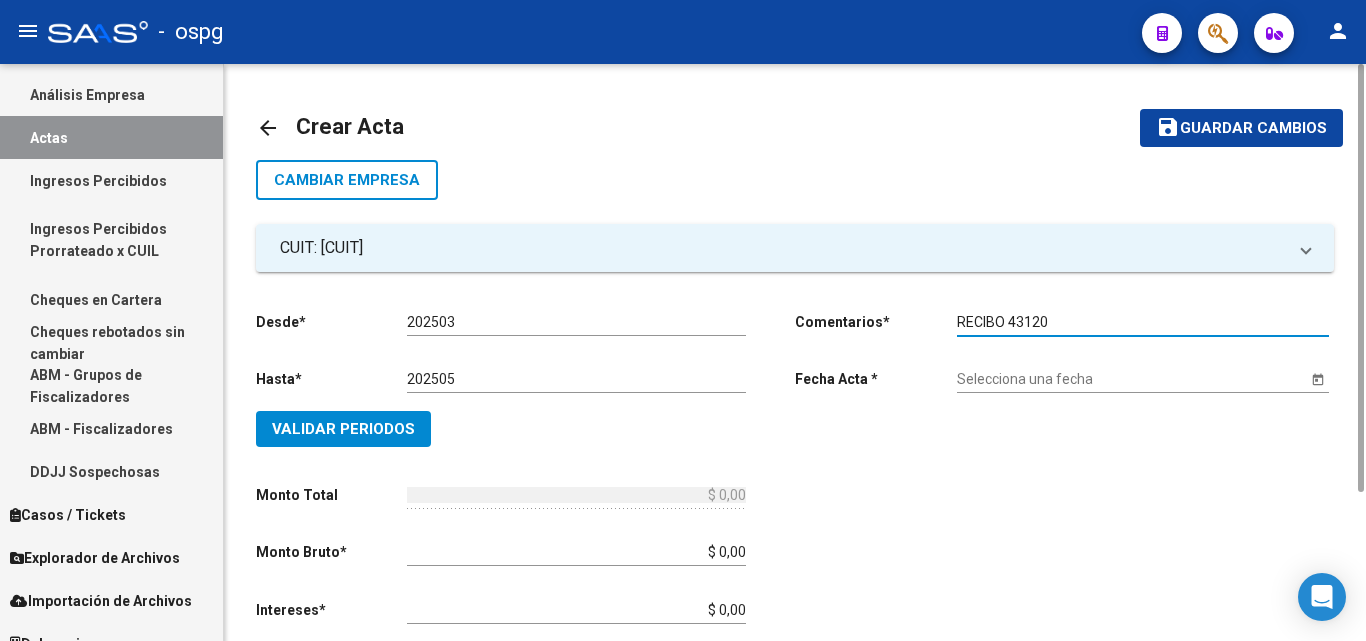 type on "RECIBO 43120" 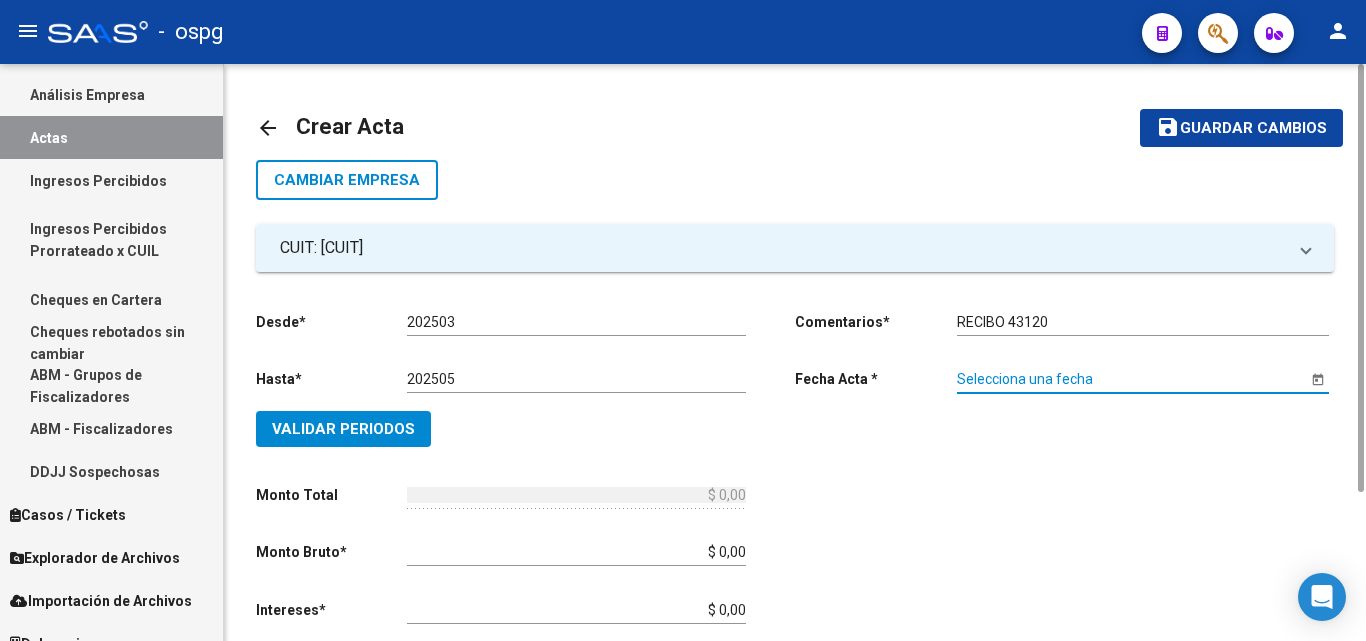click on "Selecciona una fecha" at bounding box center [1132, 379] 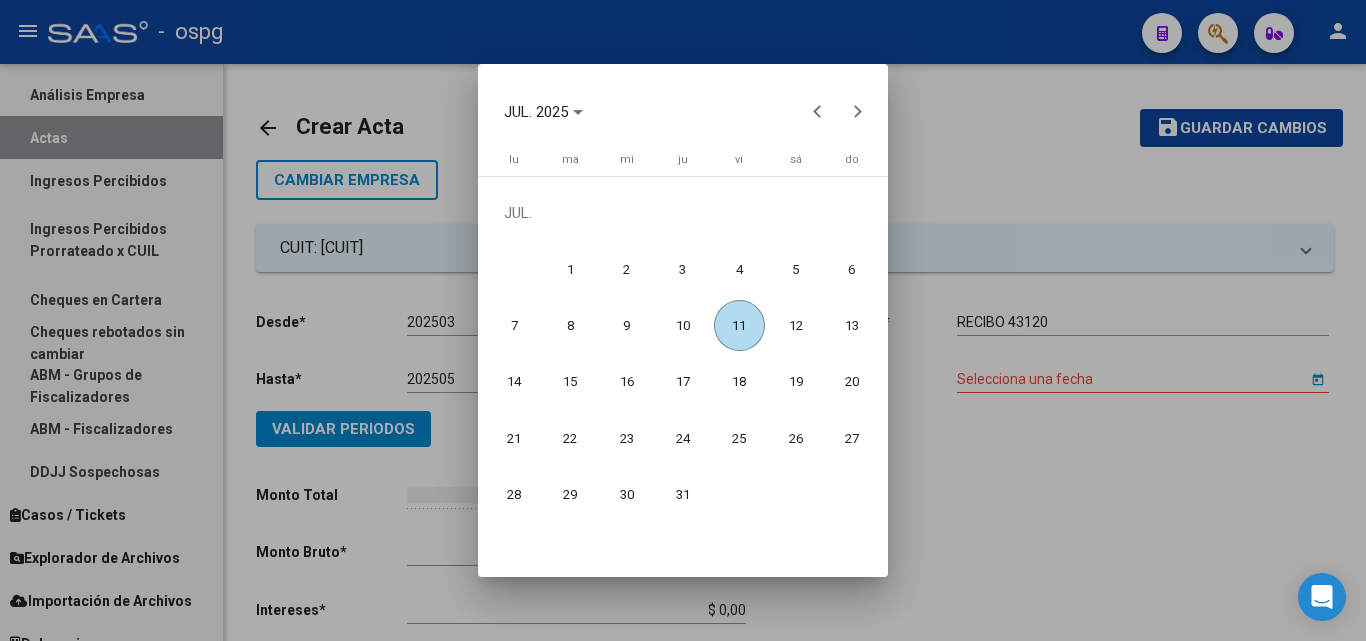 click on "11" at bounding box center [739, 325] 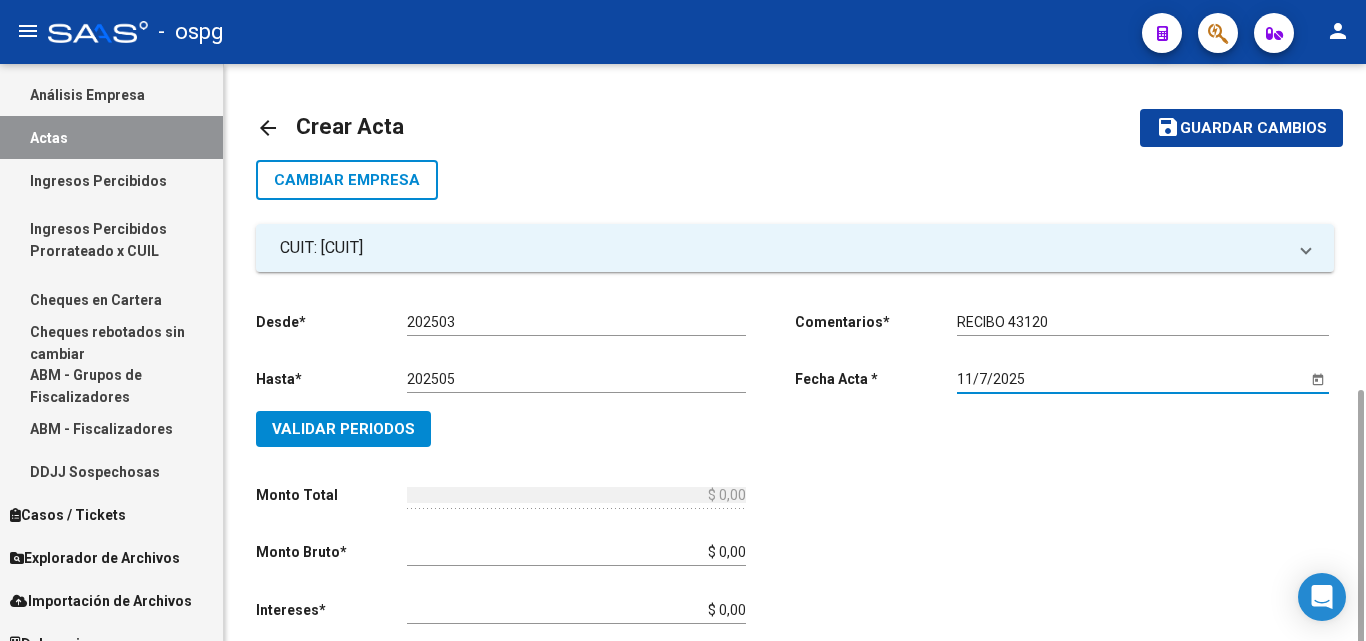 scroll, scrollTop: 200, scrollLeft: 0, axis: vertical 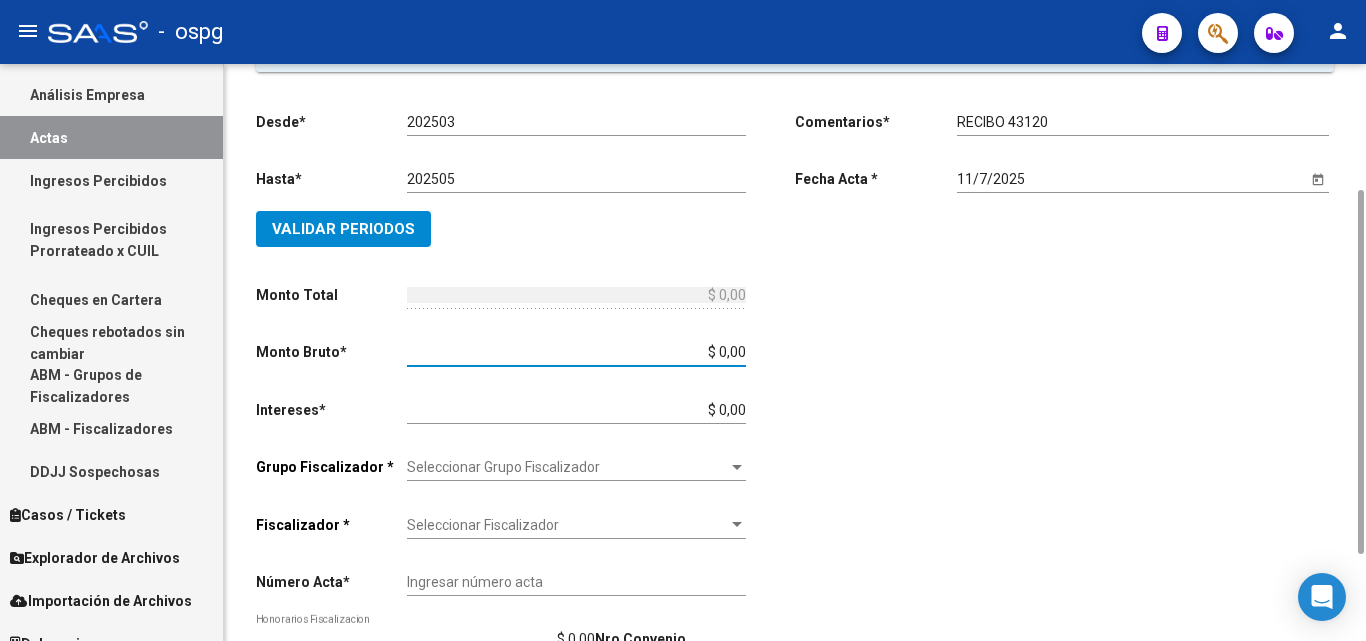 click on "$ 0,00" at bounding box center (576, 352) 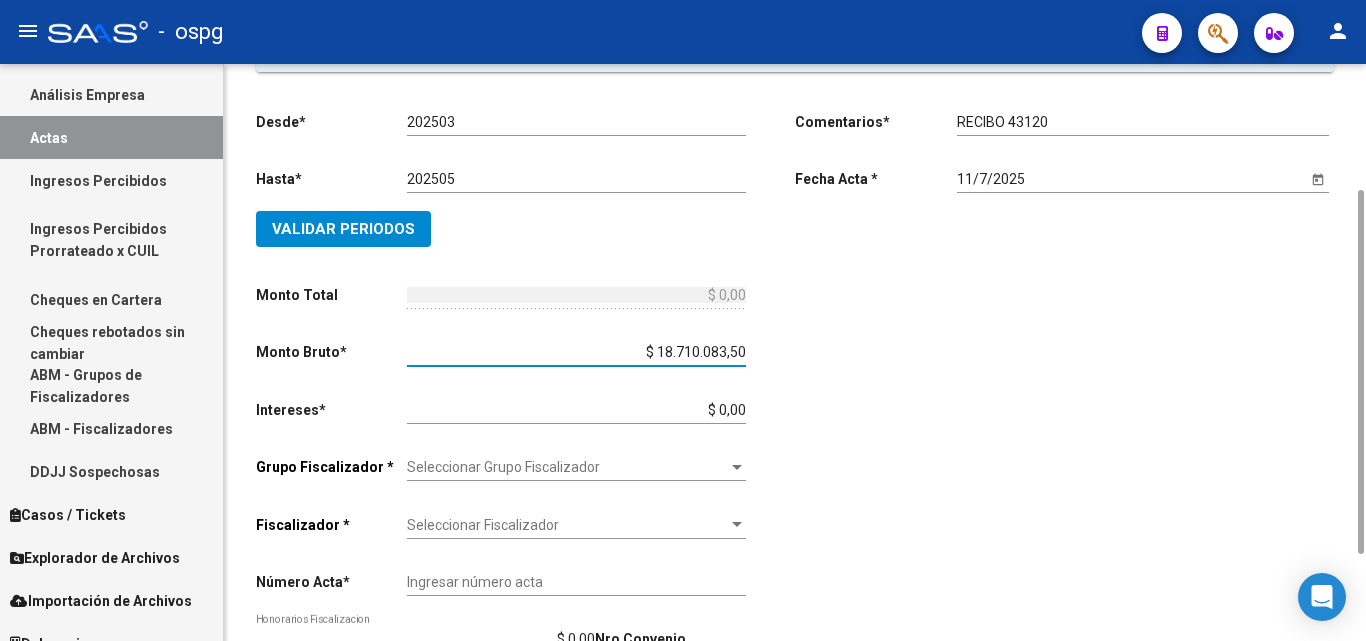 click on "$ 18.710.083,50" at bounding box center (576, 352) 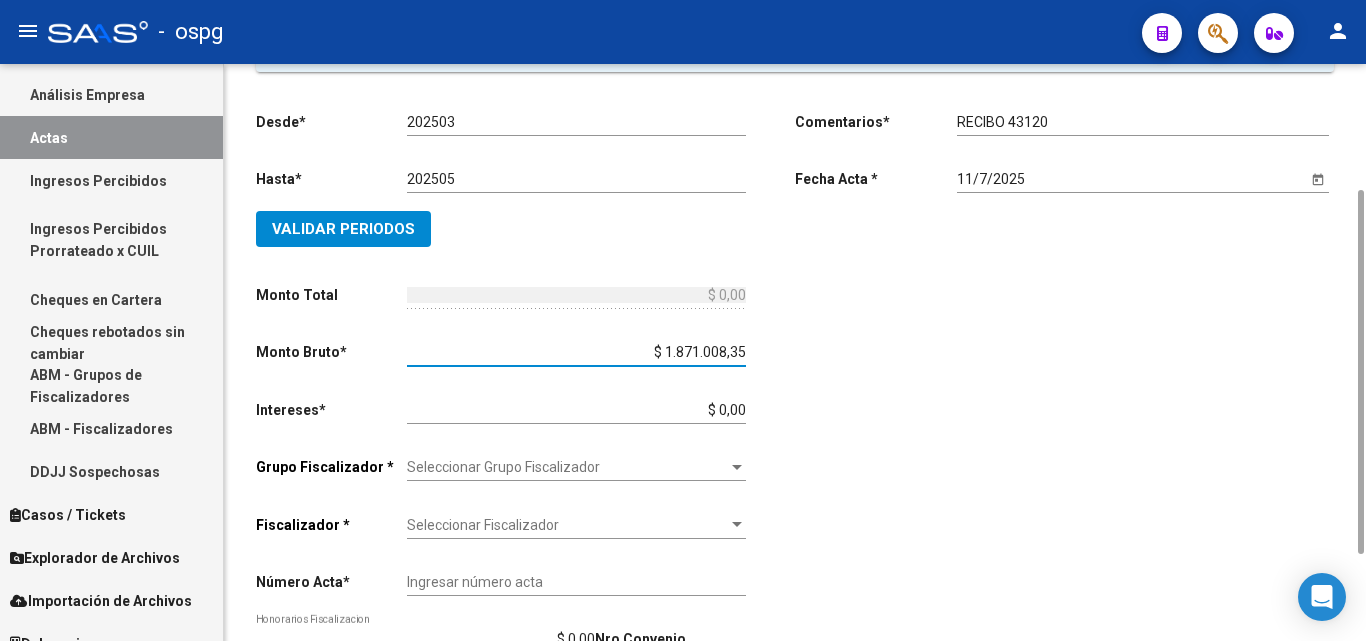 type on "$ 1.871.008,35" 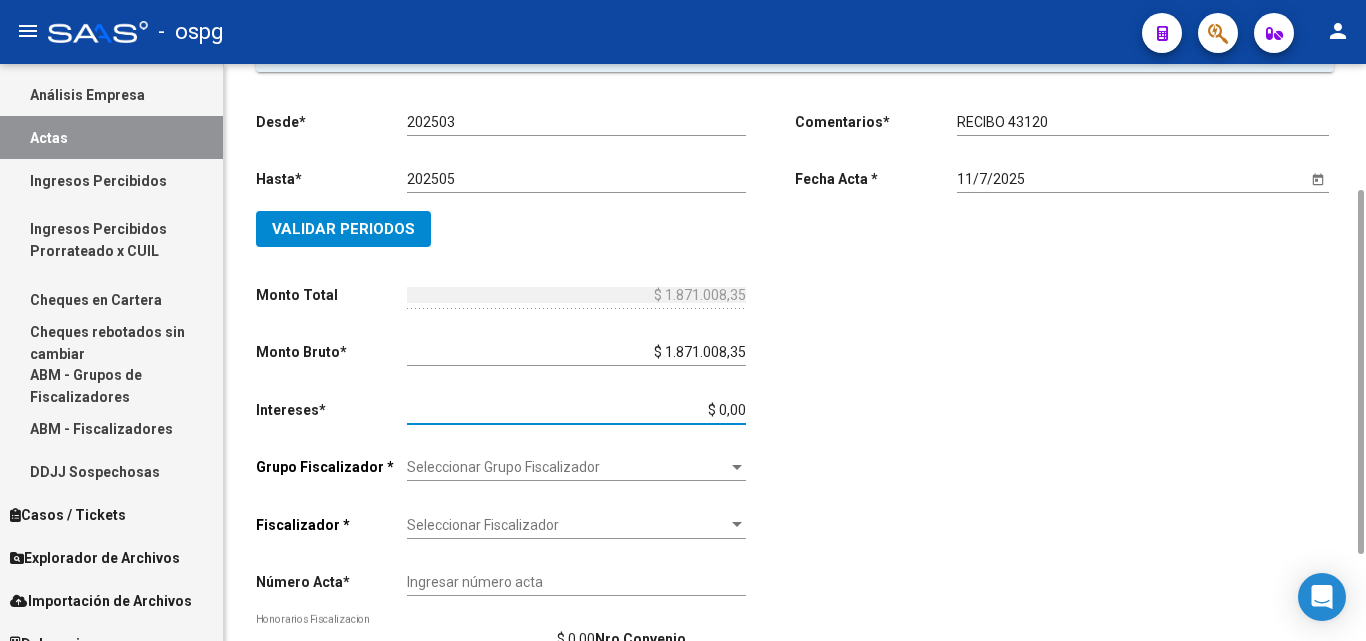 click on "$ 0,00" at bounding box center [576, 410] 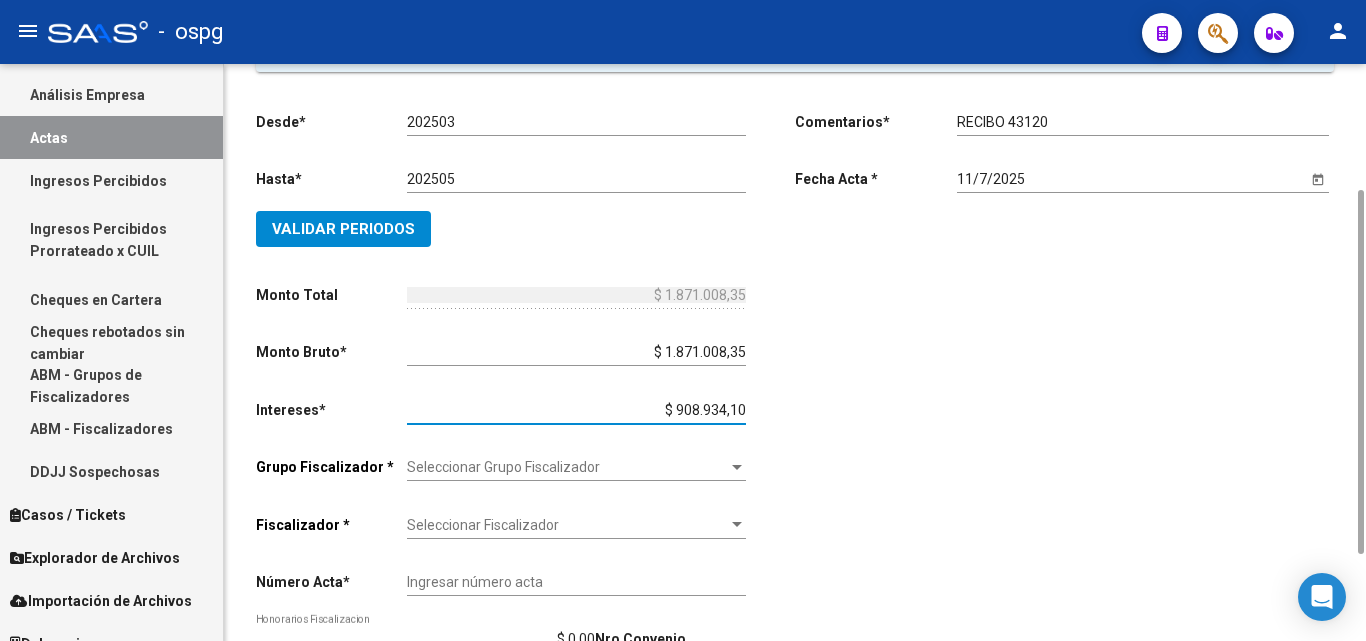 click on "$ 908.934,10" at bounding box center [576, 410] 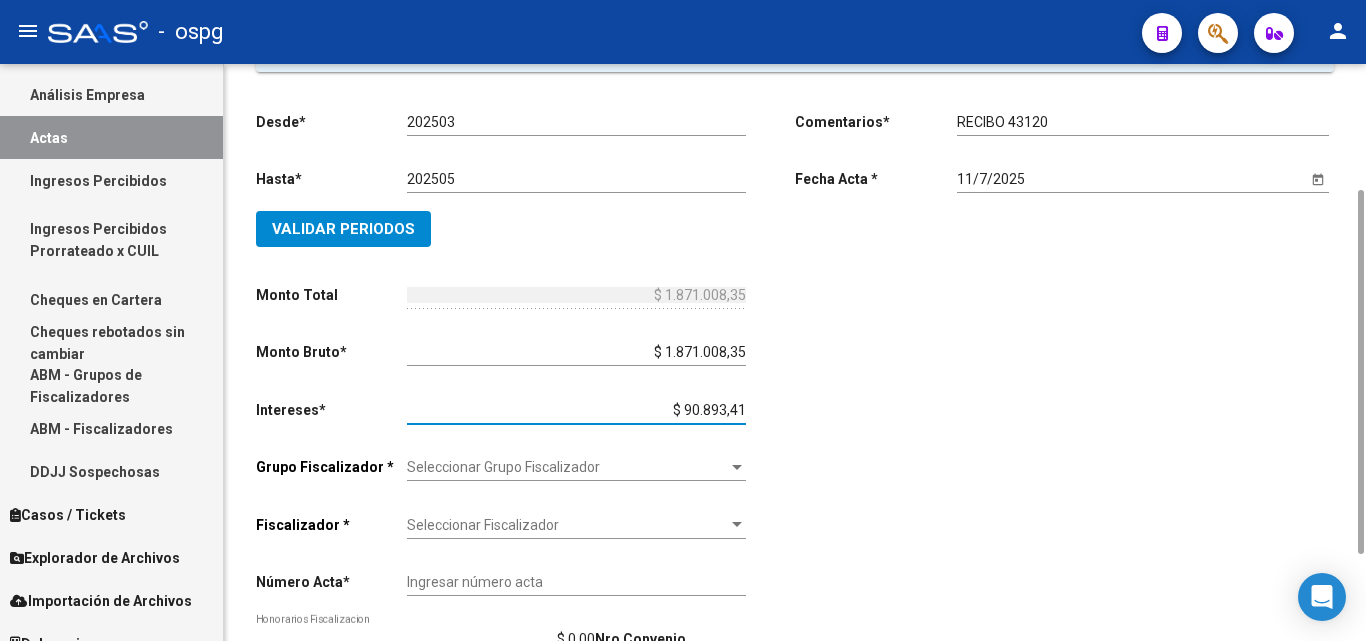 type on "$ 1.961.901,76" 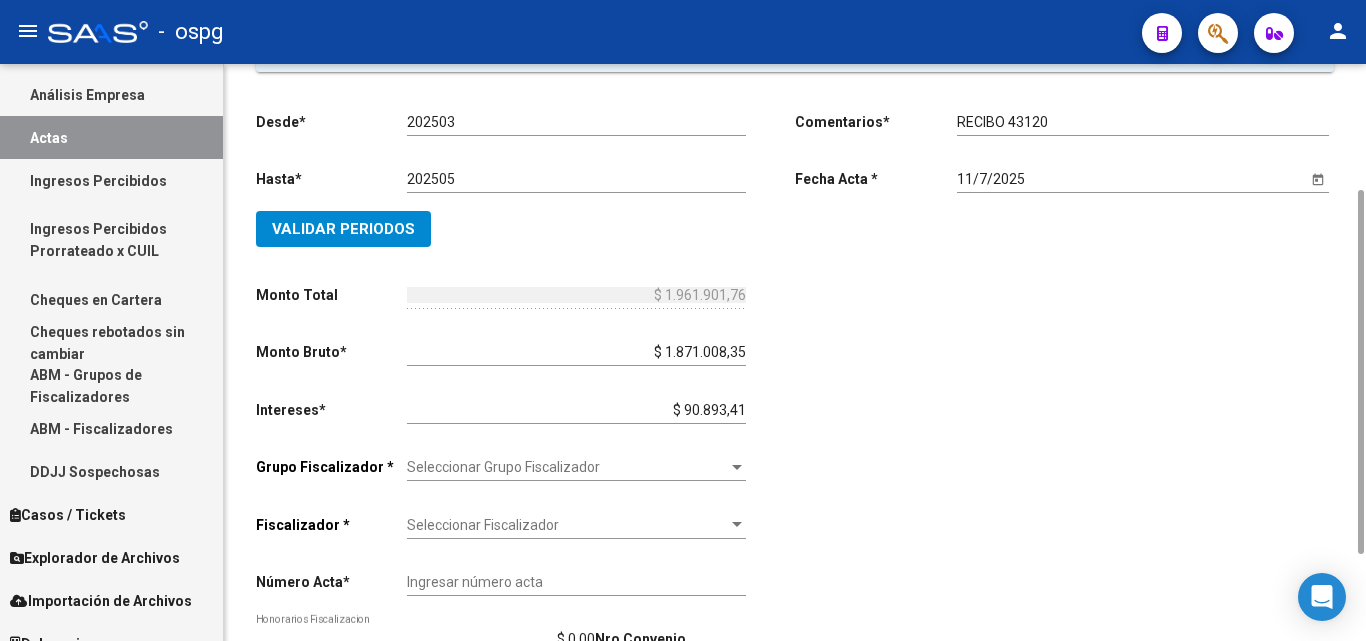 click on "Desde  *   [DATE] Ej: 202201  Hasta  *   [DATE] Ej: 202208   Validar Periodos Monto Total    $ 1.961.901,76 Ingresar el monto total  Monto Bruto  *   $ 1.871.008,35 Ingresar monto bruto  Intereses  *   $ 90.893,41 Ingresar intereses   Grupo Fiscalizador * Seleccionar Grupo Fiscalizador Seleccionar Grupo Fiscalizador  Fiscalizador * Seleccionar Fiscalizador Seleccionar Fiscalizador Número Acta  *   Ingresar número acta    $ 0,00 Honorarios Fiscalizacion  Nro Convenio    Ingresar número de convenio" 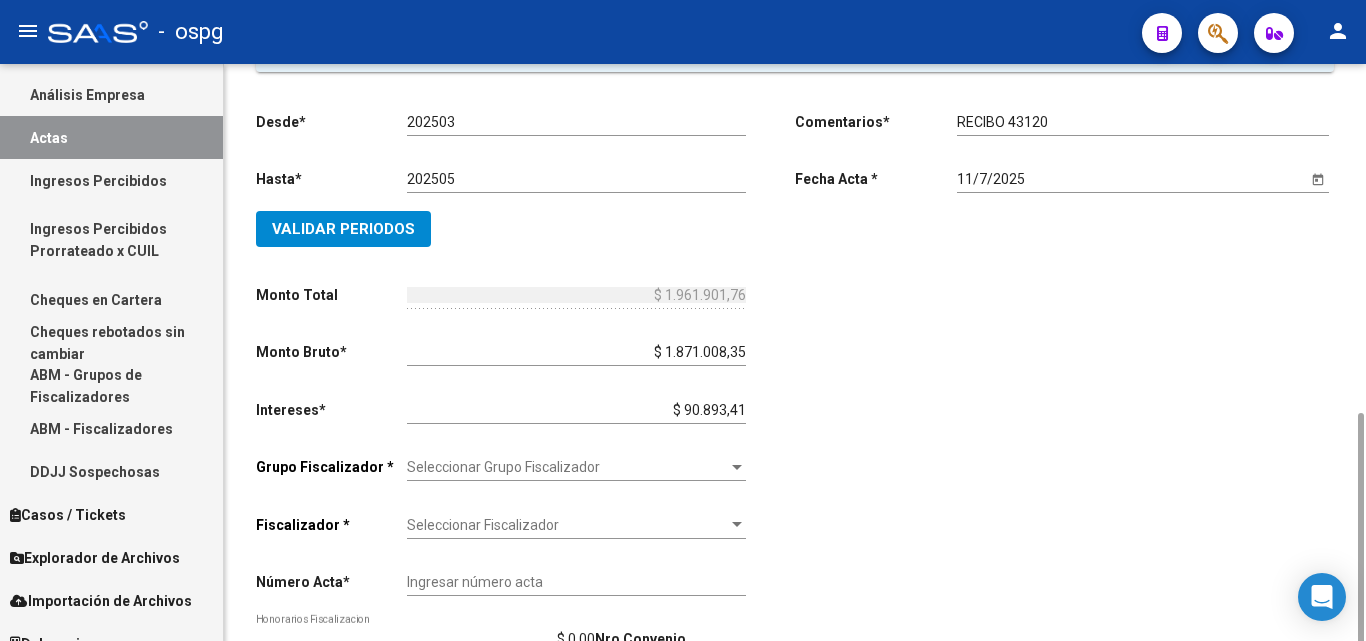 scroll, scrollTop: 336, scrollLeft: 0, axis: vertical 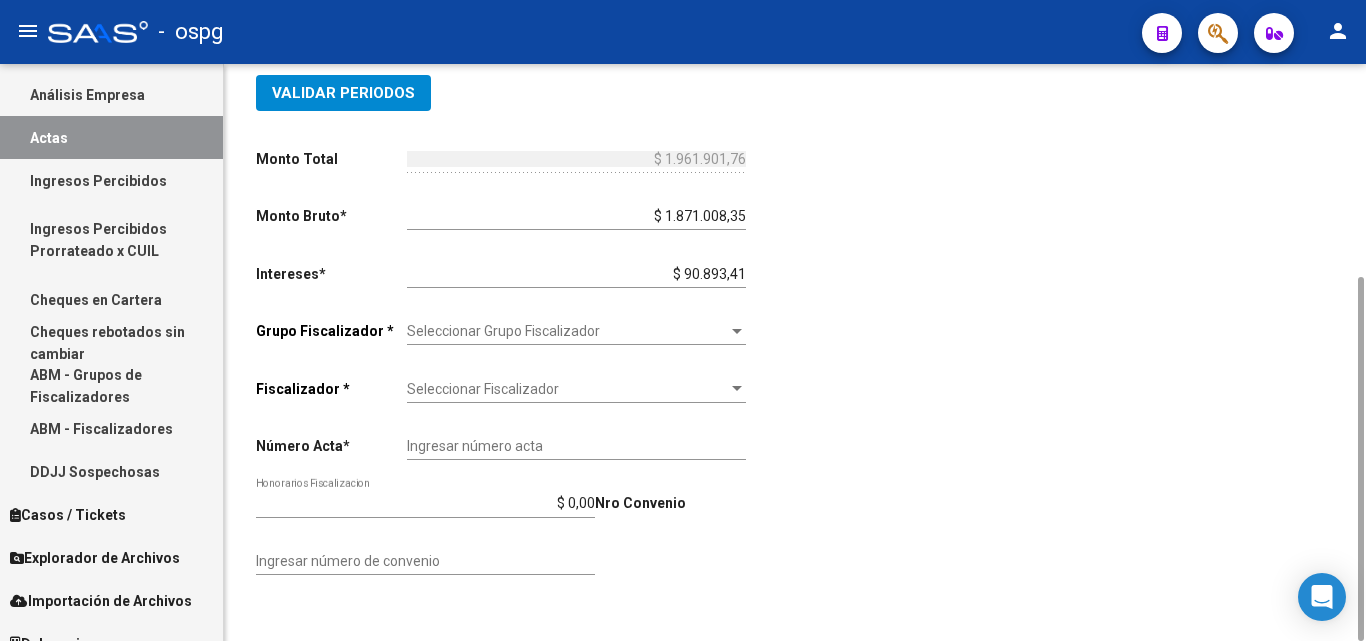 click on "Seleccionar Grupo Fiscalizador Seleccionar Grupo Fiscalizador" 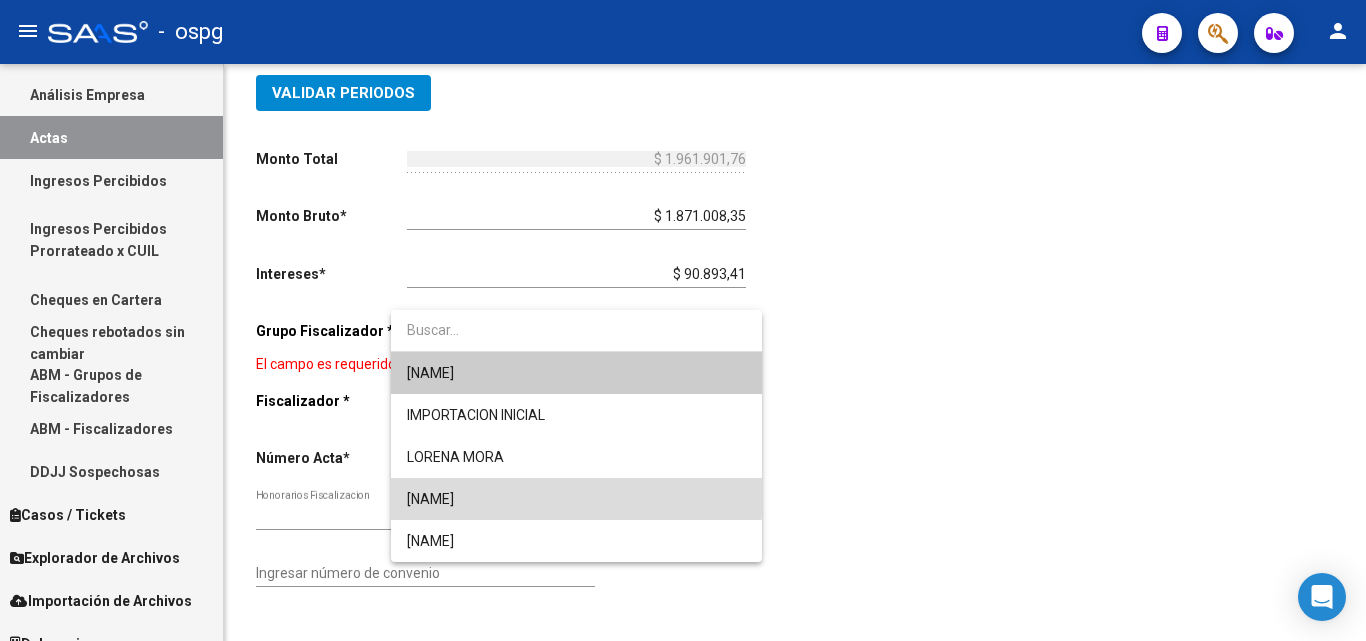 click on "[NAME]" at bounding box center [576, 499] 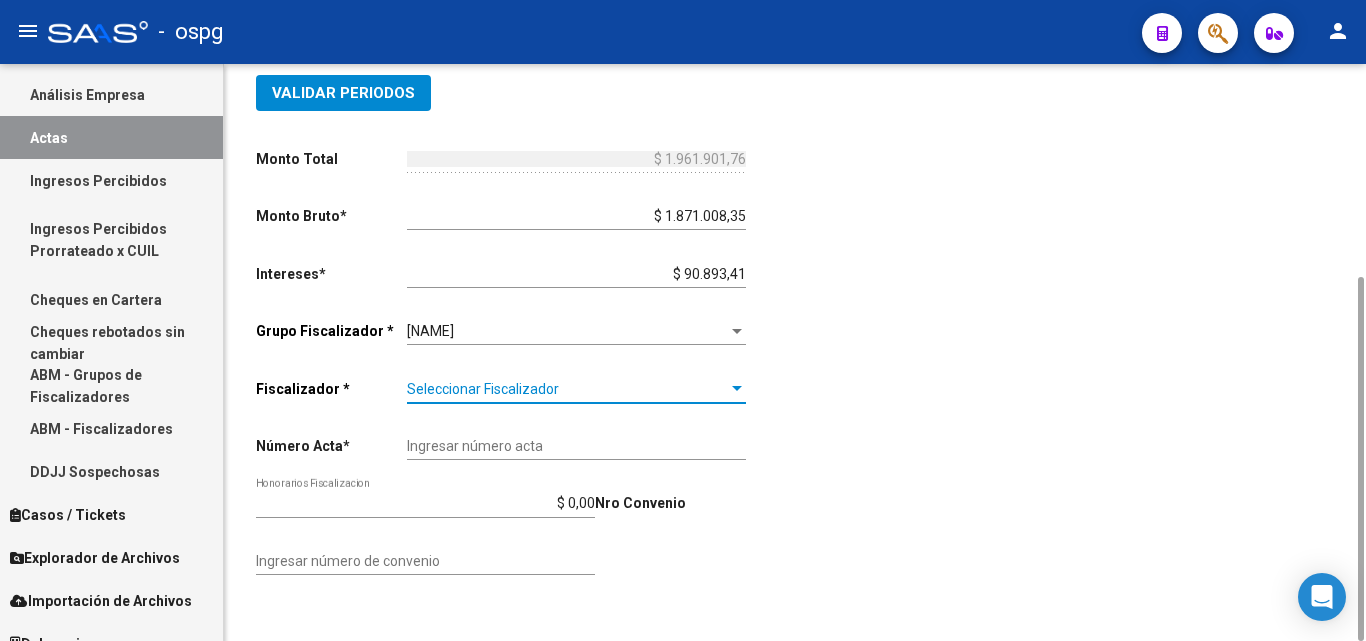 click on "Seleccionar Fiscalizador" at bounding box center [567, 389] 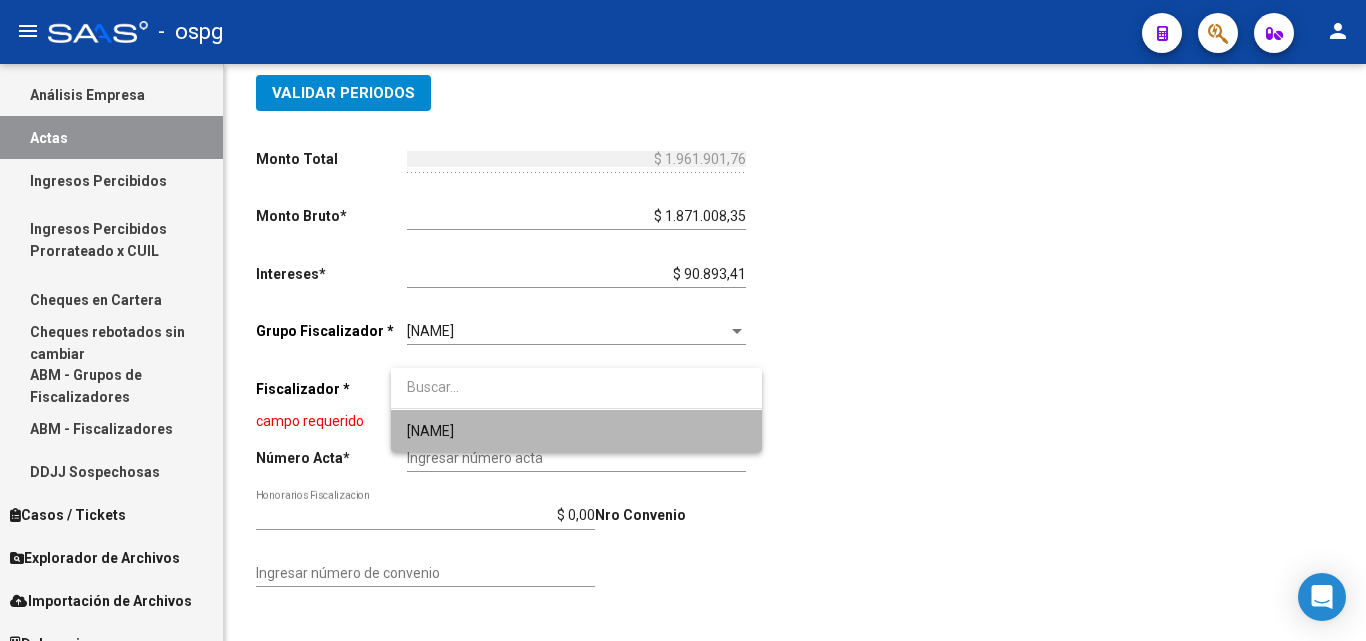 click on "[NAME]" at bounding box center [576, 431] 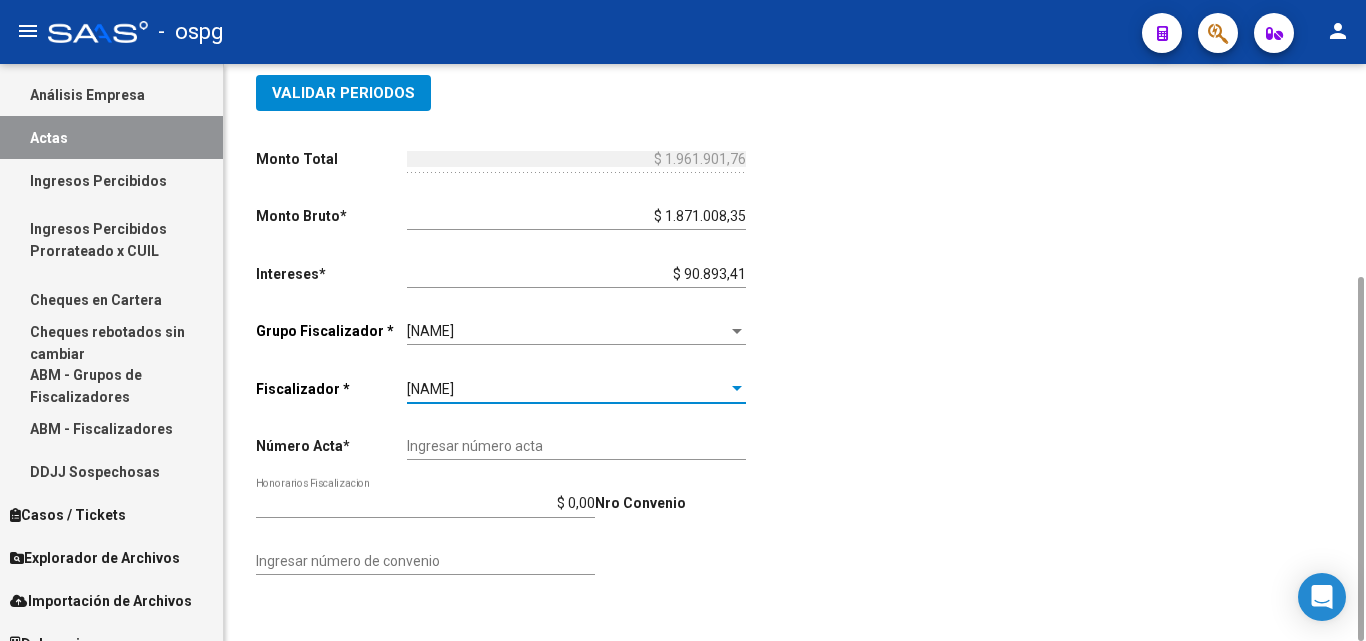 click on "Ingresar número acta" at bounding box center [576, 446] 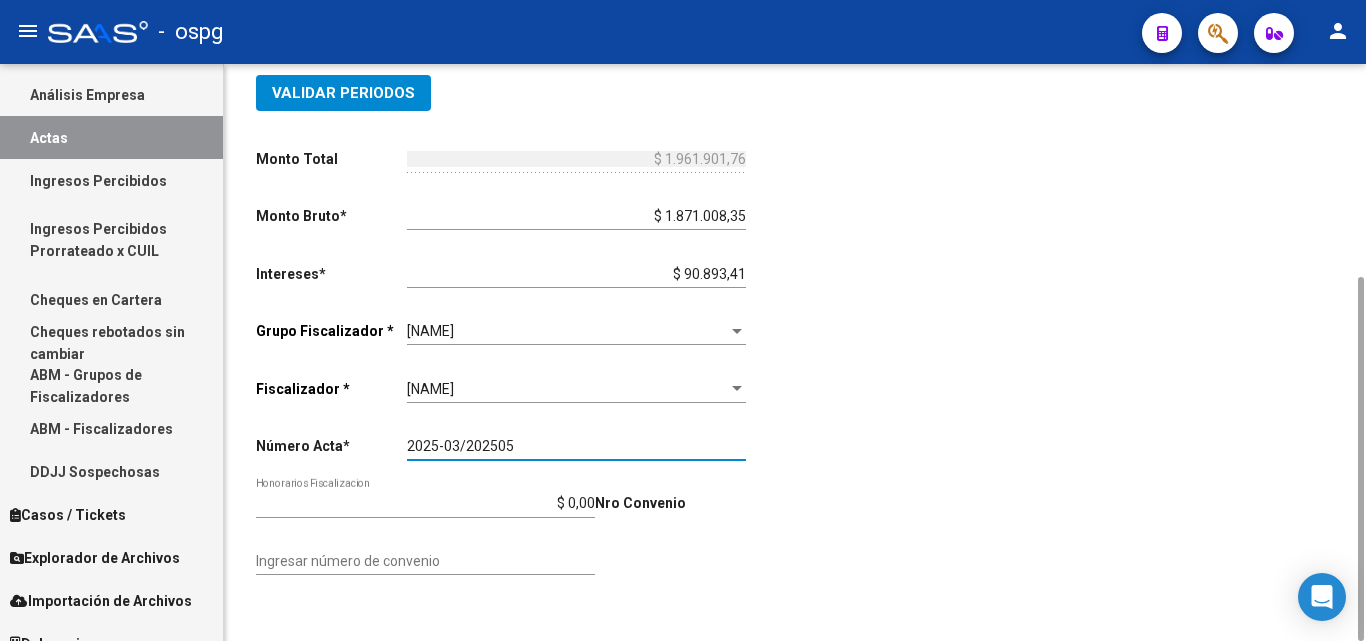 type on "2025-03/202505" 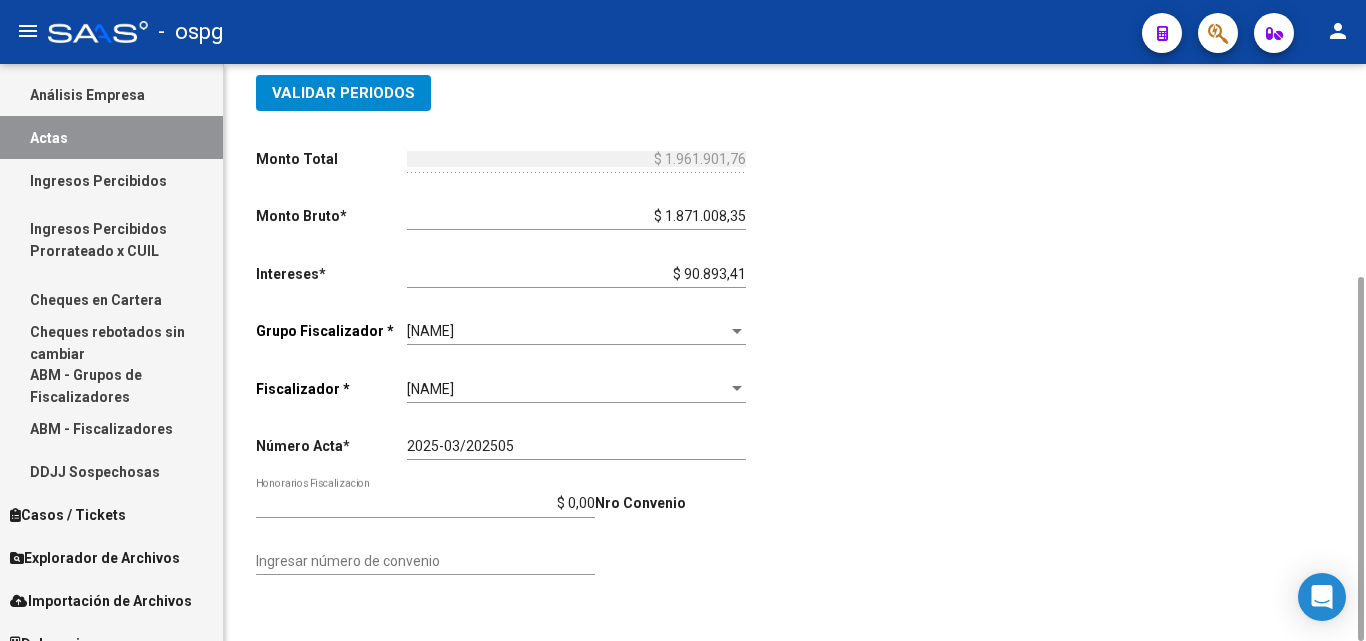 scroll, scrollTop: 0, scrollLeft: 0, axis: both 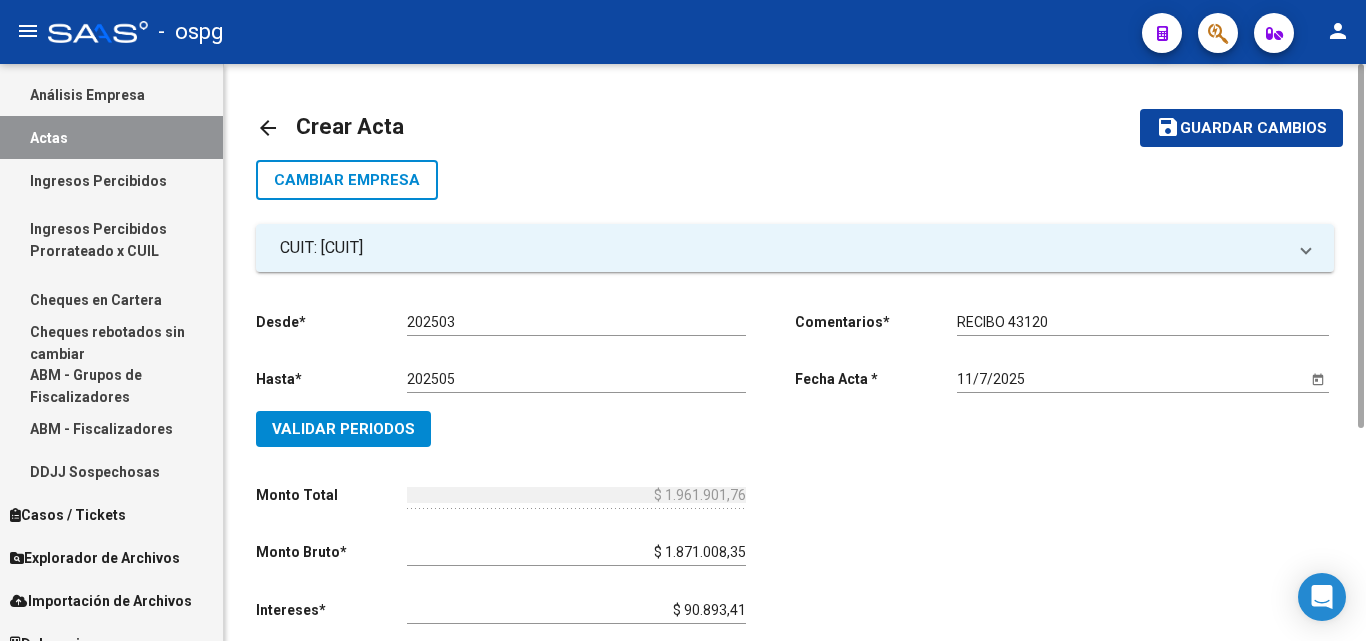 click on "Validar Periodos" 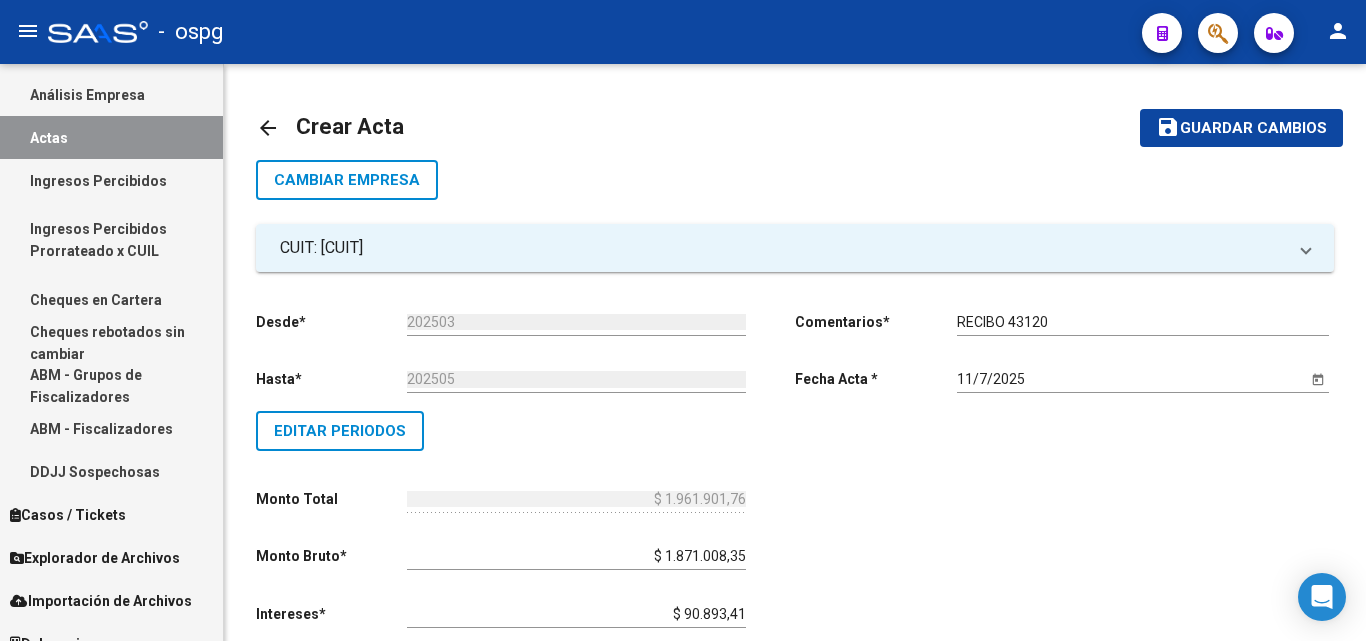 scroll, scrollTop: 460, scrollLeft: 0, axis: vertical 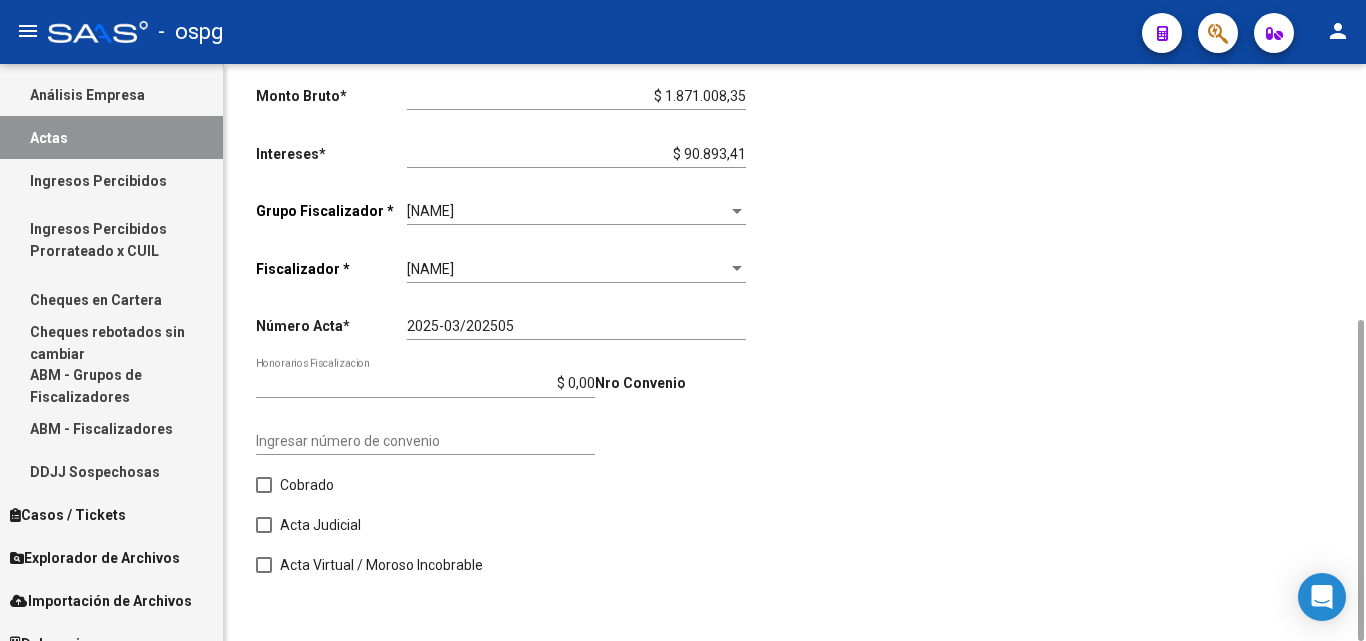 click at bounding box center (264, 485) 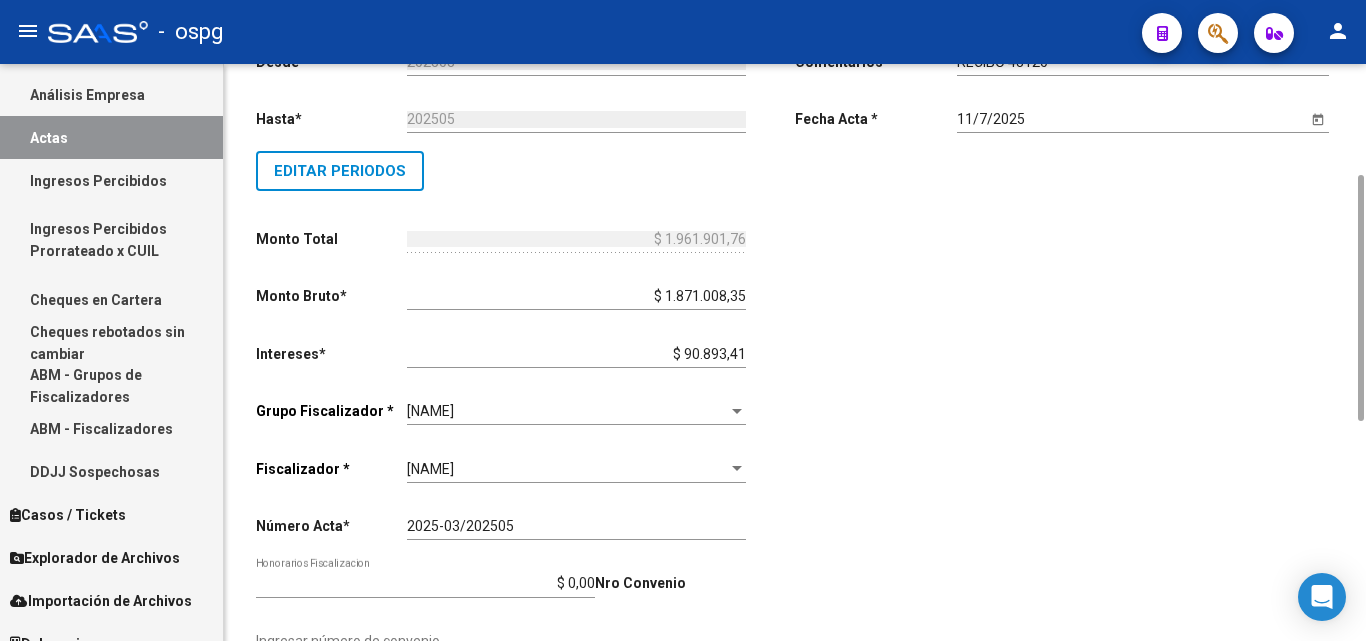 scroll, scrollTop: 660, scrollLeft: 0, axis: vertical 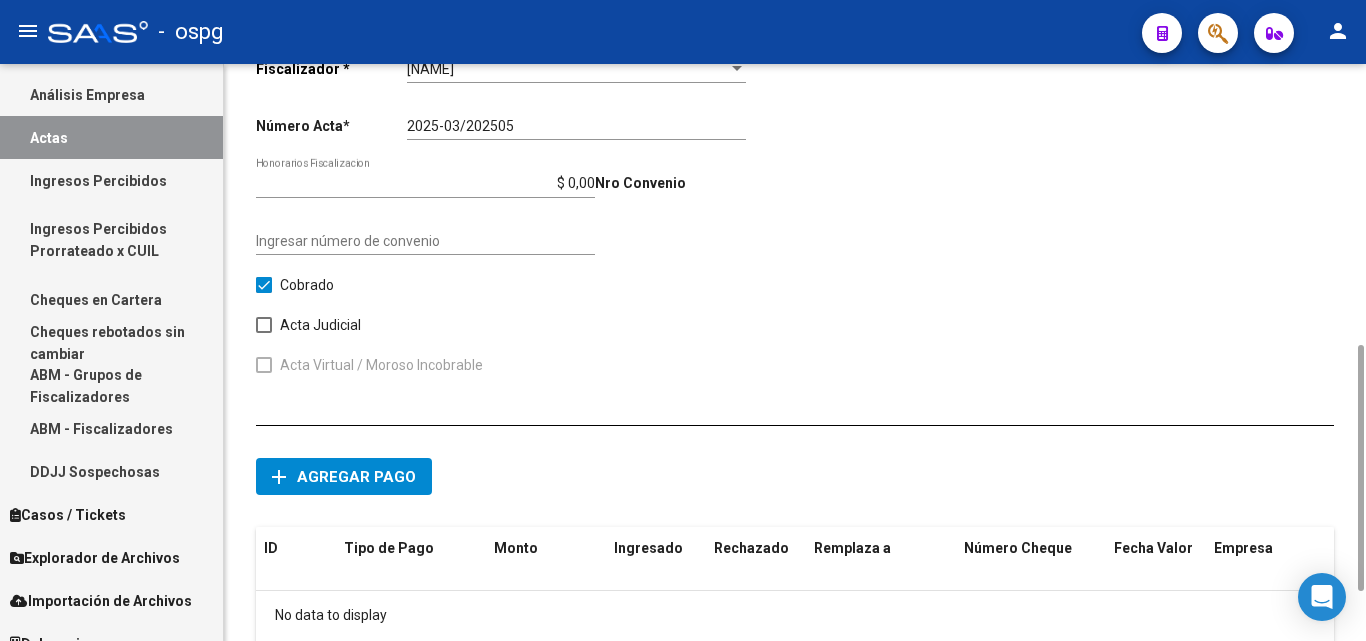 click on "Agregar pago" 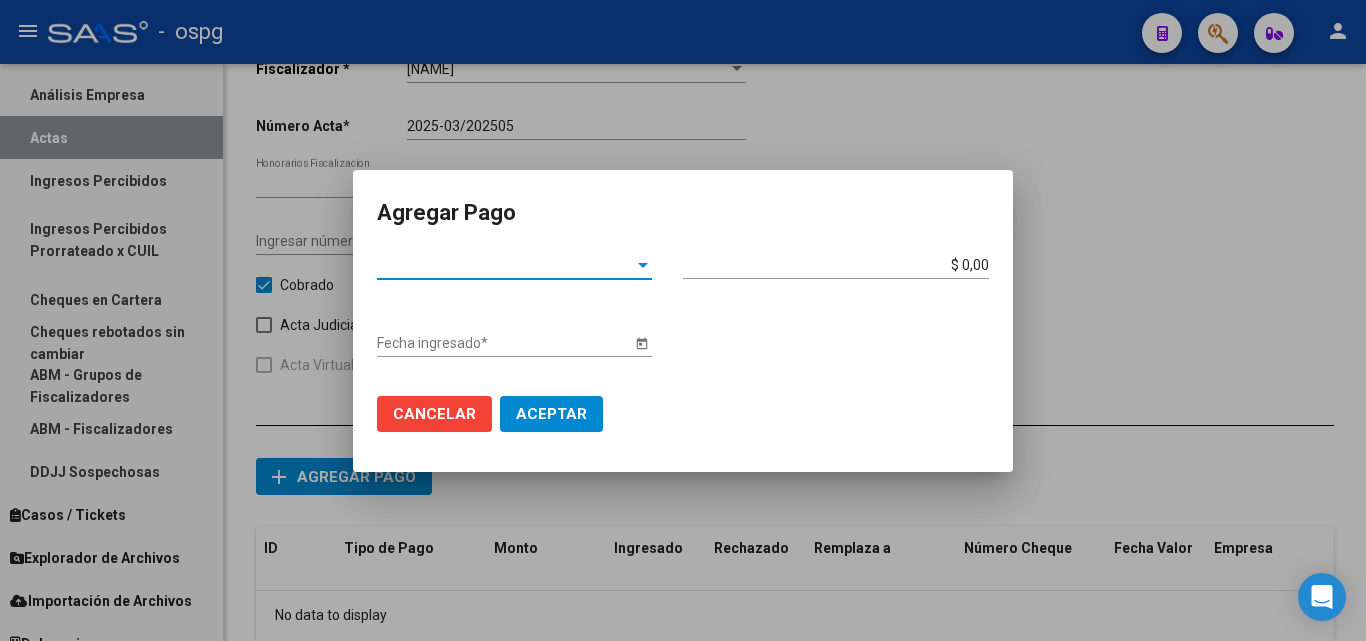 click at bounding box center (643, 265) 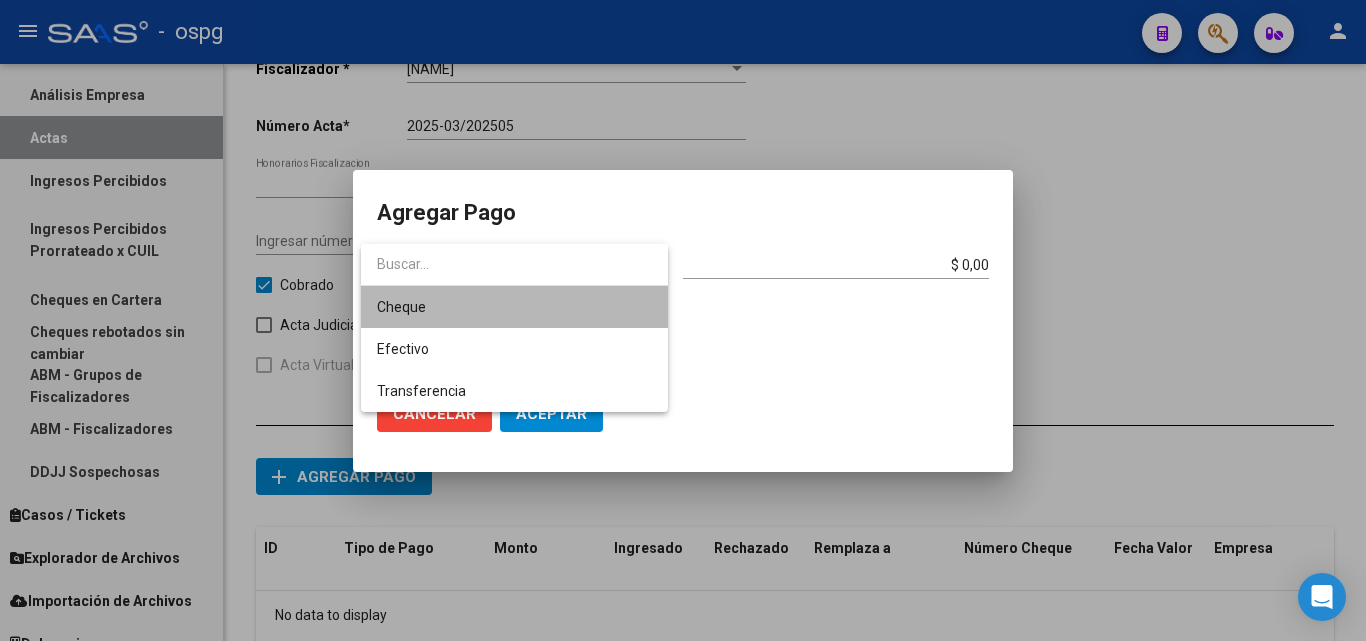 click on "Cheque" at bounding box center (514, 307) 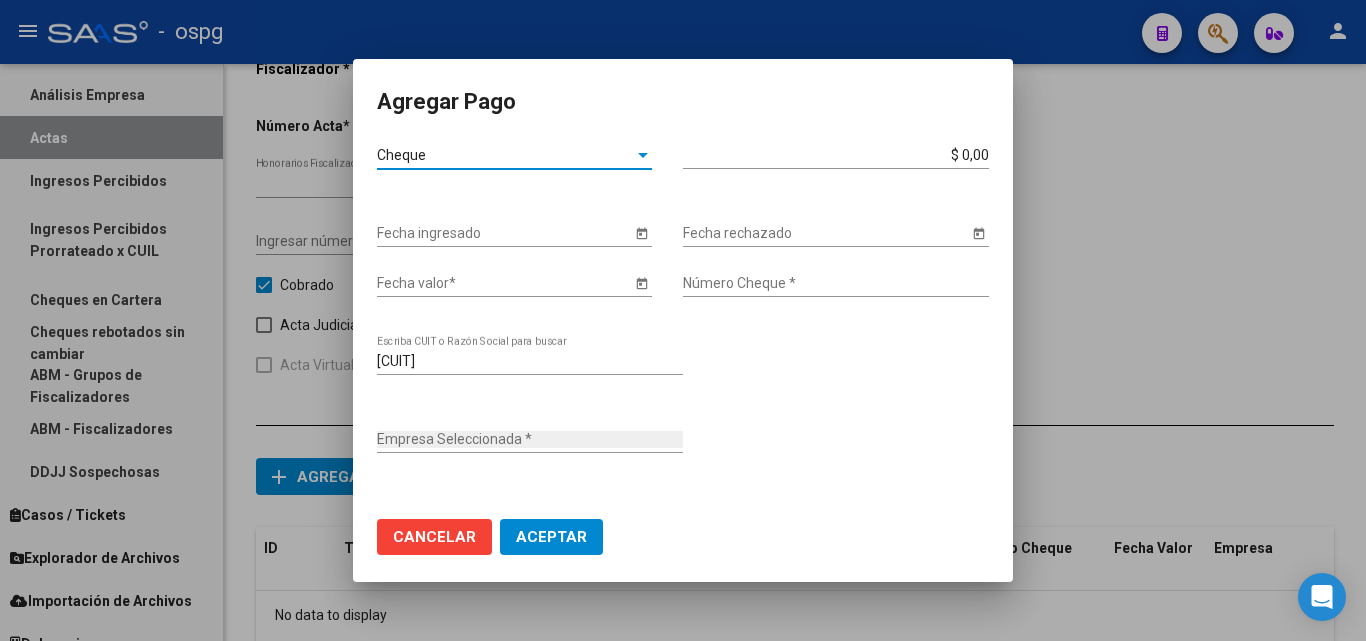 type on "TXT  SRL" 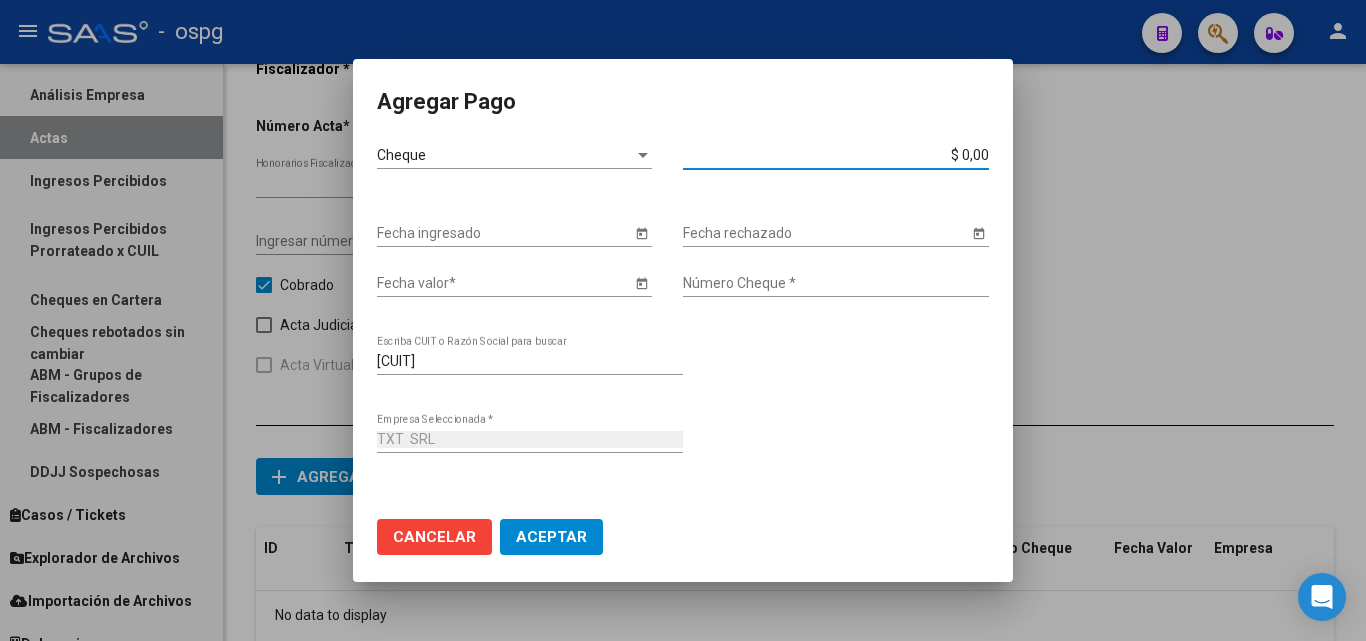 click on "$ 0,00" at bounding box center [836, 155] 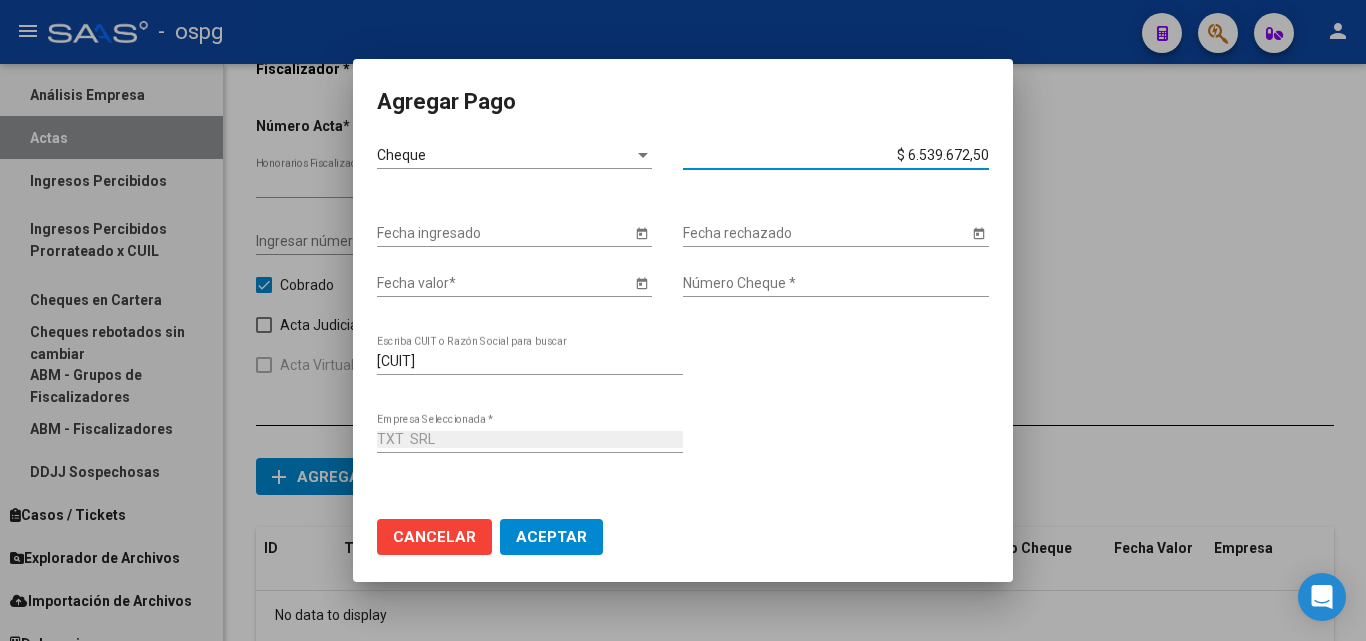 type on "$ 653.967,25" 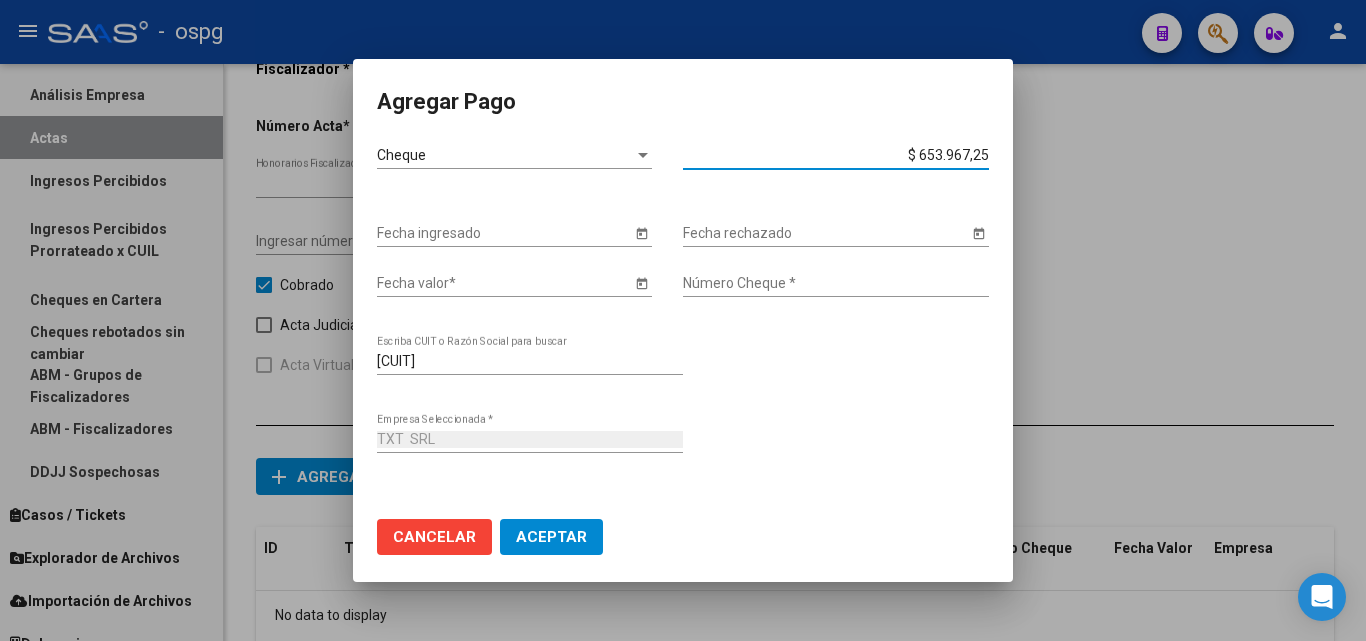 click 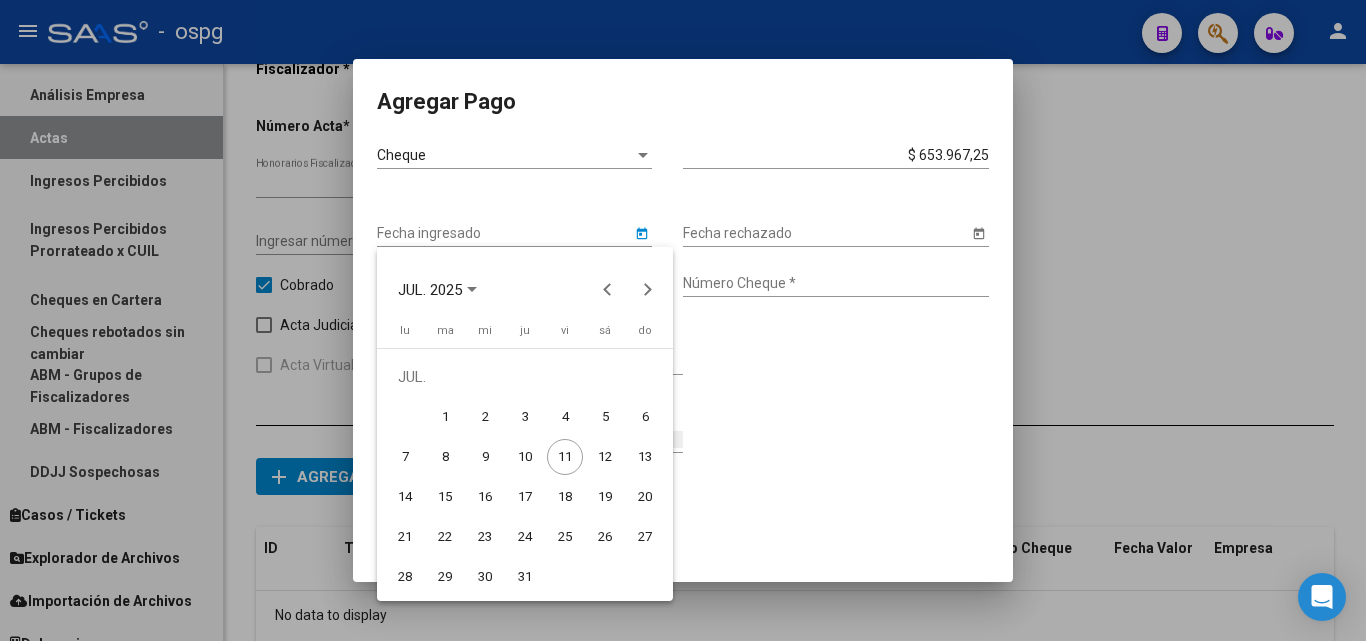 click on "19" at bounding box center [605, 497] 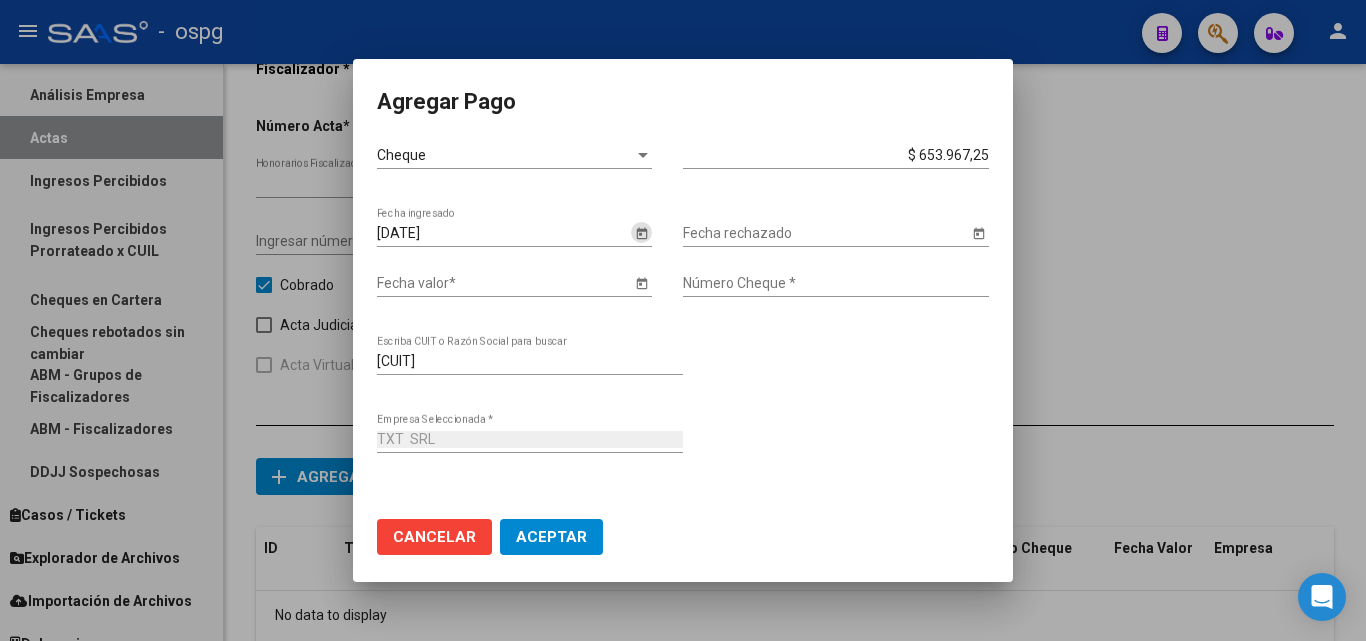 click 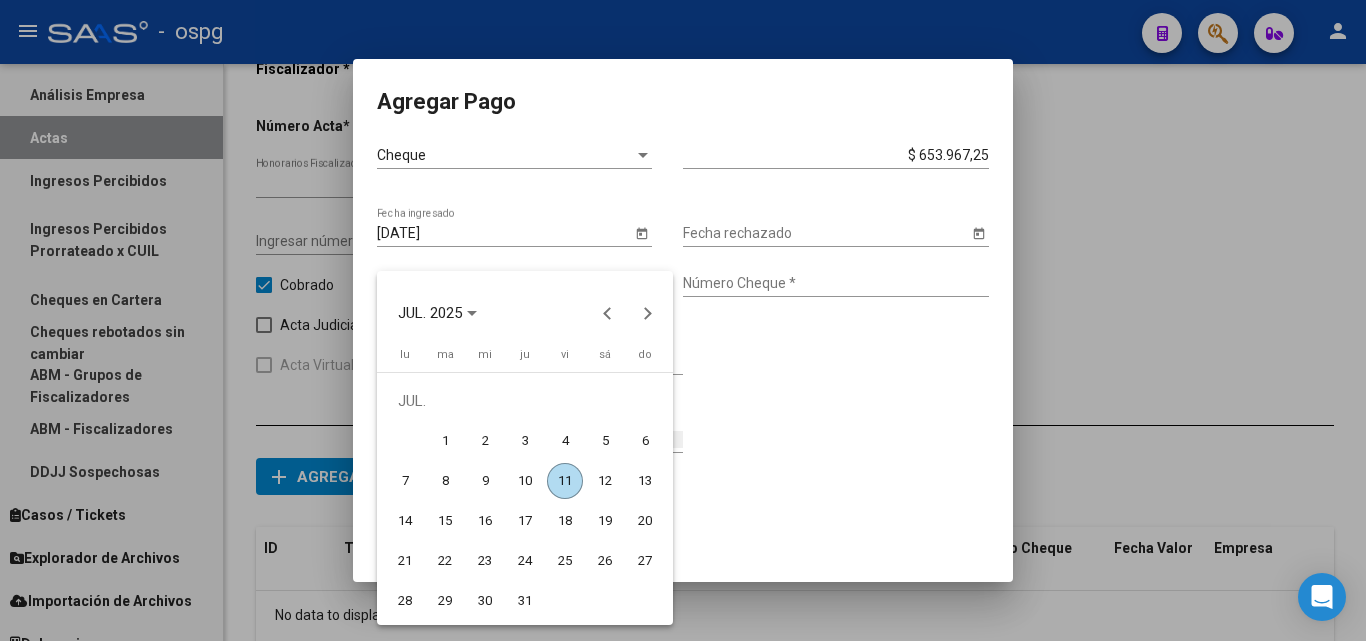 click on "19" at bounding box center [605, 521] 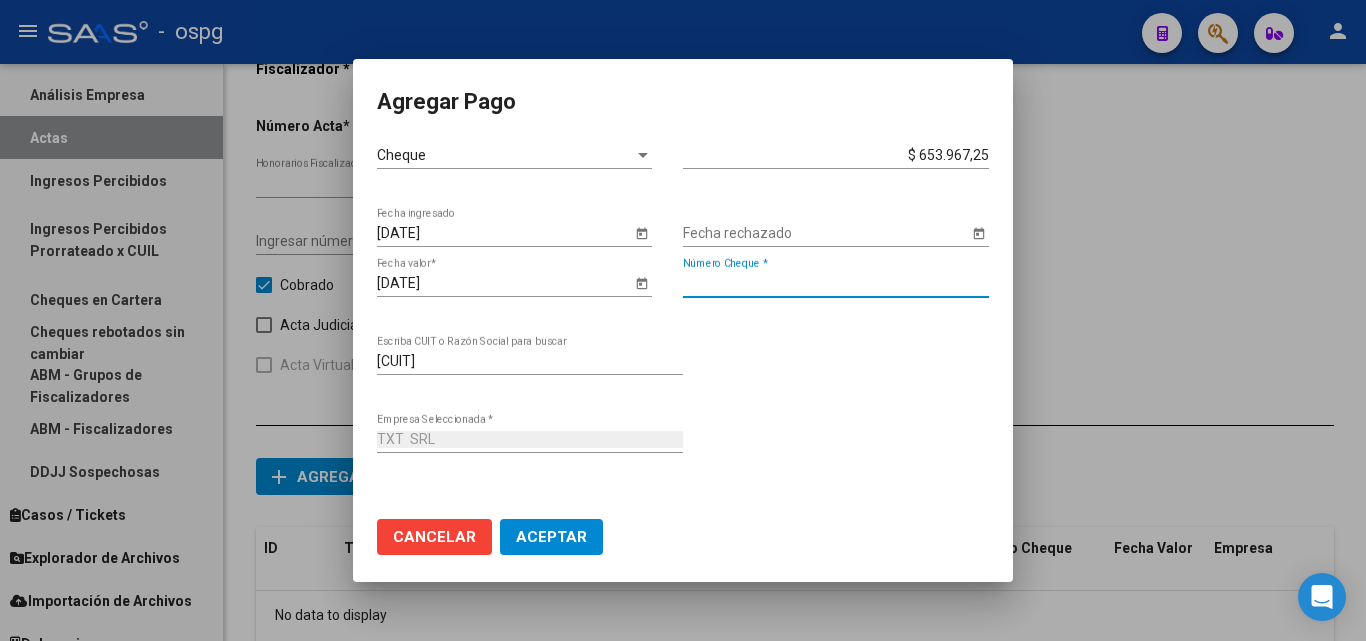 click on "Número Cheque *" at bounding box center (836, 283) 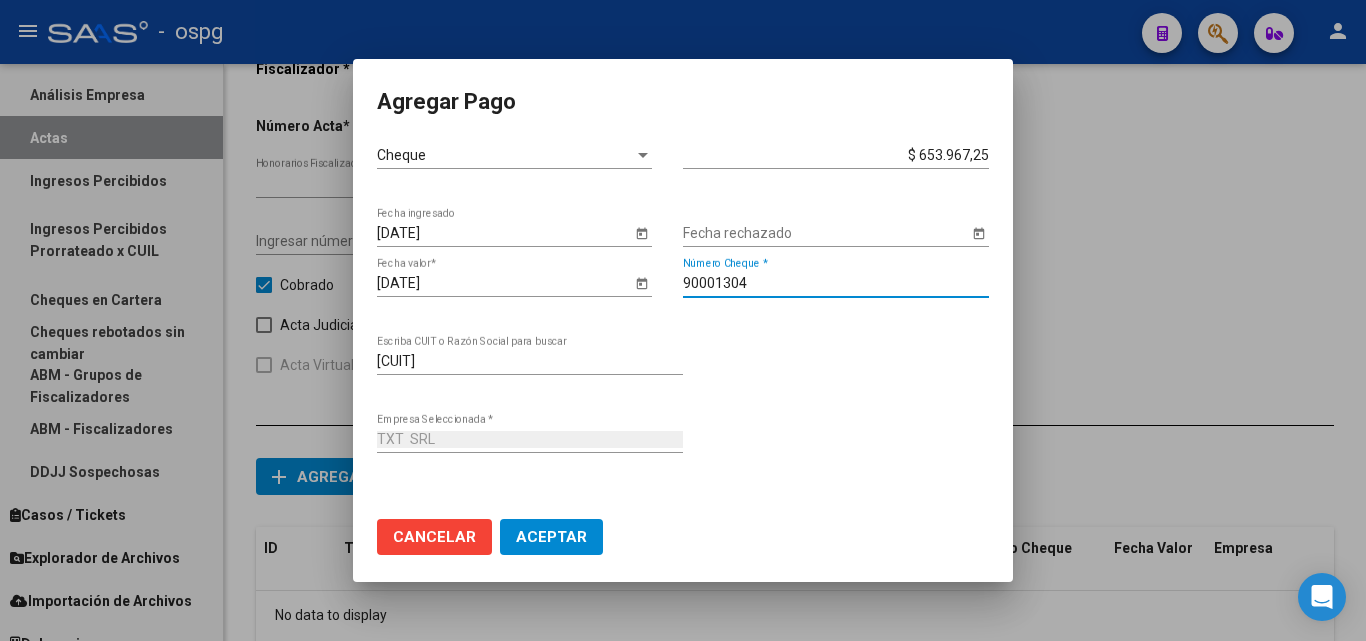 type on "90001304" 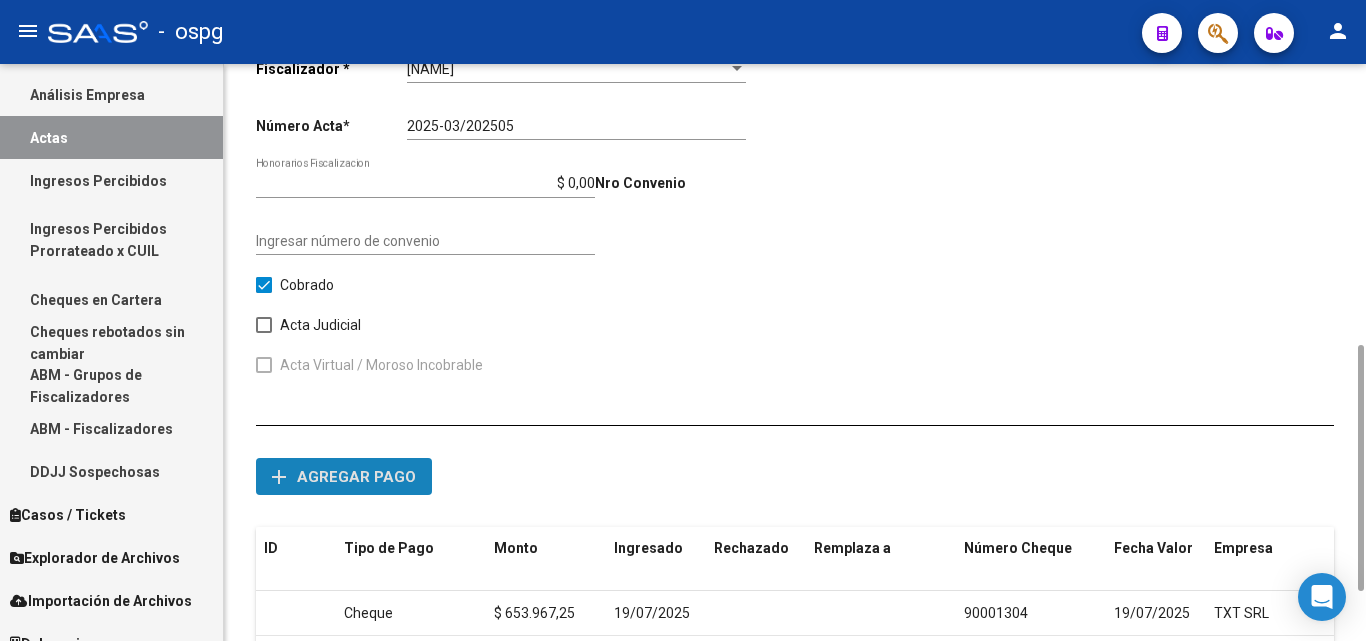 click on "Agregar pago" 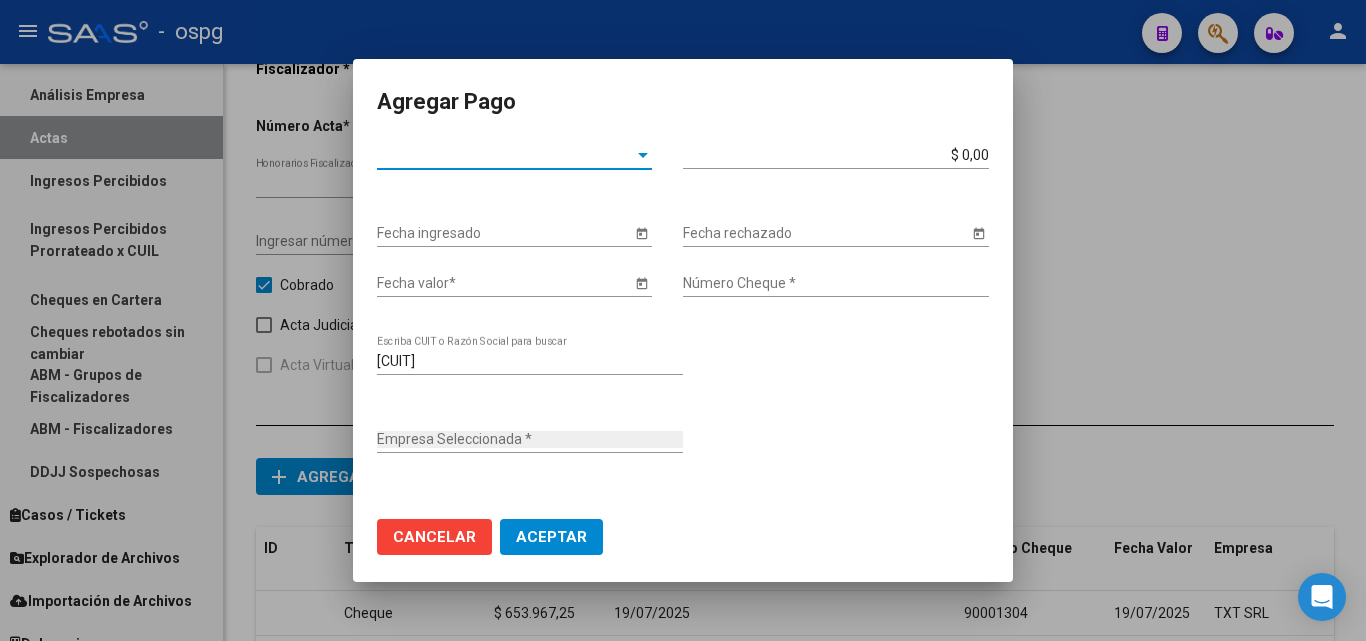 type on "TXT  SRL" 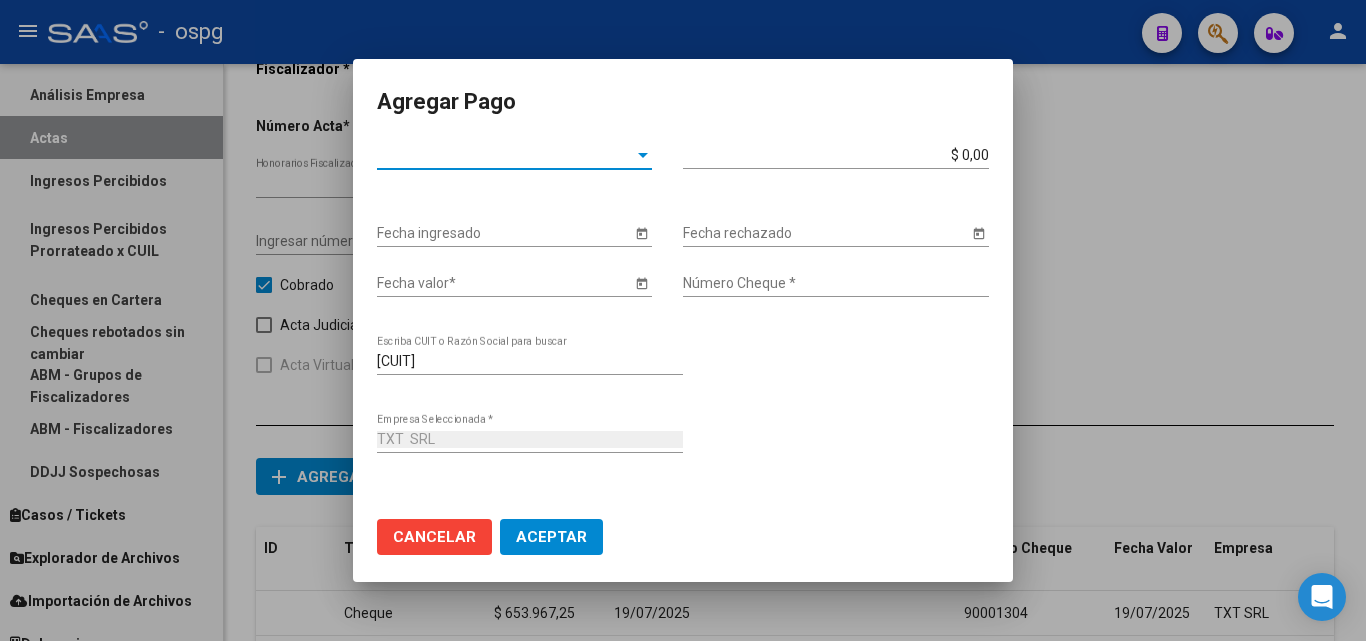 click at bounding box center [643, 155] 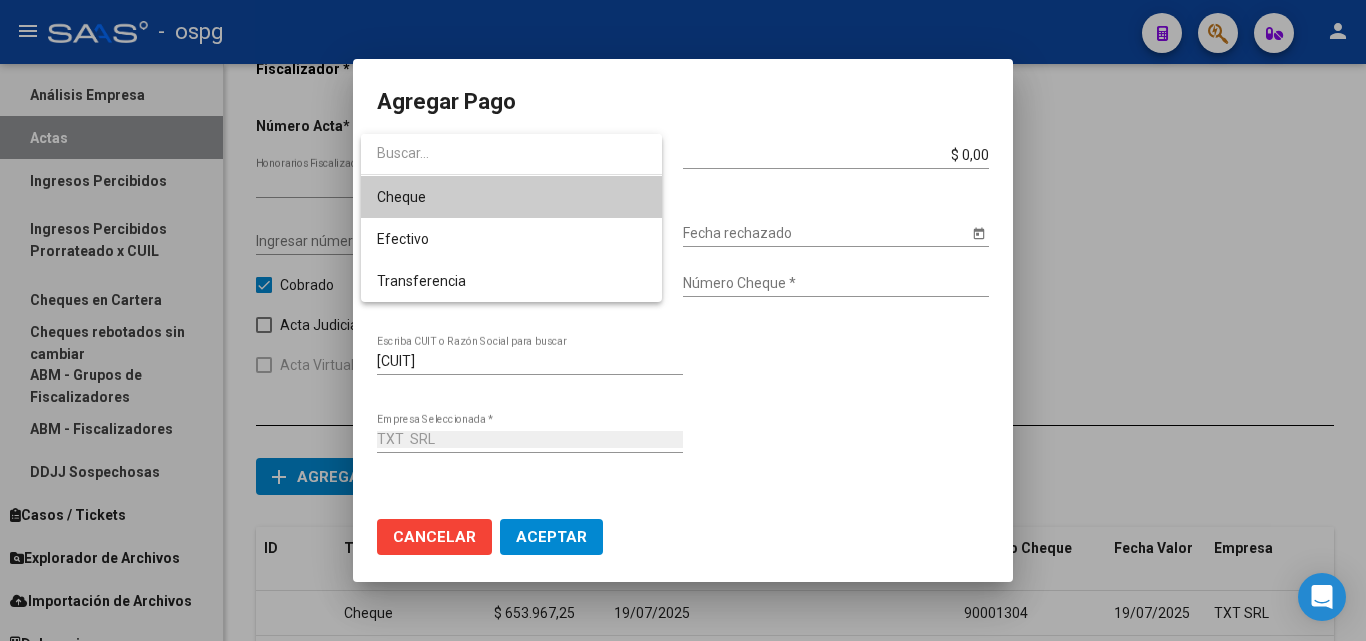 click on "Cheque" at bounding box center [511, 197] 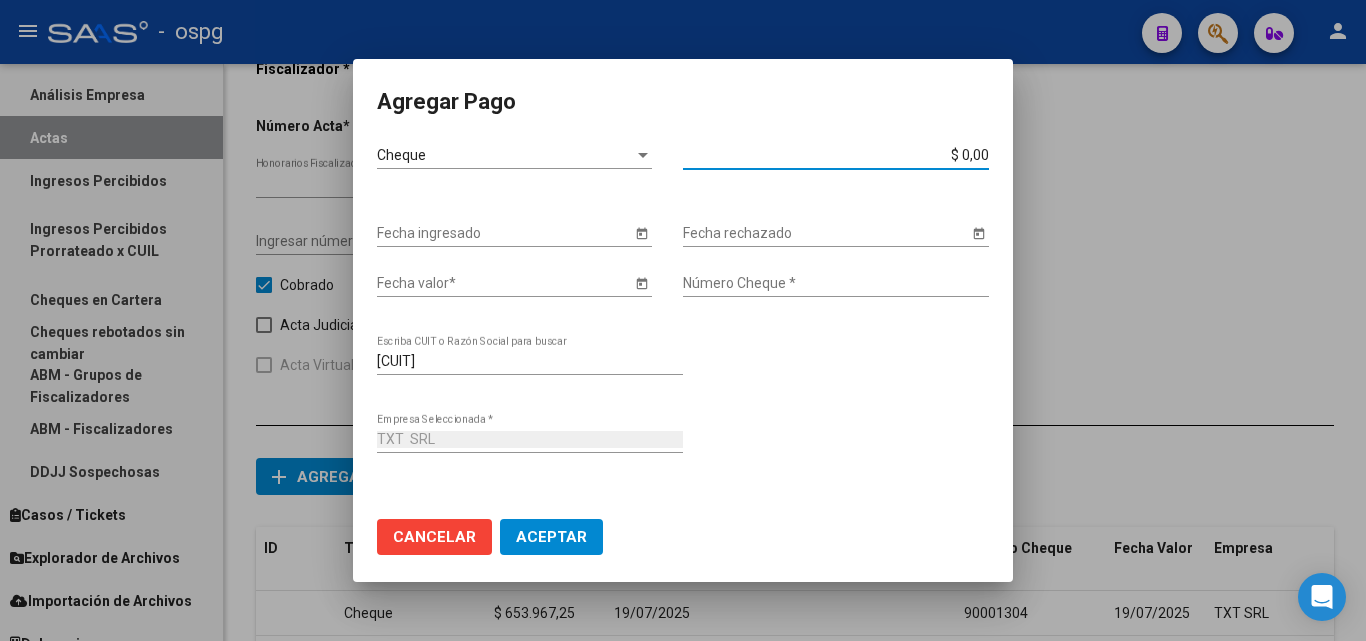 click on "$ 0,00" at bounding box center [836, 155] 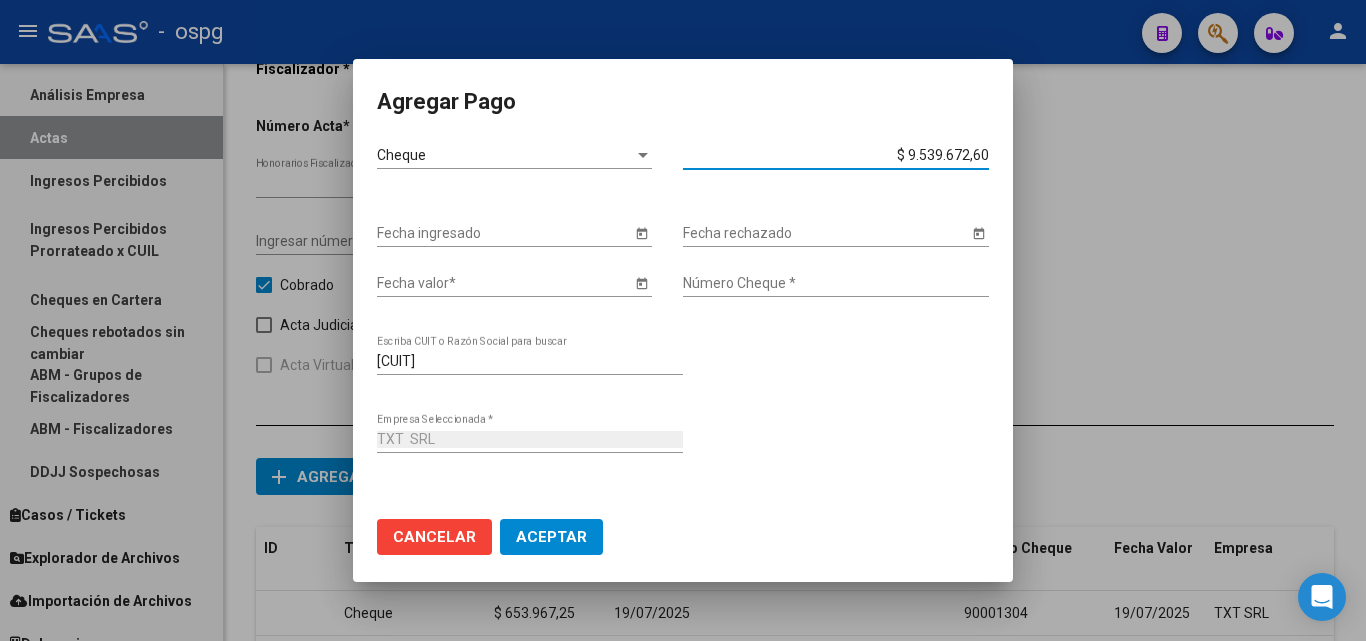 click on "$ 9.539.672,60" at bounding box center [836, 155] 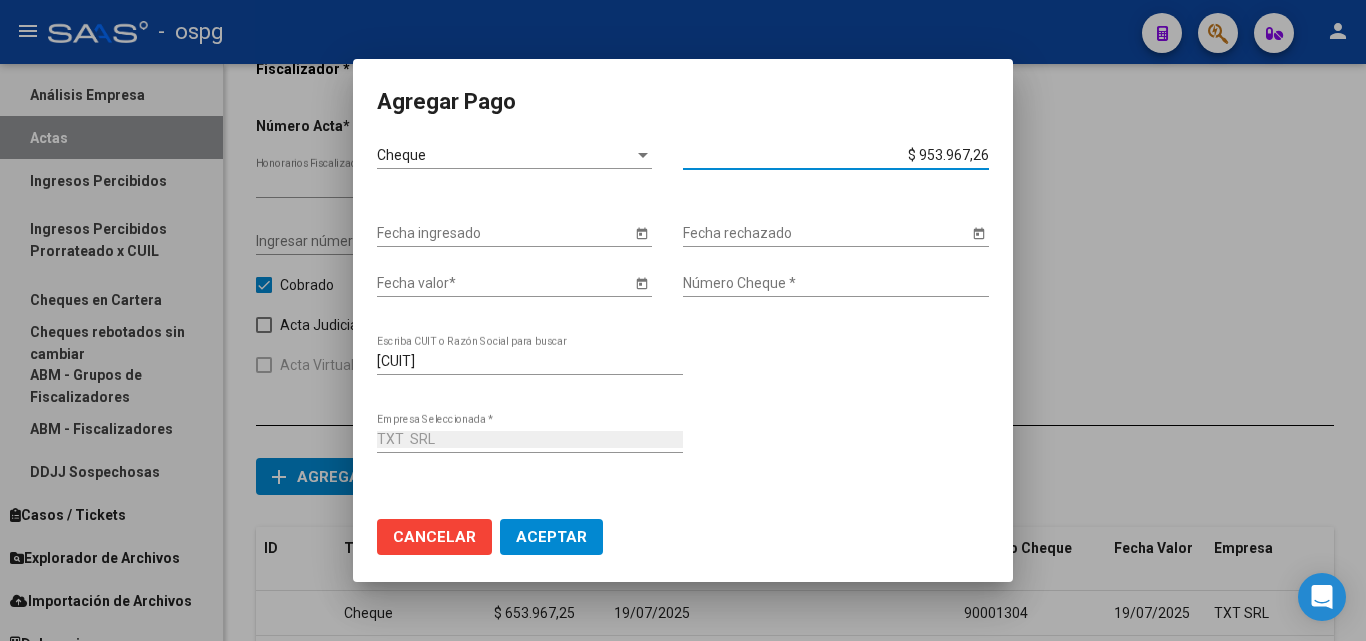 click on "$ 953.967,26" at bounding box center (836, 155) 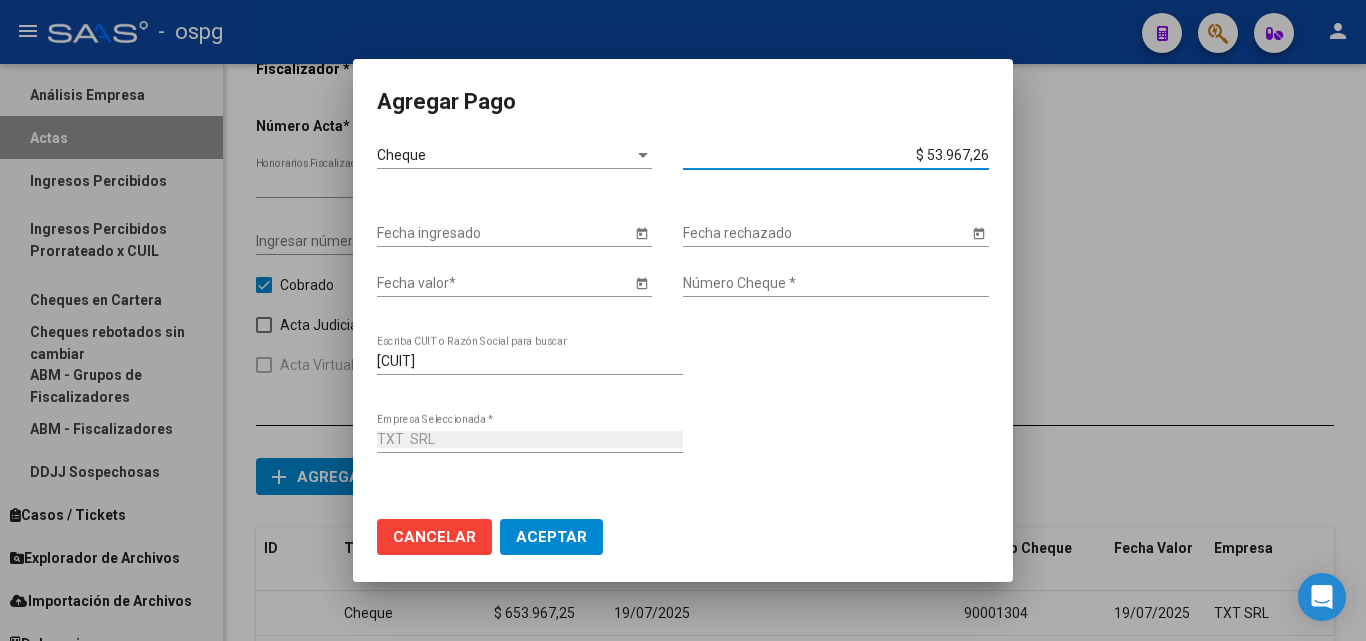 type on "$ 653.967,26" 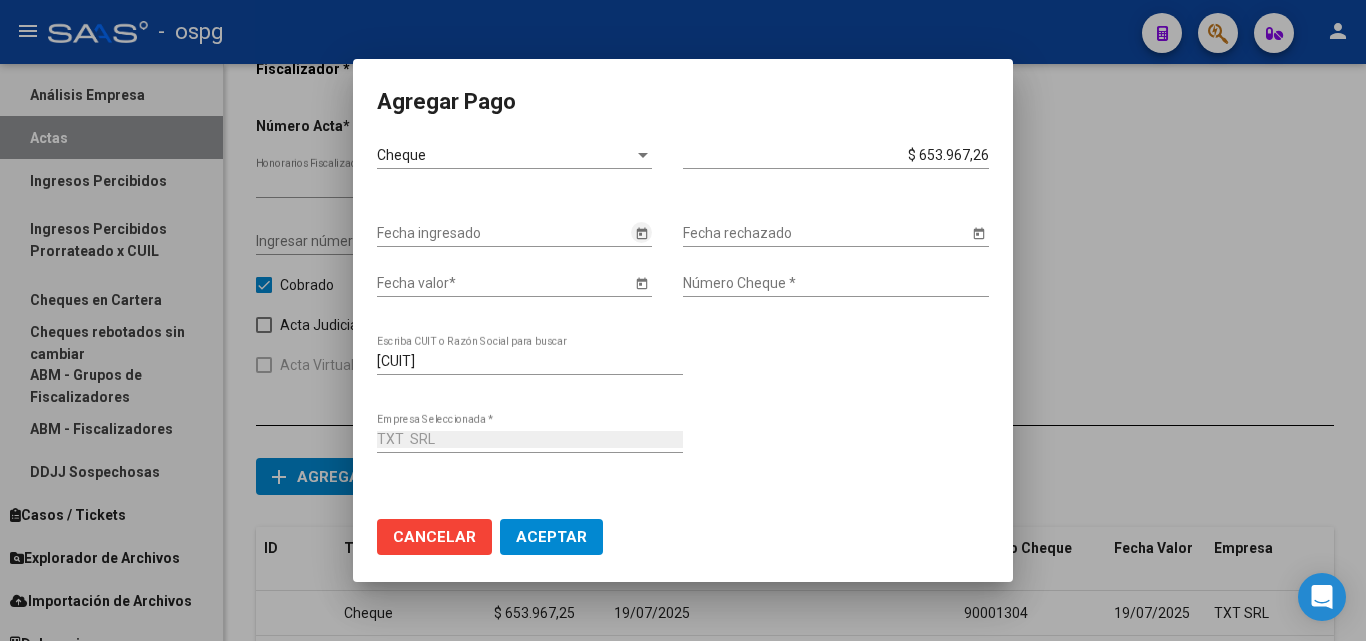 click 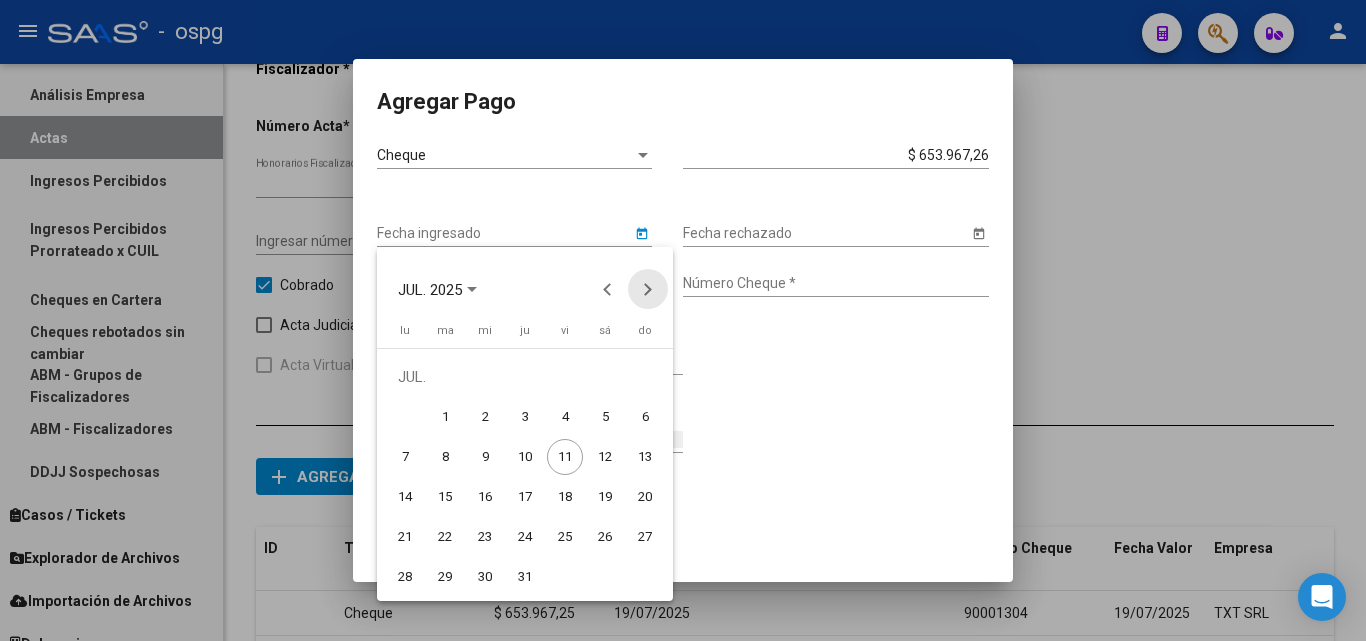 click at bounding box center (648, 289) 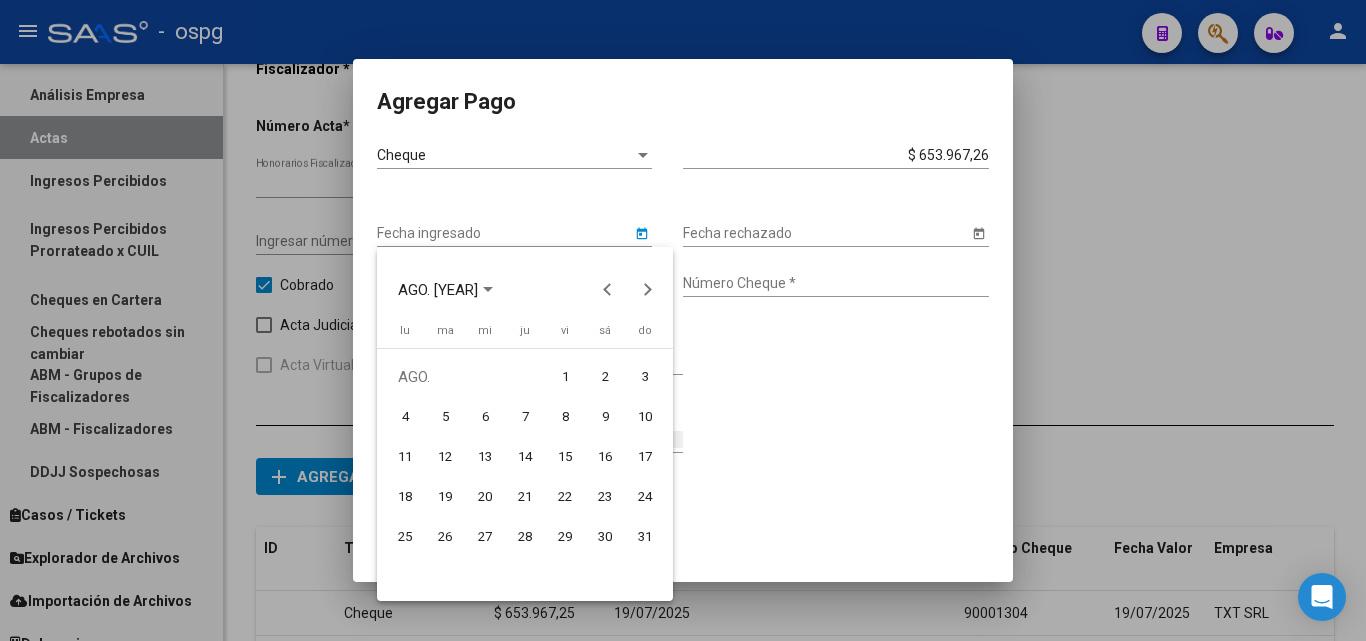 click on "16" at bounding box center [605, 457] 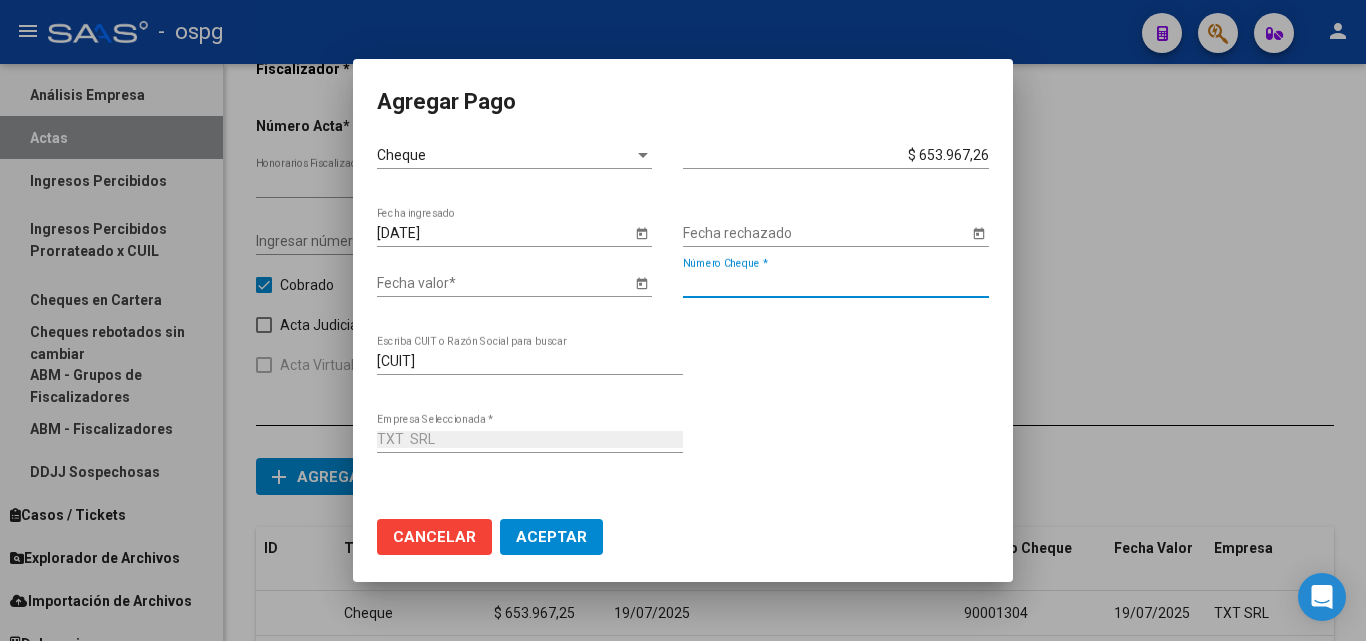 click on "Número Cheque *" at bounding box center [836, 283] 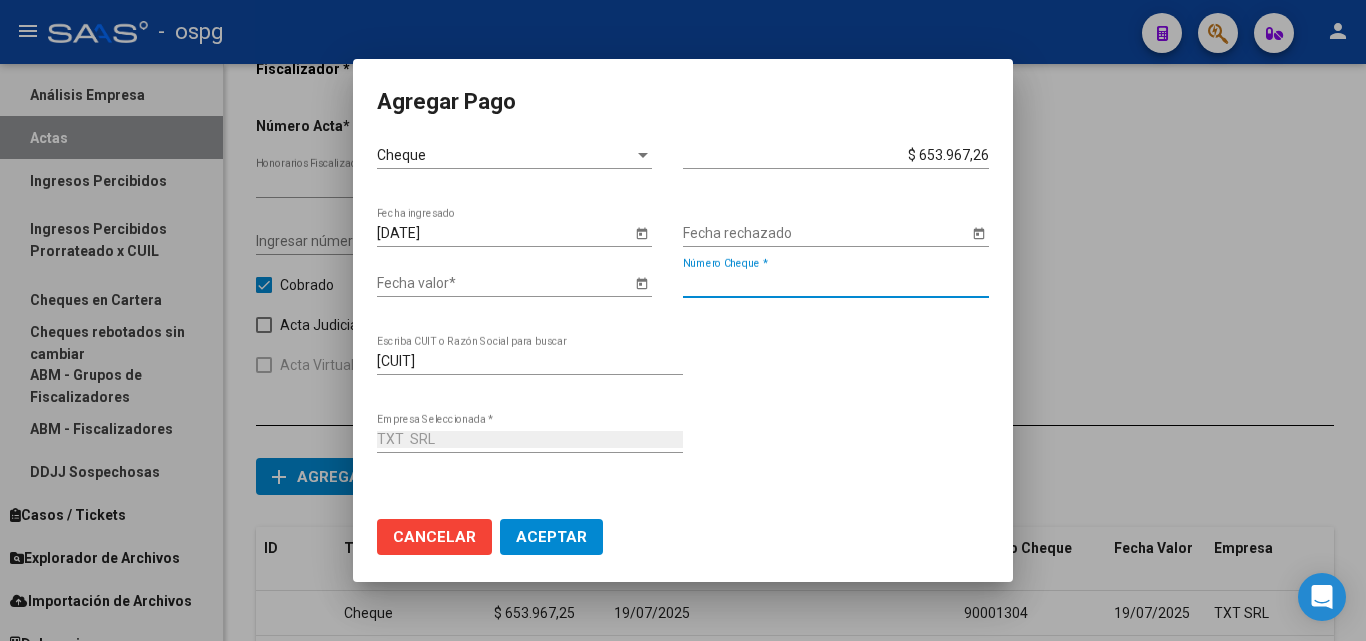 type on "[NUMBER]" 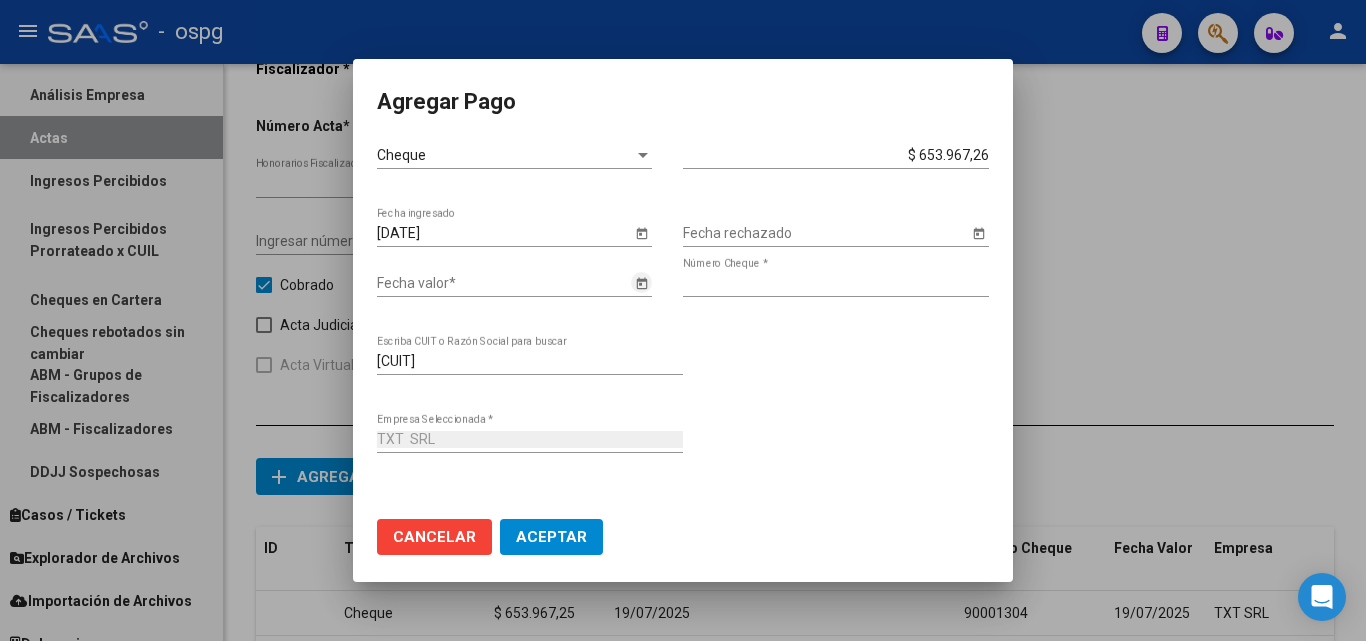 click at bounding box center (641, 282) 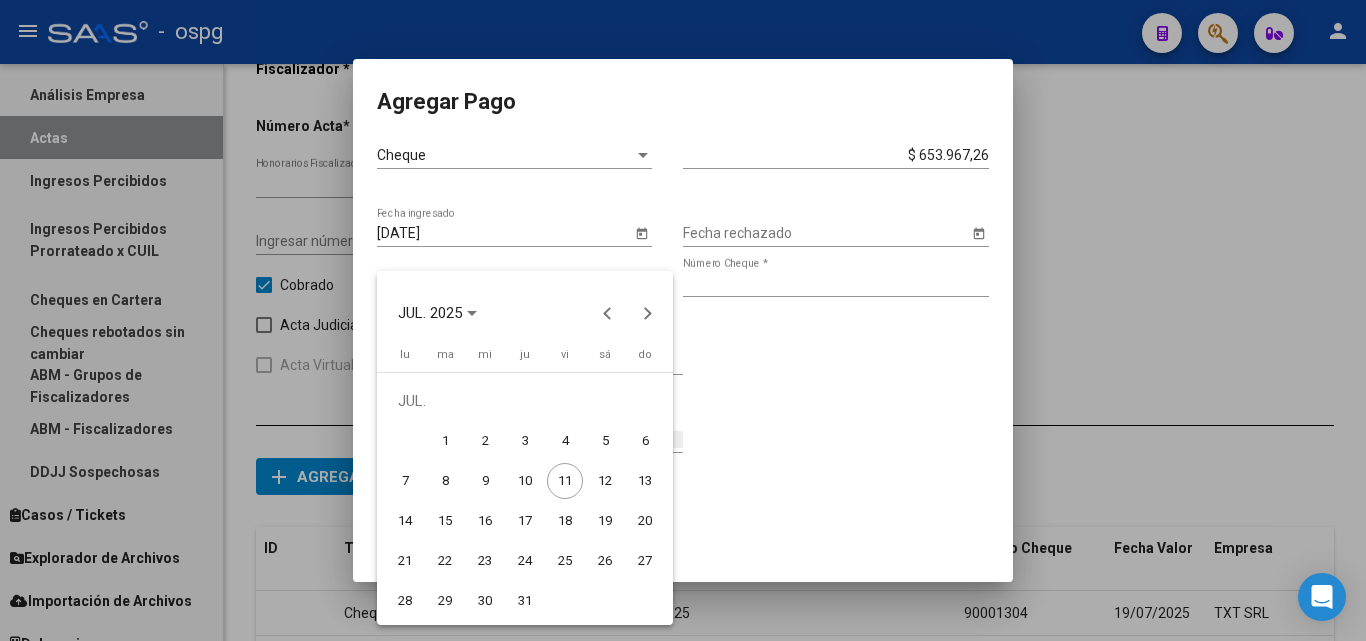 click on "16" at bounding box center (485, 521) 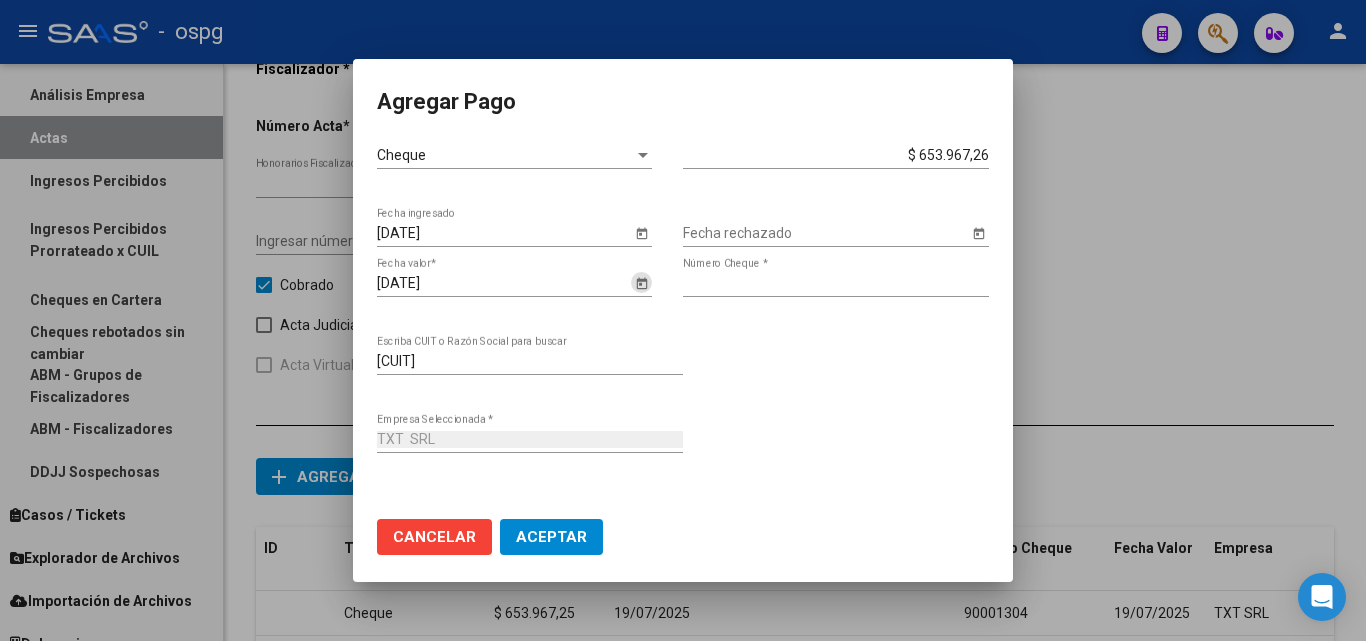 click on "Aceptar" at bounding box center (551, 537) 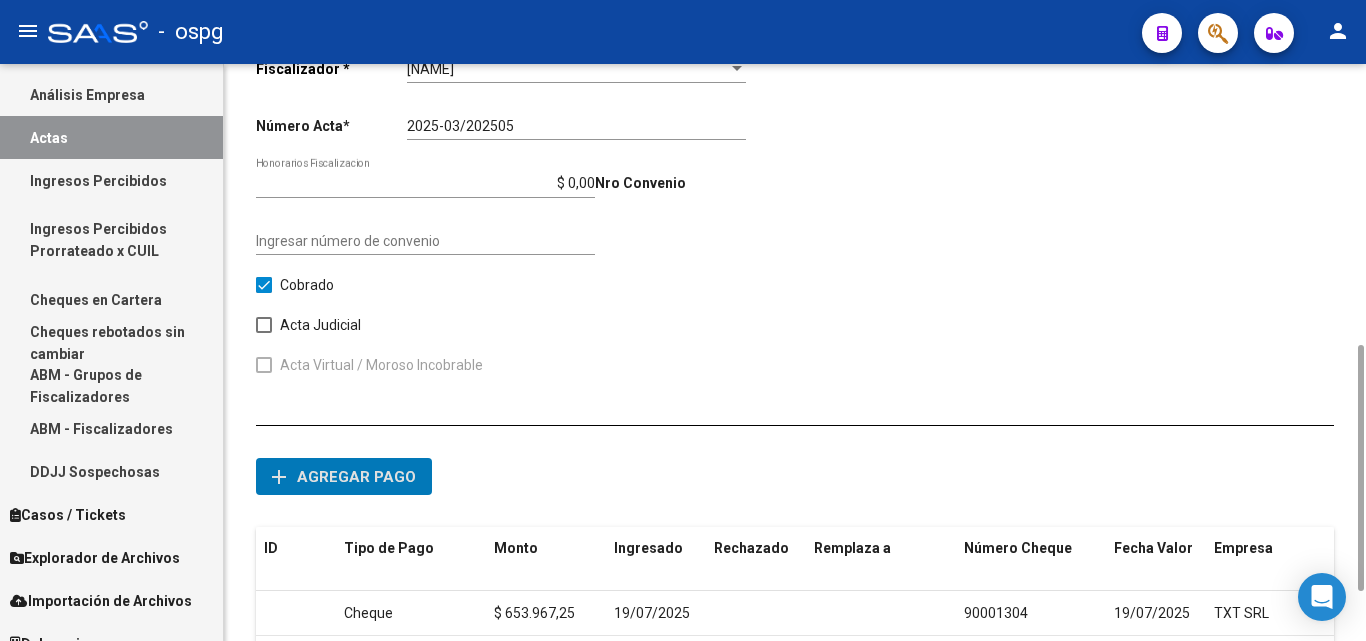 click on "Agregar pago" 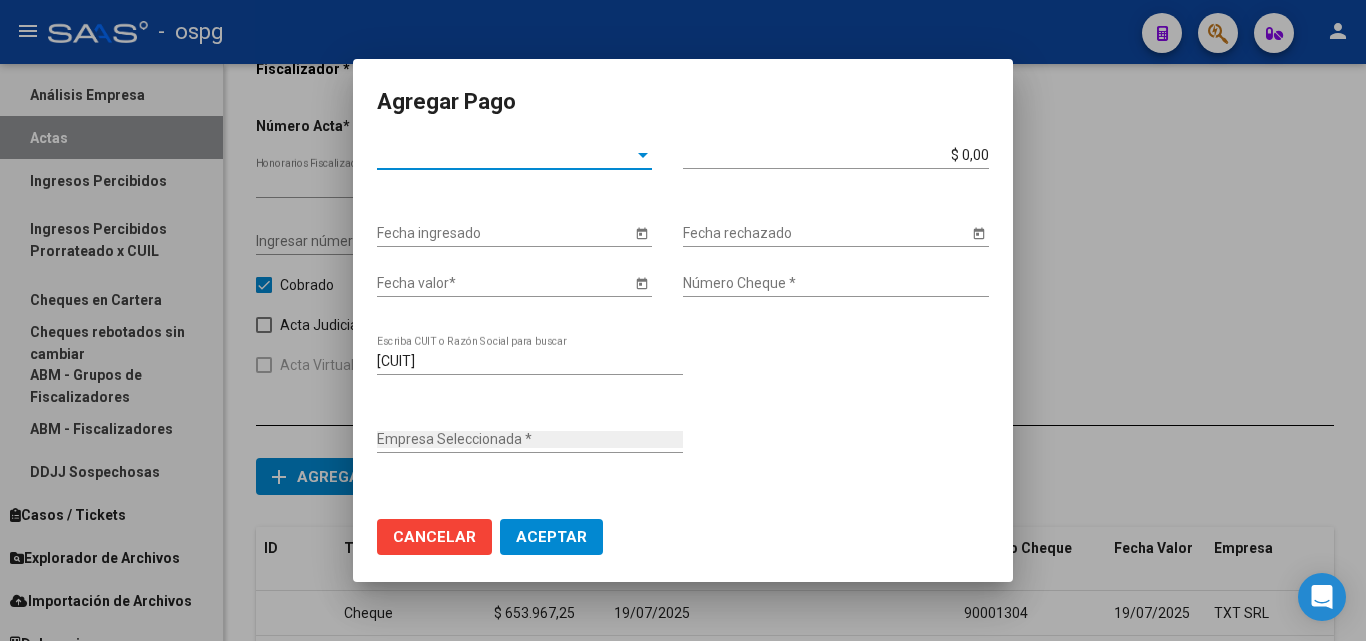 type on "TXT  SRL" 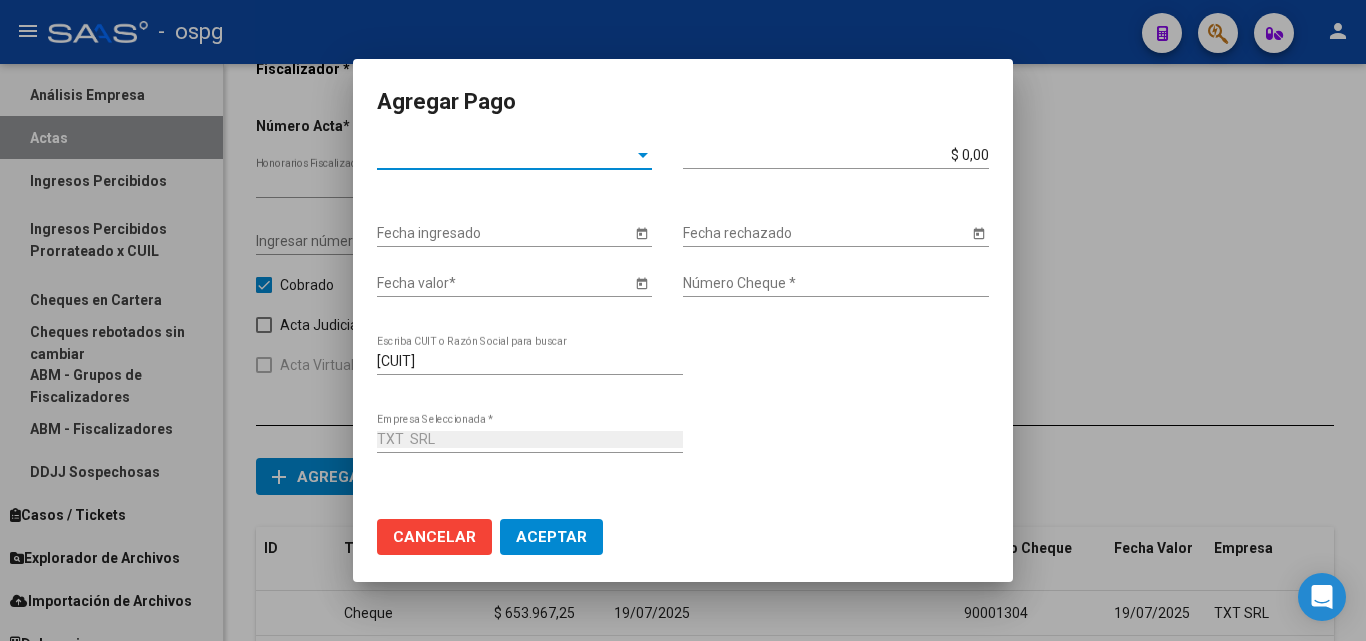 click at bounding box center [643, 155] 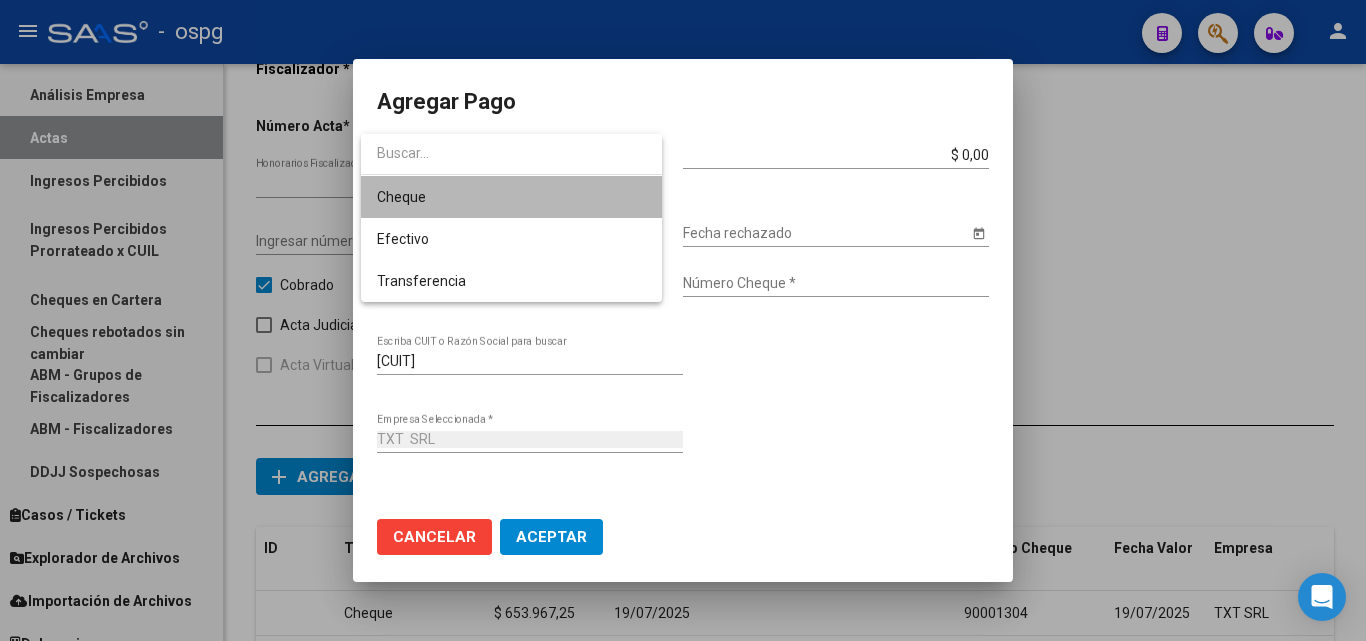 click on "Cheque" at bounding box center [511, 197] 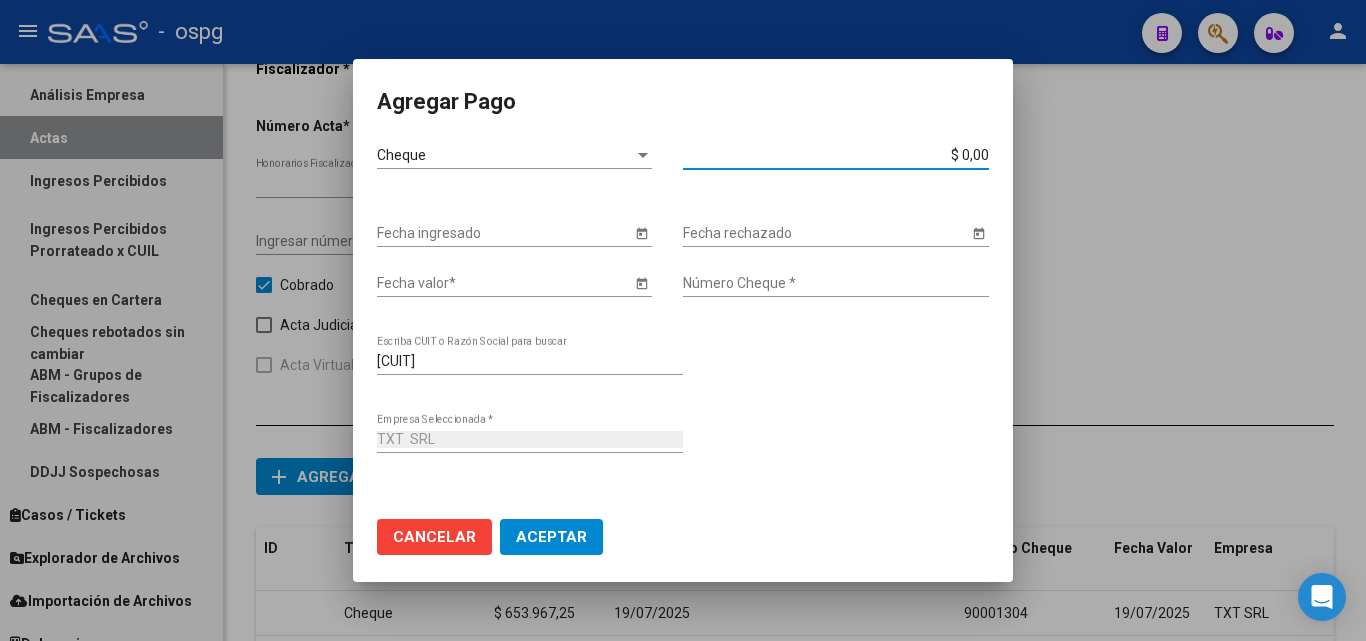 click on "$ 0,00" at bounding box center [836, 155] 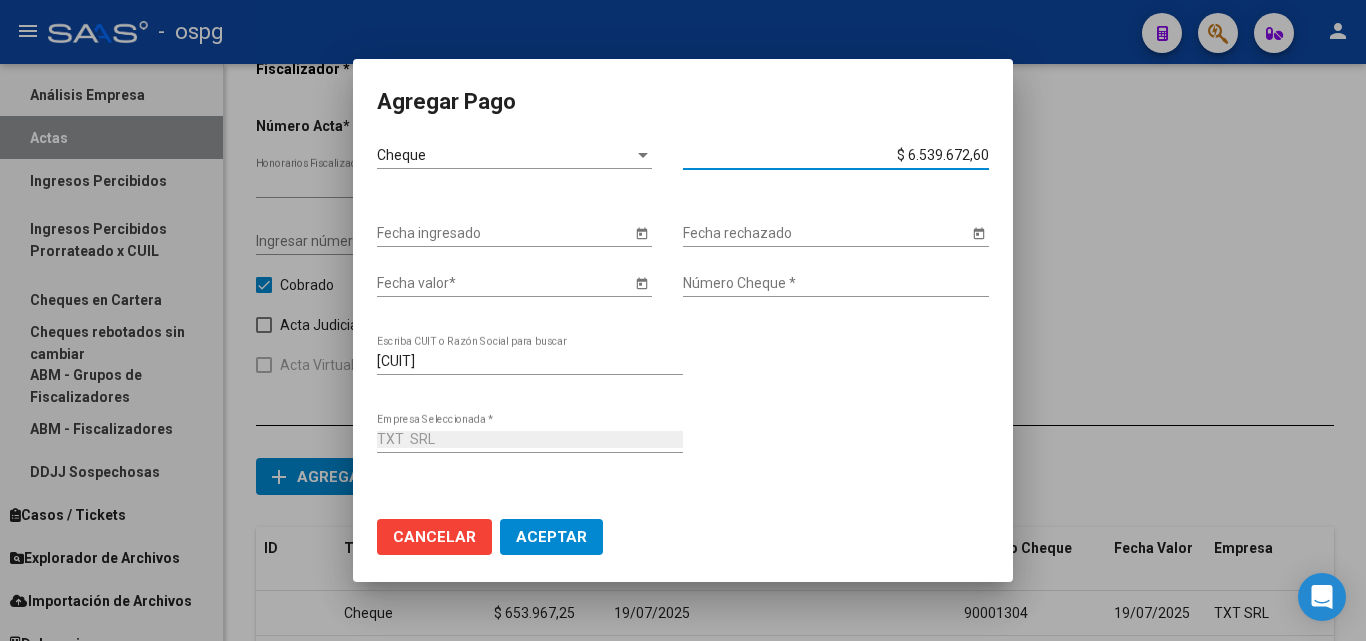 click on "$ 6.539.672,60 Monto bruto *" at bounding box center (844, 155) 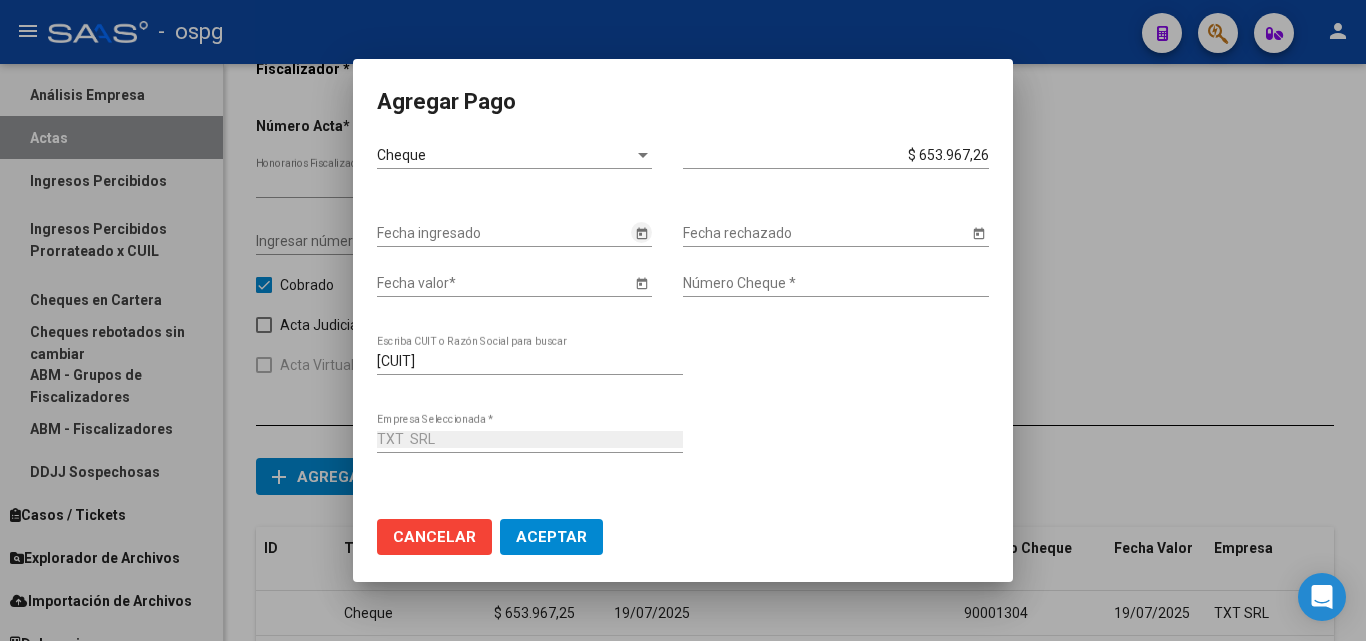 click 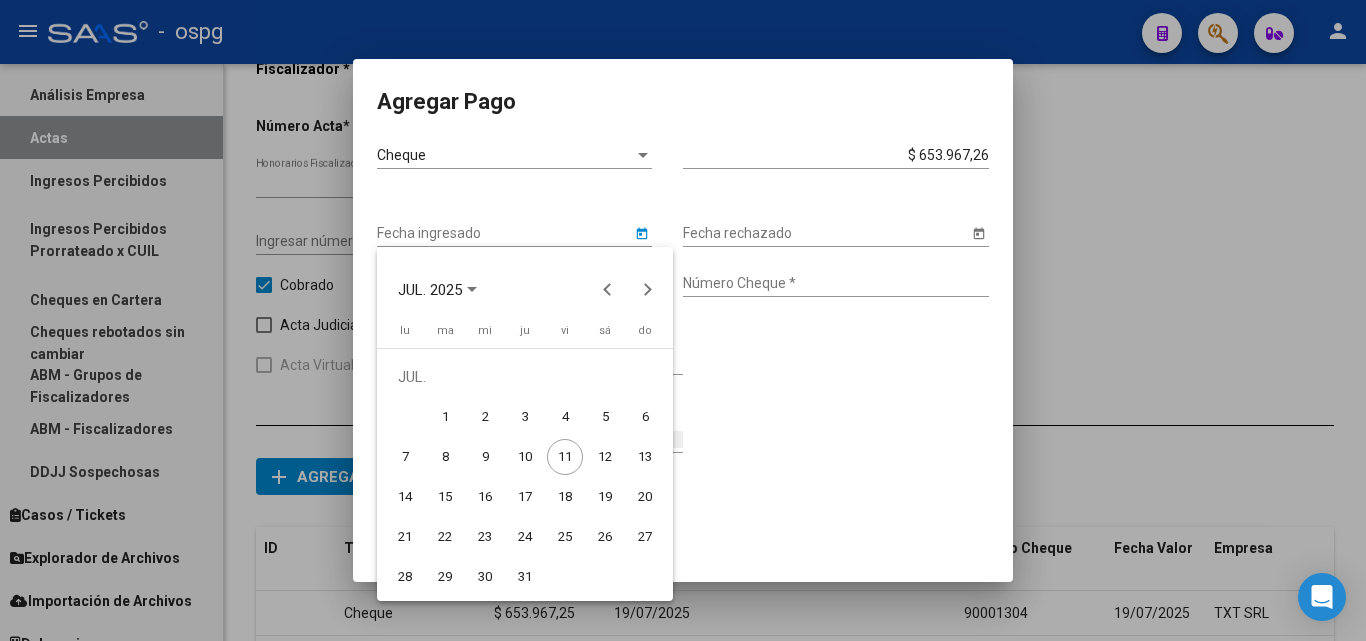 drag, startPoint x: 481, startPoint y: 500, endPoint x: 696, endPoint y: 342, distance: 266.81268 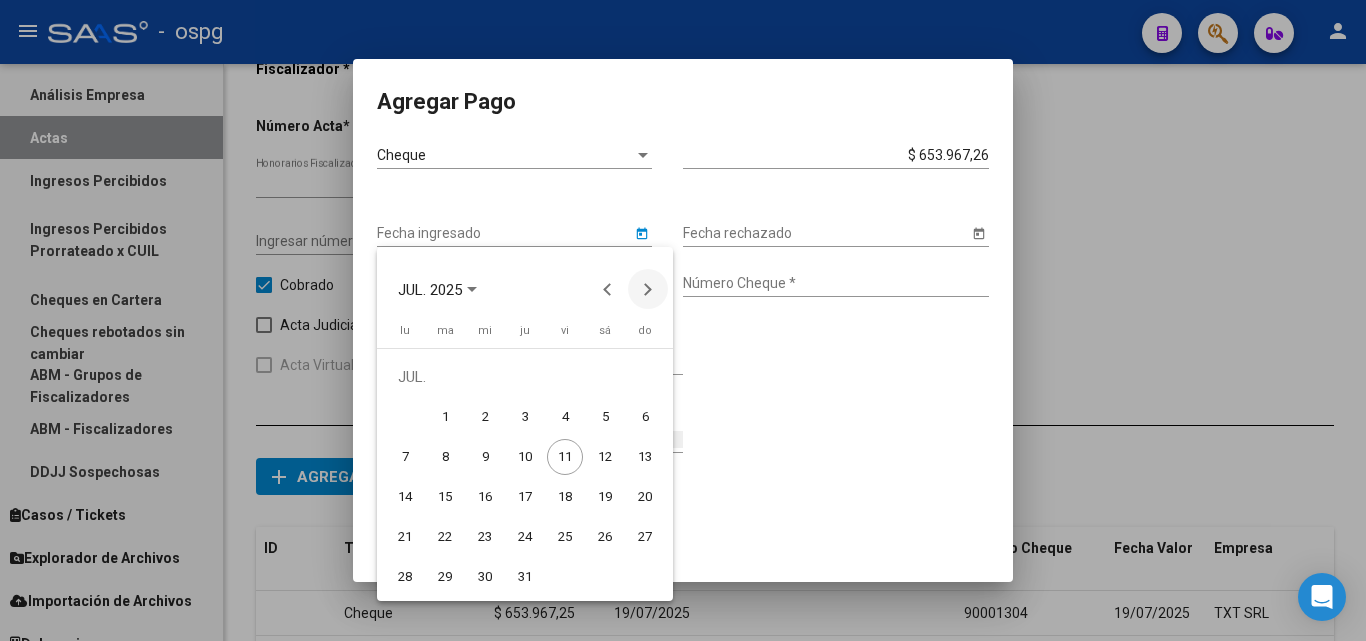 click at bounding box center [648, 289] 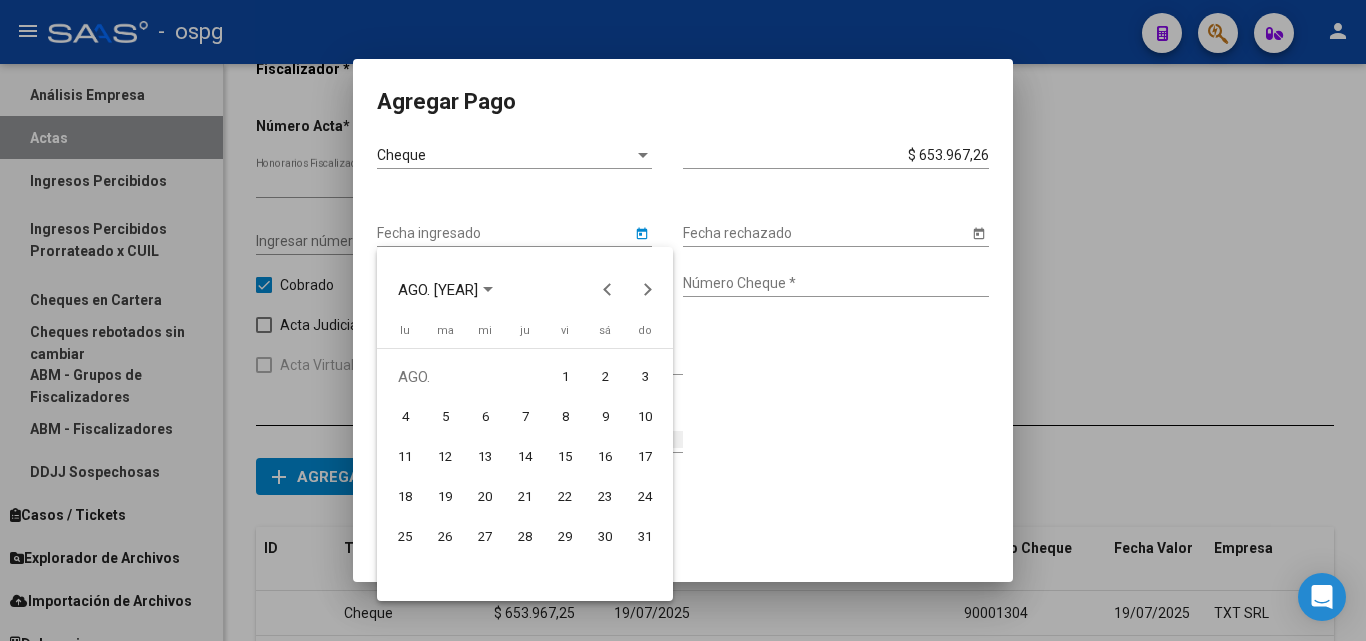 click at bounding box center (683, 320) 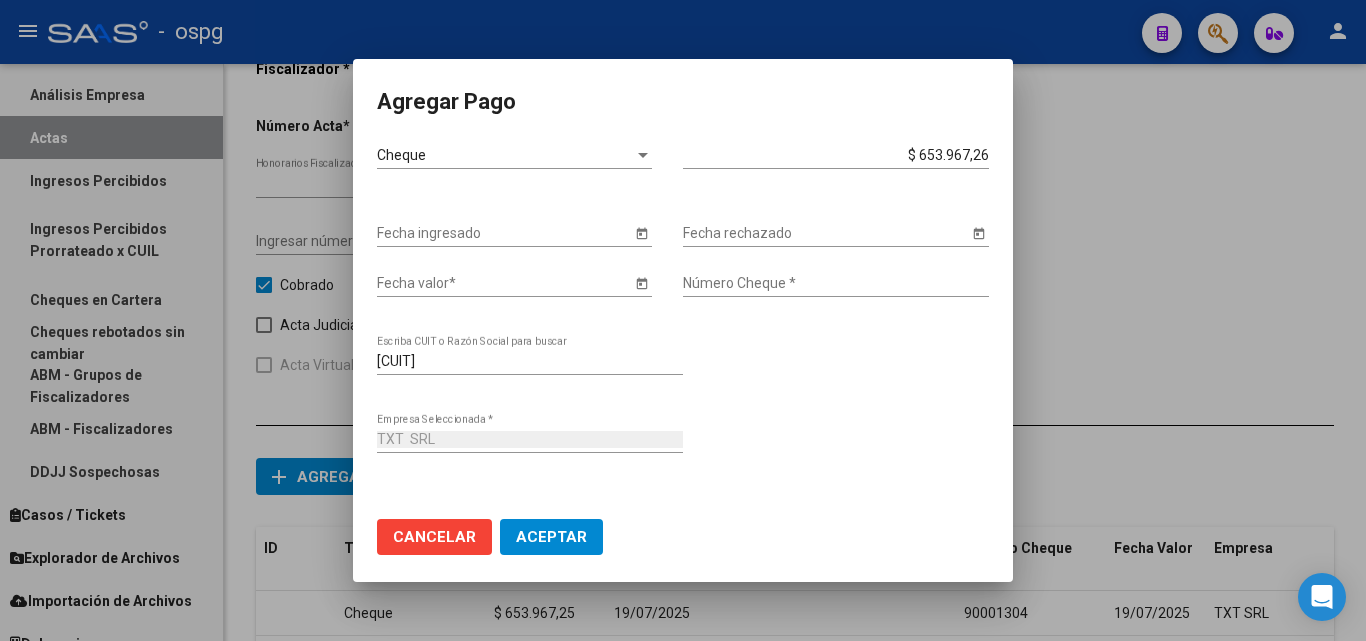 click at bounding box center (683, 320) 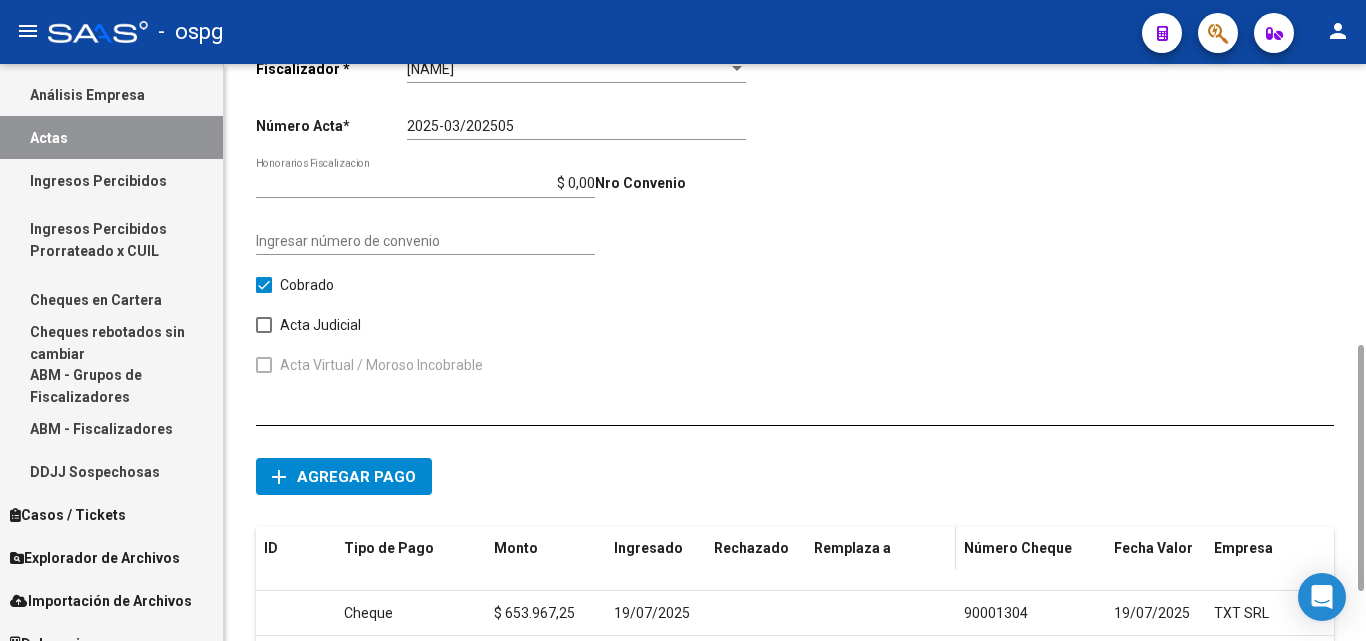scroll, scrollTop: 837, scrollLeft: 0, axis: vertical 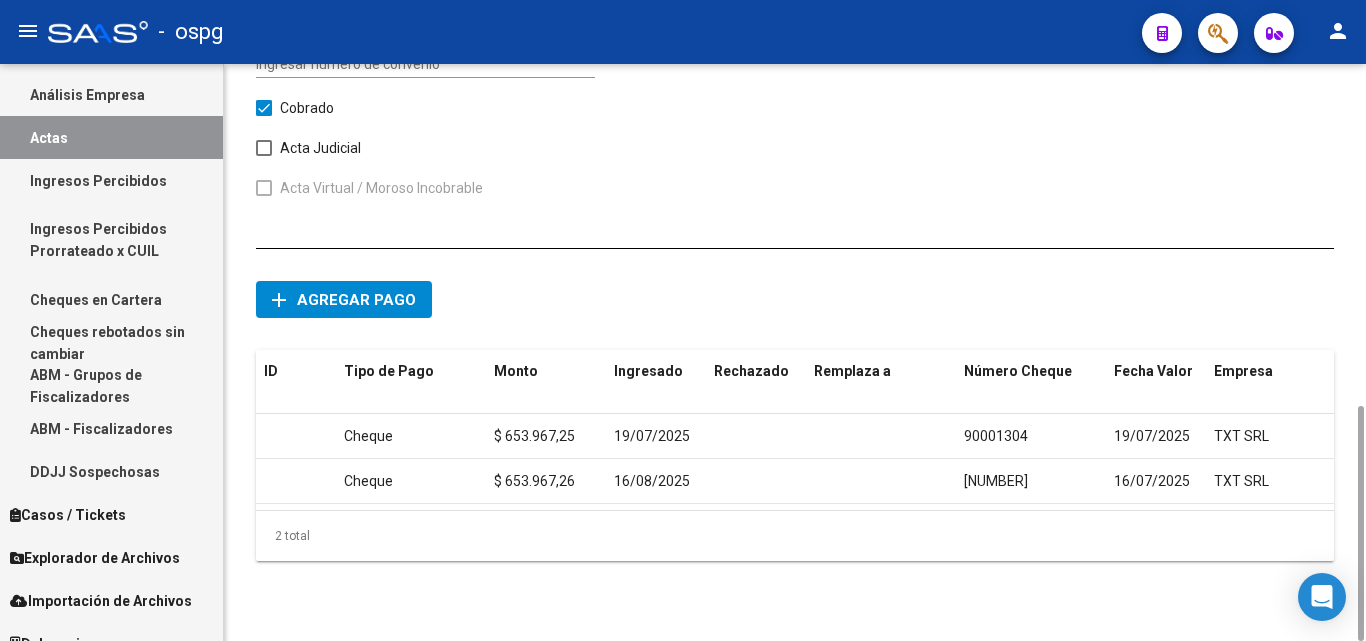 click on "Agregar pago" 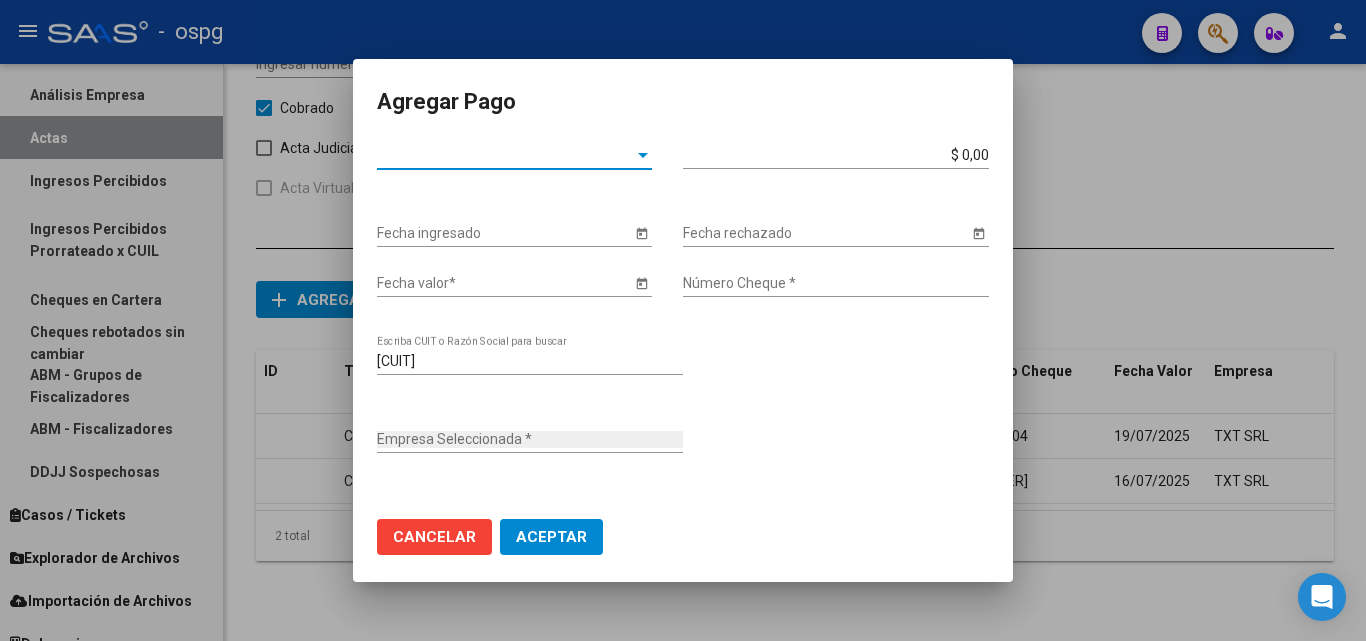 type on "TXT  SRL" 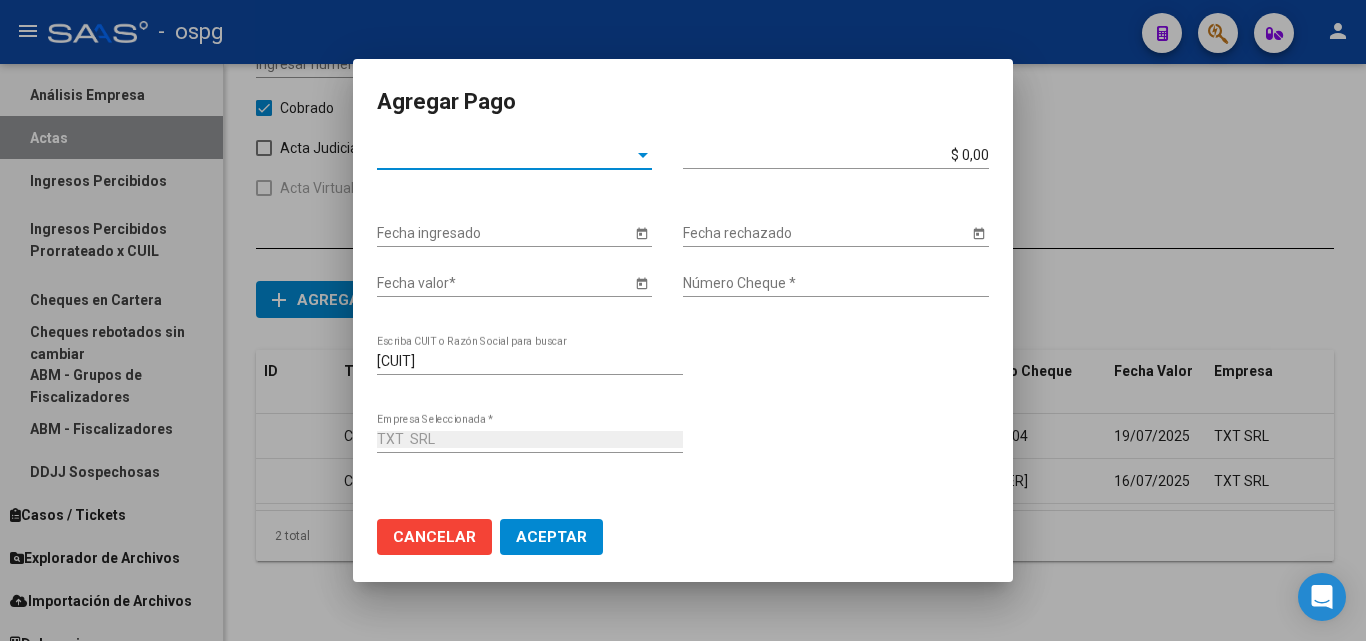 click at bounding box center (643, 155) 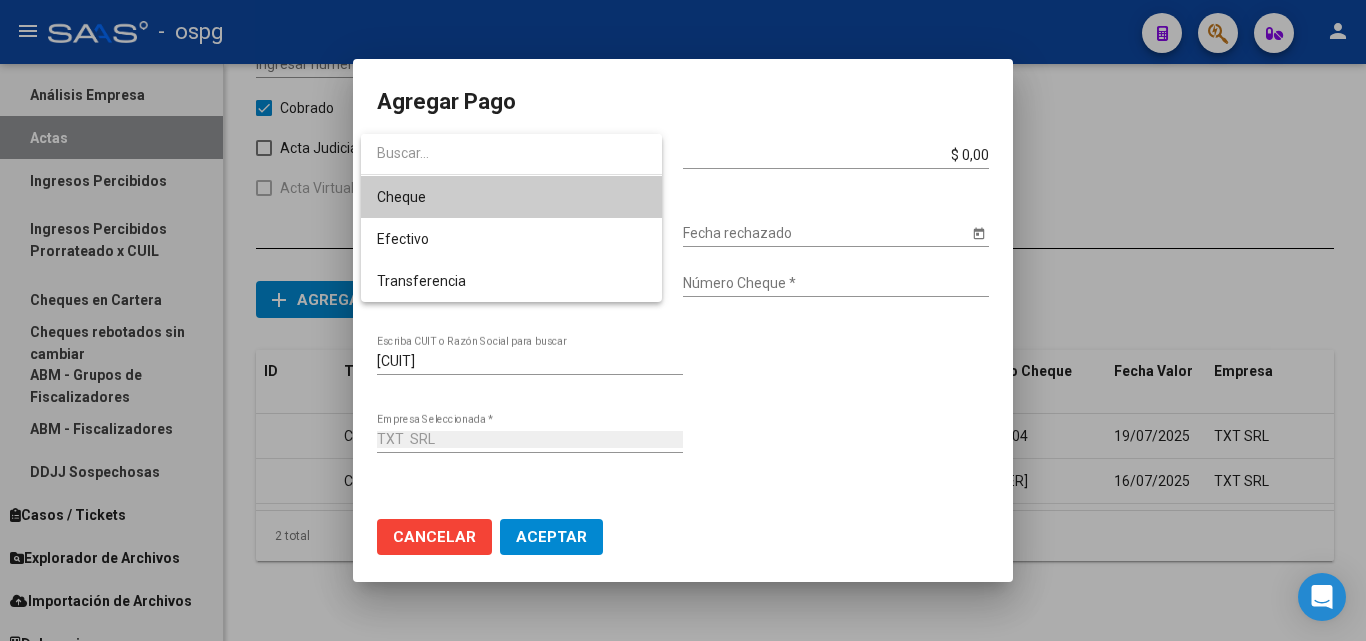 click on "Cheque" at bounding box center (511, 197) 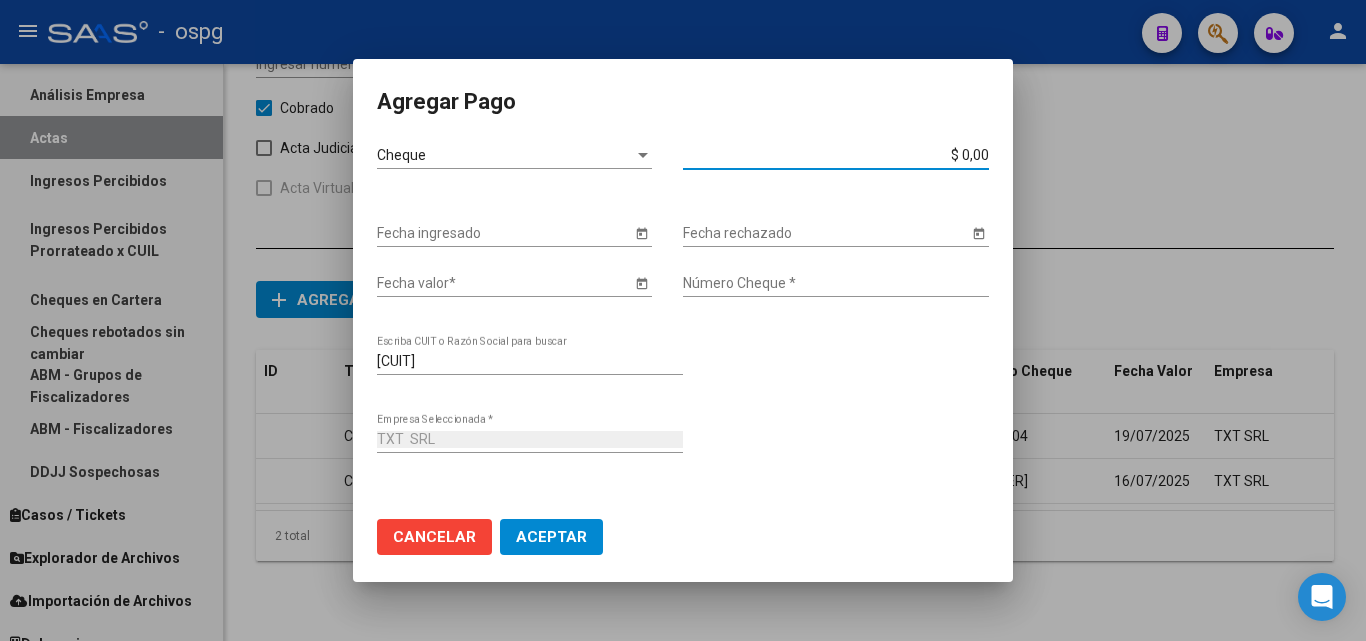 click on "$ 0,00" at bounding box center [836, 155] 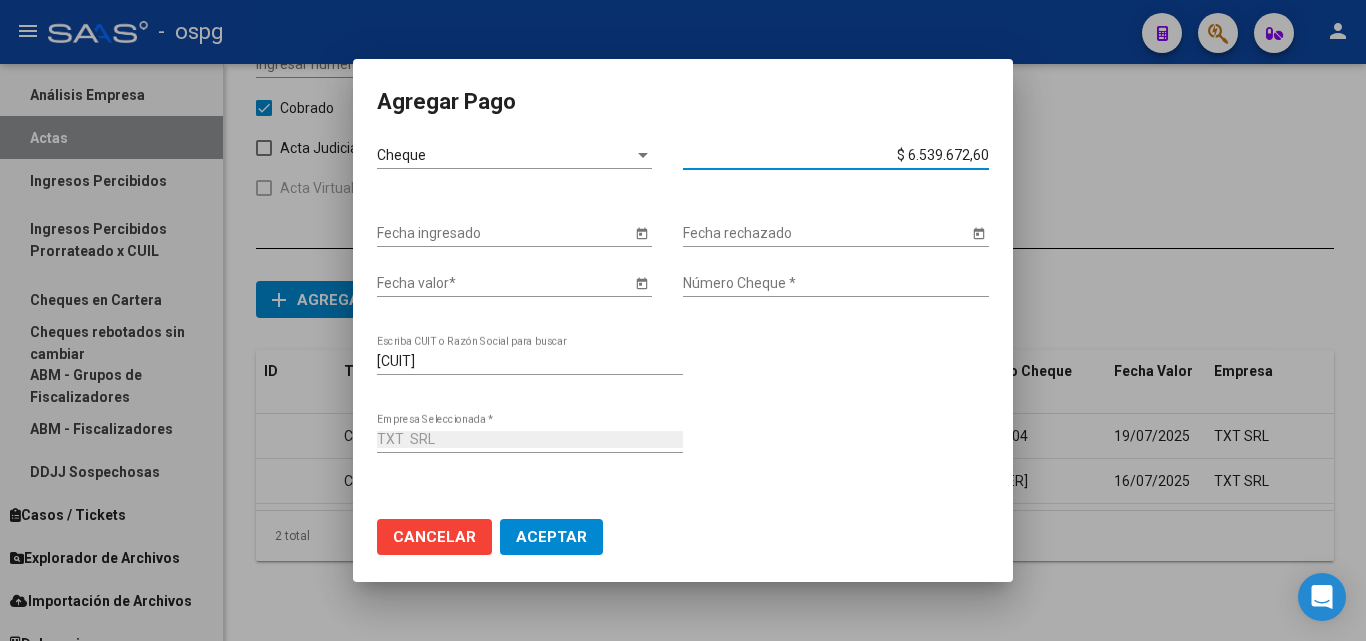 type on "$ 653.967,26" 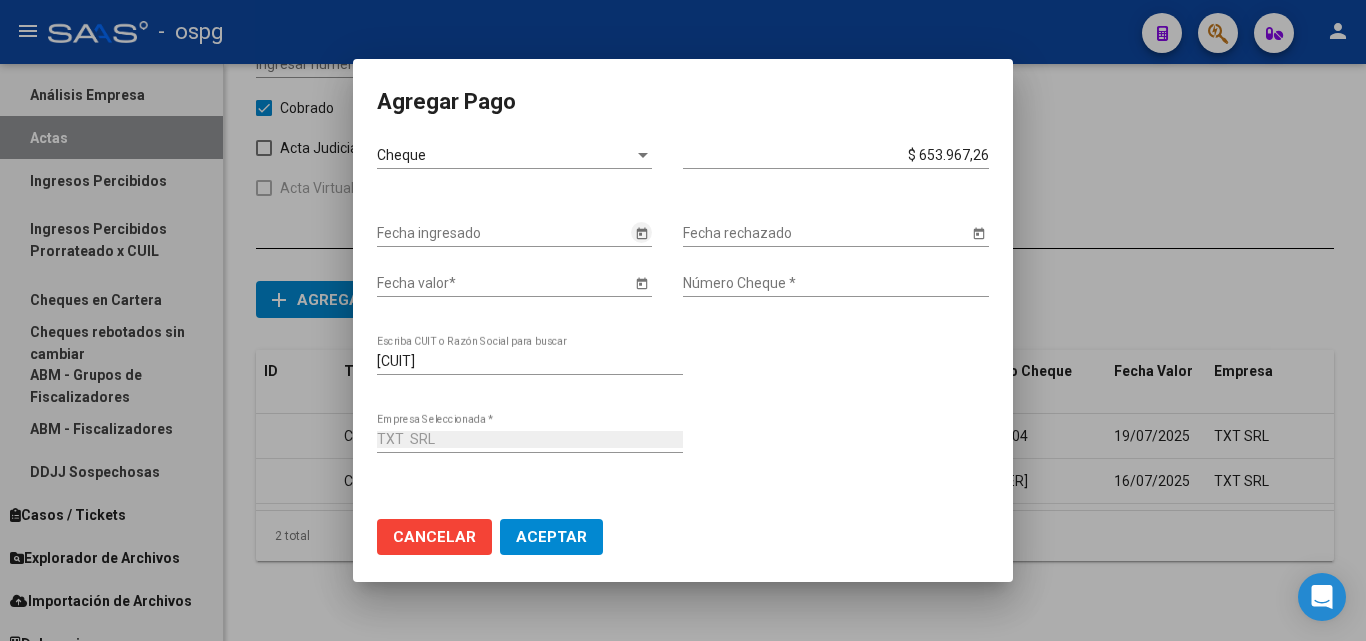 click 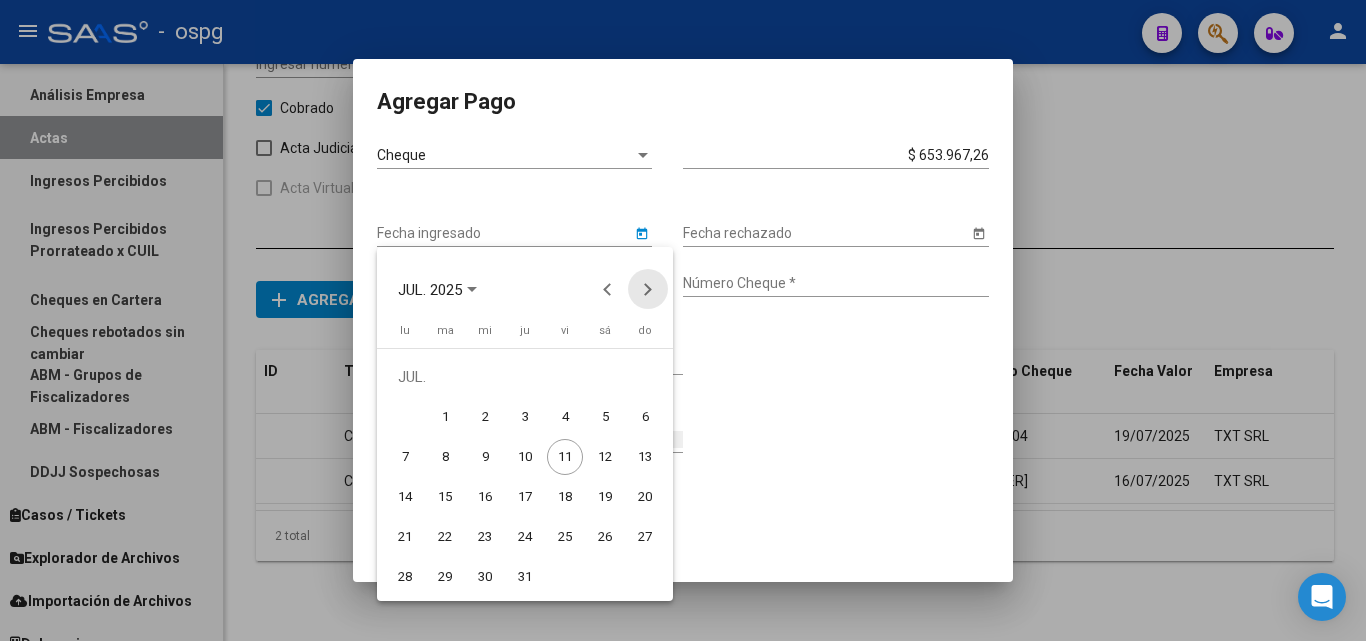 click at bounding box center [648, 289] 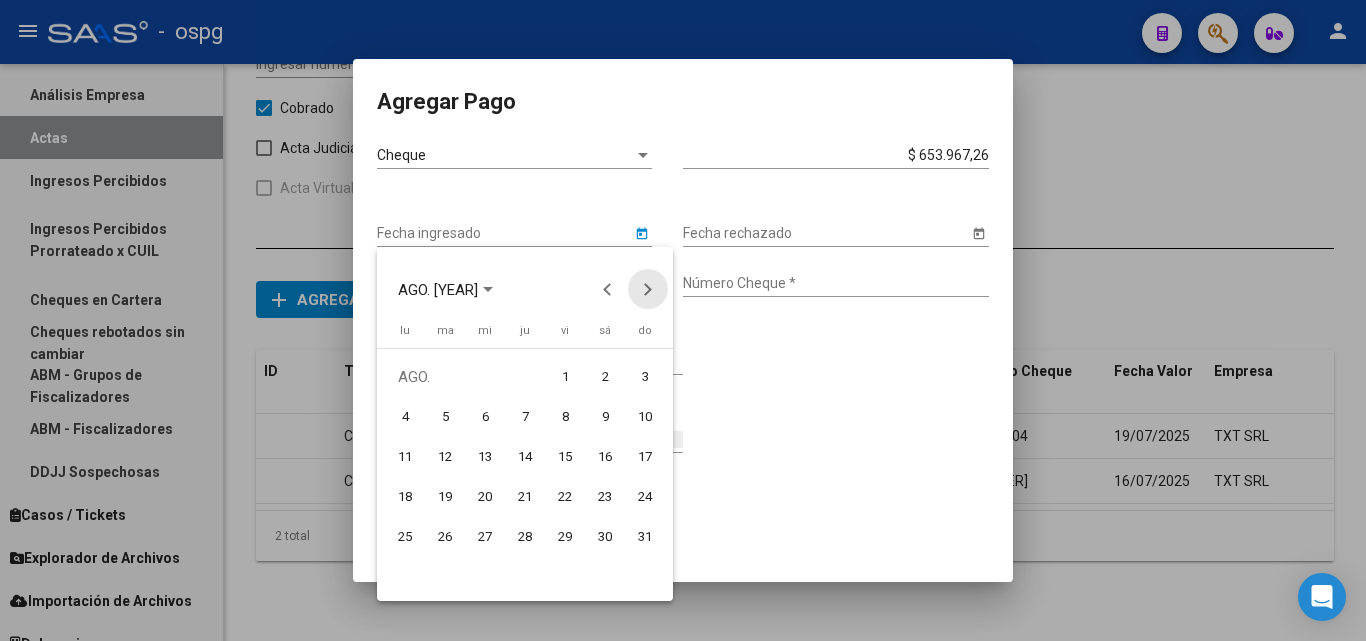 click at bounding box center [648, 289] 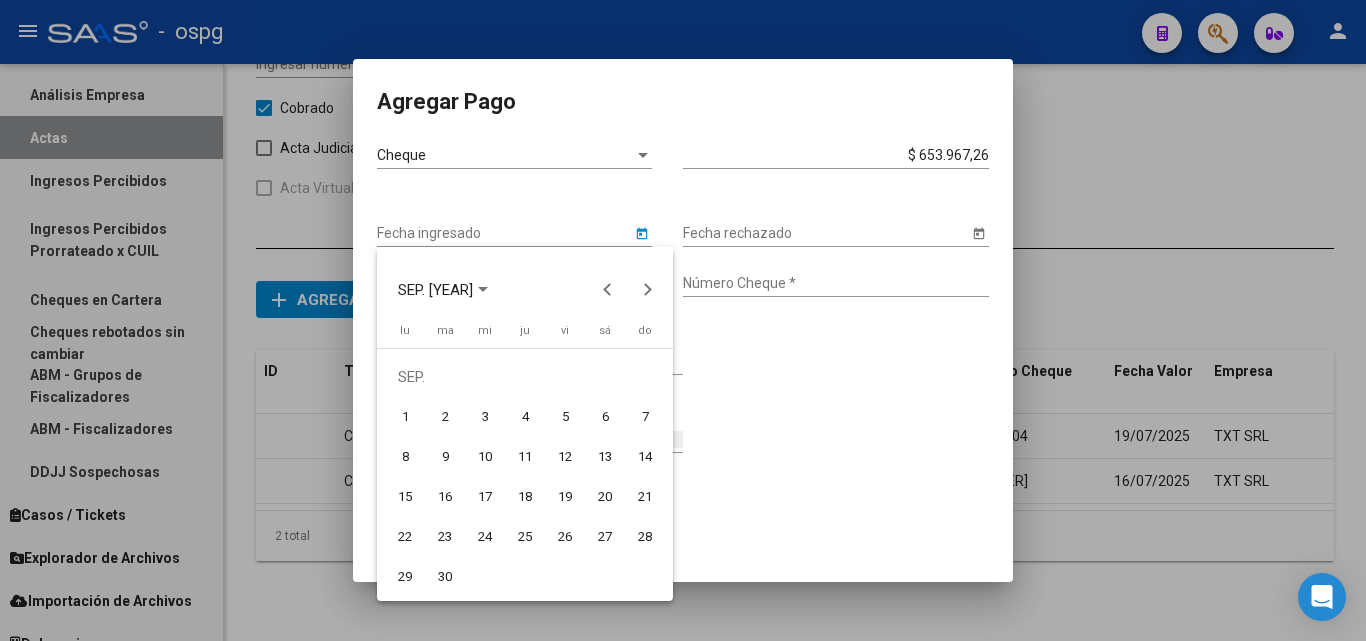 click on "13" at bounding box center (605, 457) 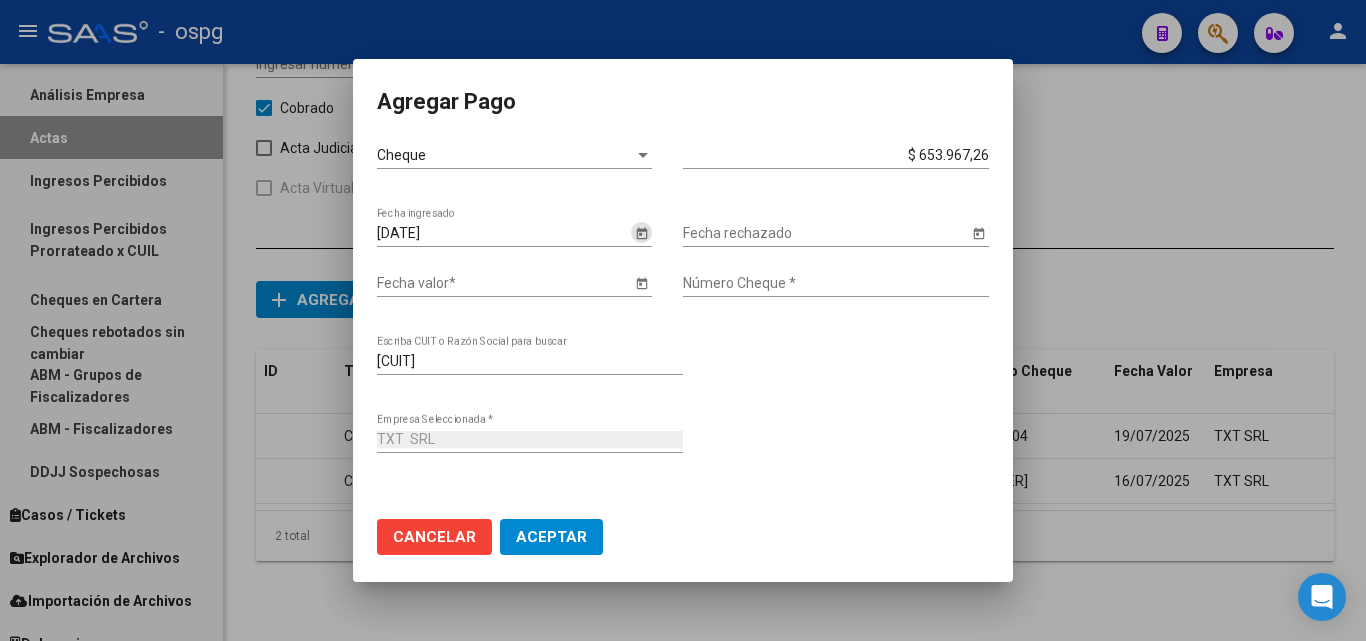 click on "Número Cheque *" at bounding box center (836, 283) 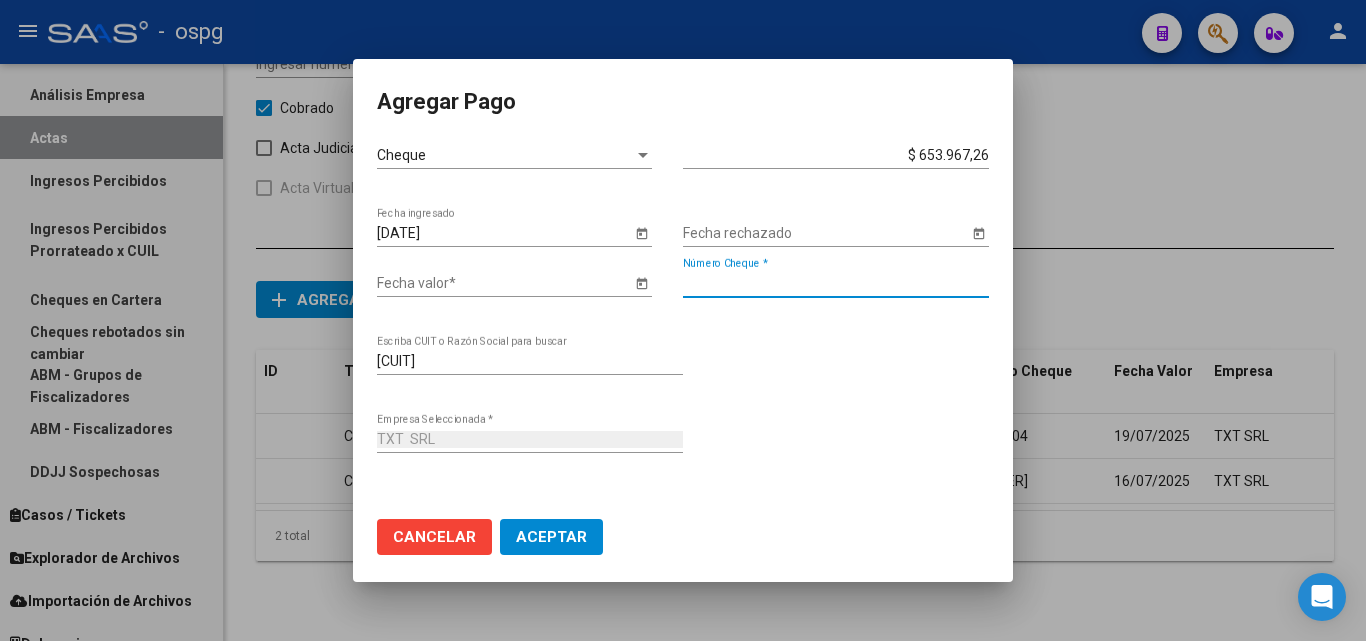 type on "[NUMBER]" 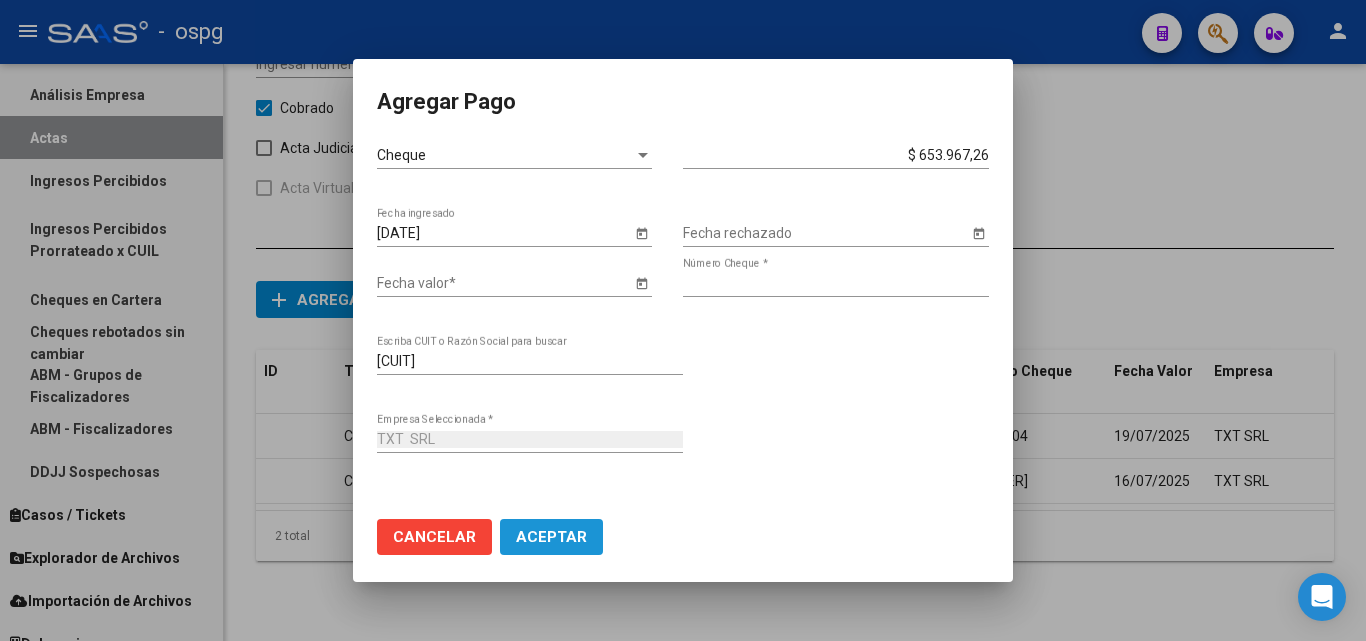 click on "Aceptar" at bounding box center [551, 537] 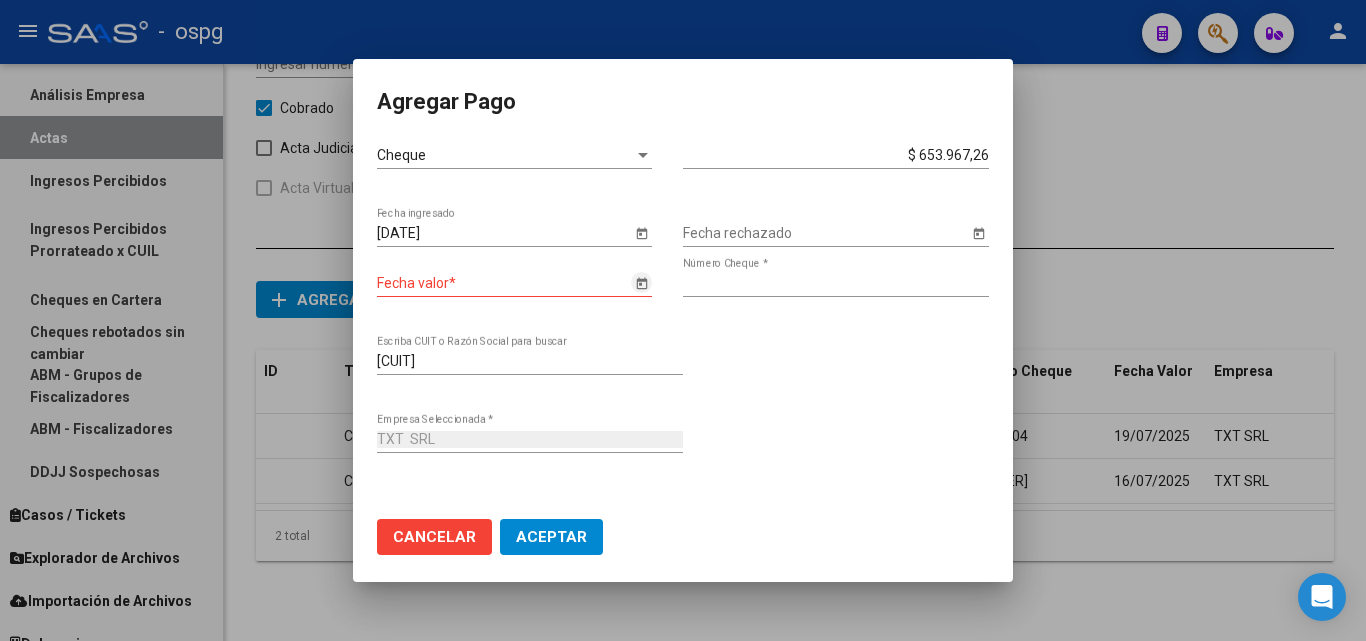 click 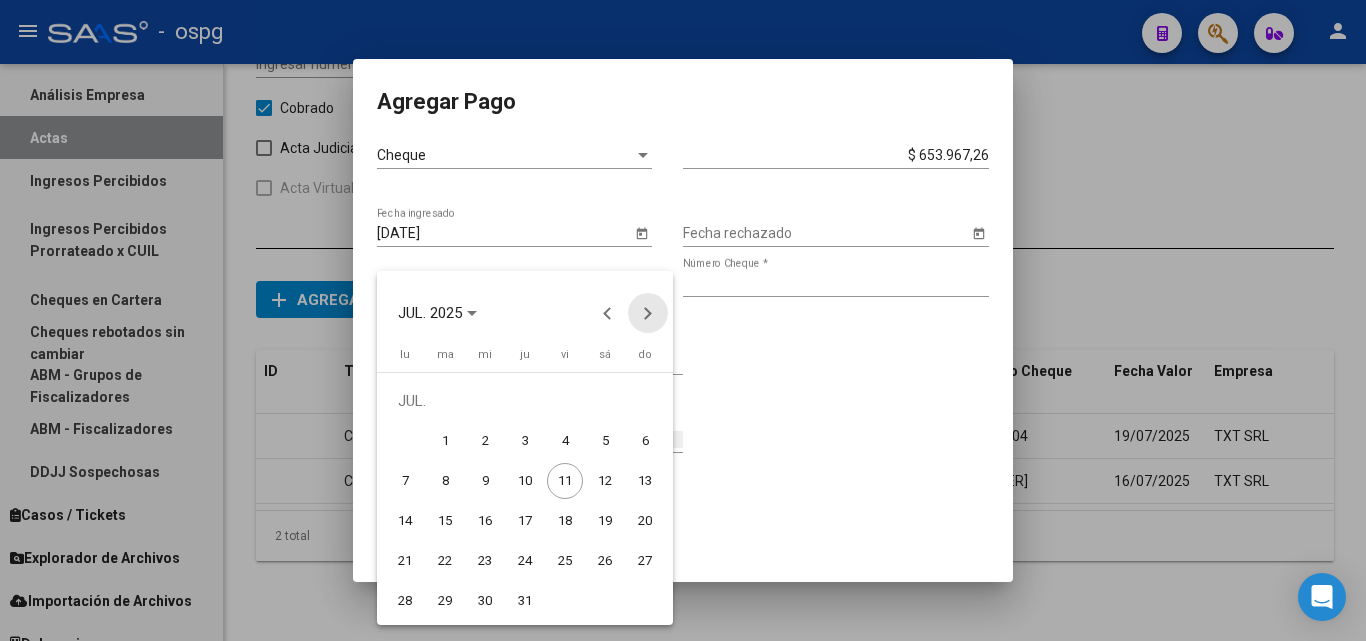 click at bounding box center (648, 313) 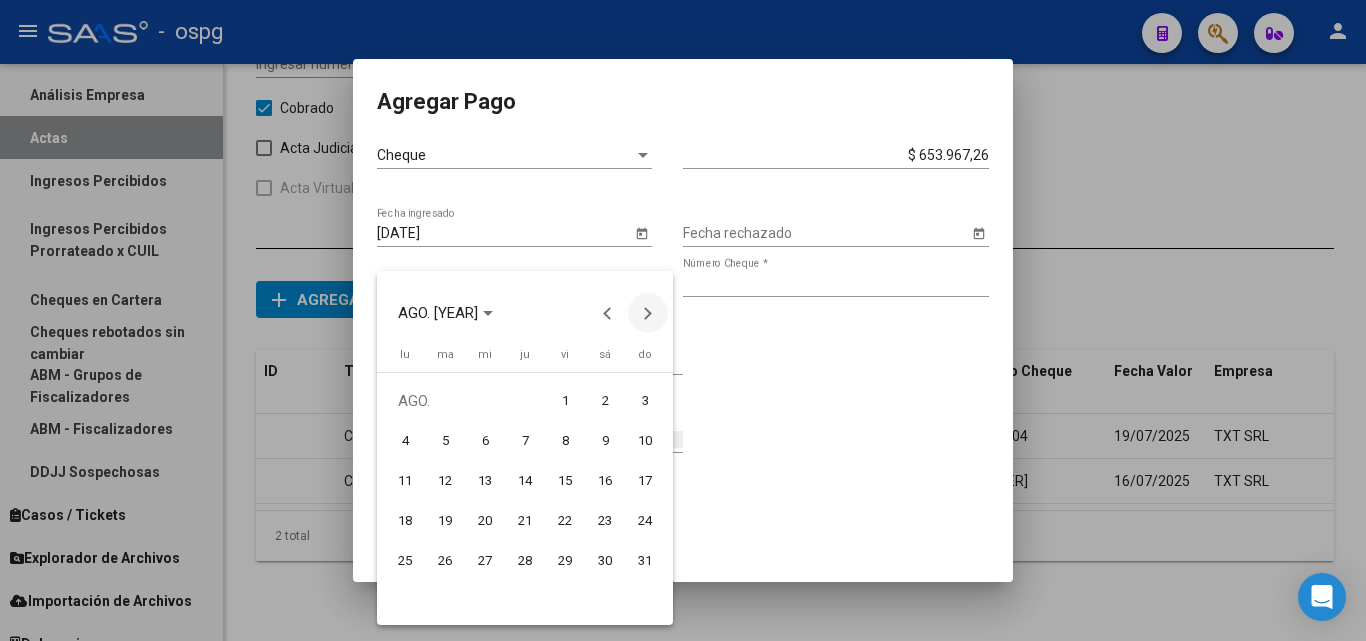 click at bounding box center [648, 313] 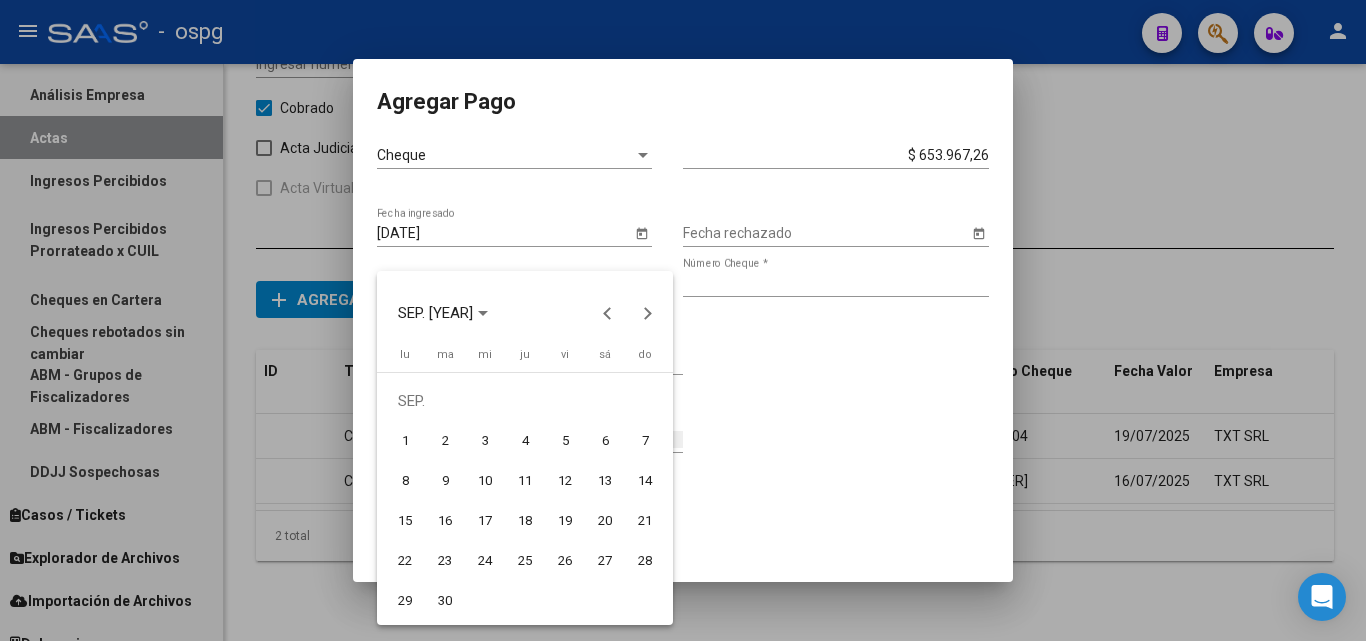 click on "13" at bounding box center [605, 481] 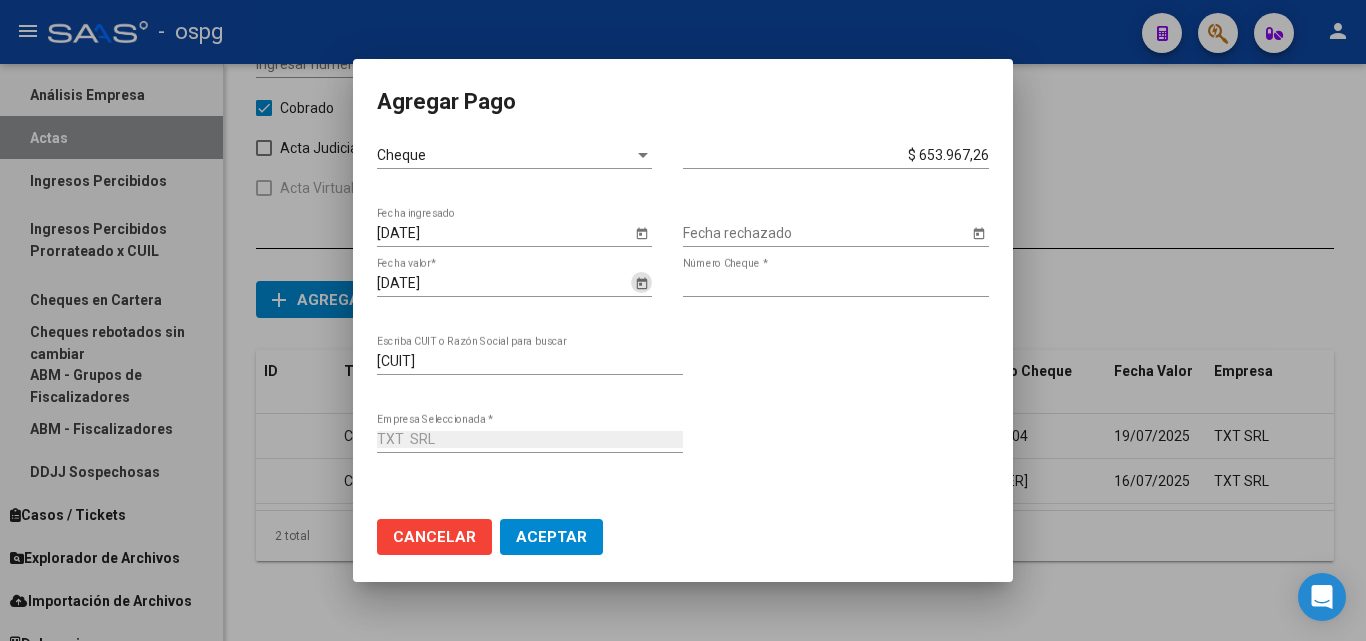 click on "Aceptar" at bounding box center [551, 537] 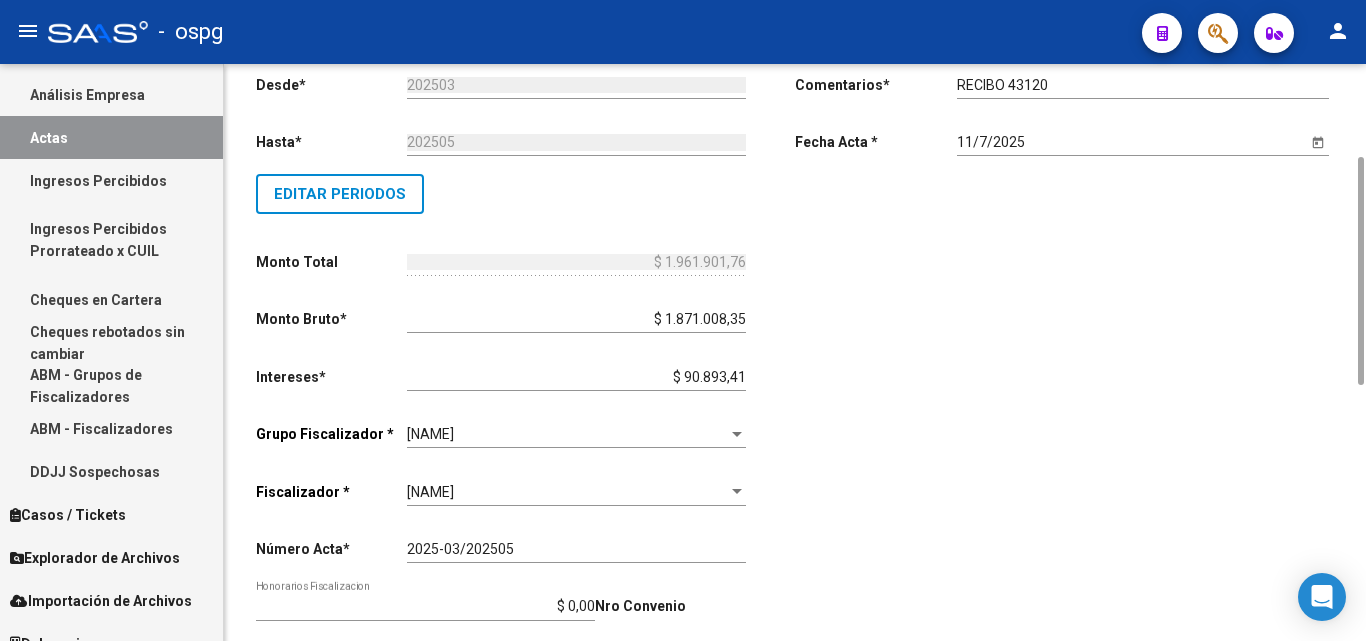 scroll, scrollTop: 0, scrollLeft: 0, axis: both 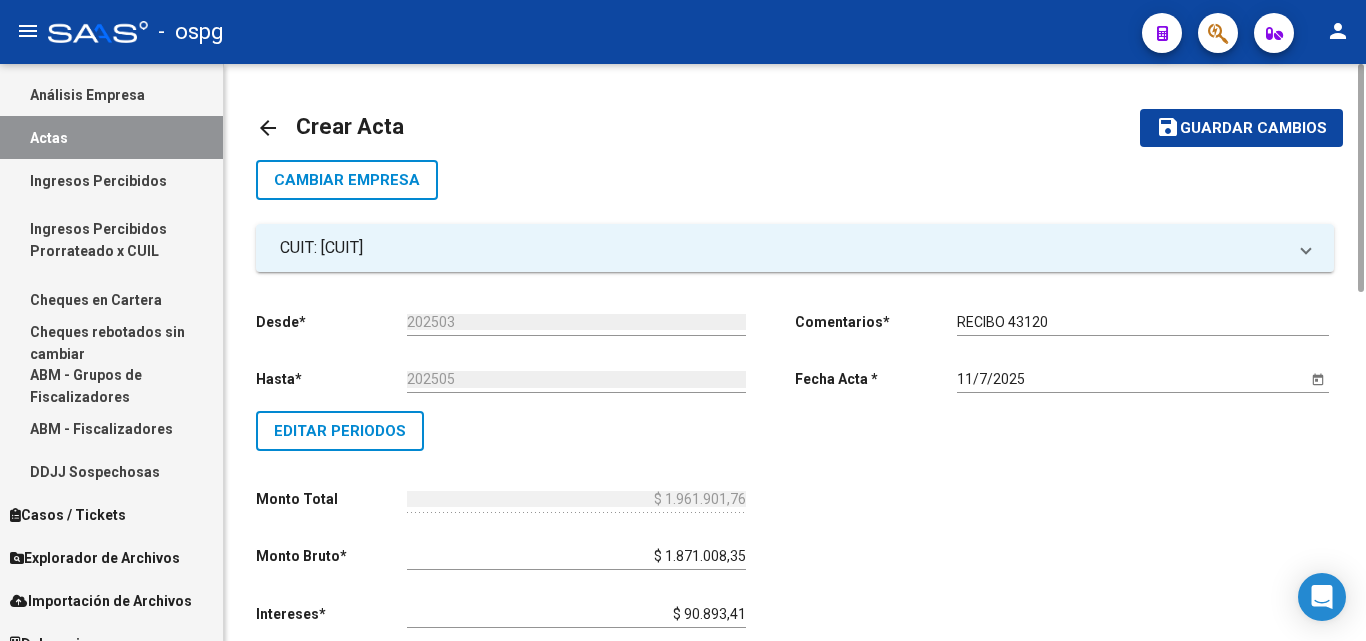 click on "Guardar cambios" 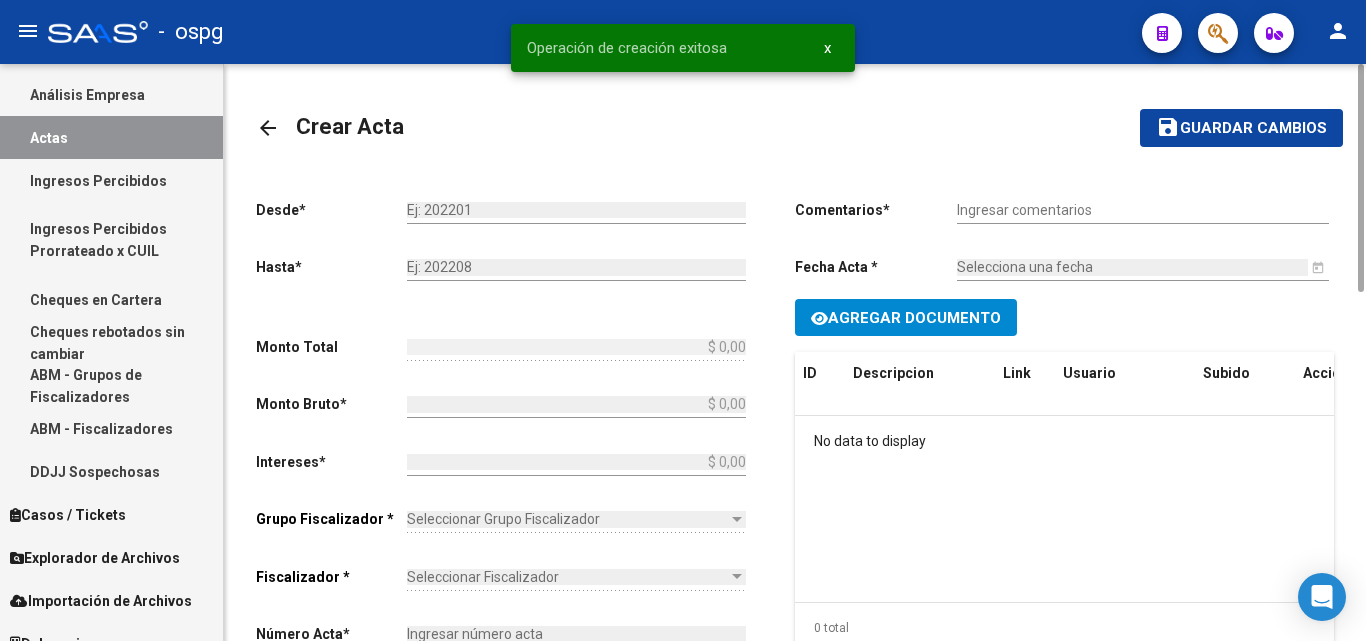 type on "202503" 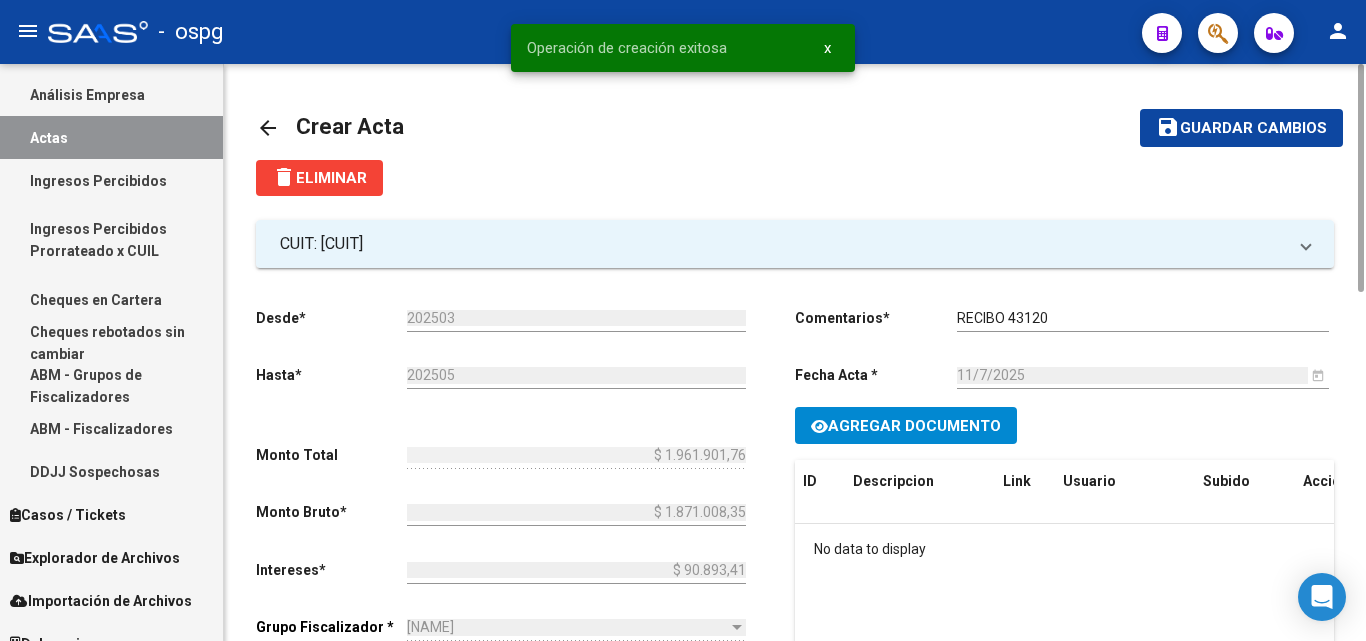 scroll, scrollTop: 200, scrollLeft: 0, axis: vertical 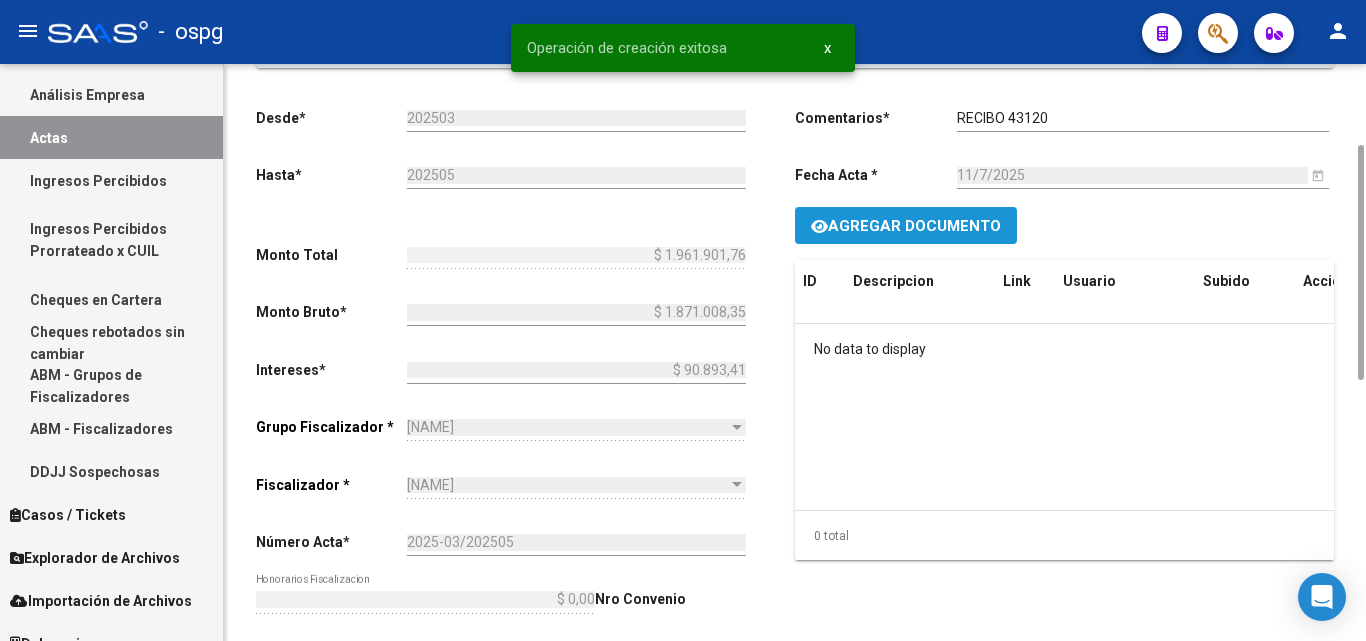 click on "Agregar Documento" 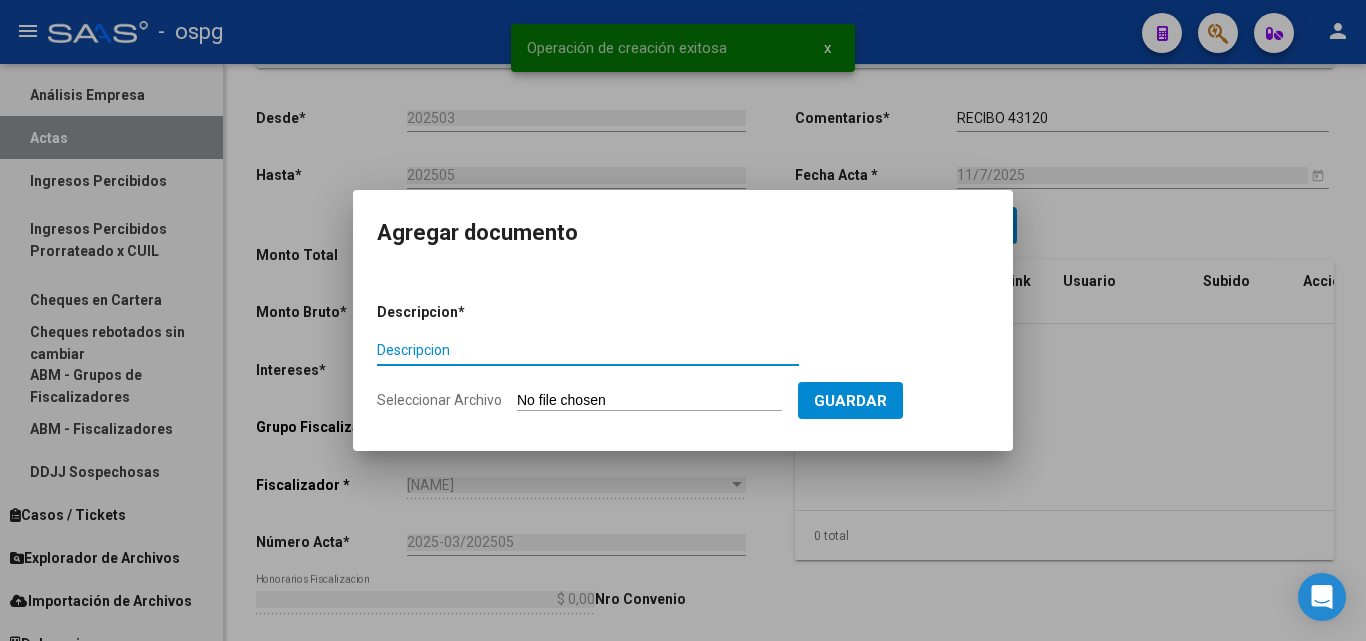 click on "Descripcion" at bounding box center (588, 350) 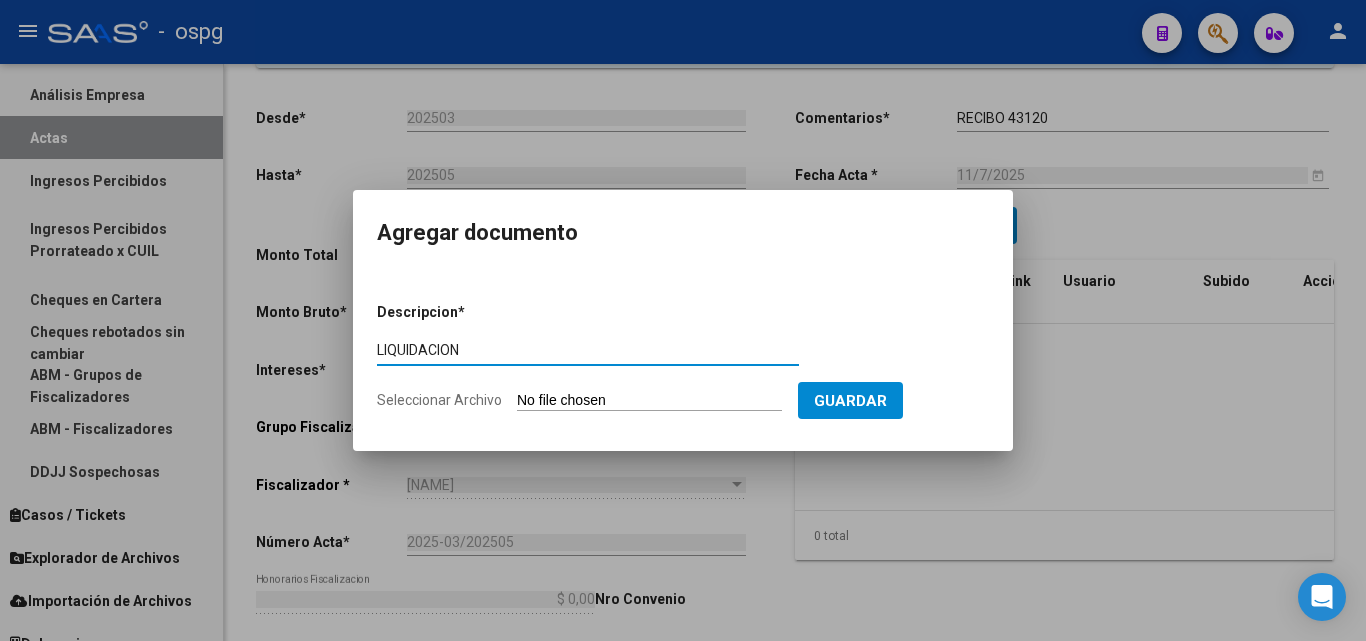 type on "LIQUIDACION" 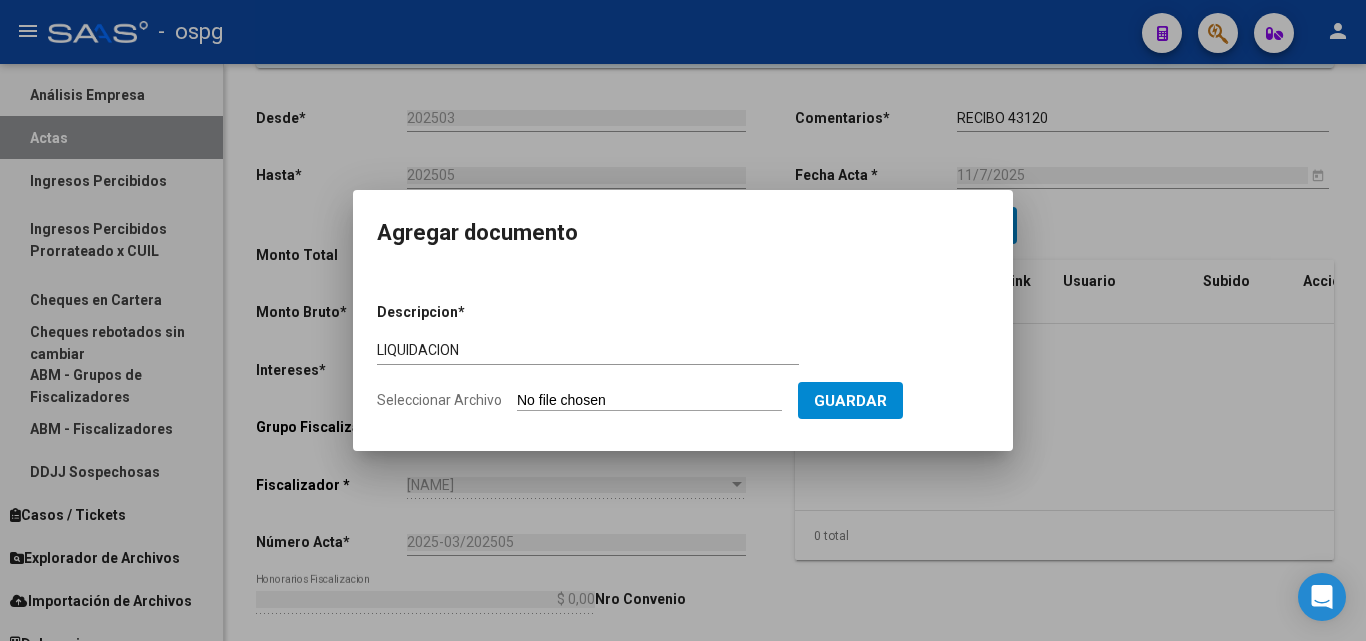 click on "Seleccionar Archivo" at bounding box center [649, 401] 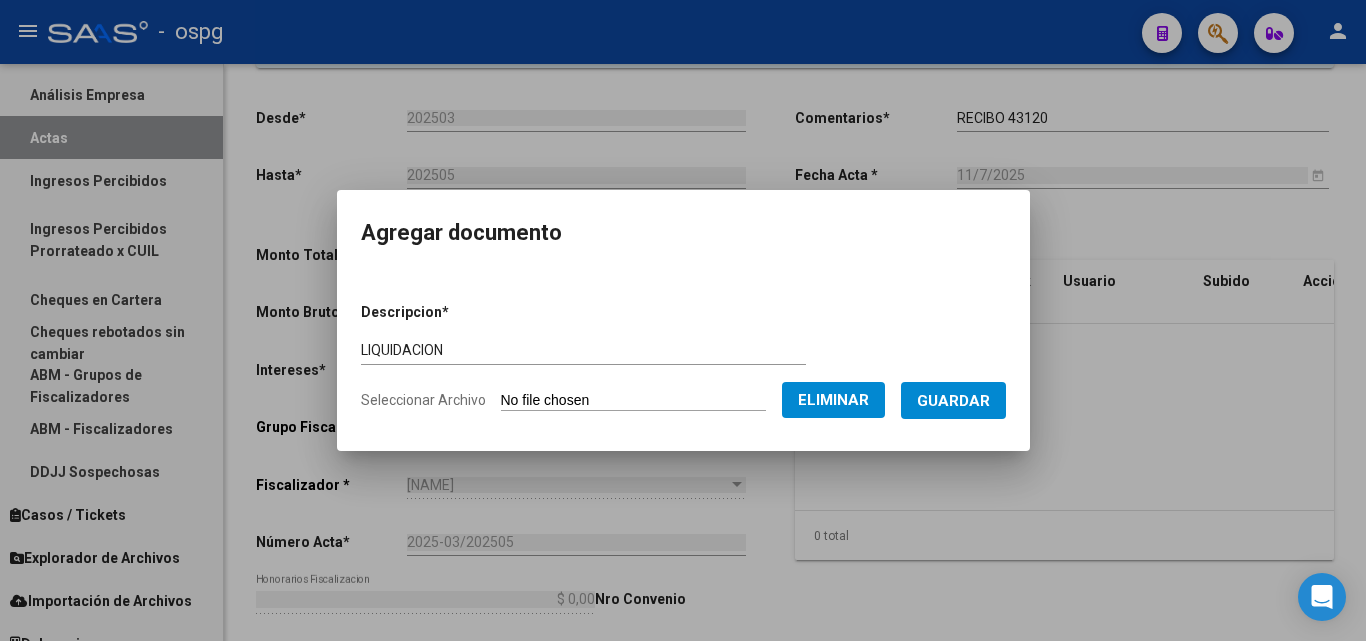 click on "Guardar" at bounding box center (953, 400) 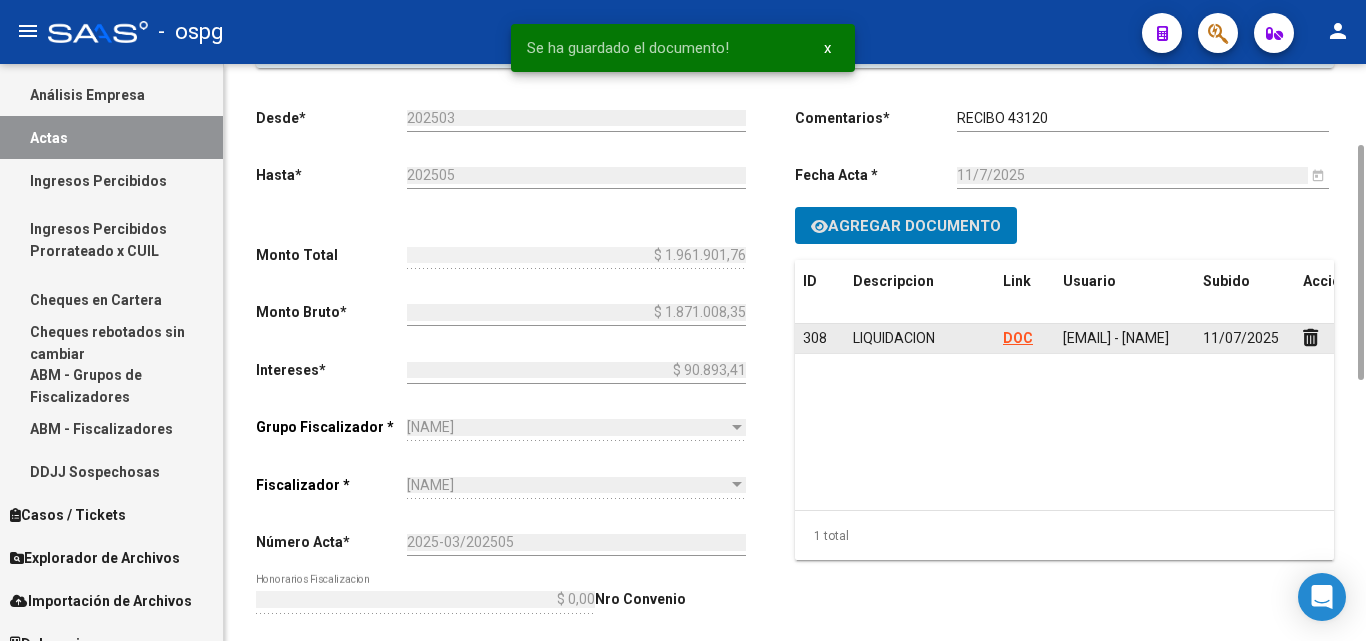 click on "DOC" 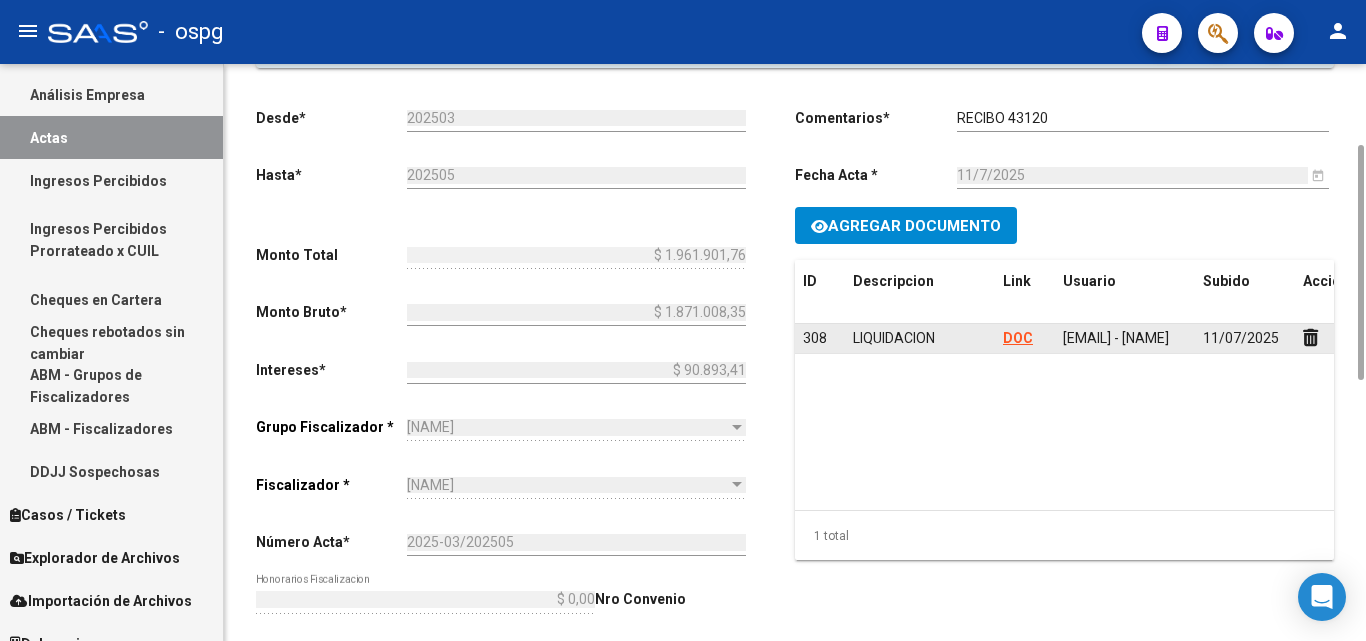 scroll, scrollTop: 0, scrollLeft: 0, axis: both 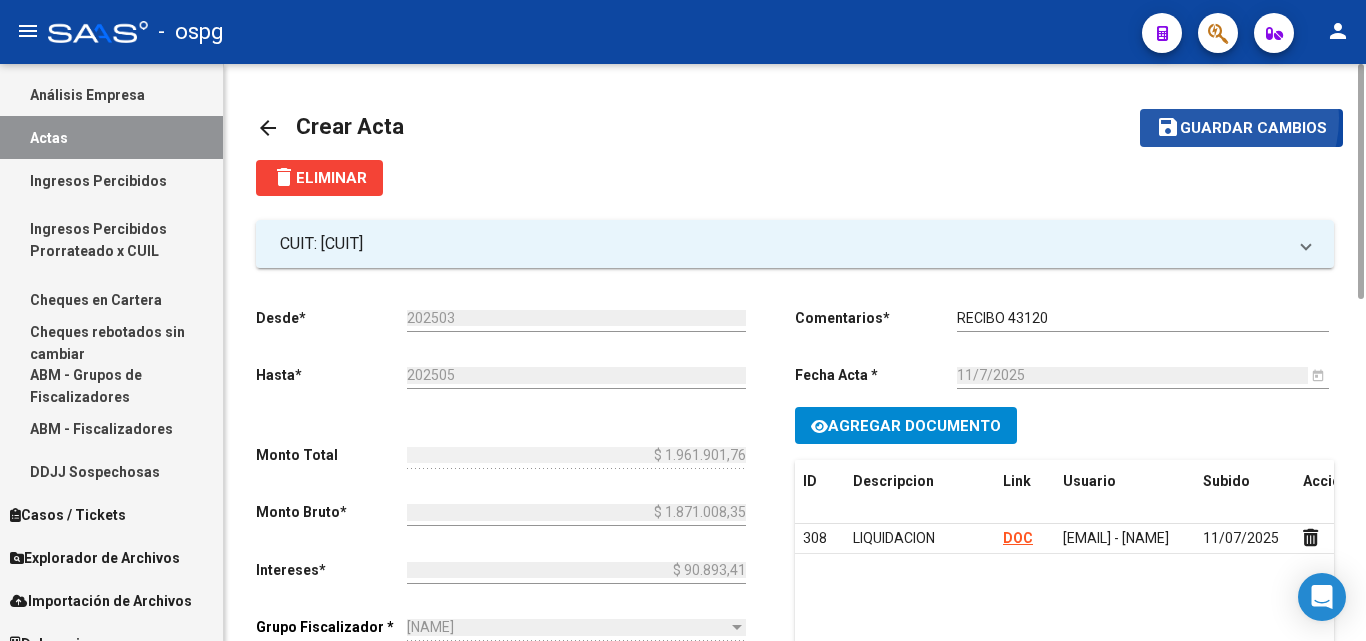 click on "save Guardar cambios" 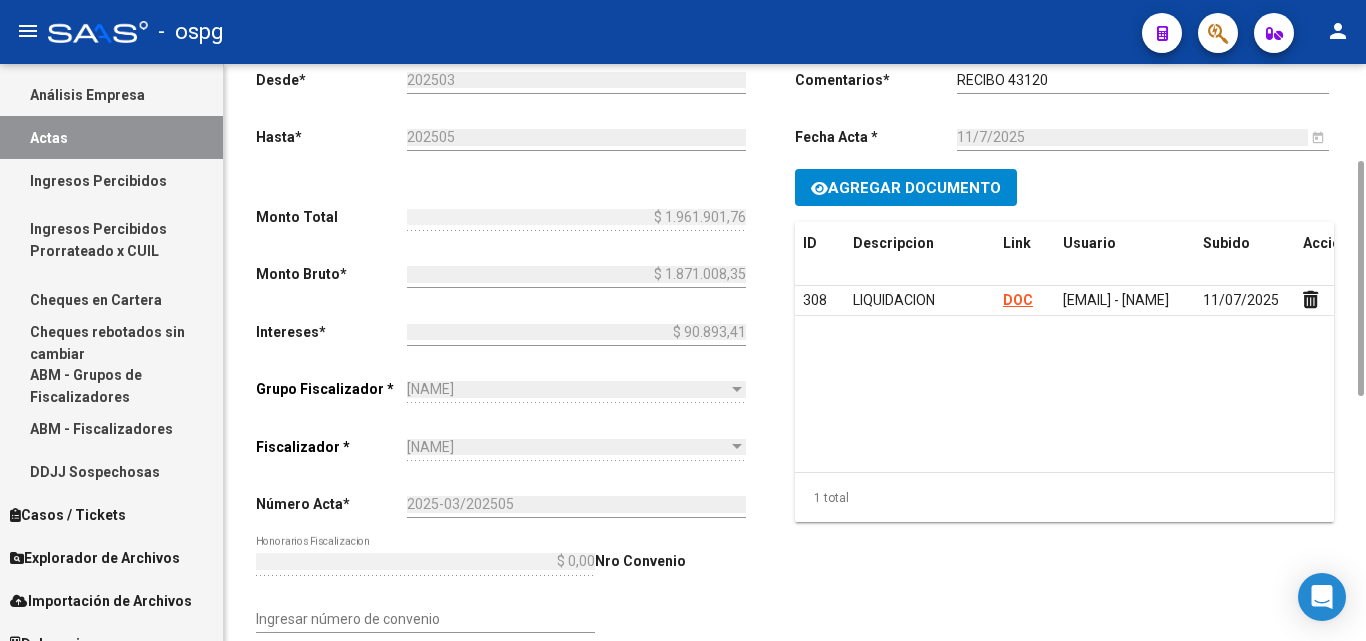 scroll, scrollTop: 0, scrollLeft: 0, axis: both 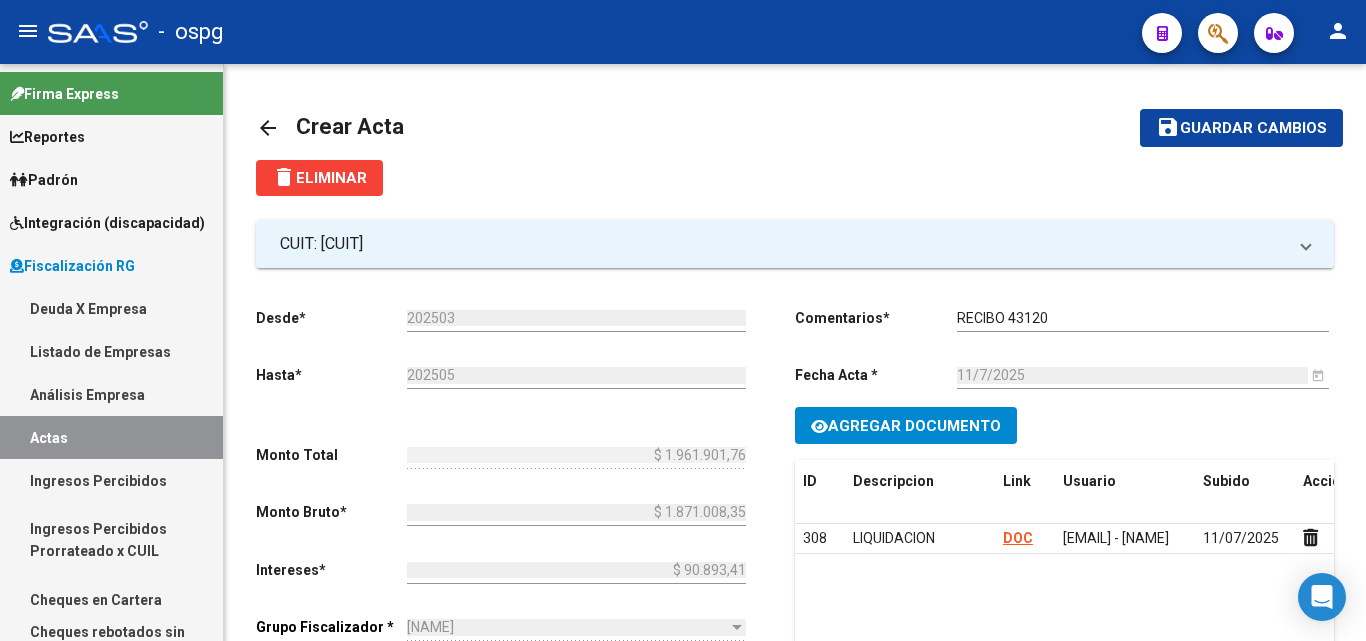 click on "Actas" at bounding box center [111, 437] 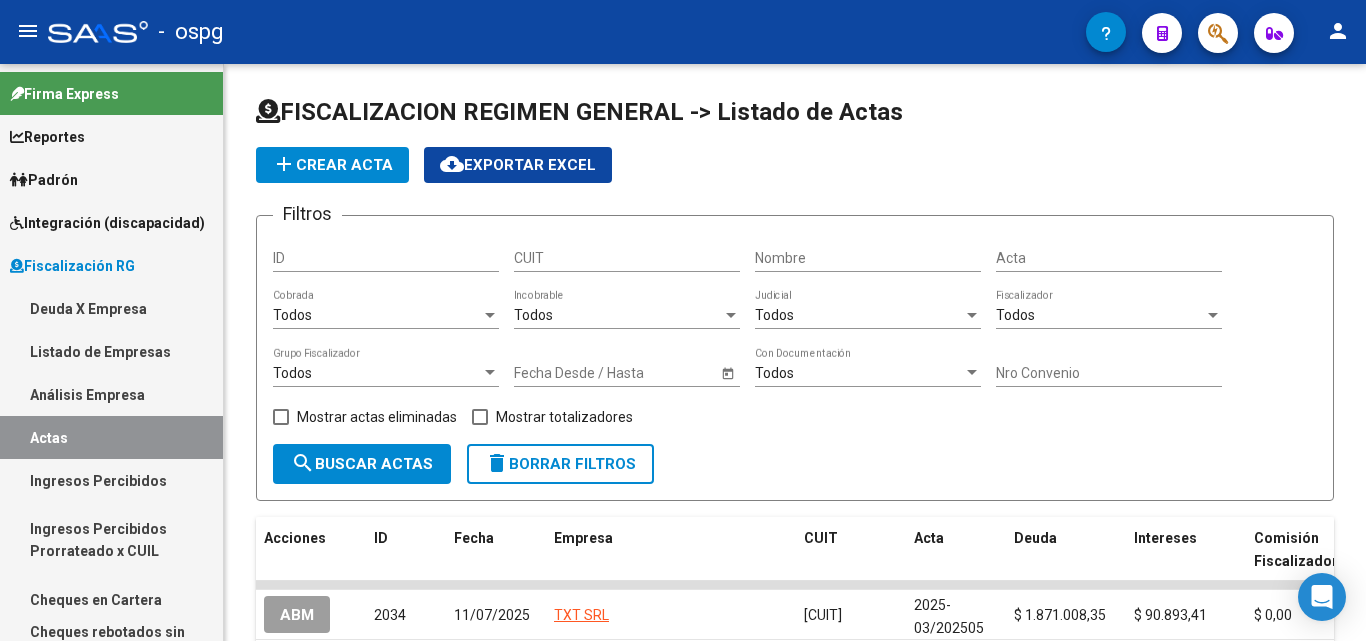 click on "Ingresos Percibidos" at bounding box center (111, 480) 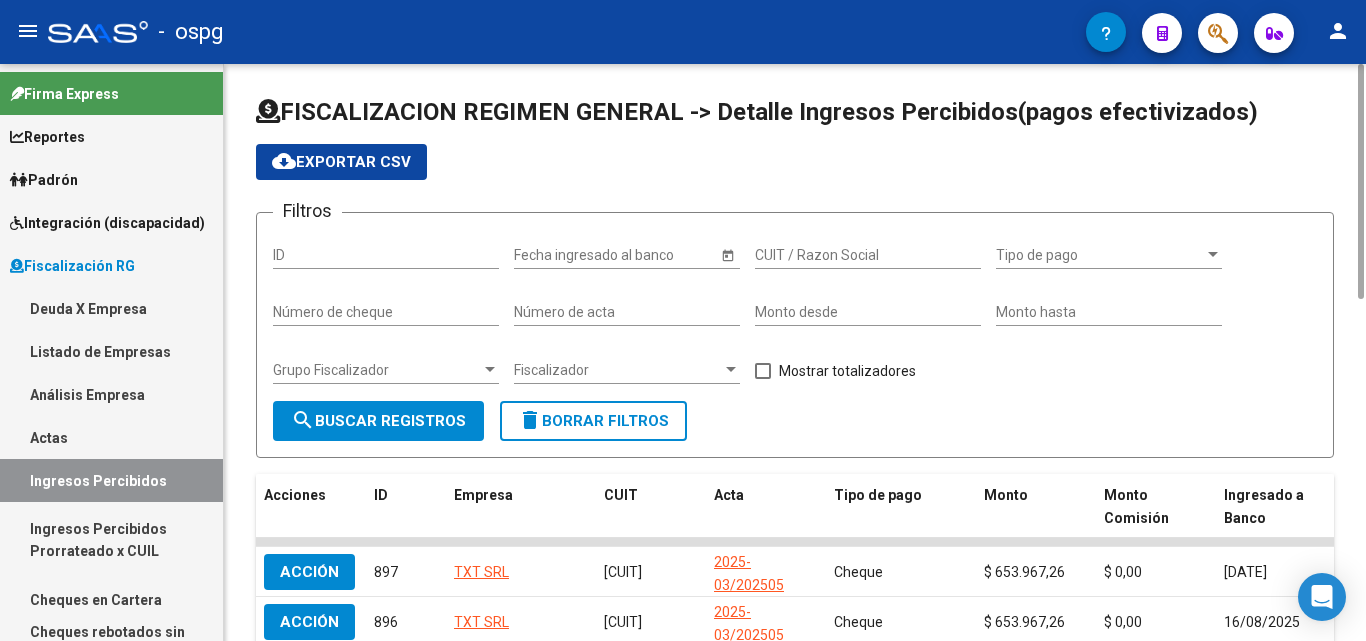click on "Grupo Fiscalizador" at bounding box center [377, 370] 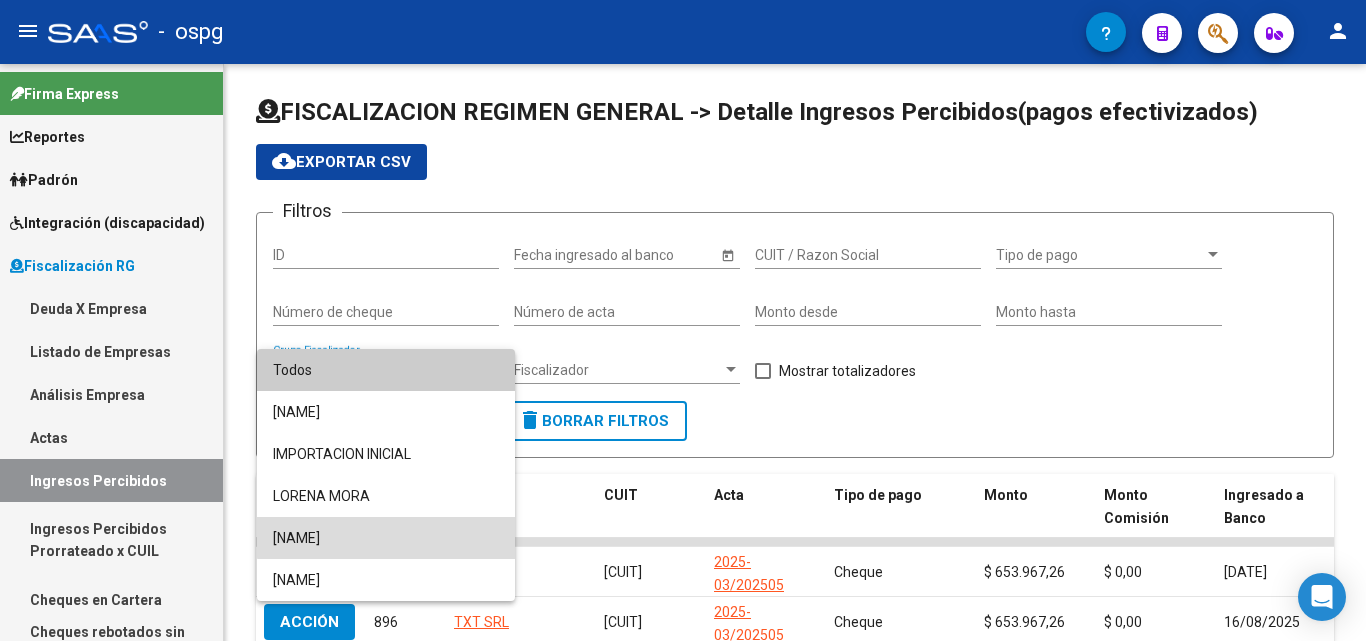 click on "[NAME]" at bounding box center [386, 538] 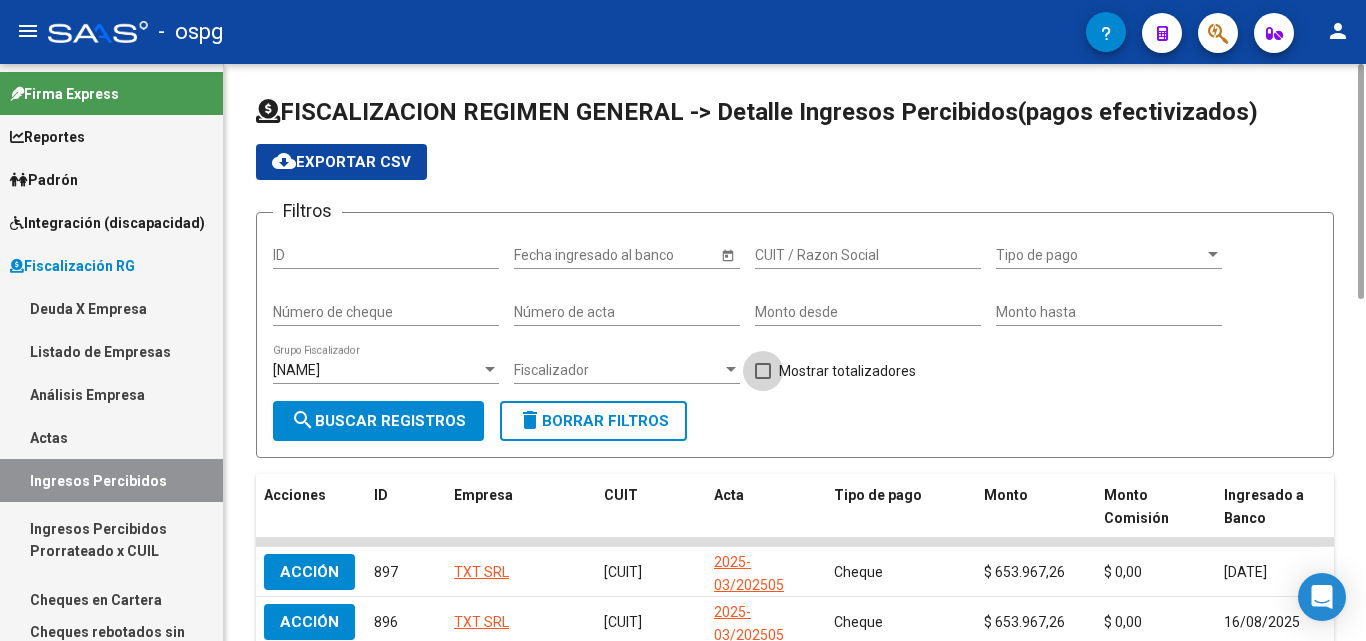 click at bounding box center [763, 371] 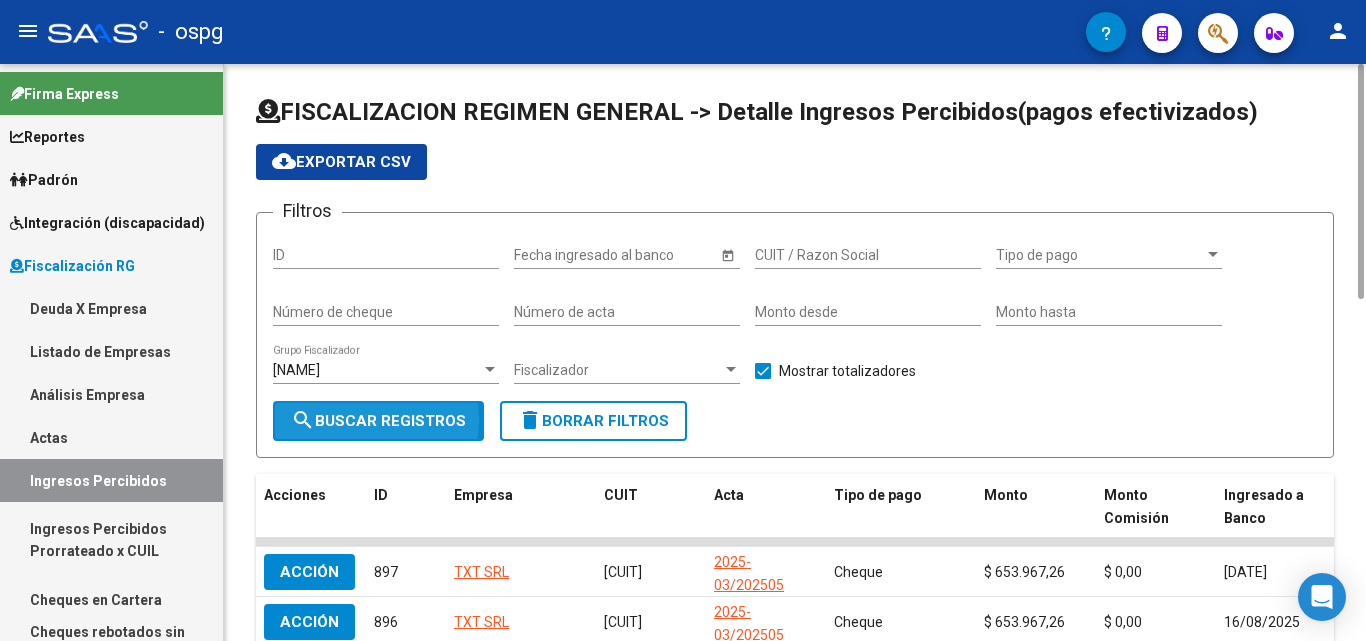 click on "search  Buscar Registros" 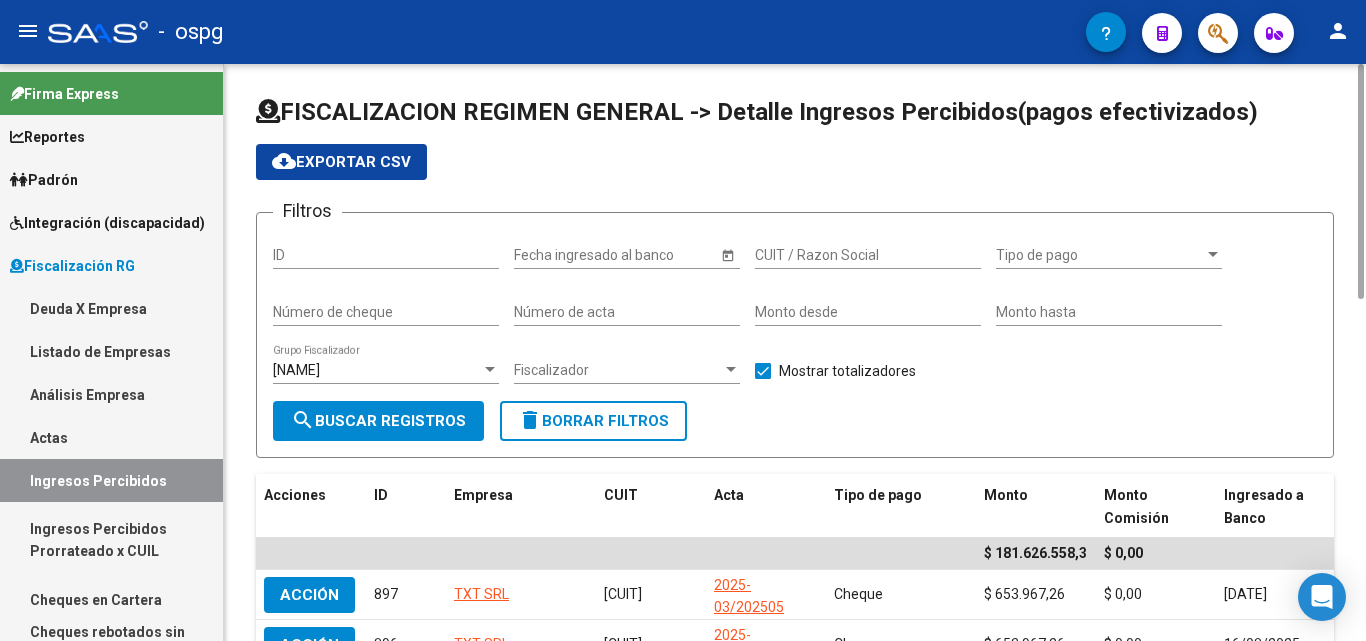 click at bounding box center [490, 370] 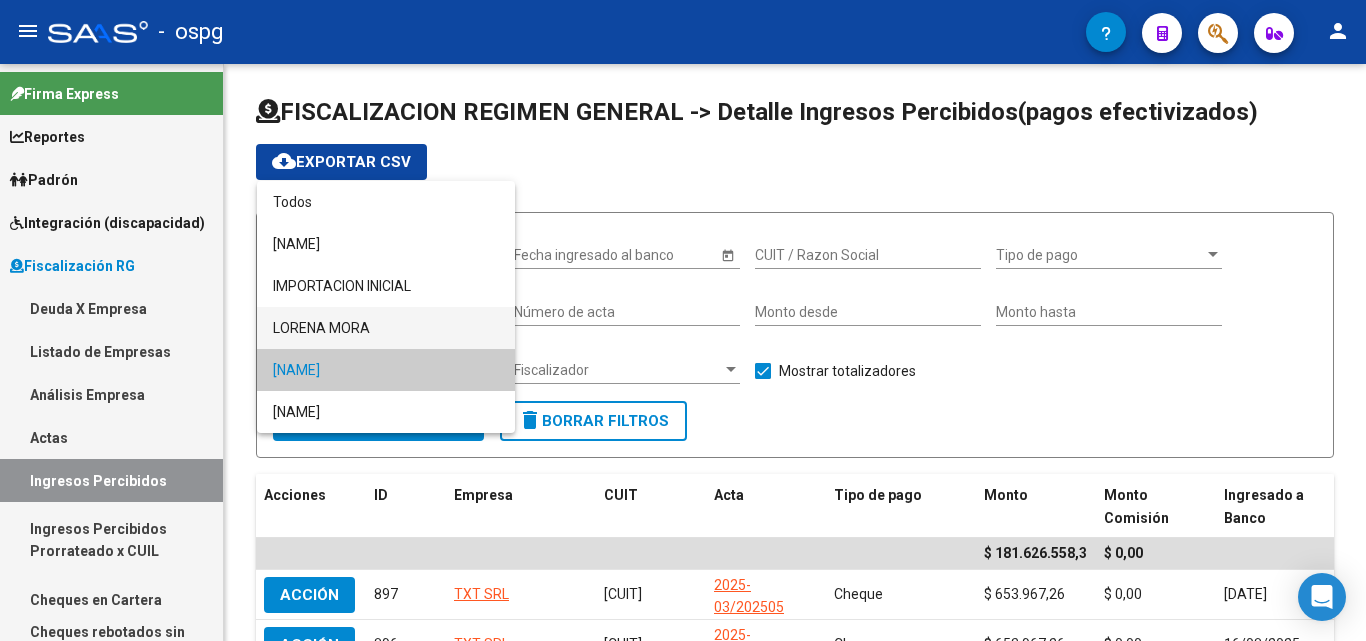 click on "LORENA MORA" at bounding box center (386, 328) 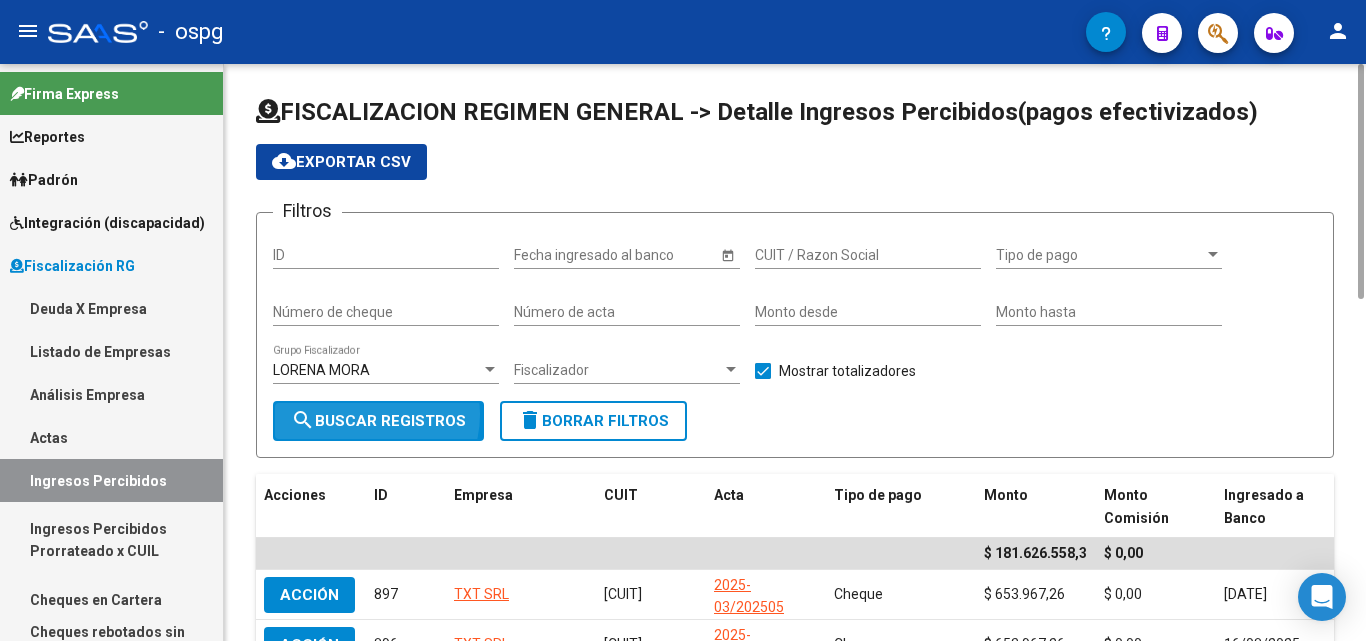 click on "search  Buscar Registros" 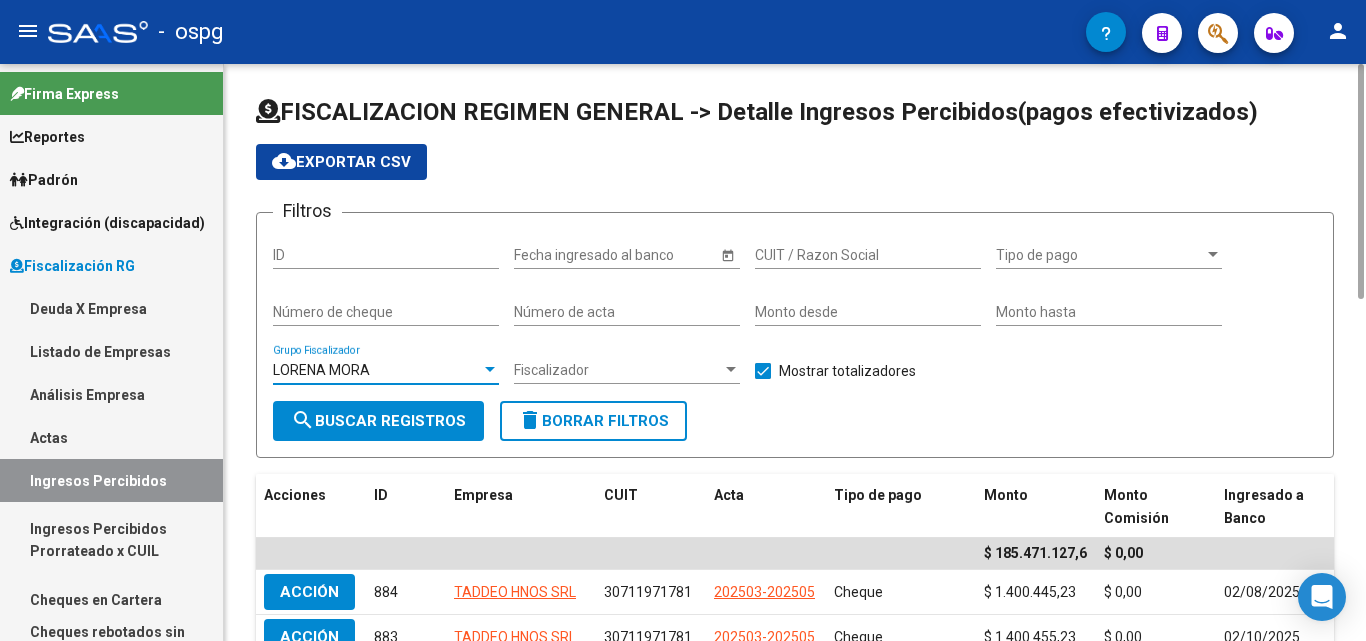 click at bounding box center [490, 369] 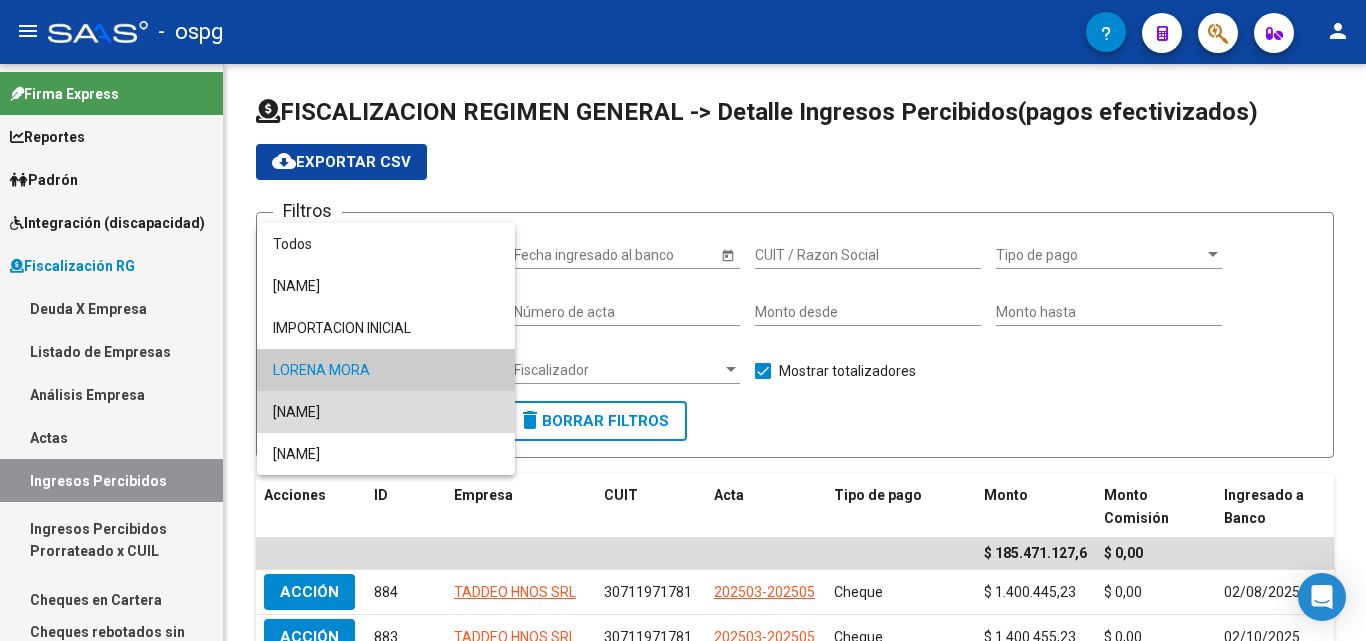 click on "[NAME]" at bounding box center (386, 412) 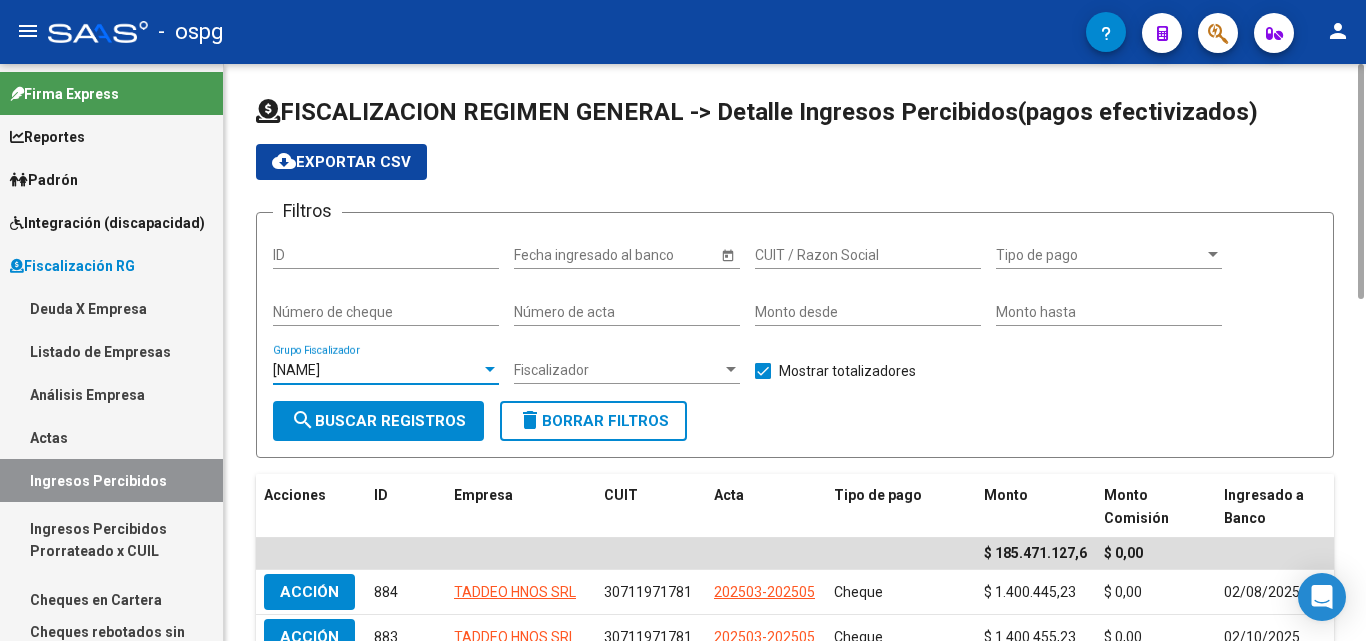 click on "search  Buscar Registros" 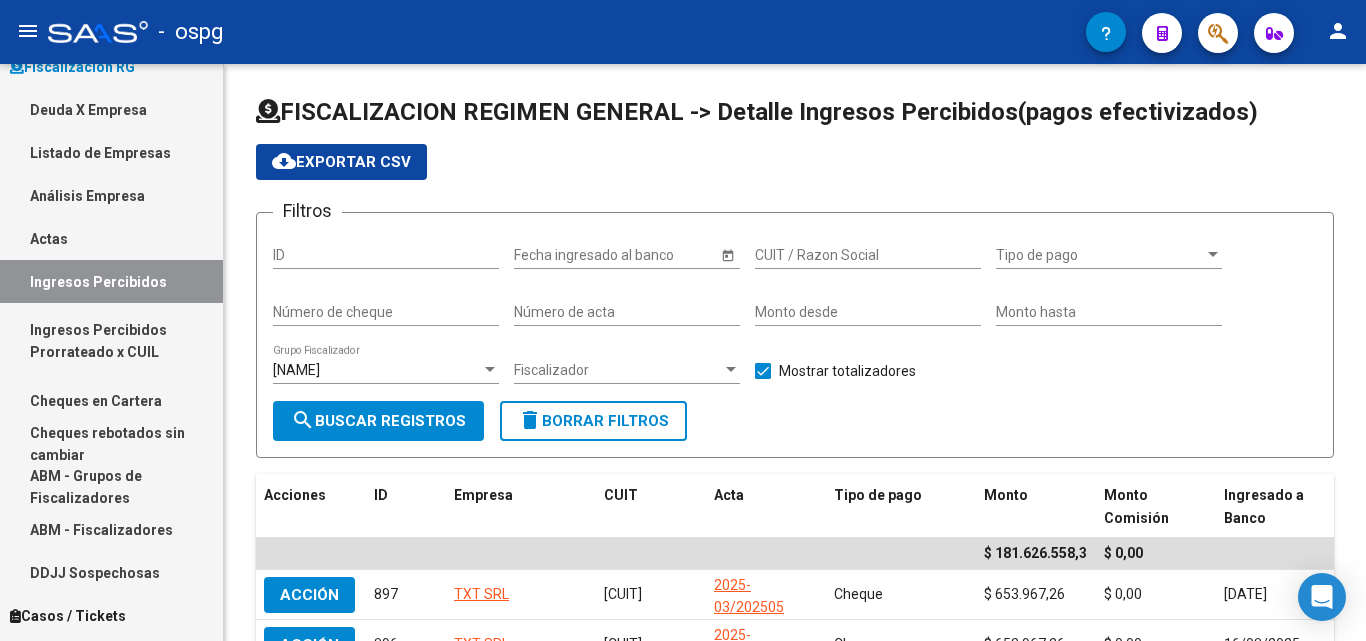 scroll, scrollTop: 200, scrollLeft: 0, axis: vertical 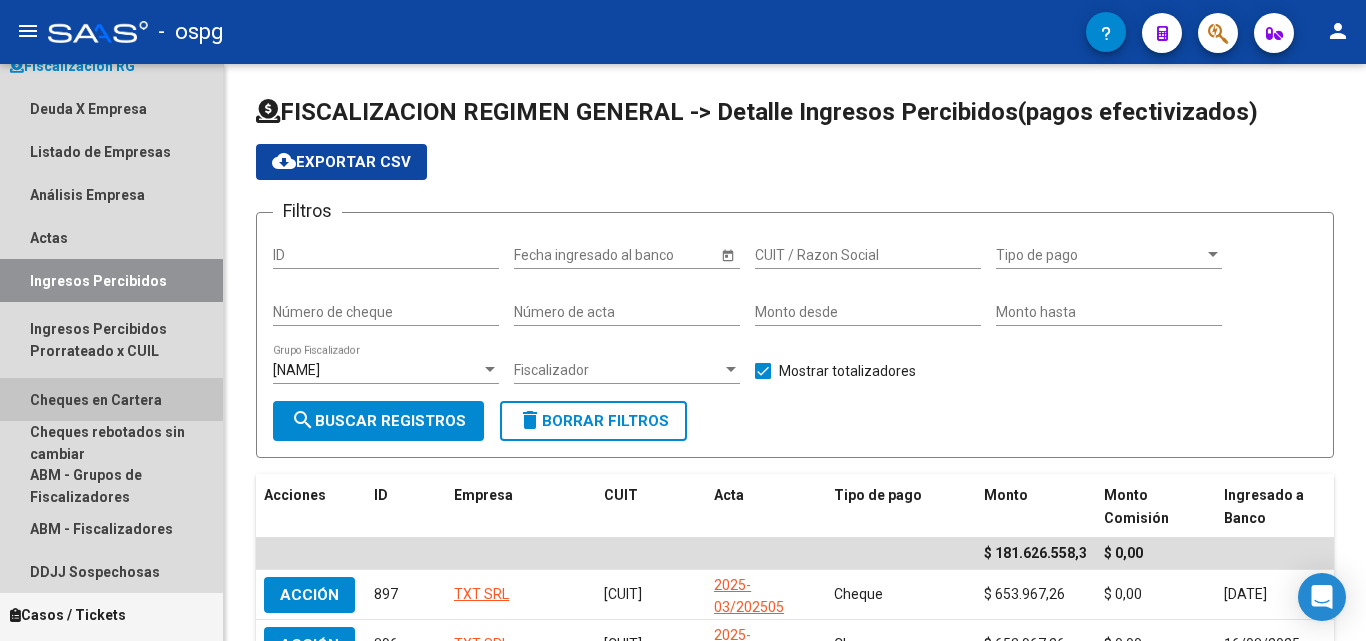 click on "Cheques en Cartera" at bounding box center [111, 399] 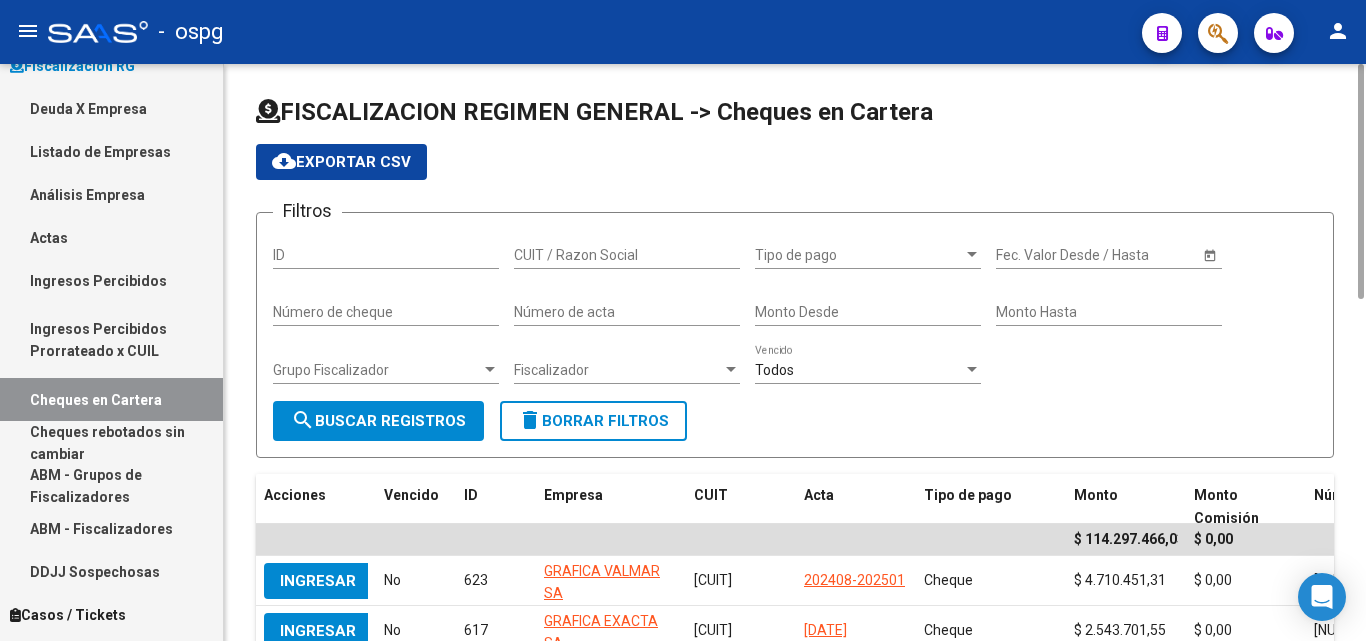 click at bounding box center [490, 370] 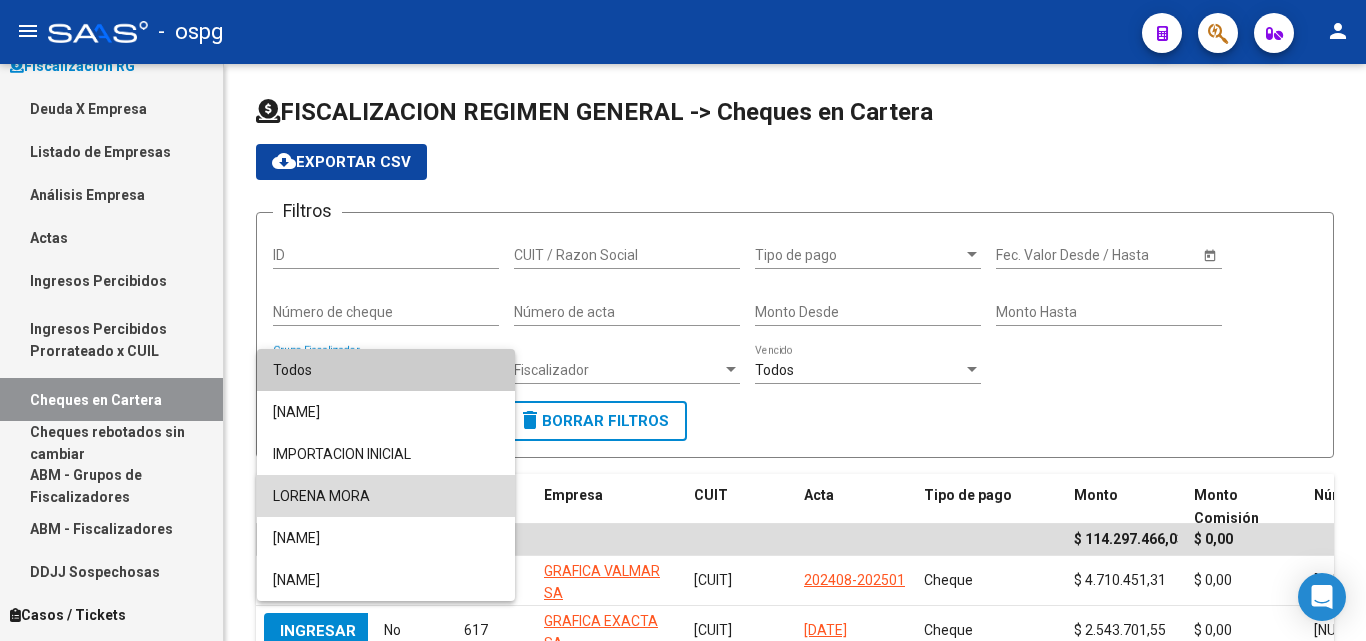 click on "LORENA MORA" at bounding box center [386, 496] 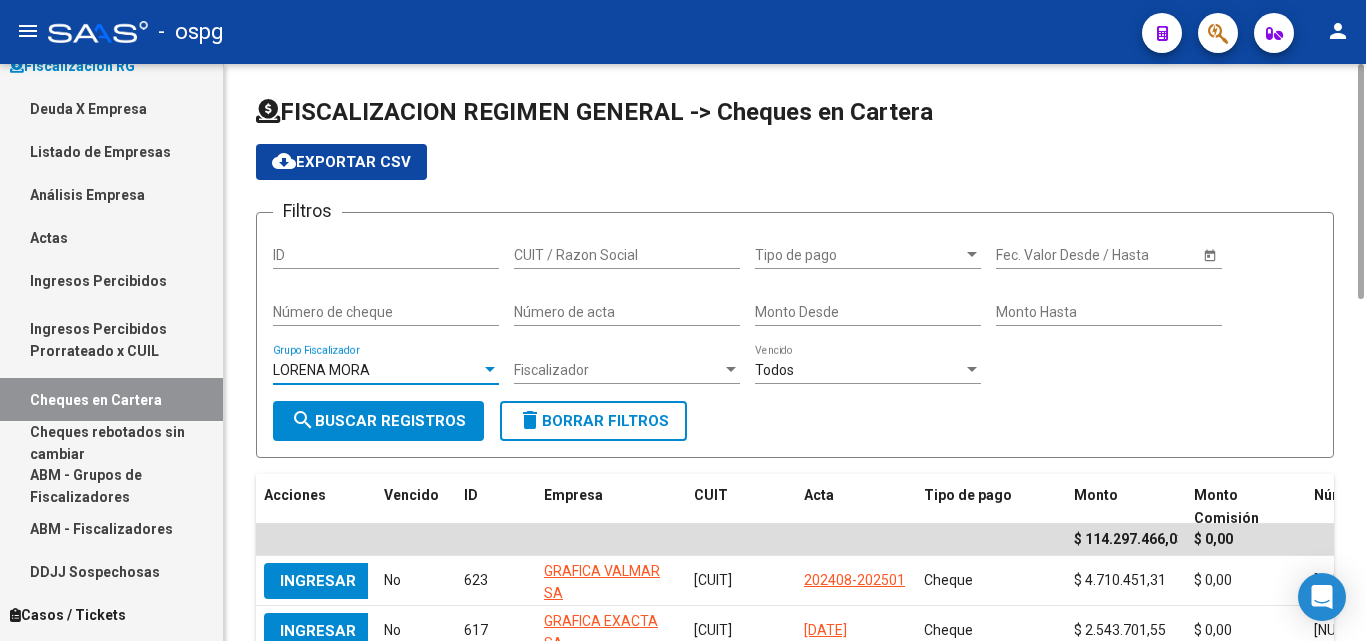 click on "search  Buscar Registros" 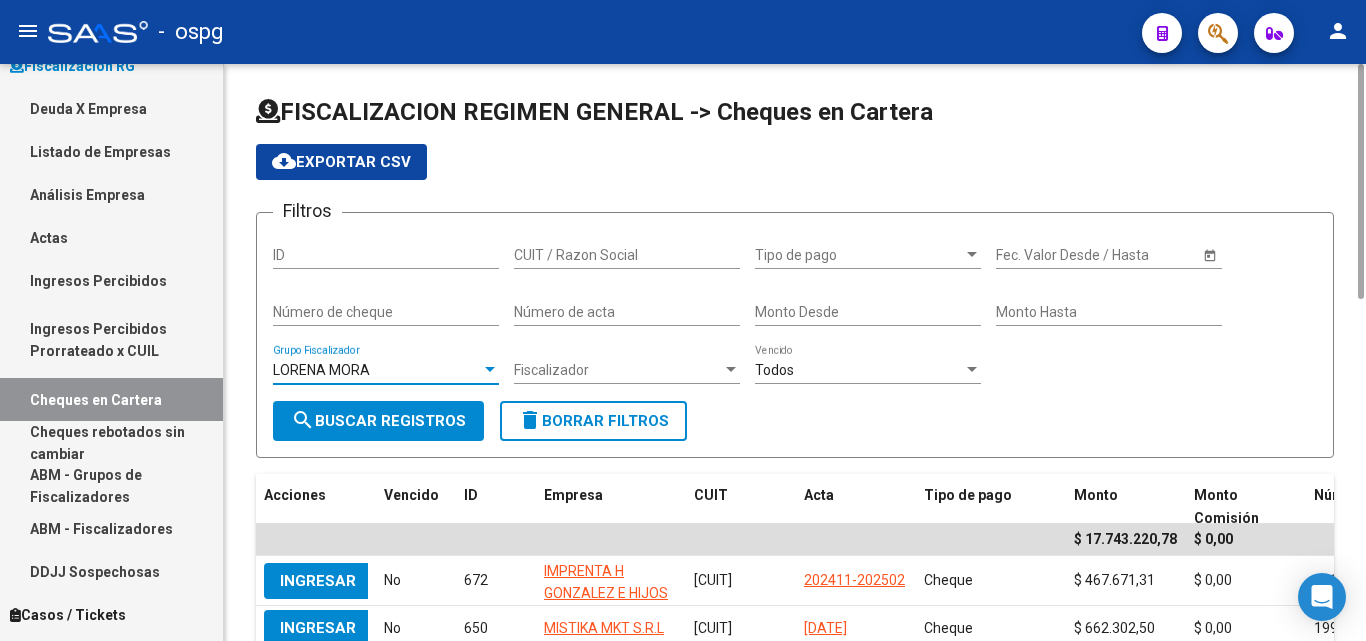 click at bounding box center (490, 370) 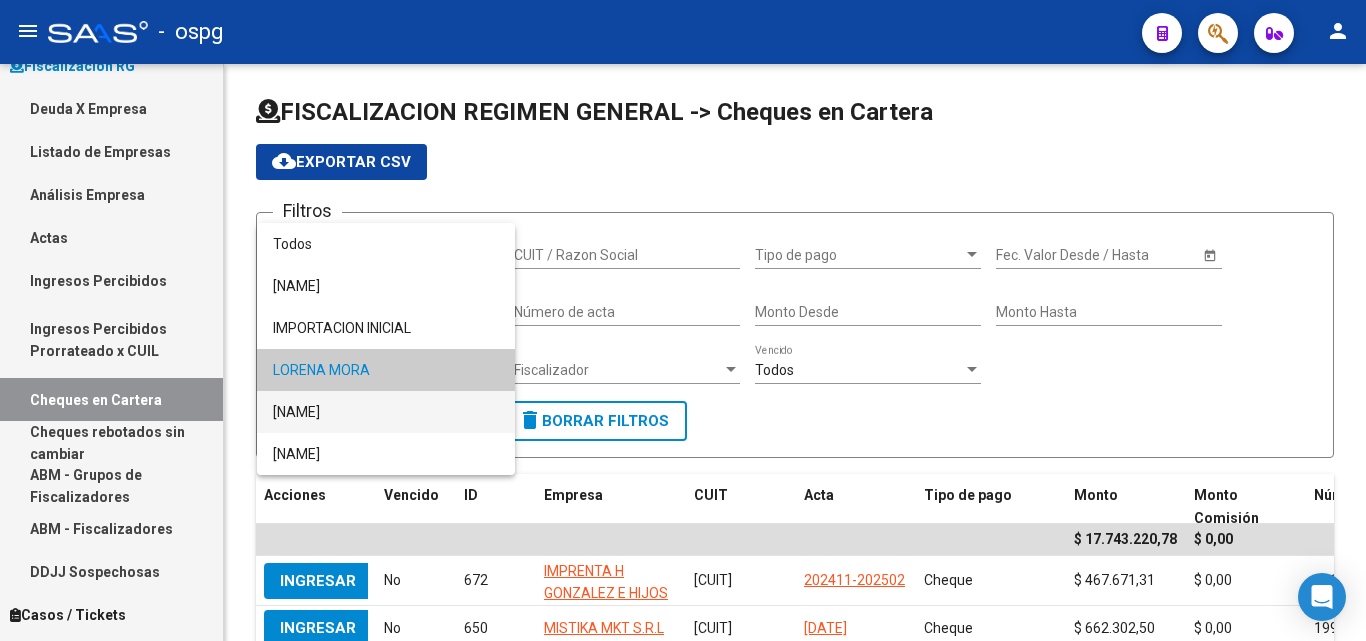 click on "[NAME]" at bounding box center [386, 412] 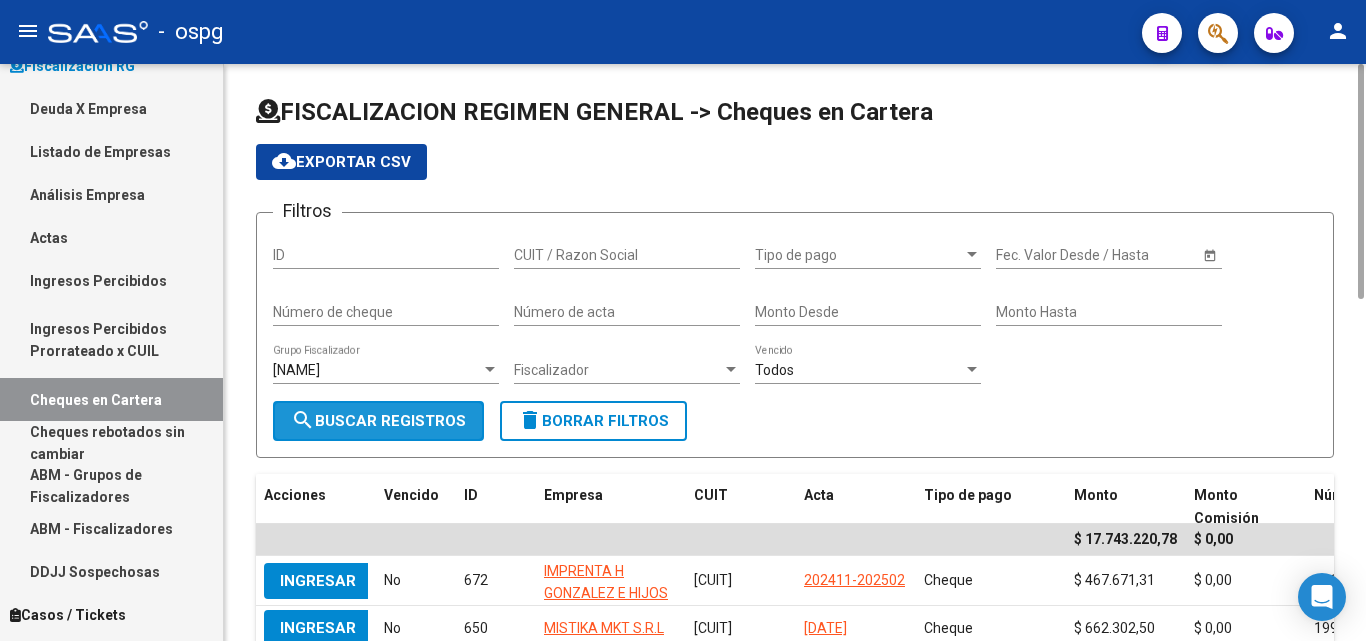 click on "search  Buscar Registros" 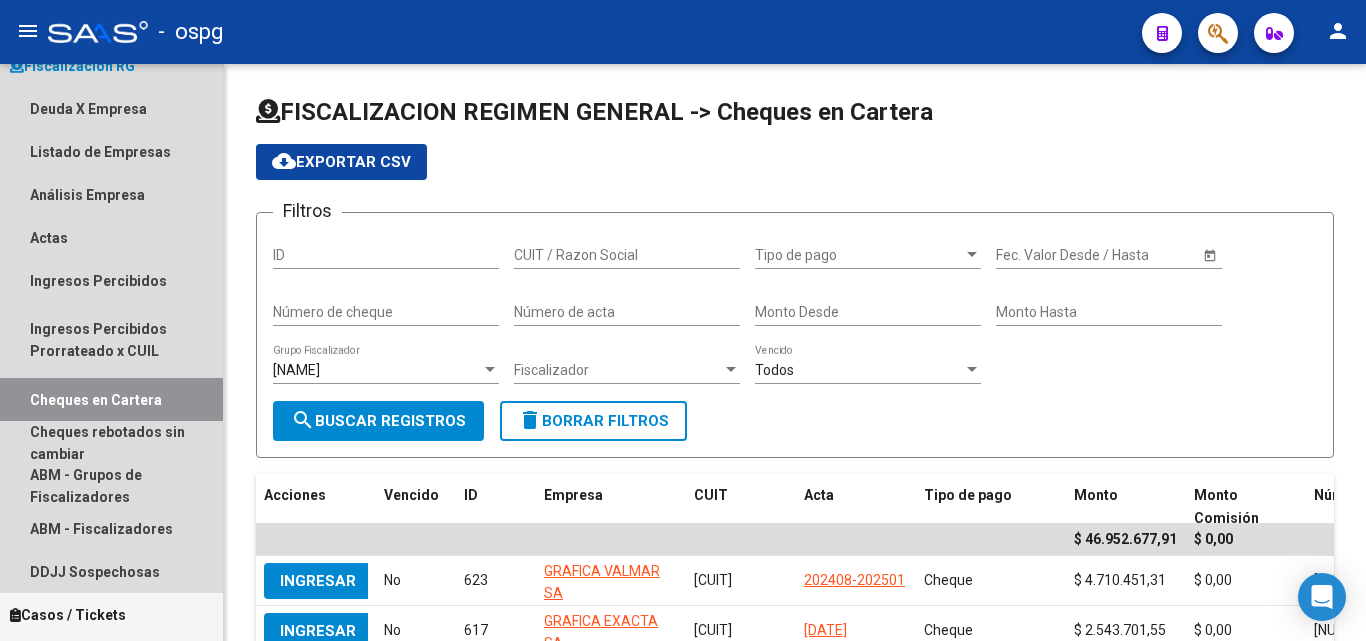 click on "Cheques en Cartera" at bounding box center (111, 399) 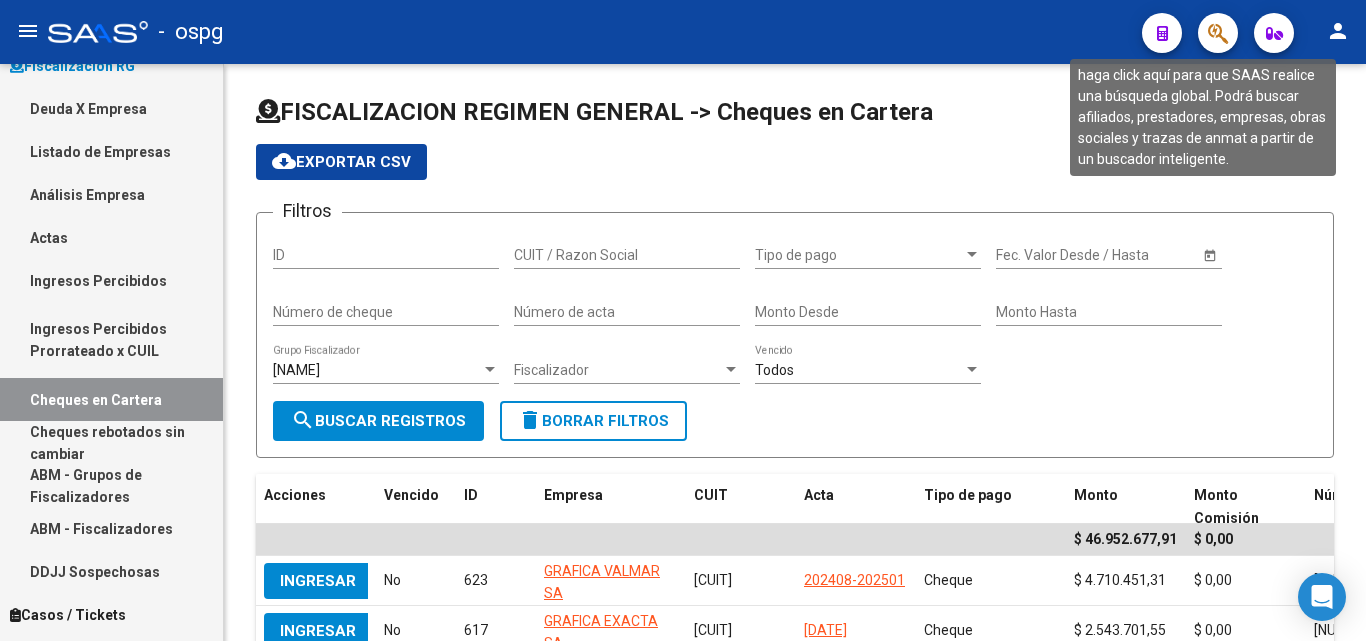click 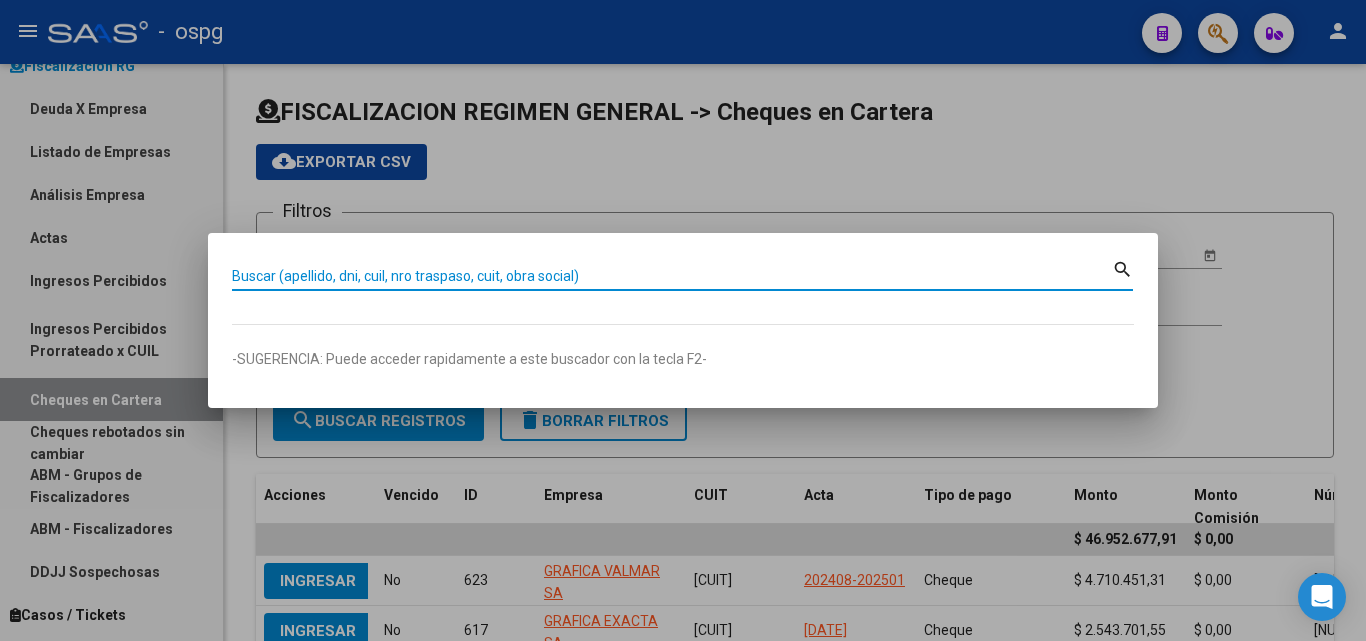 click on "Buscar (apellido, dni, cuil, nro traspaso, cuit, obra social)" at bounding box center [672, 276] 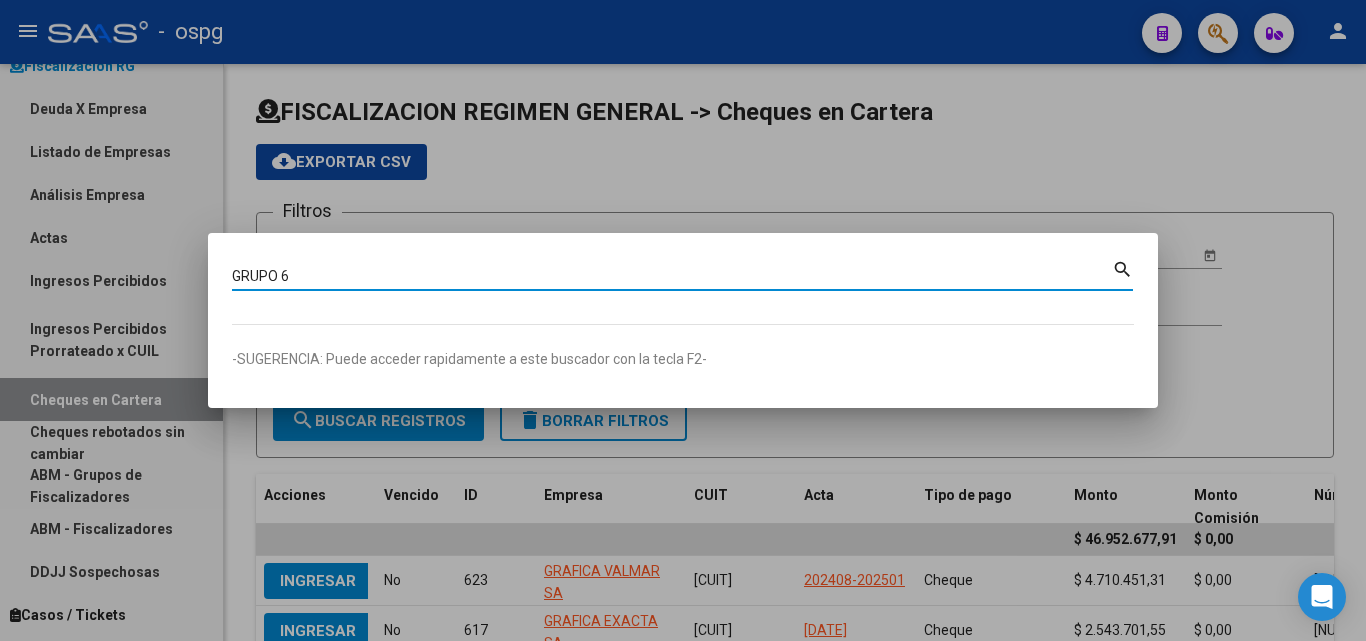 type on "GRUPO 6" 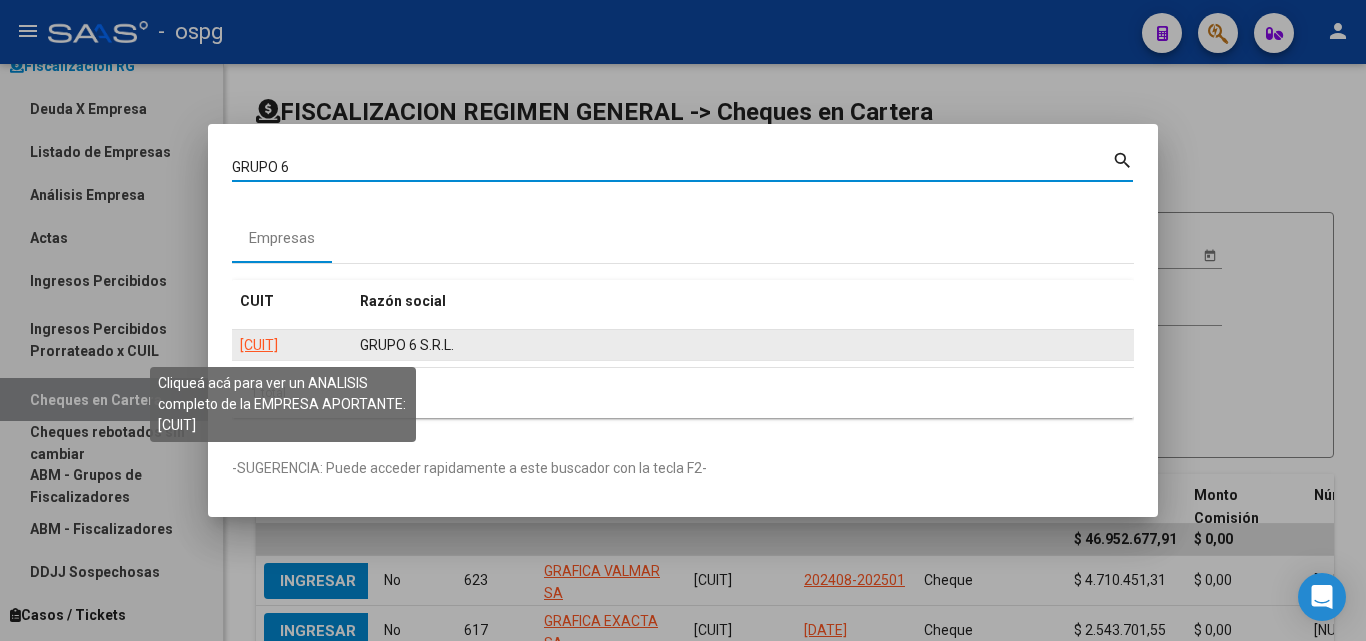 click on "[CUIT]" 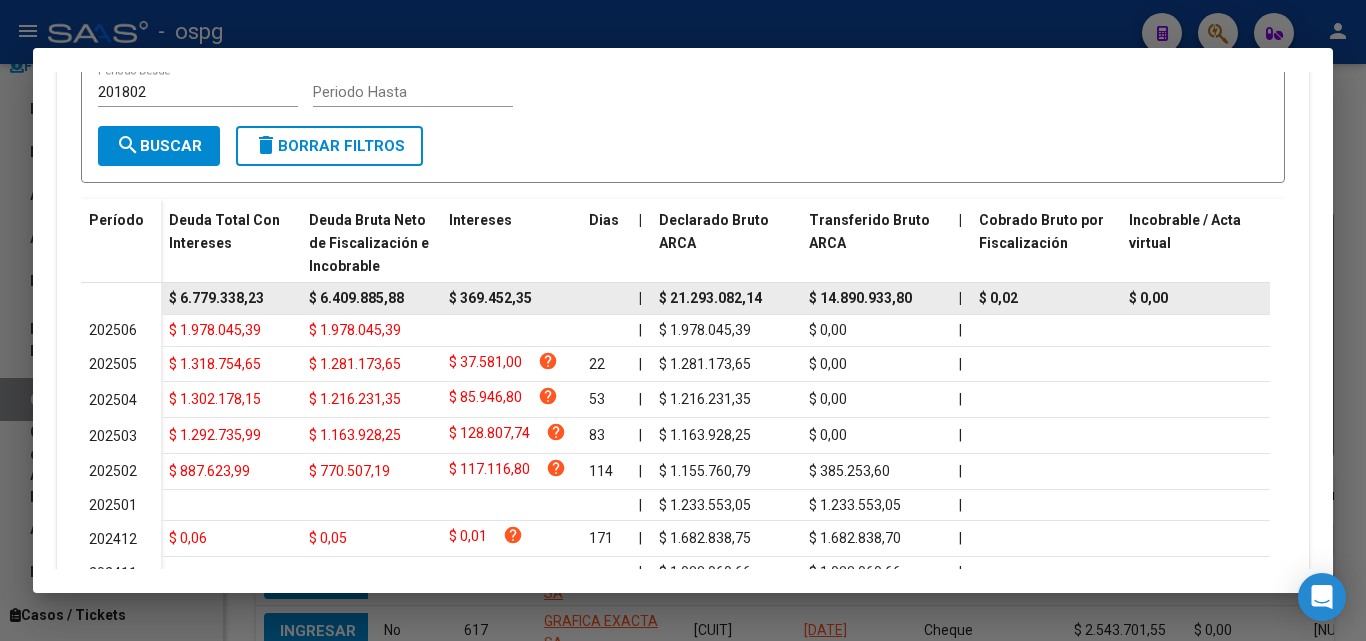 scroll, scrollTop: 673, scrollLeft: 0, axis: vertical 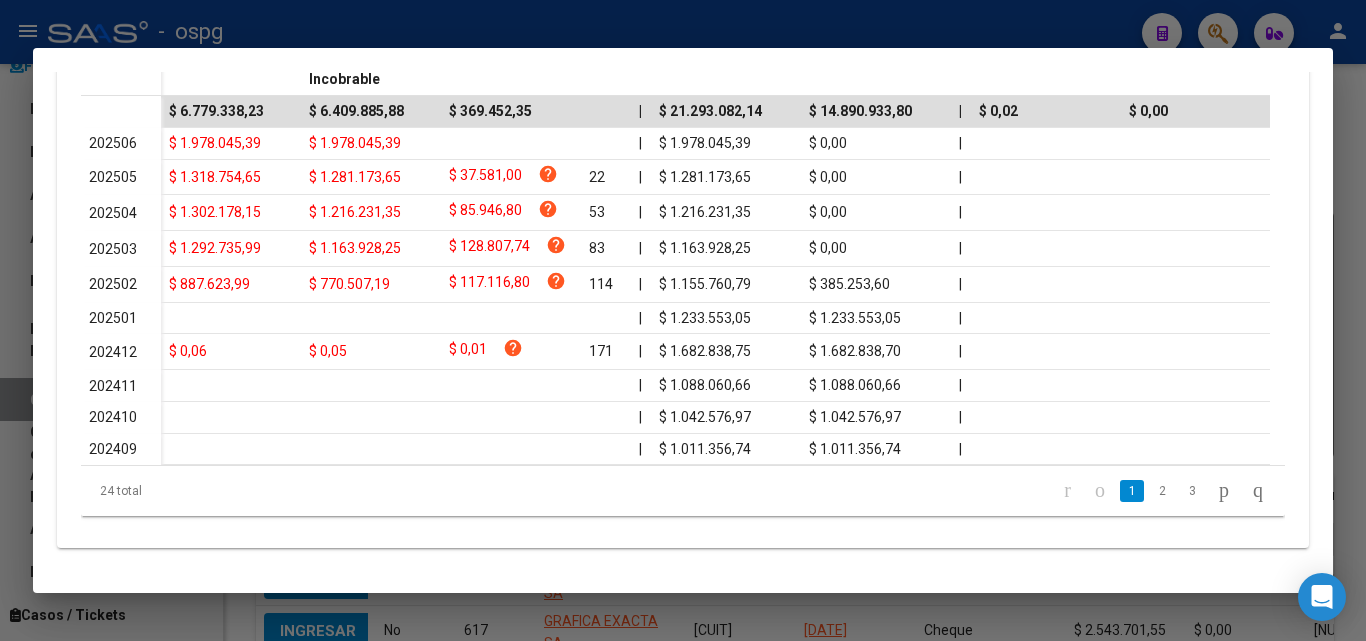 click at bounding box center [683, 320] 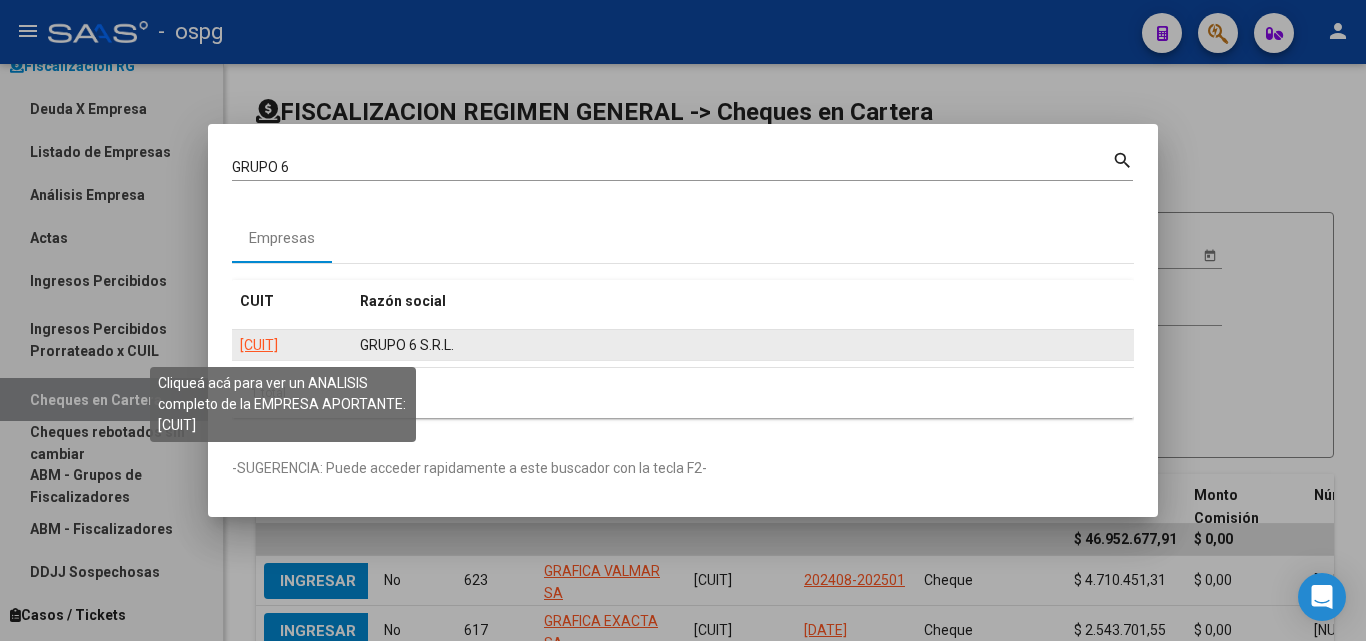 click on "[CUIT]" 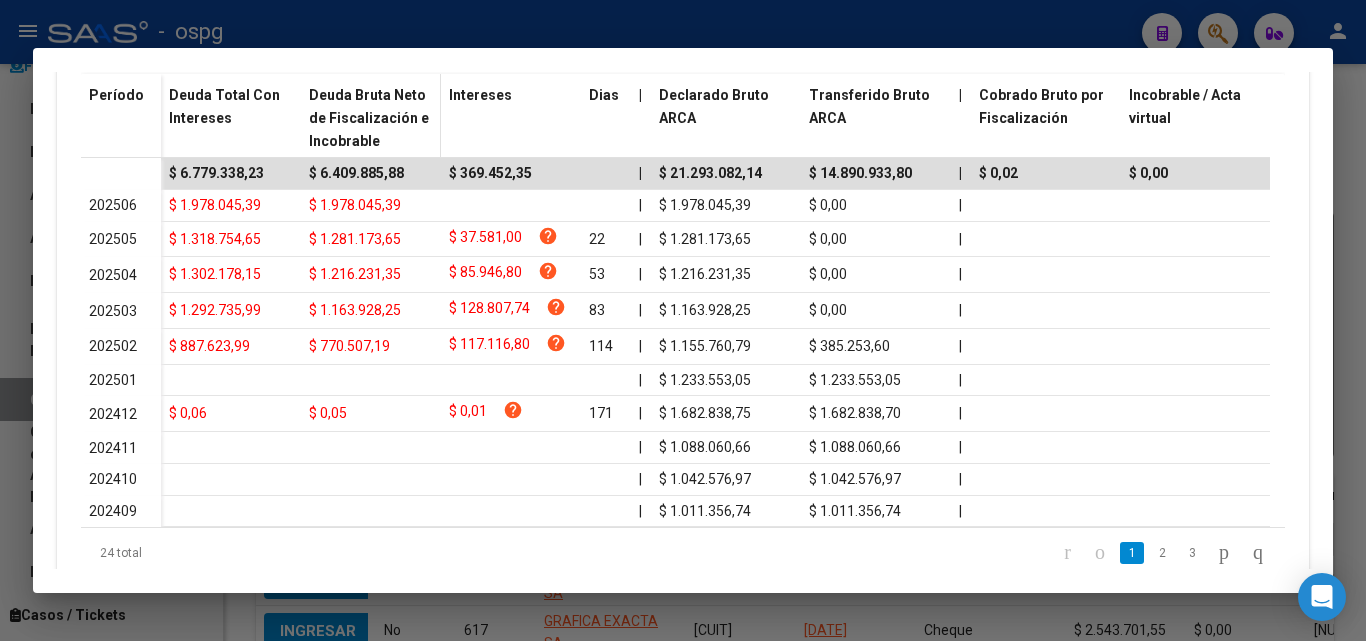 scroll, scrollTop: 609, scrollLeft: 0, axis: vertical 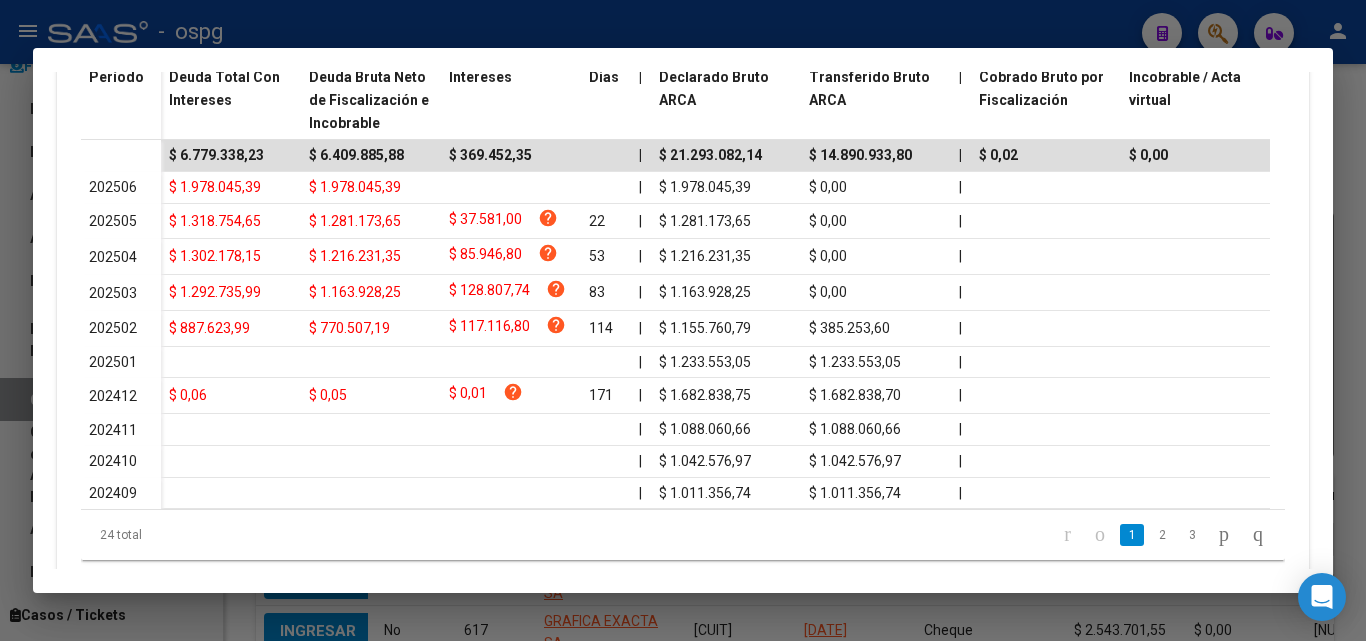 click at bounding box center (683, 320) 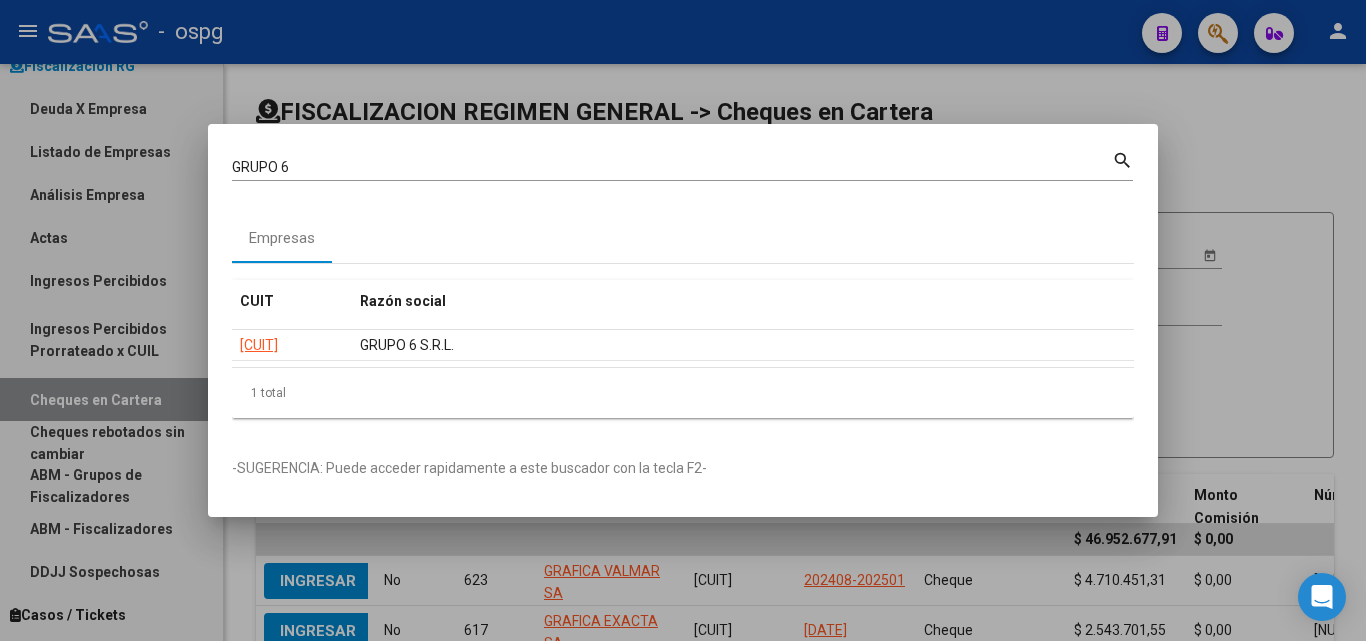 click at bounding box center (683, 320) 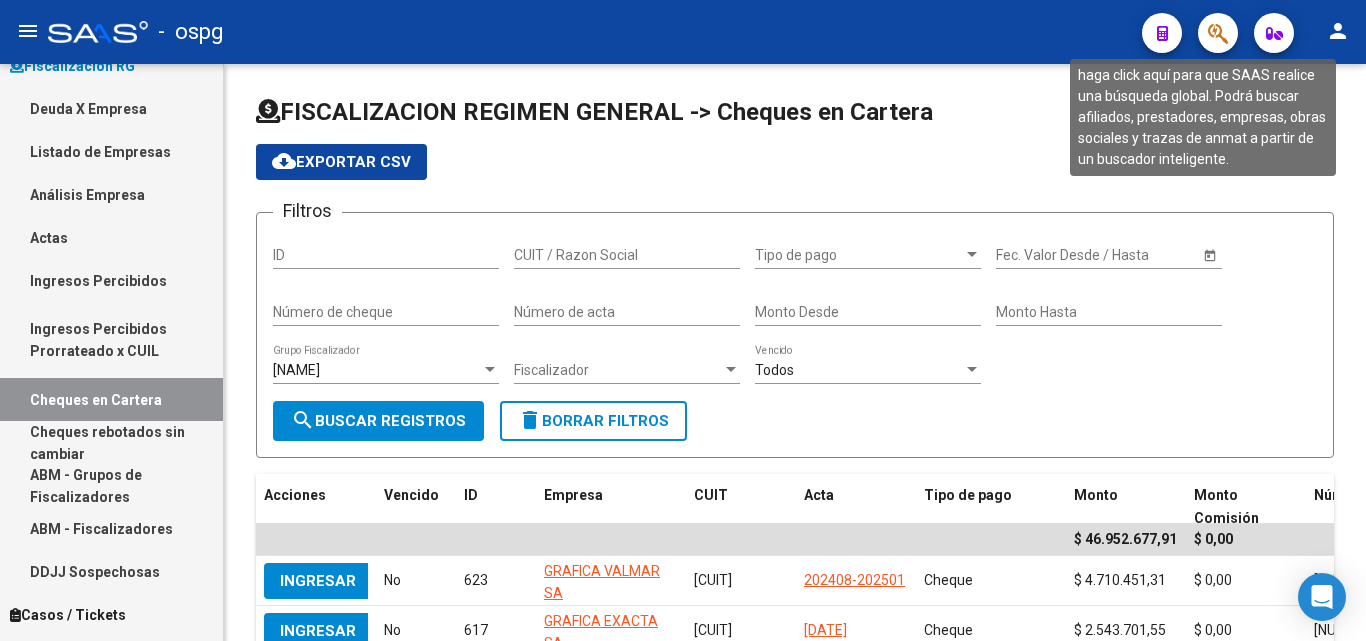 click 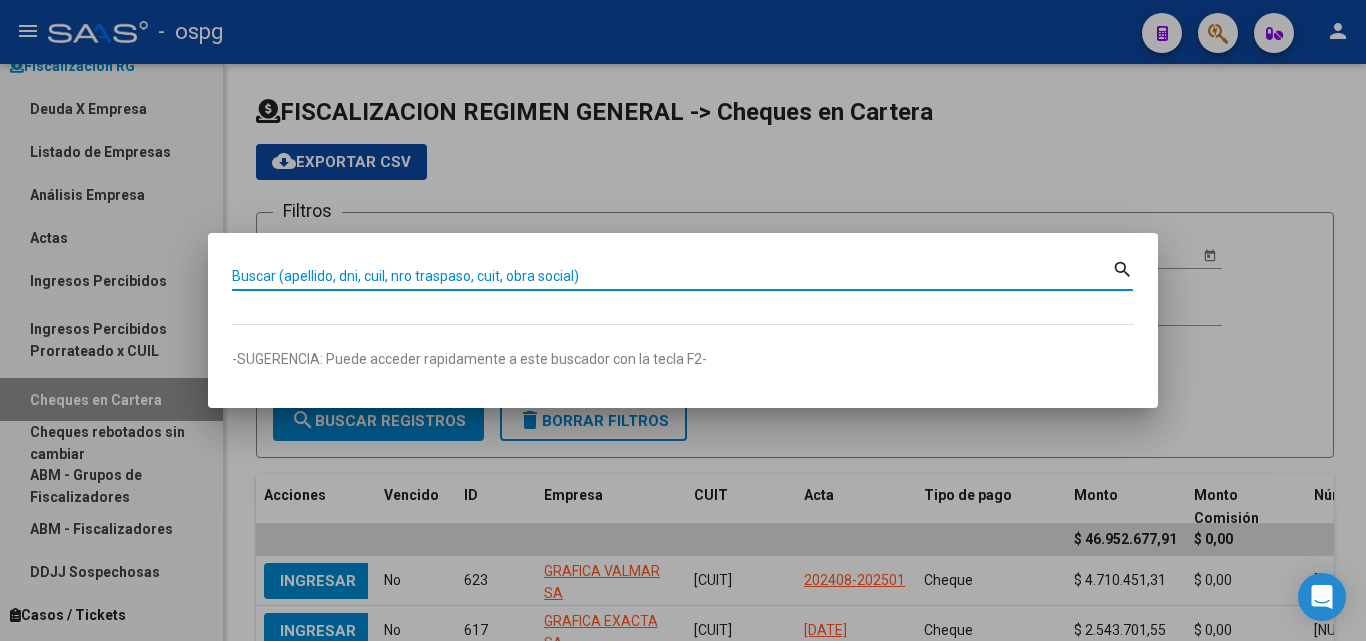 click on "Buscar (apellido, dni, cuil, nro traspaso, cuit, obra social)" at bounding box center (672, 276) 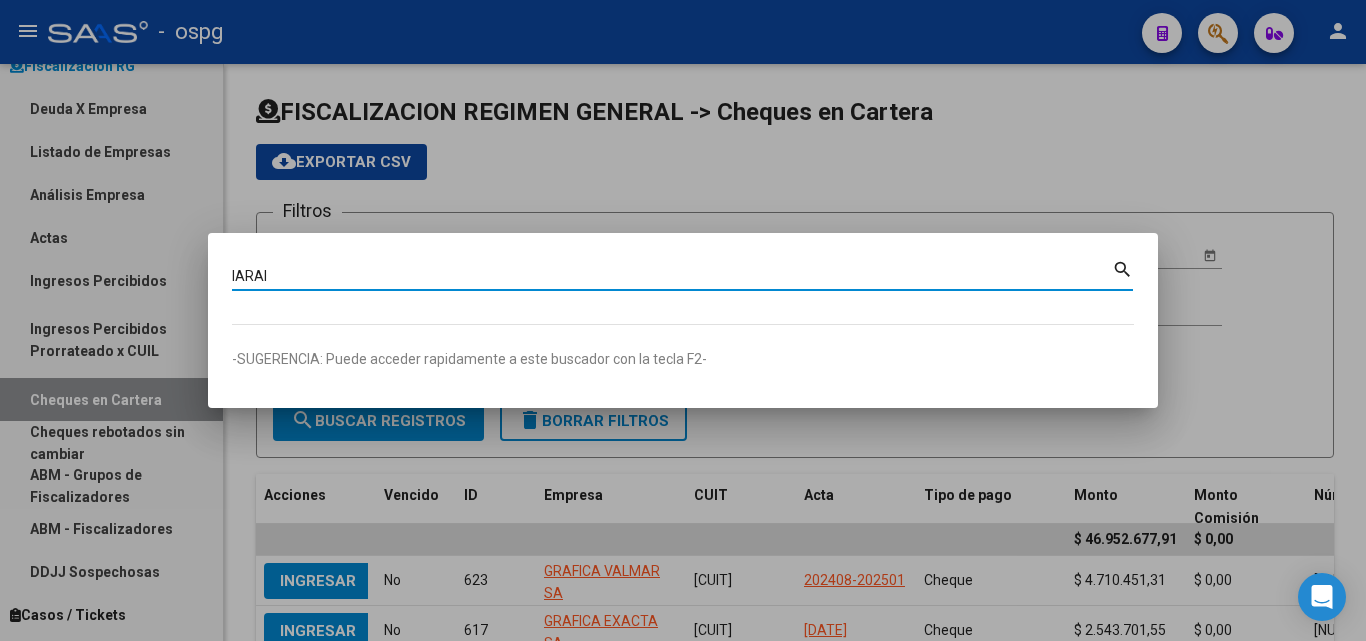 type on "IARAI" 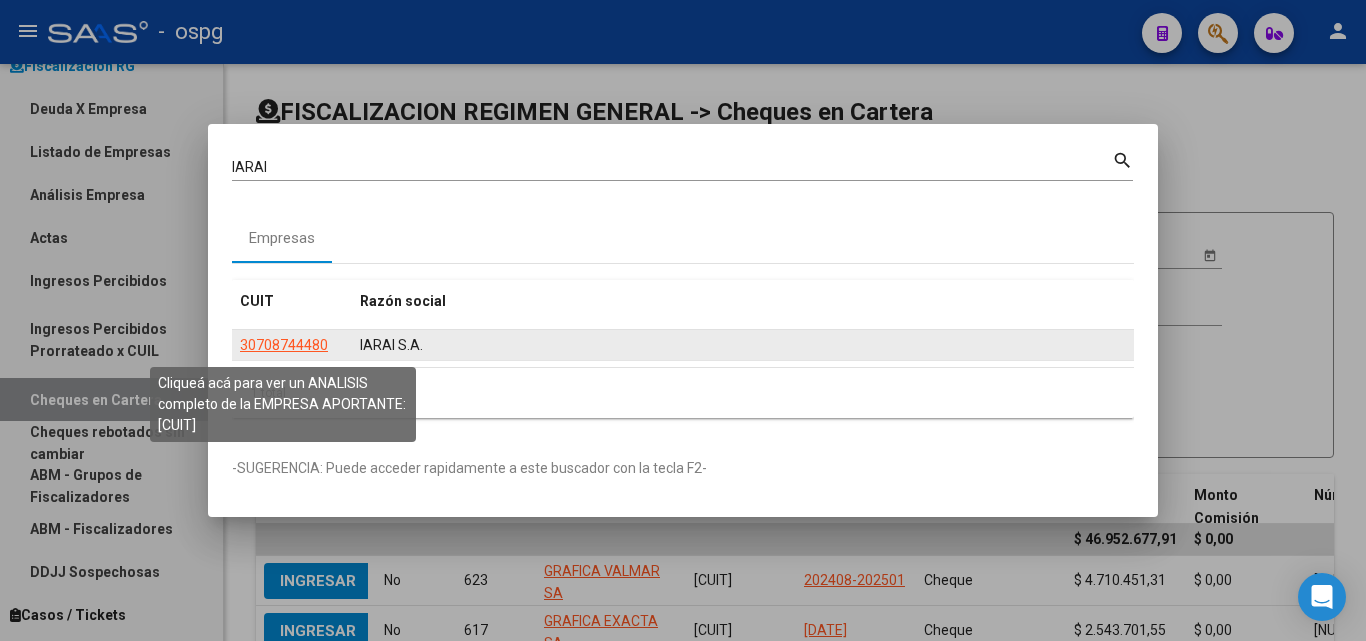 click on "30708744480" 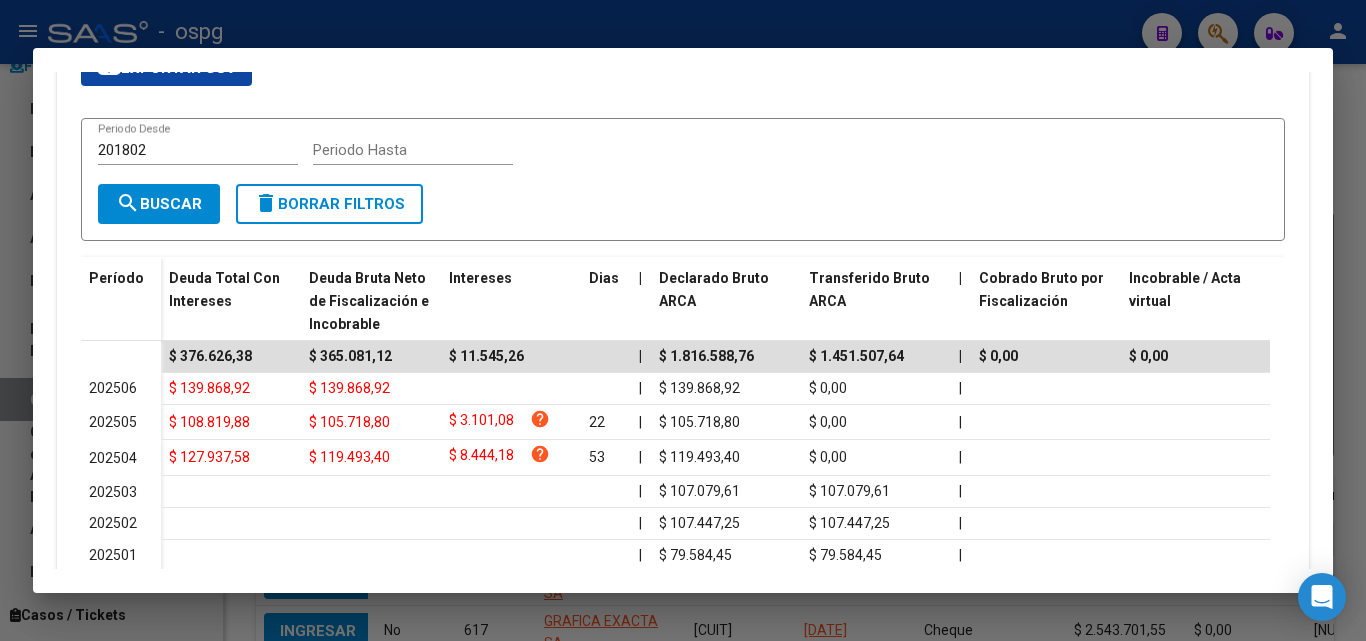 scroll, scrollTop: 409, scrollLeft: 0, axis: vertical 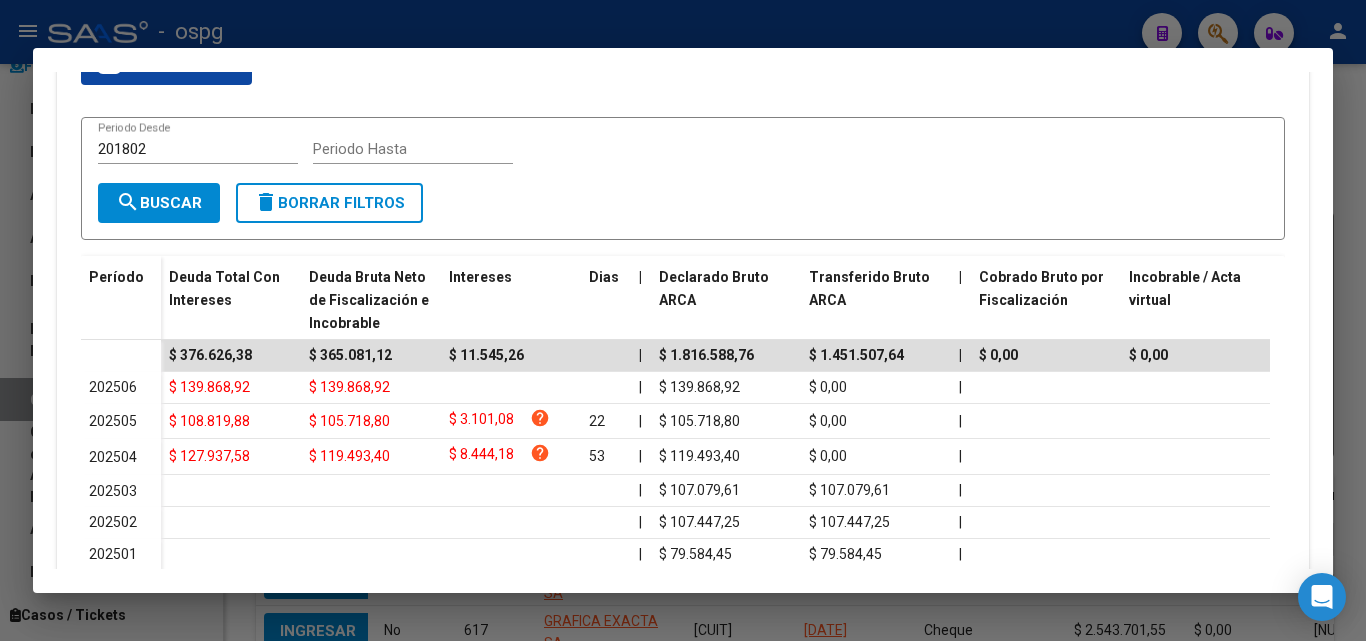 click at bounding box center [683, 320] 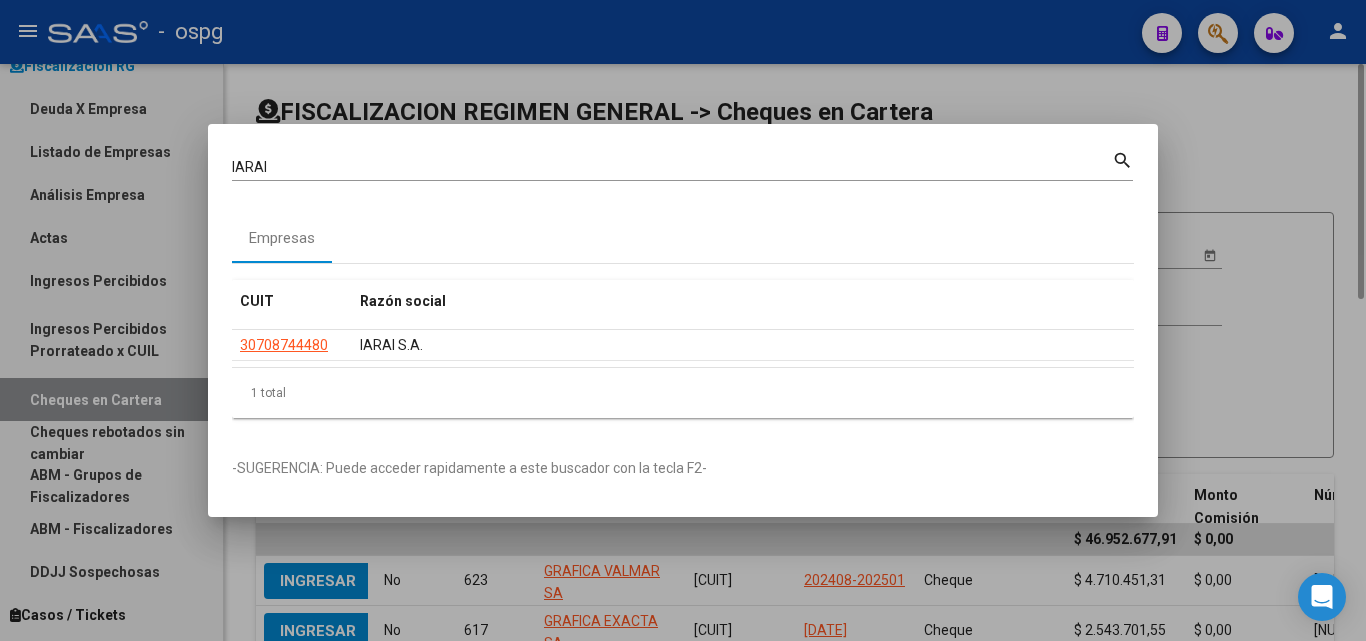 drag, startPoint x: 1291, startPoint y: 149, endPoint x: 1277, endPoint y: 150, distance: 14.035668 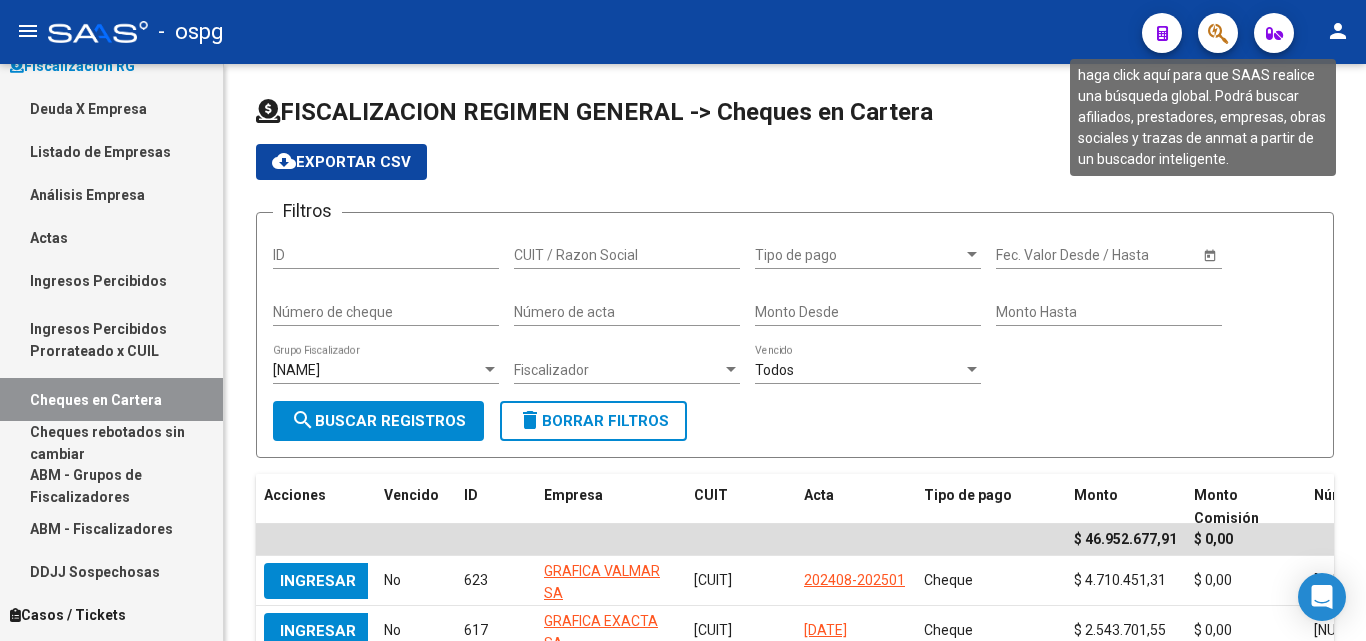 click 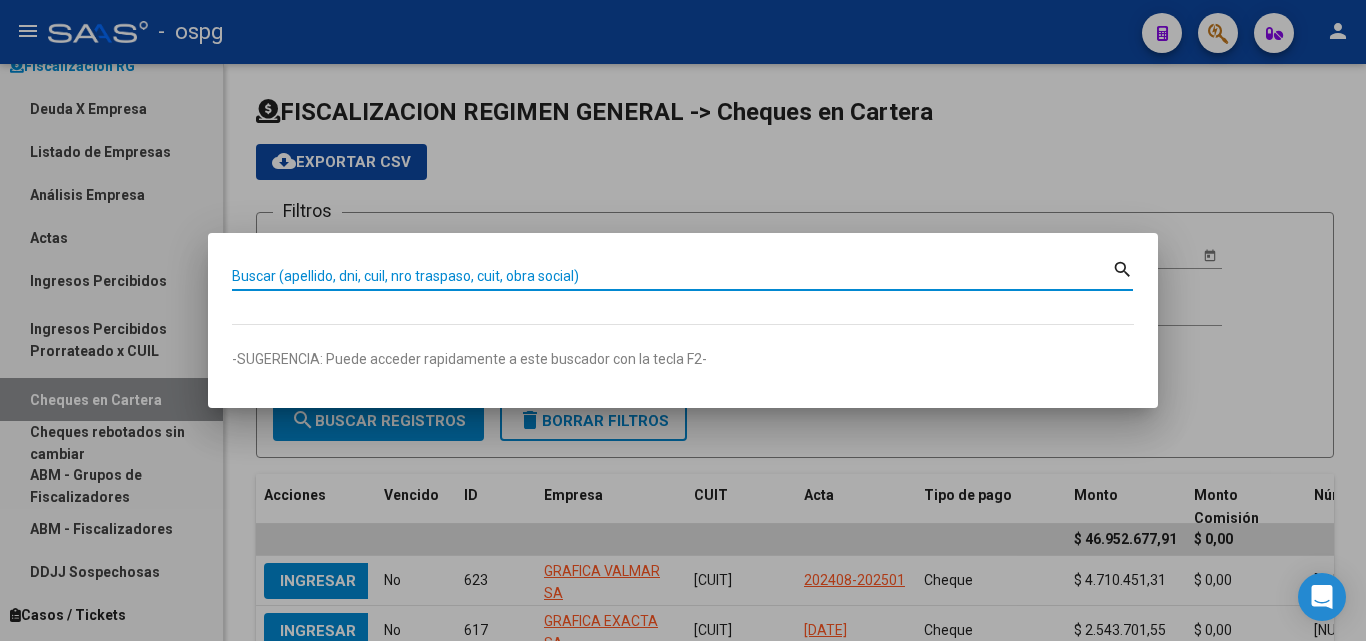 click on "Buscar (apellido, dni, cuil, nro traspaso, cuit, obra social)" at bounding box center (672, 276) 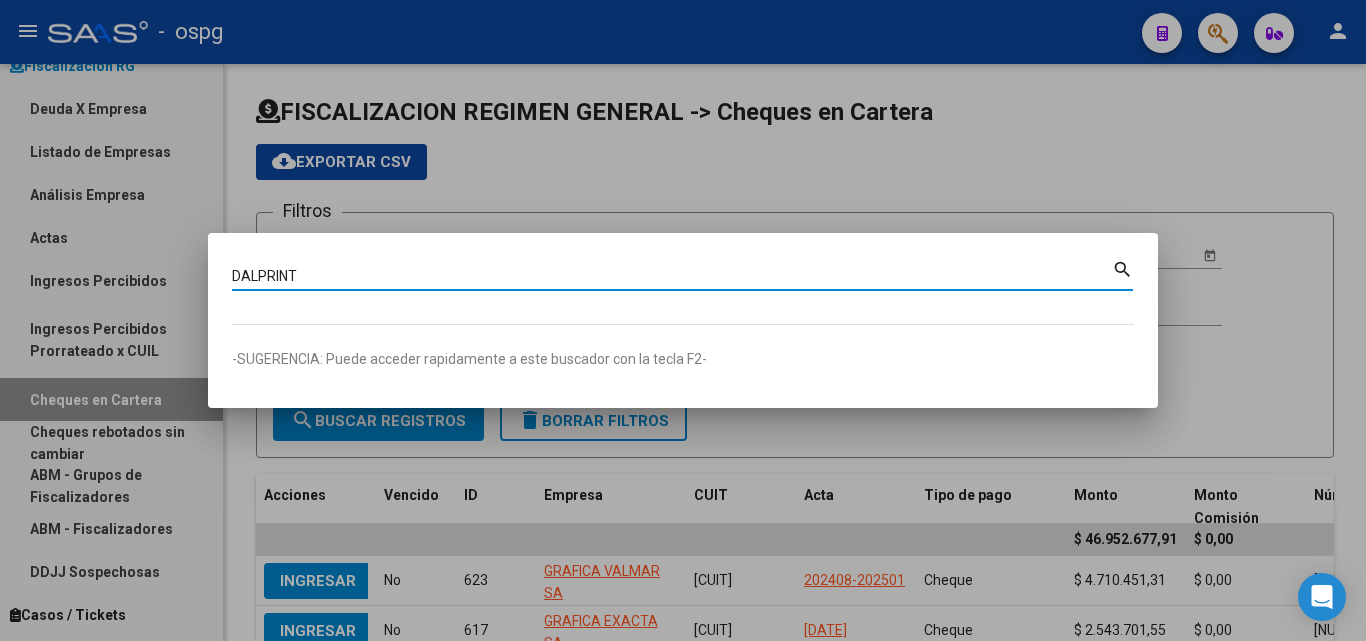 type on "DALPRINT" 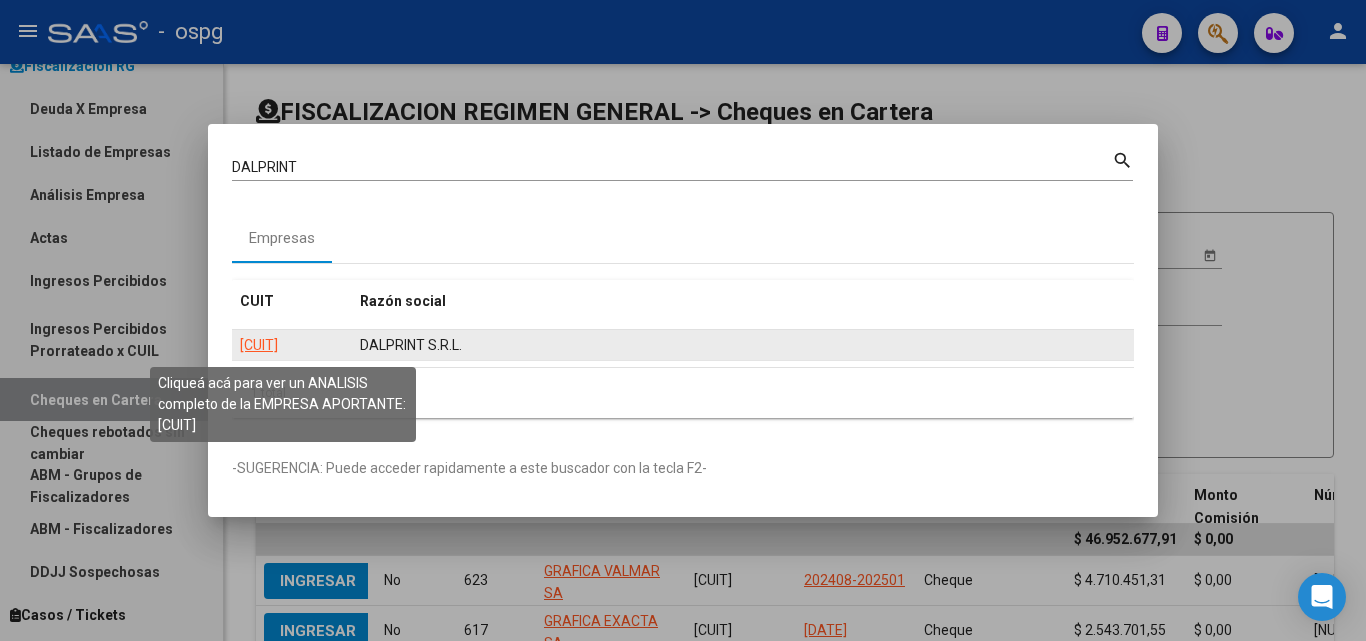 click on "[CUIT]" 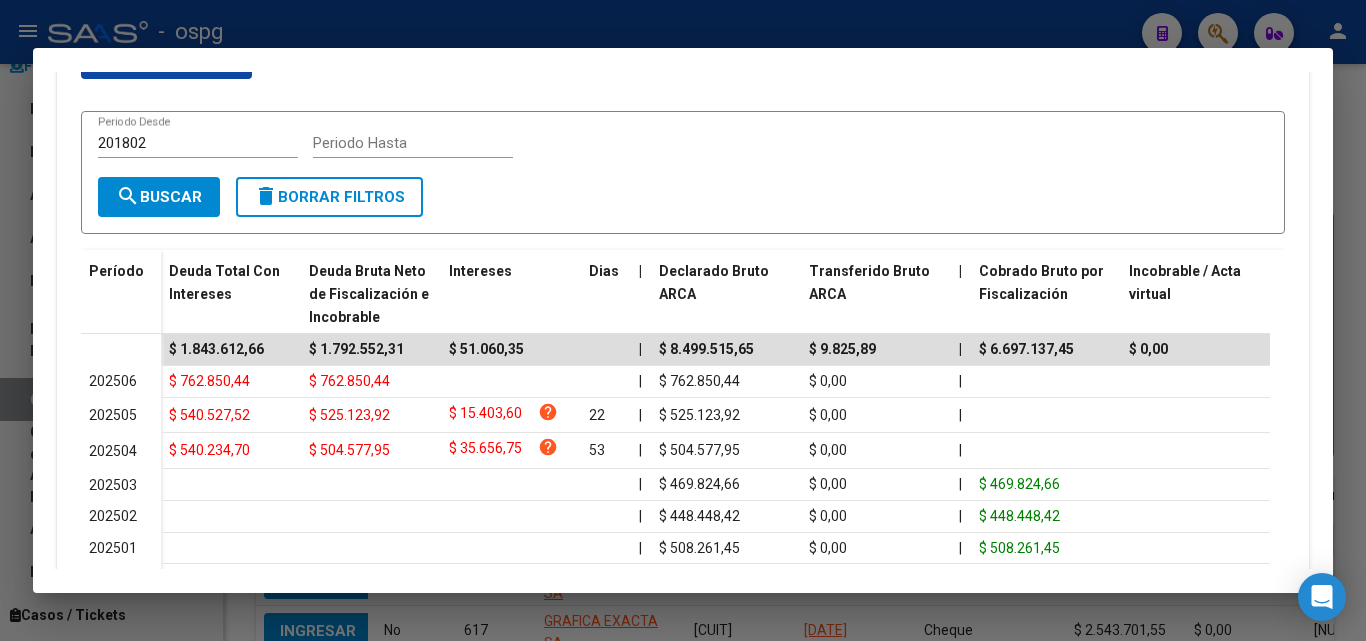 scroll, scrollTop: 500, scrollLeft: 0, axis: vertical 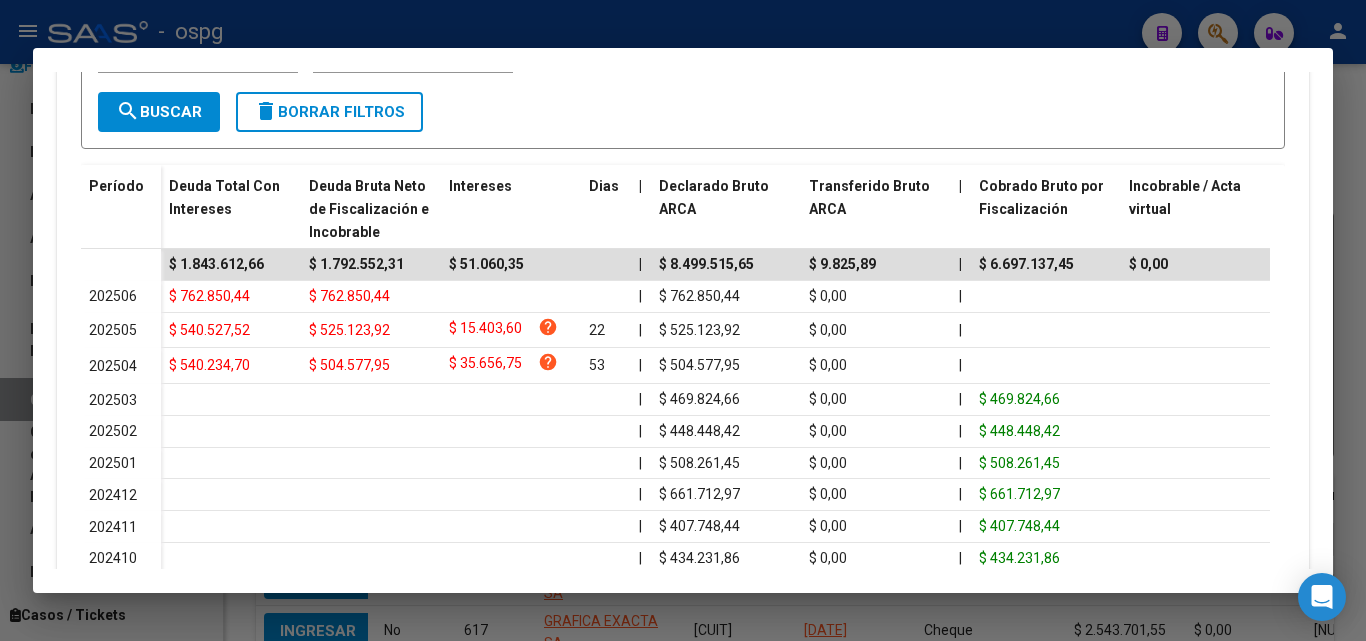 click at bounding box center (683, 320) 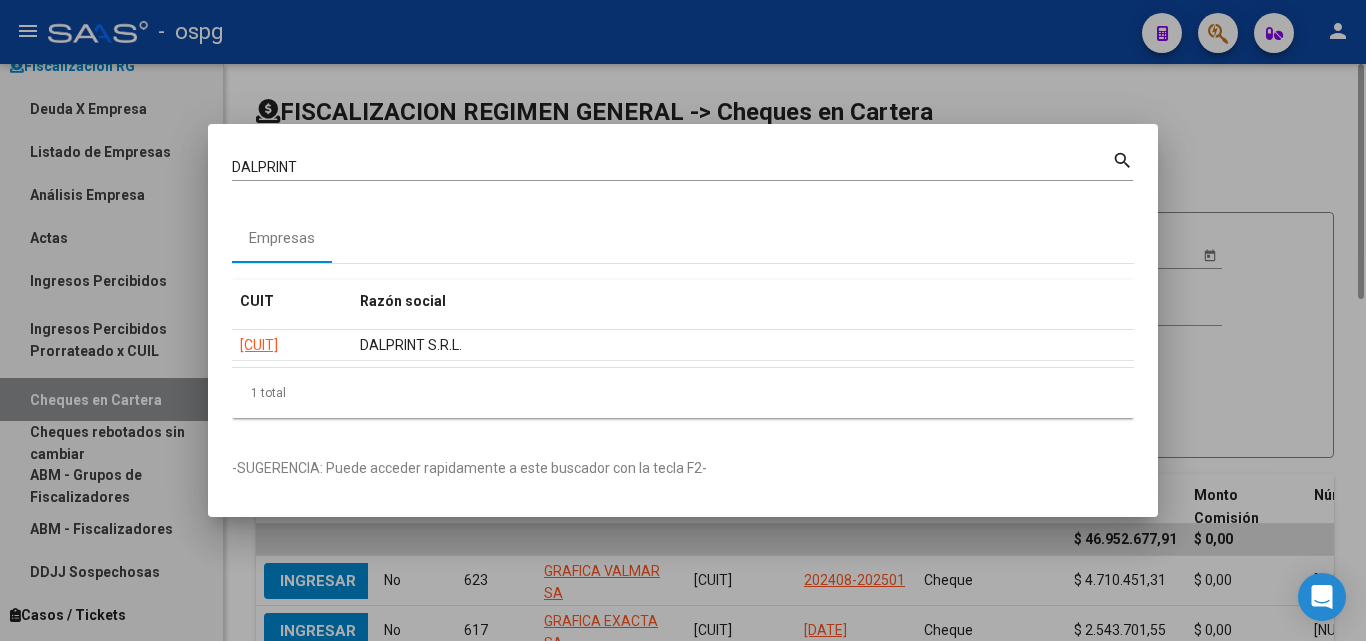 click at bounding box center (683, 320) 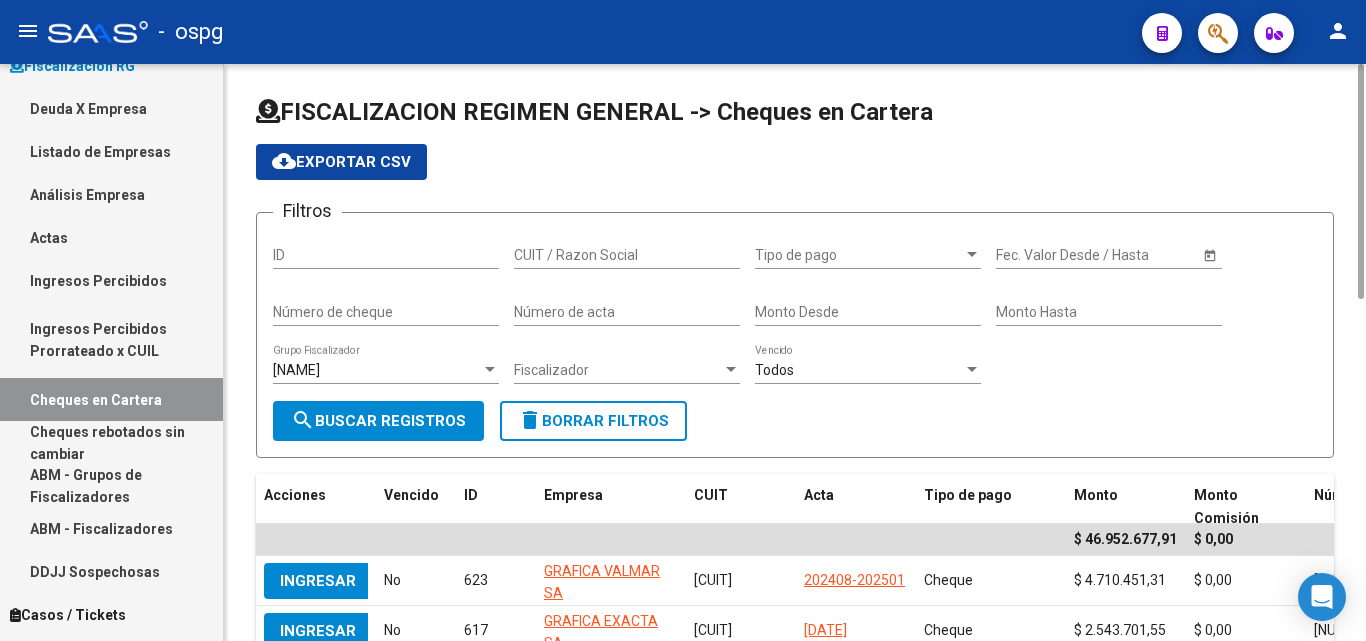 click on "Filtros ID CUIT / Razon Social Tipo de pago Tipo de pago Start date – Fec. Valor Desde / Hasta Número de cheque Número de acta Monto Desde Monto Hasta [NAME] [NAME]  Grupo Fiscalizador Fiscalizador Fiscalizador Todos  Vencido search  Buscar Registros  delete  Borrar Filtros" 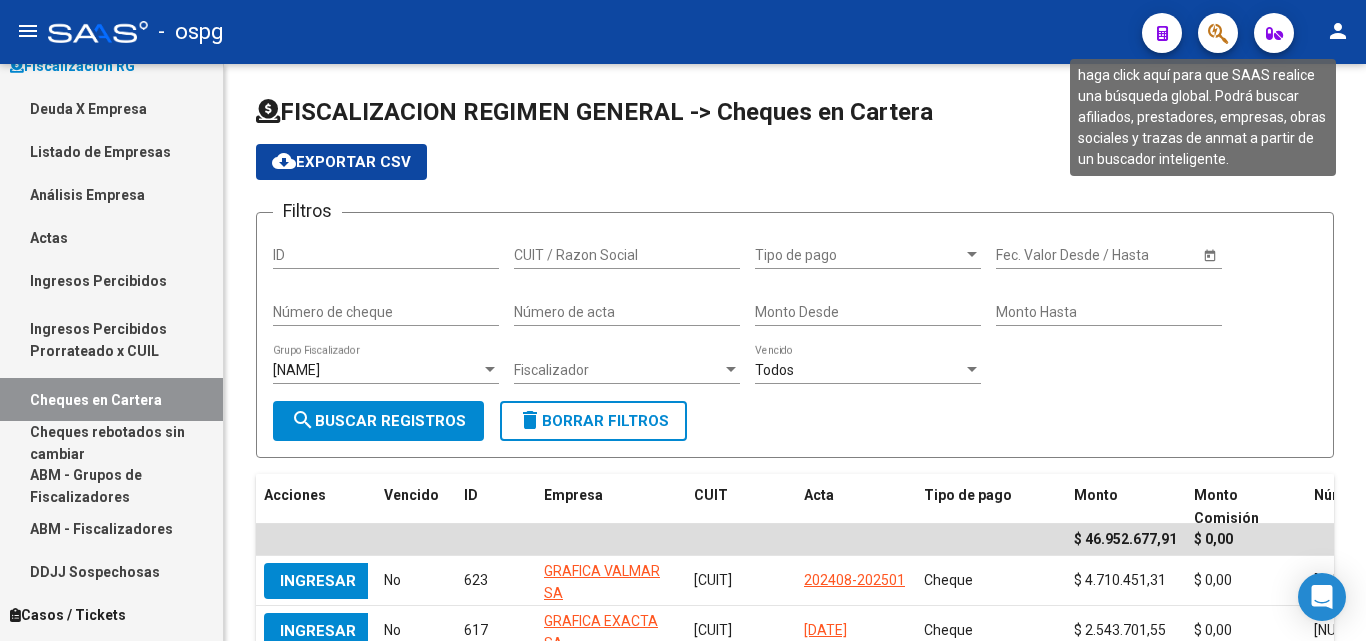 click 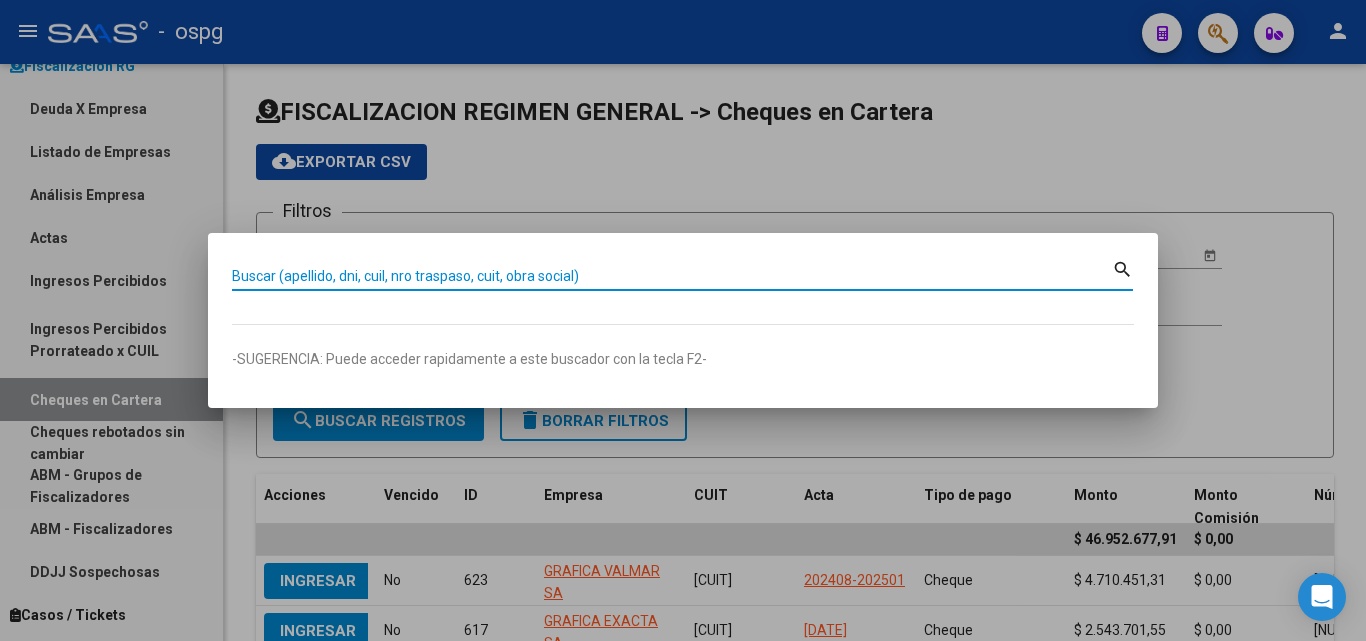 click on "Buscar (apellido, dni, cuil, nro traspaso, cuit, obra social)" at bounding box center [672, 276] 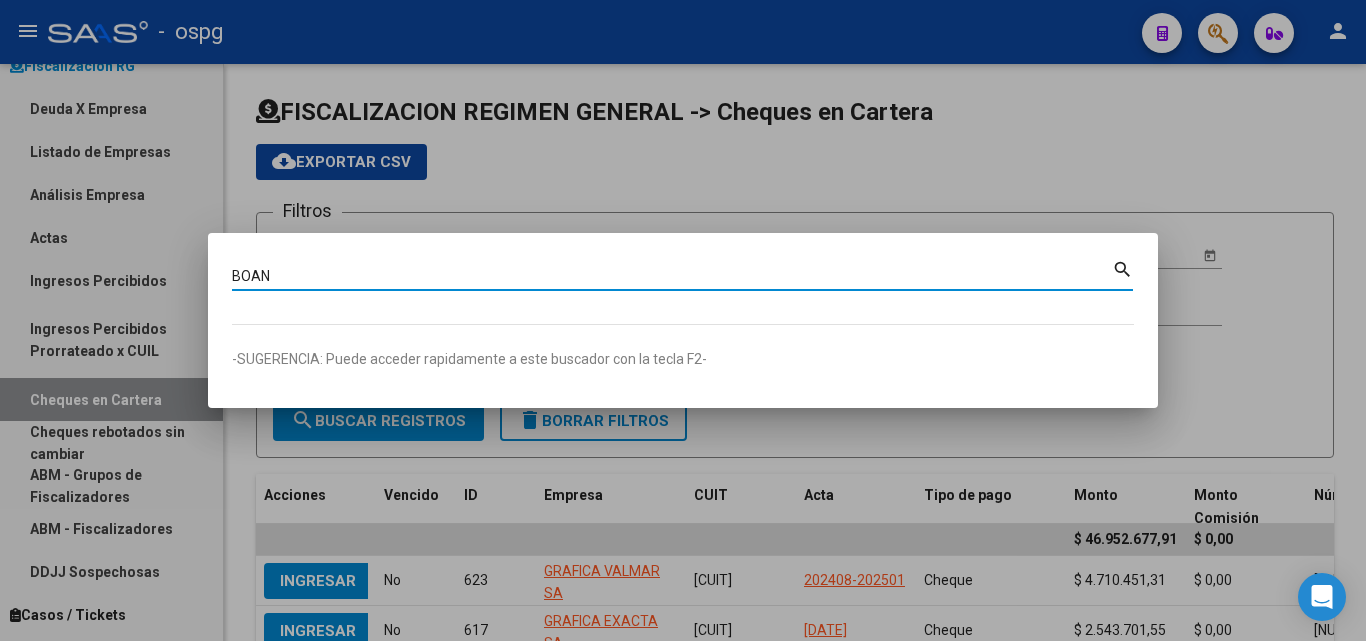 type on "BOAN" 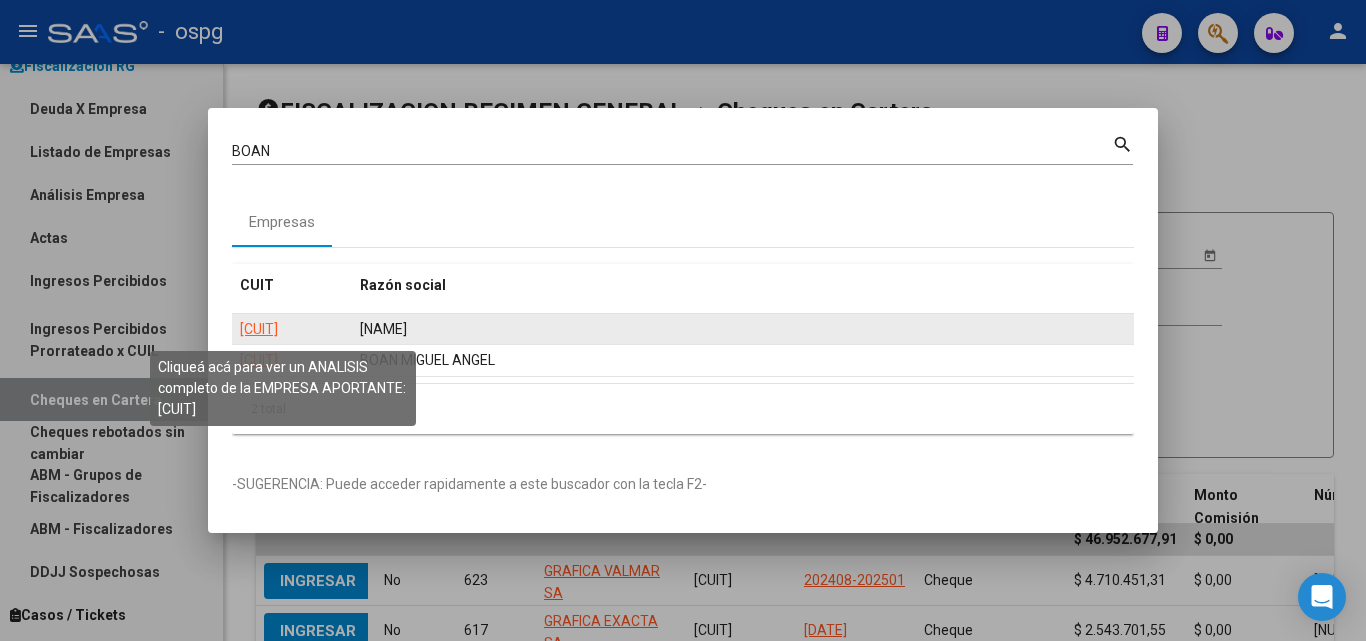 click on "[CUIT]" 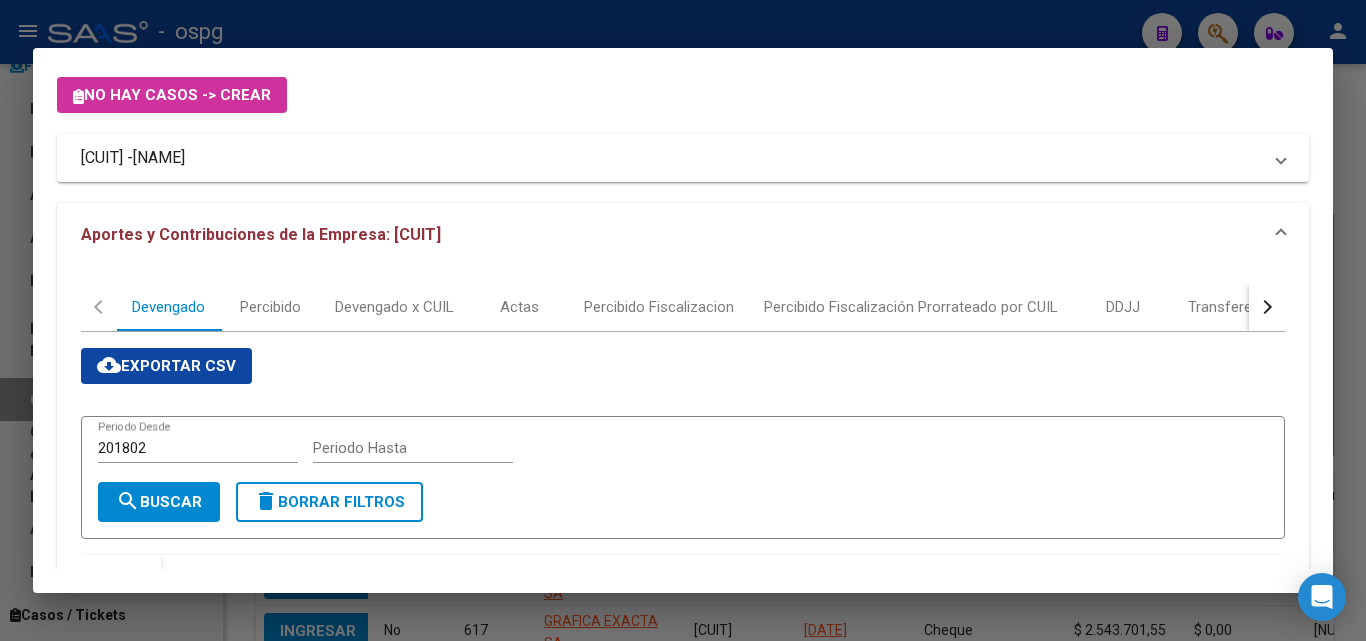 scroll, scrollTop: 600, scrollLeft: 0, axis: vertical 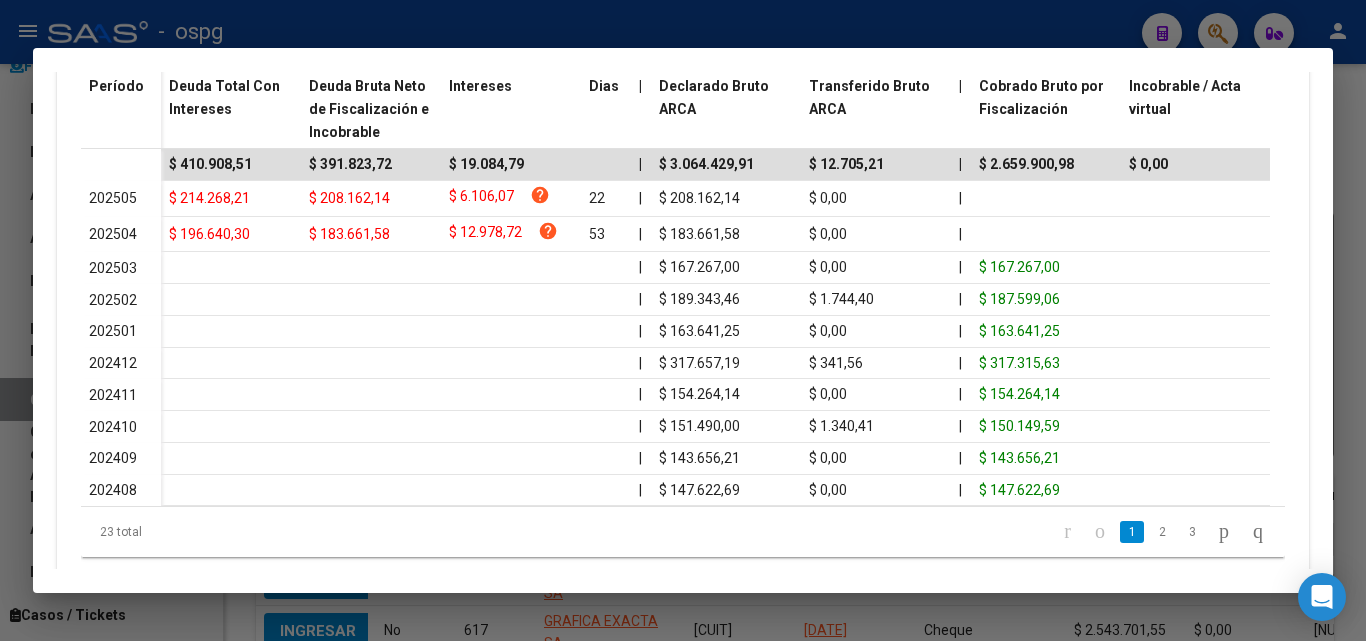 click at bounding box center [683, 320] 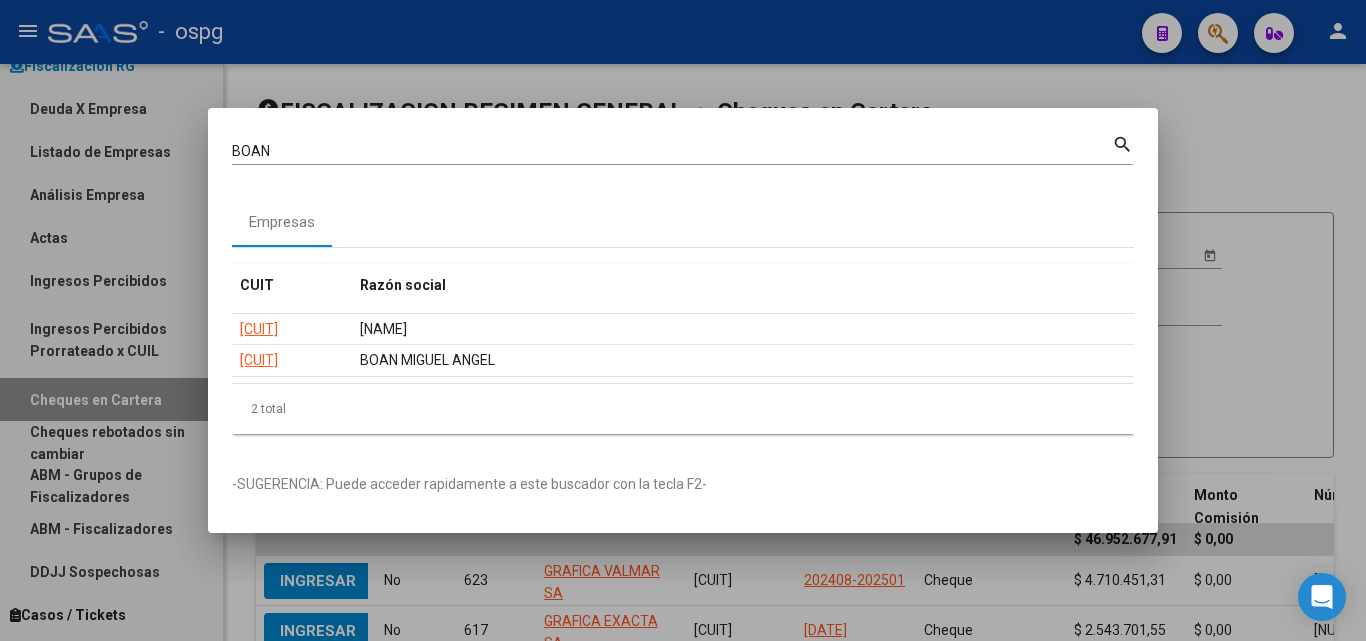 click at bounding box center (683, 320) 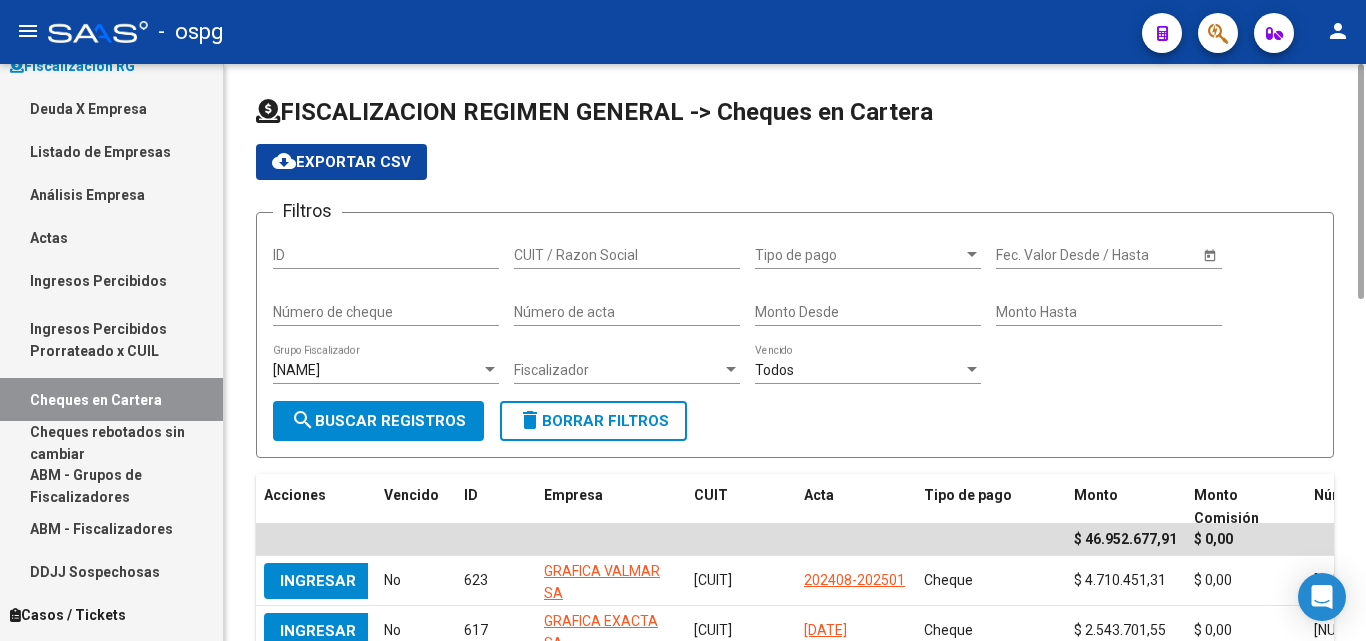 drag, startPoint x: 1258, startPoint y: 253, endPoint x: 1221, endPoint y: 103, distance: 154.49596 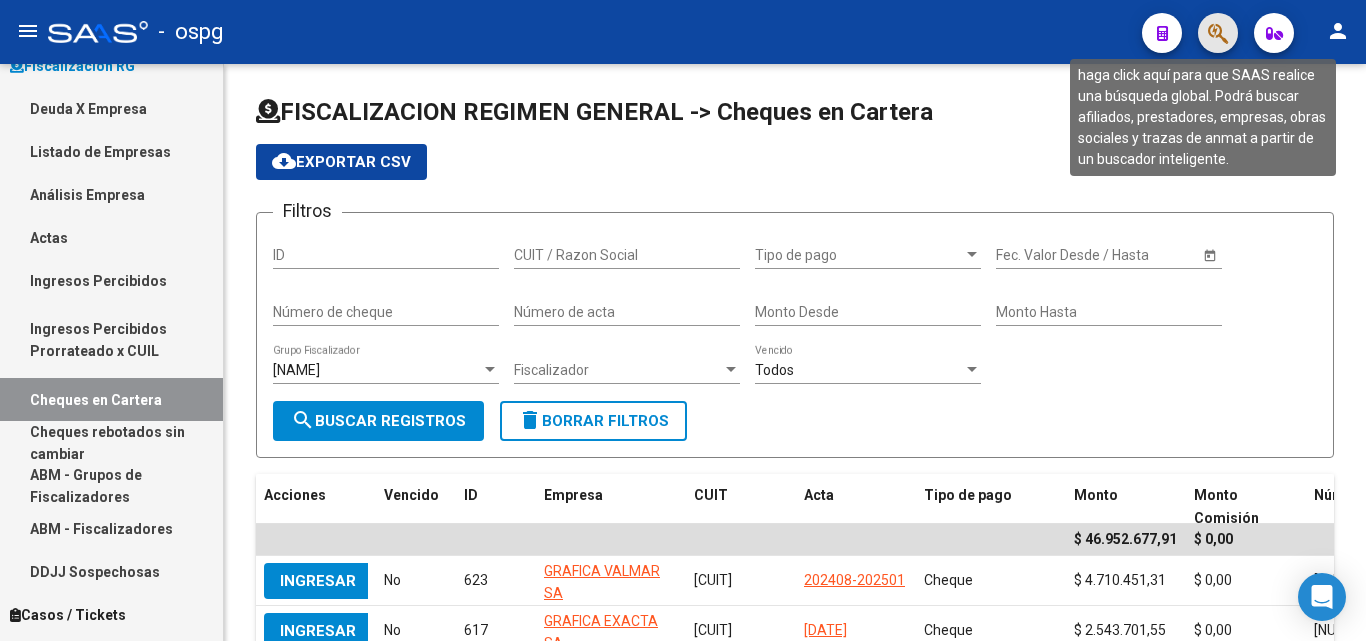 click 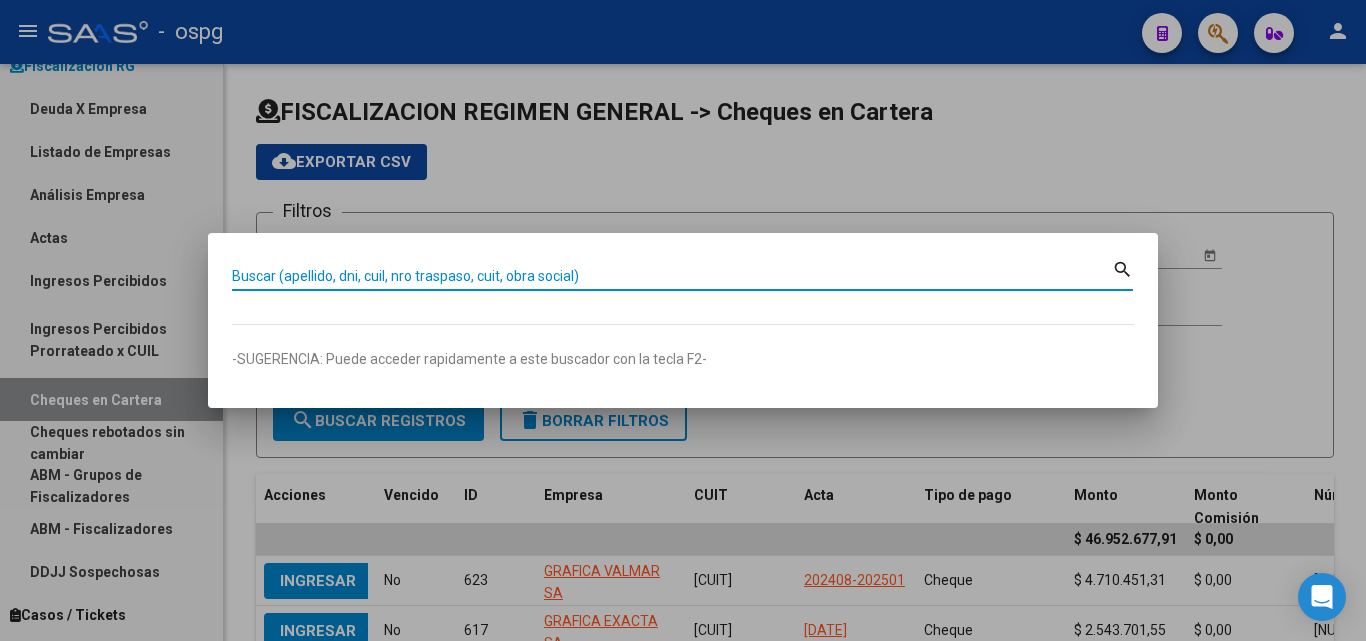 click on "Buscar (apellido, dni, cuil, nro traspaso, cuit, obra social)" at bounding box center (672, 276) 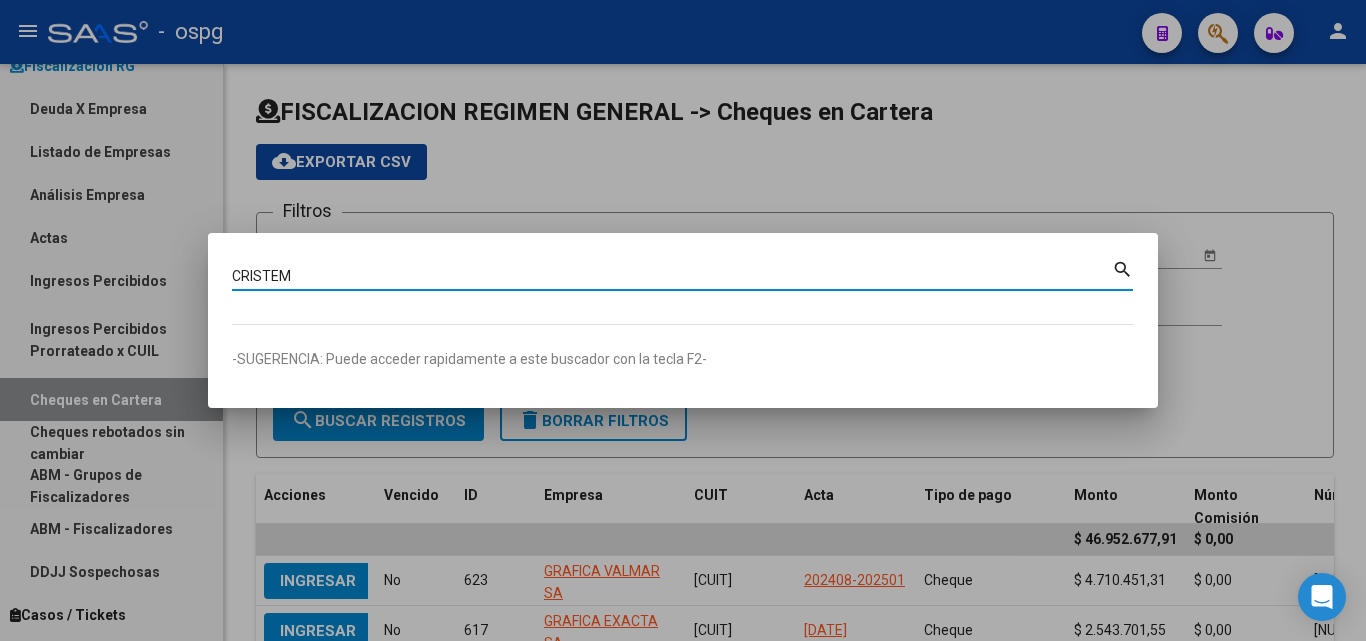 type on "CRISTEM" 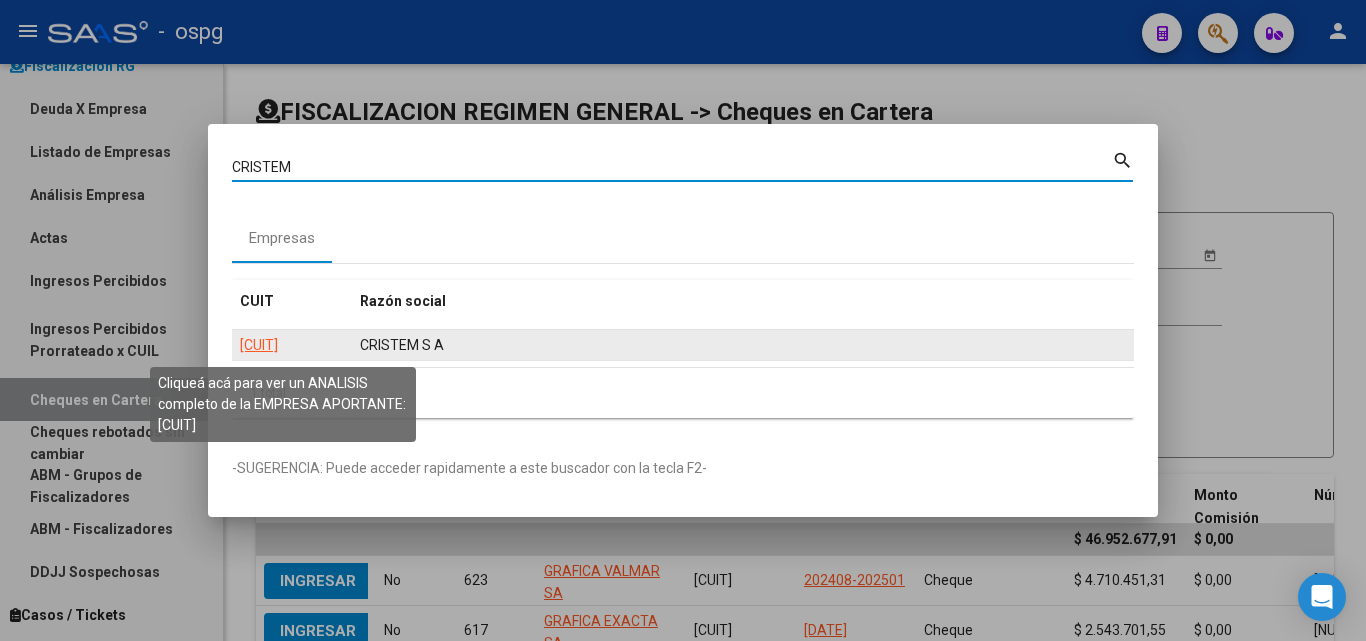 click on "[CUIT]" 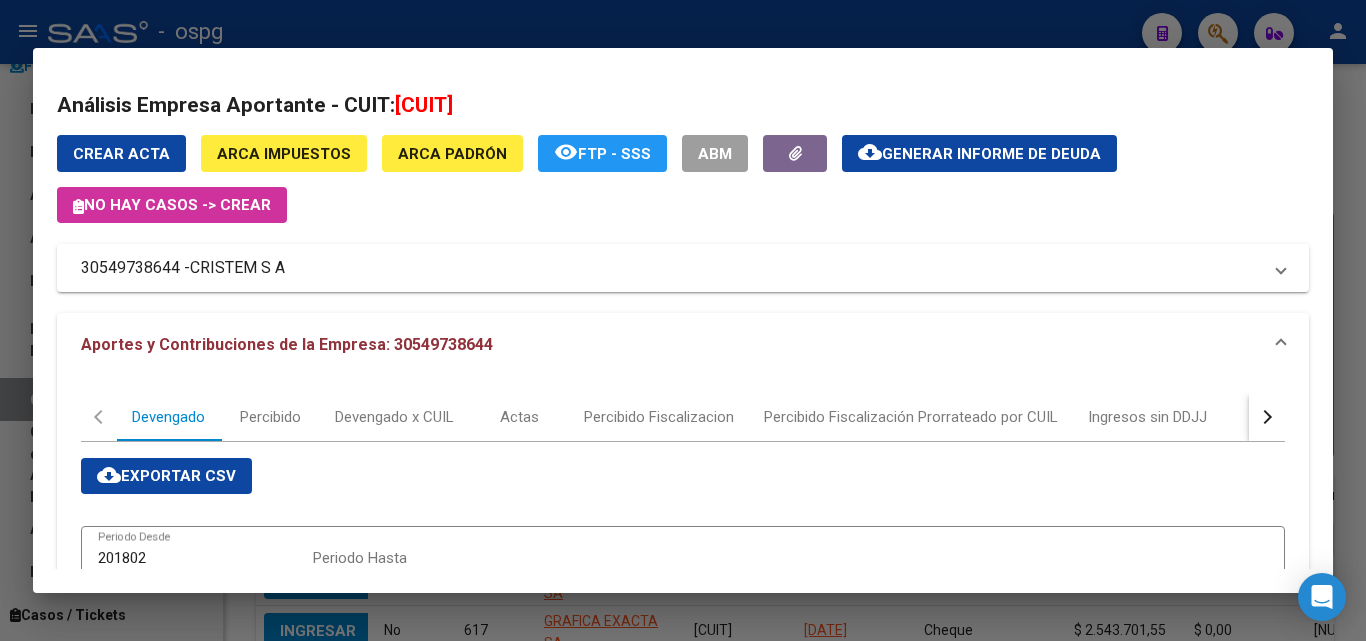 scroll, scrollTop: 500, scrollLeft: 0, axis: vertical 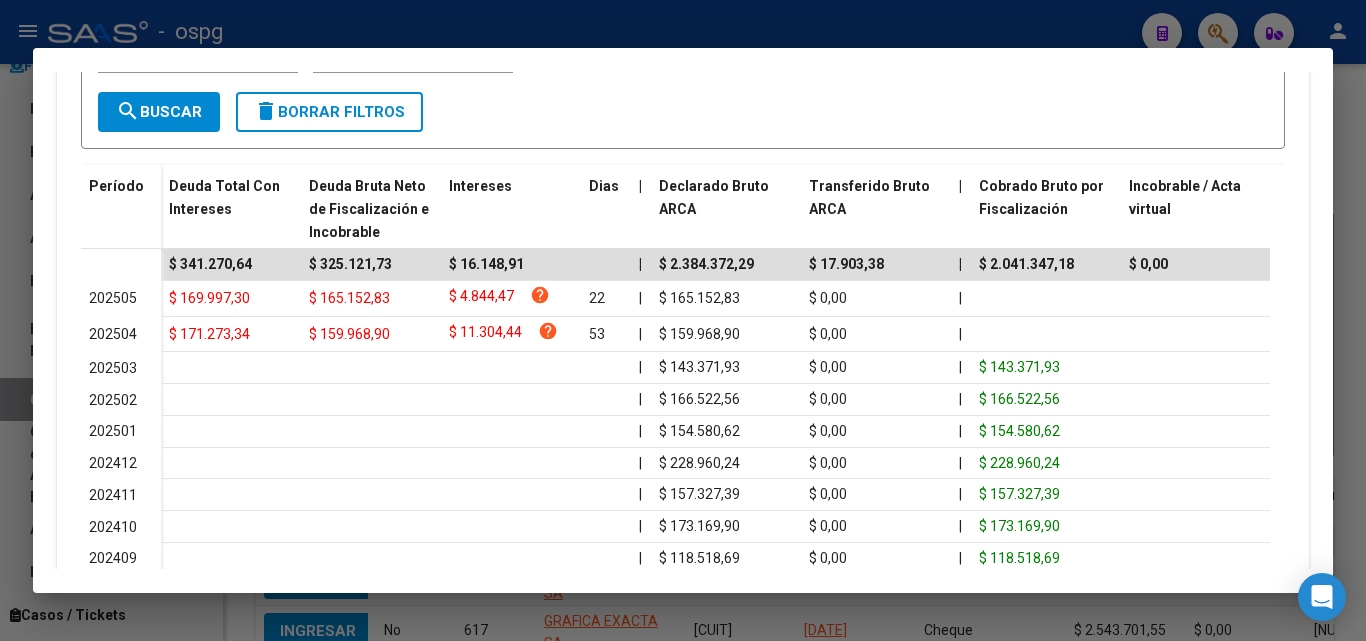 click at bounding box center [683, 320] 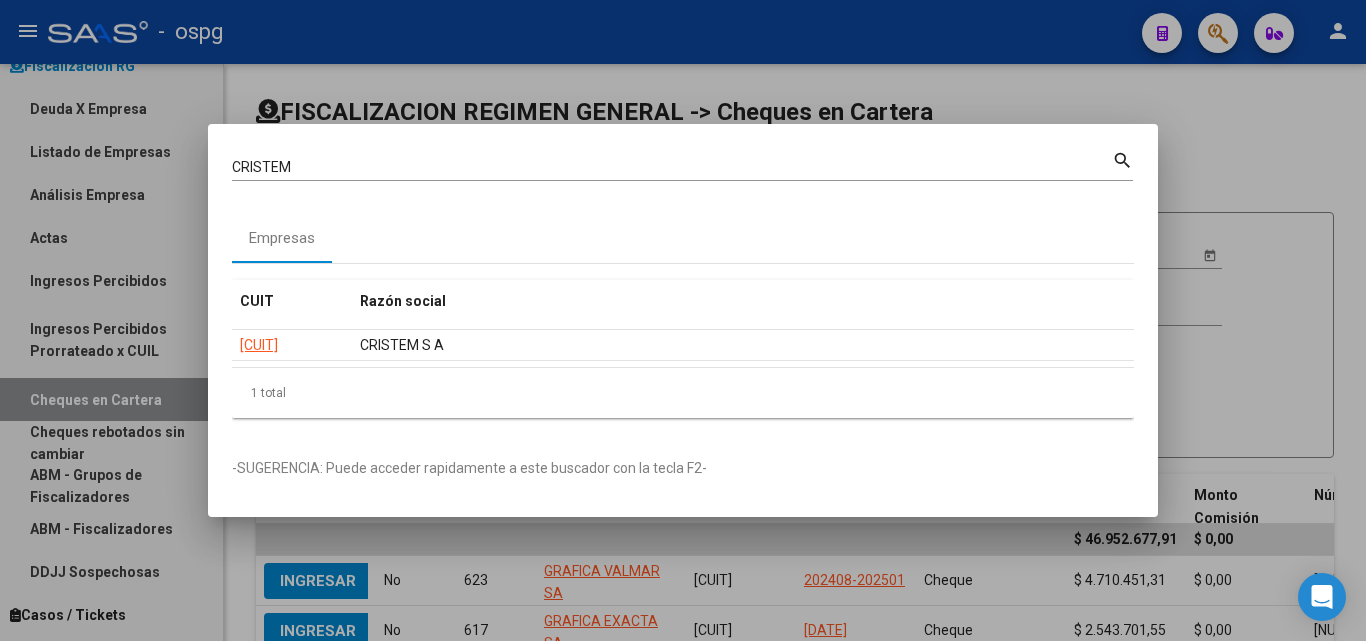 drag, startPoint x: 1249, startPoint y: 108, endPoint x: 1207, endPoint y: 30, distance: 88.588936 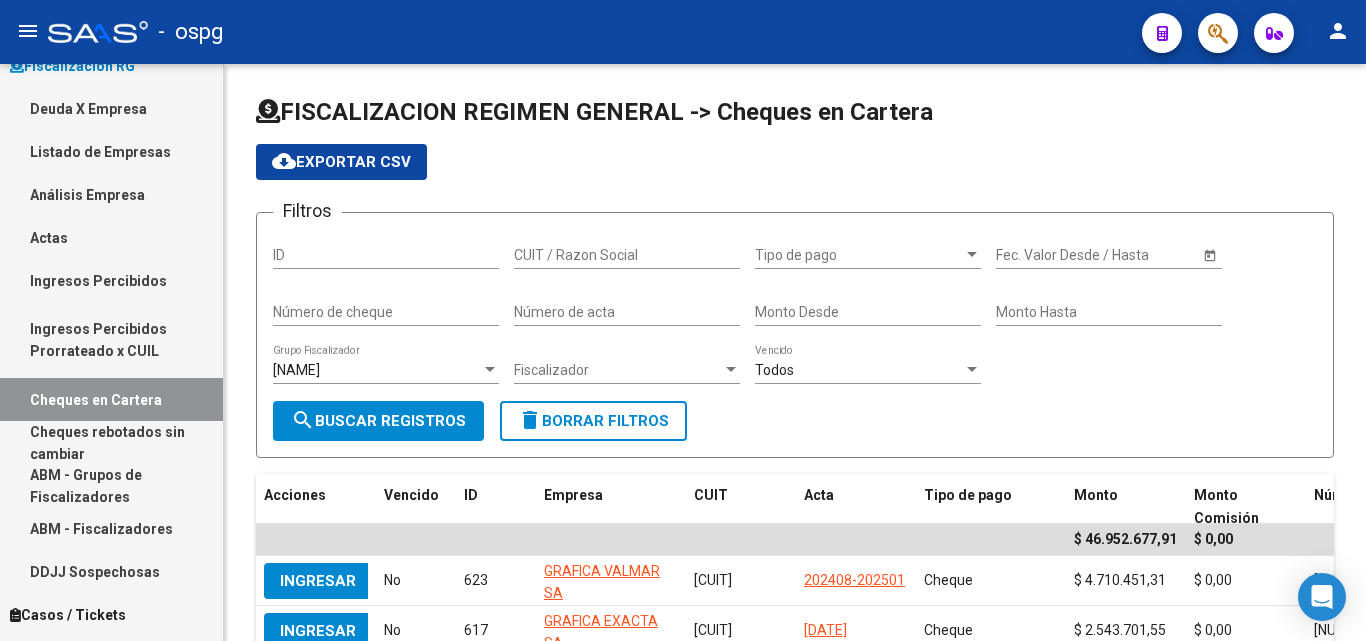click 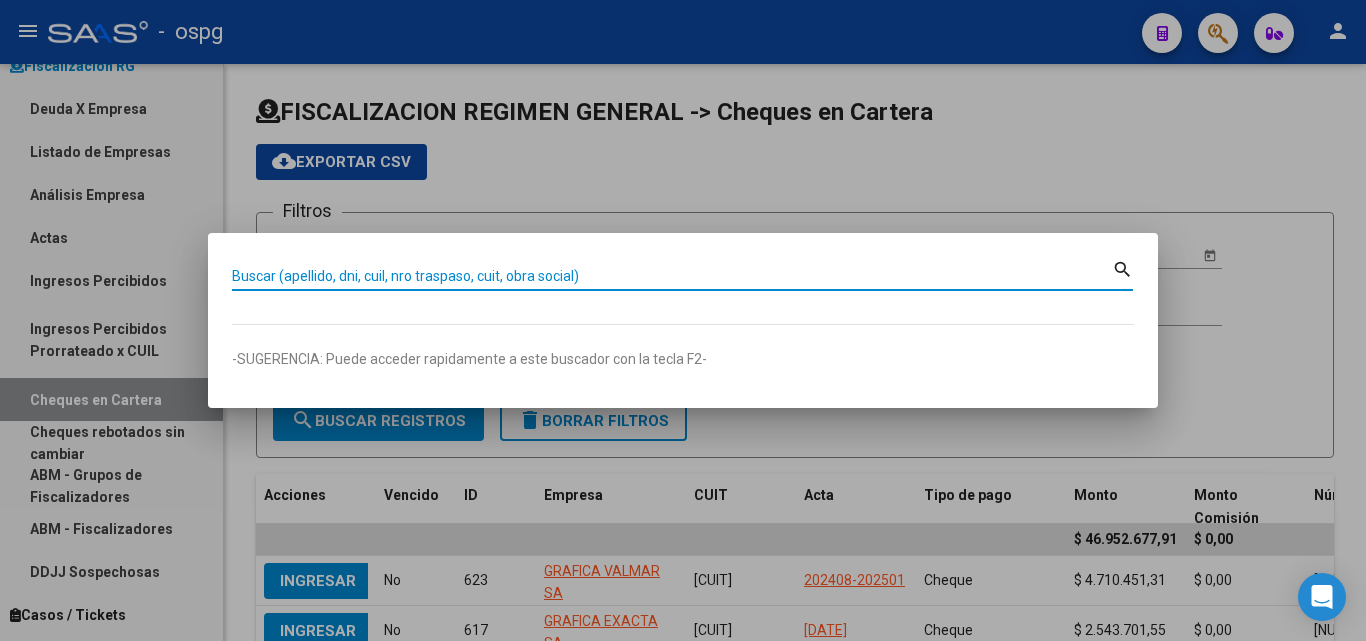click on "Buscar (apellido, dni, cuil, nro traspaso, cuit, obra social)" at bounding box center (672, 276) 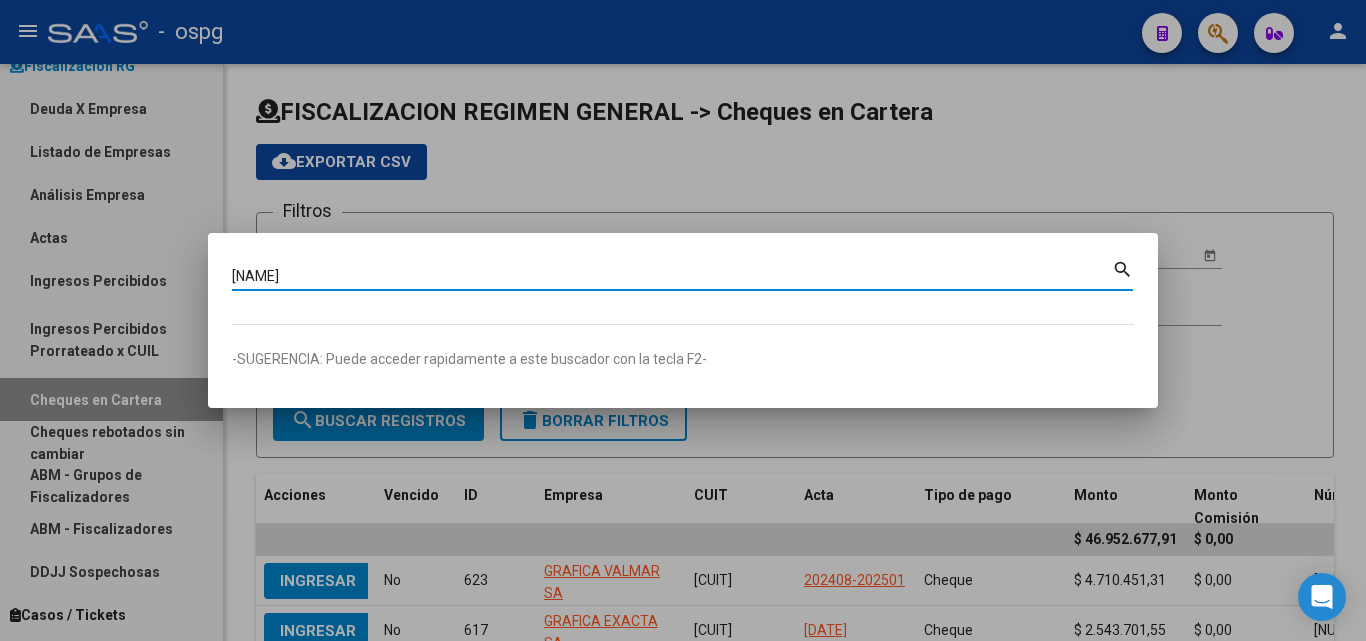 type on "[NAME]" 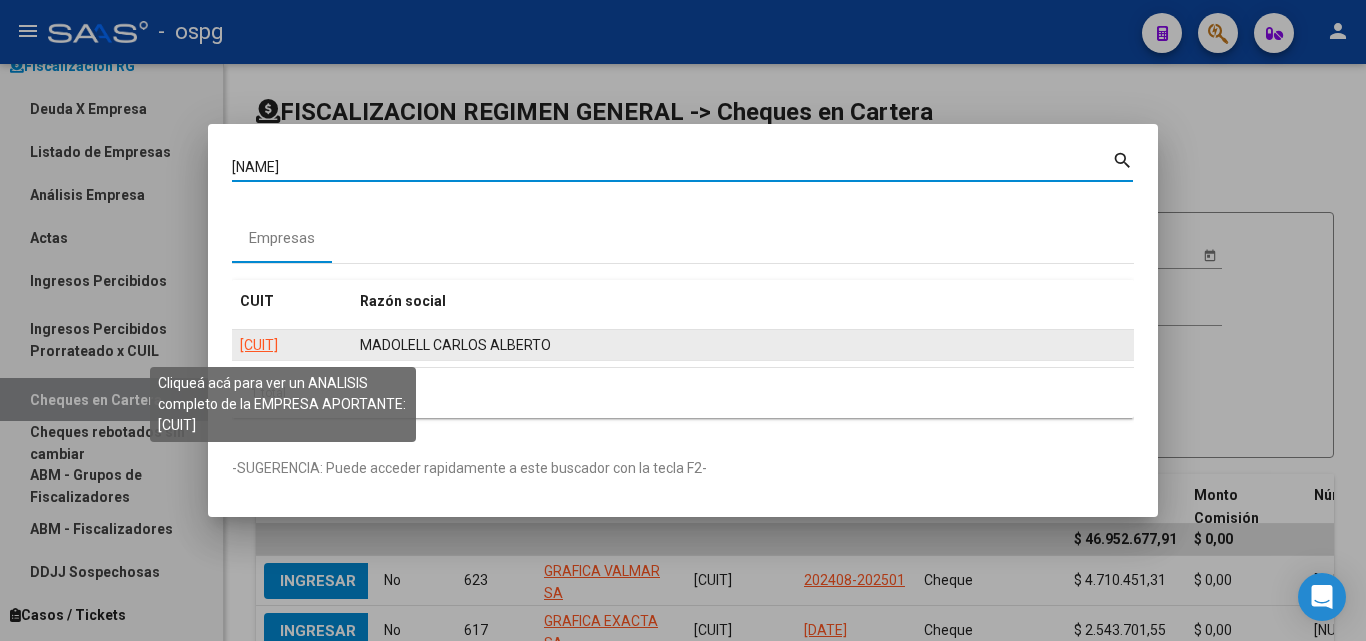 click on "[CUIT]" 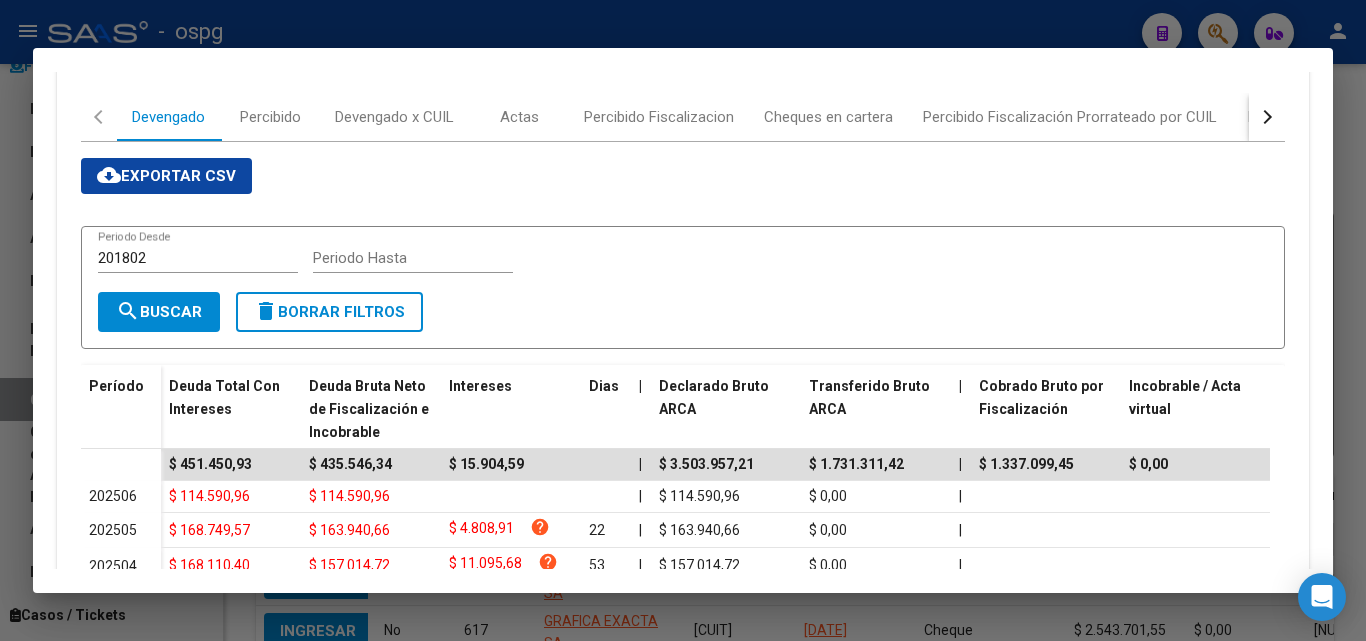 scroll, scrollTop: 400, scrollLeft: 0, axis: vertical 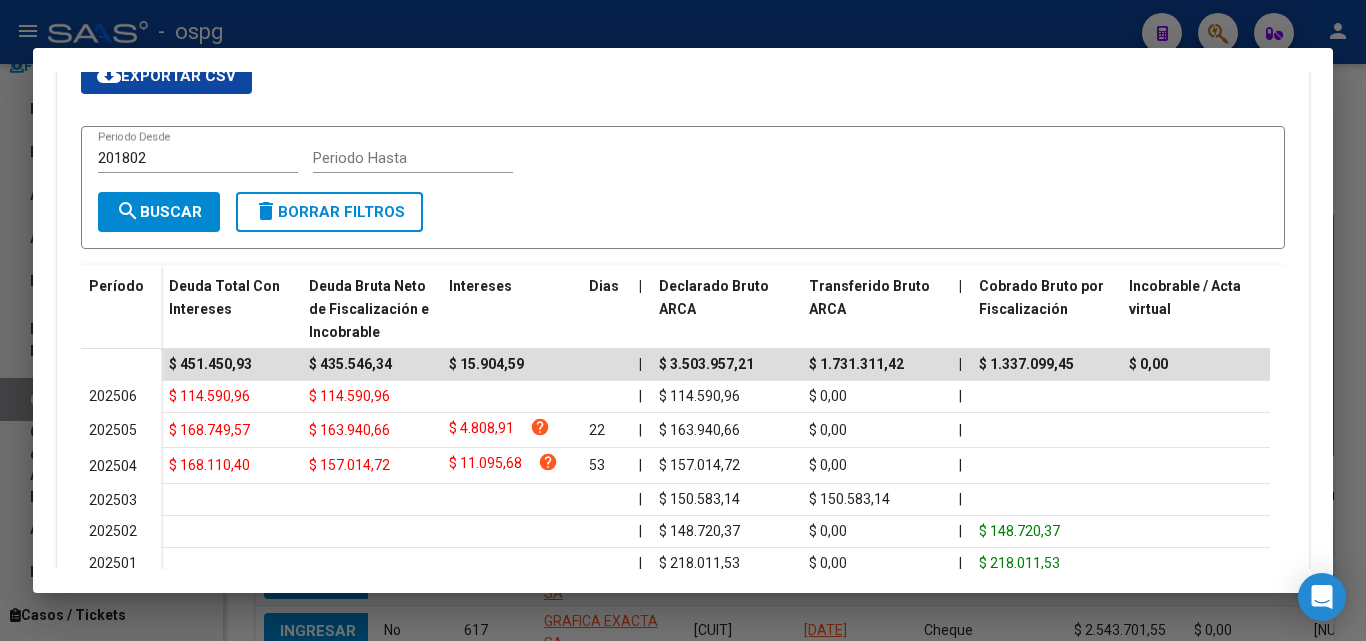 click at bounding box center (683, 320) 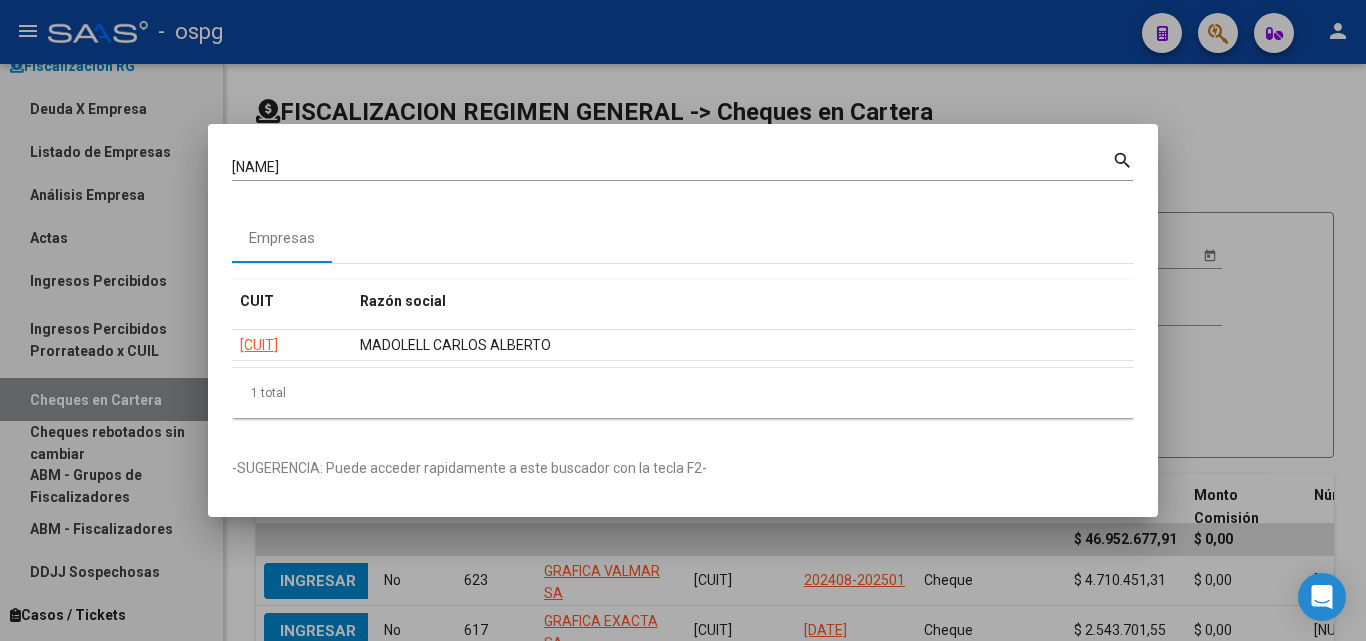 drag, startPoint x: 1325, startPoint y: 245, endPoint x: 1258, endPoint y: 122, distance: 140.06427 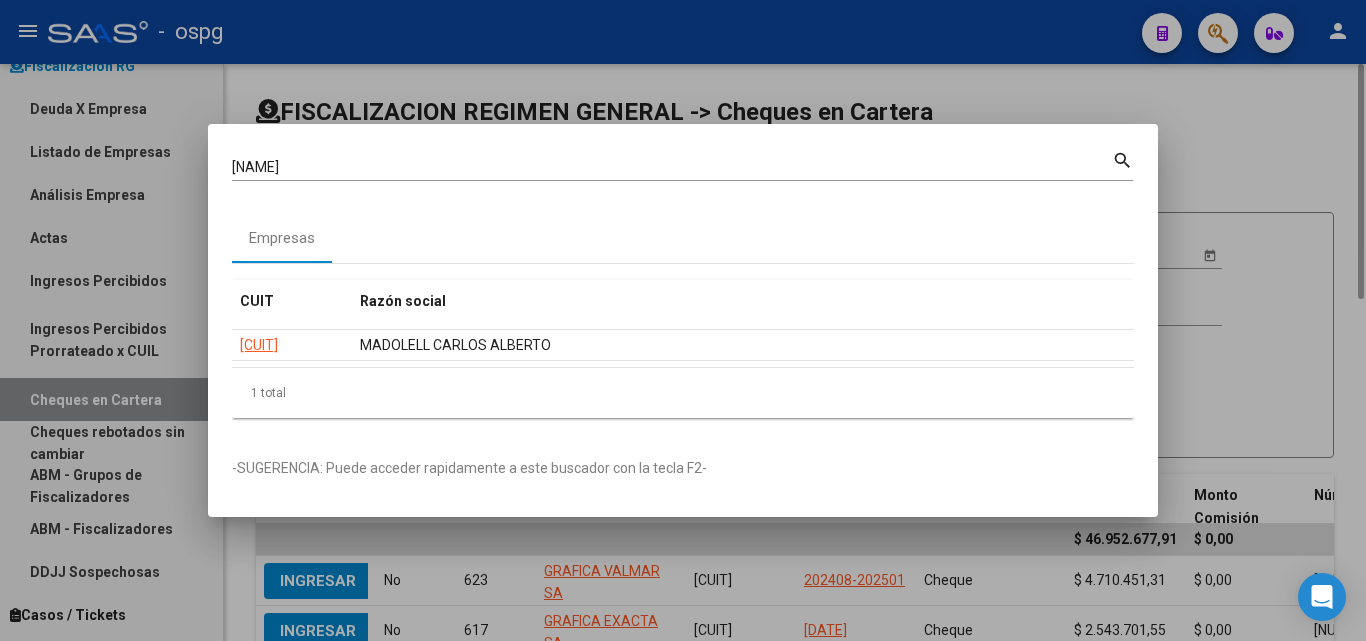 type 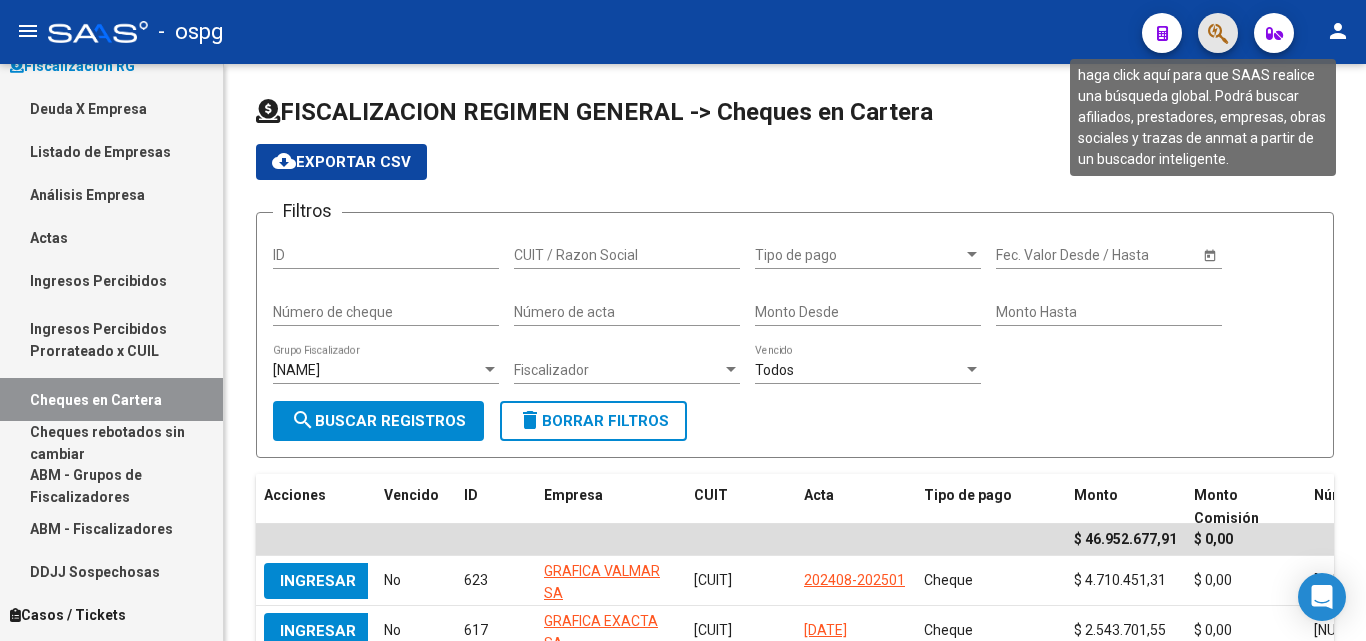 click 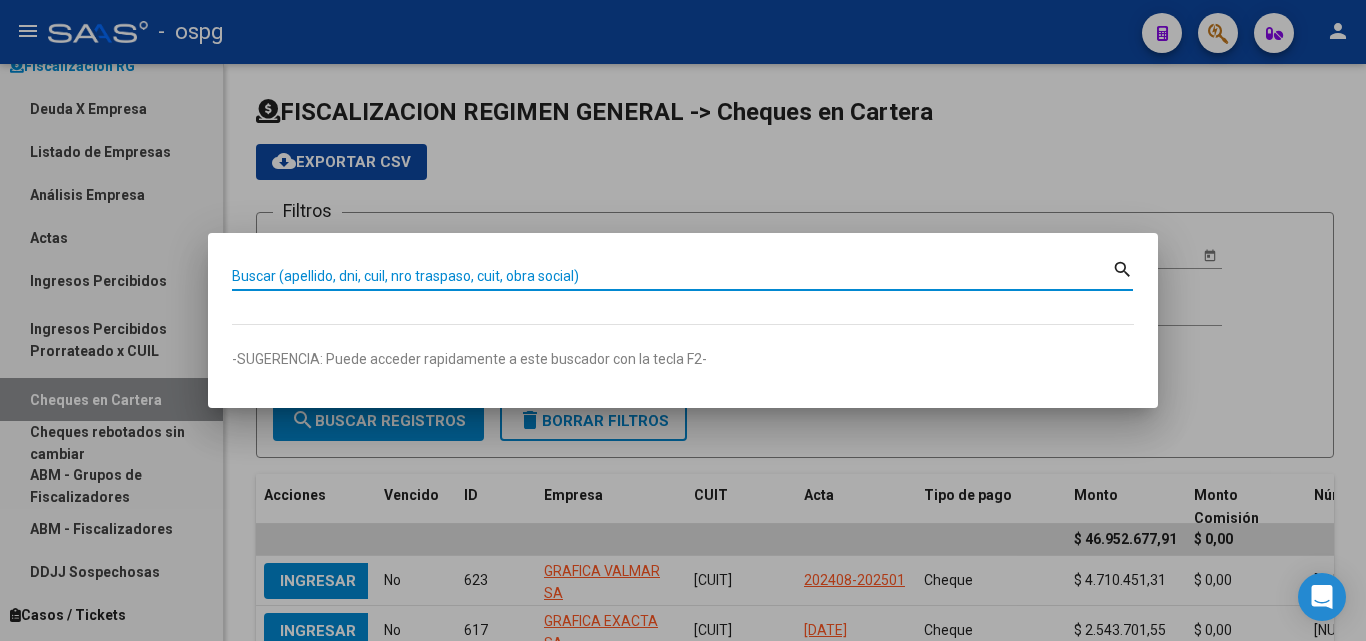 click on "Buscar (apellido, dni, cuil, nro traspaso, cuit, obra social)" at bounding box center [672, 276] 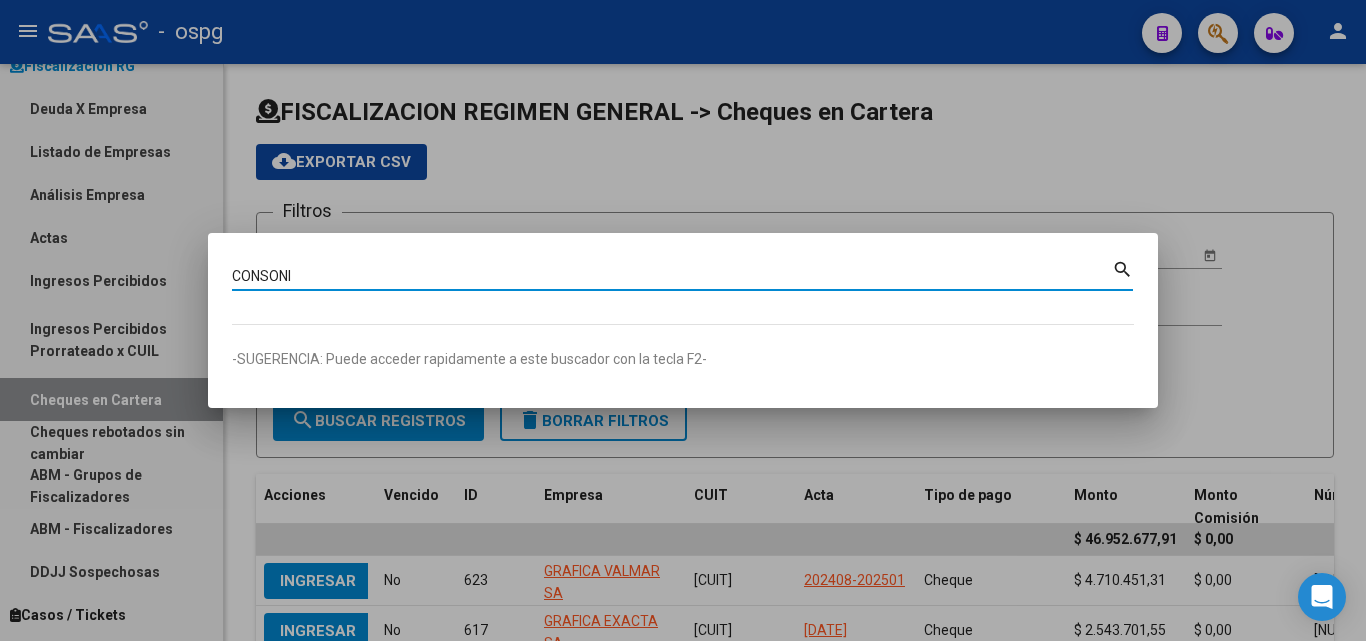 type on "CONSONI" 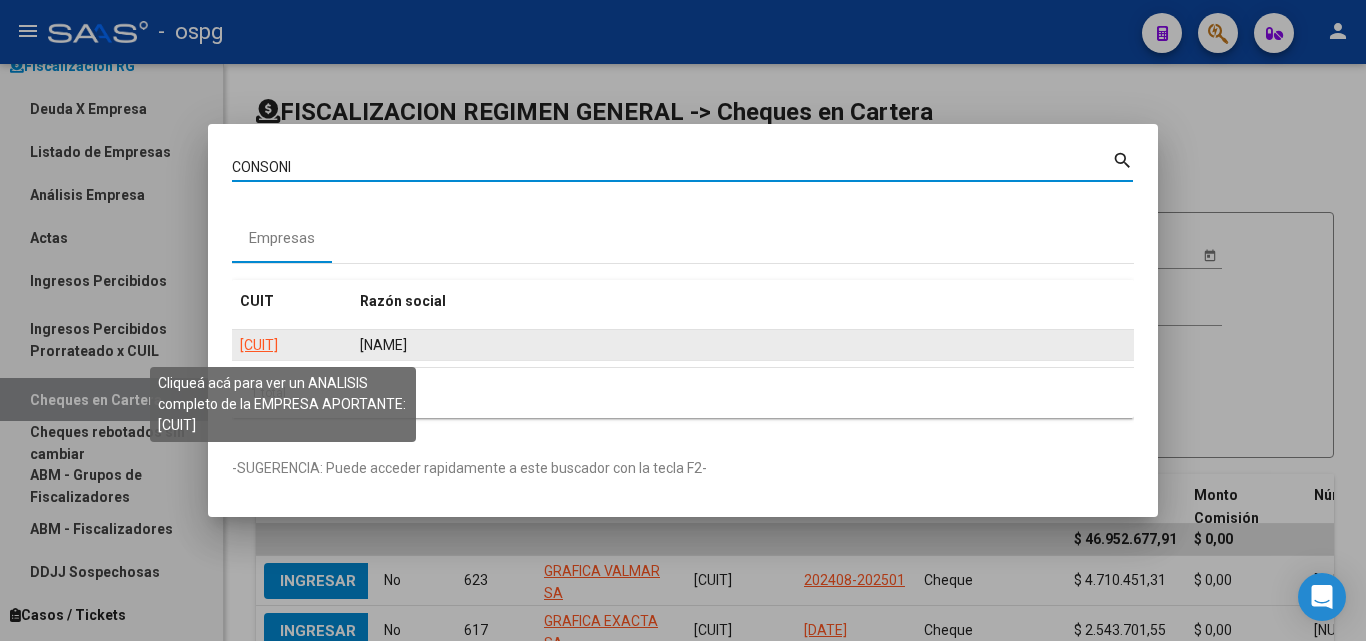 click on "[CUIT]" 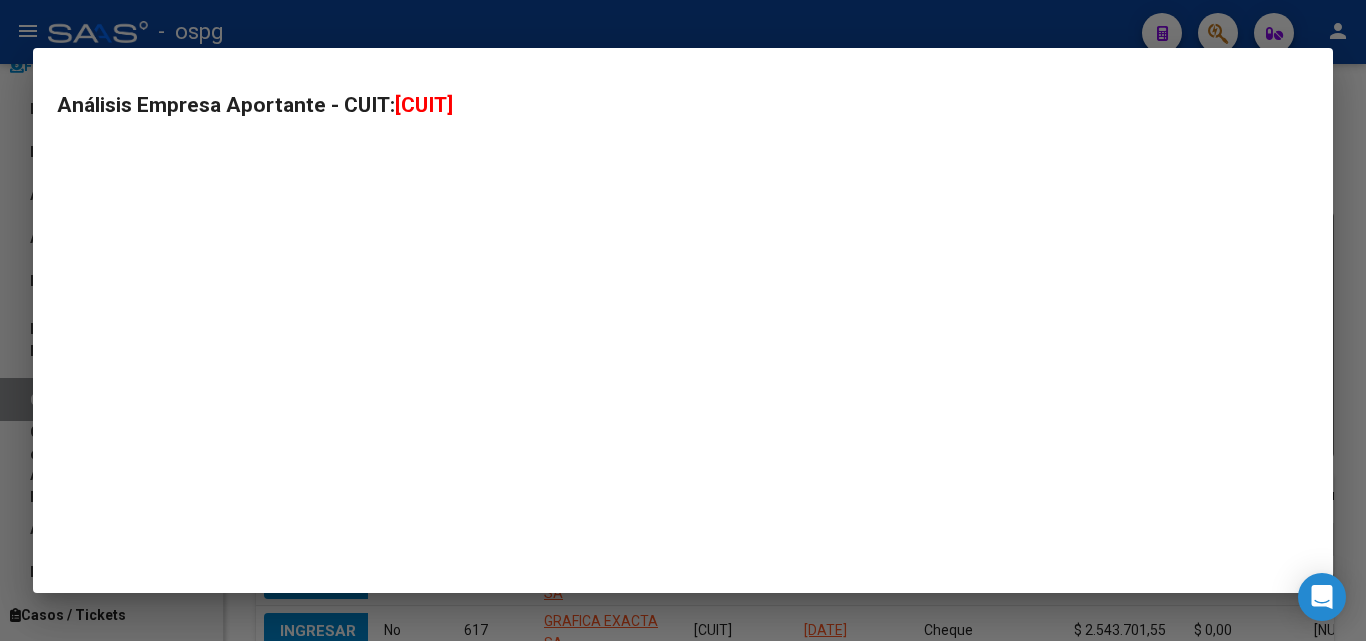 type on "[CUIT]" 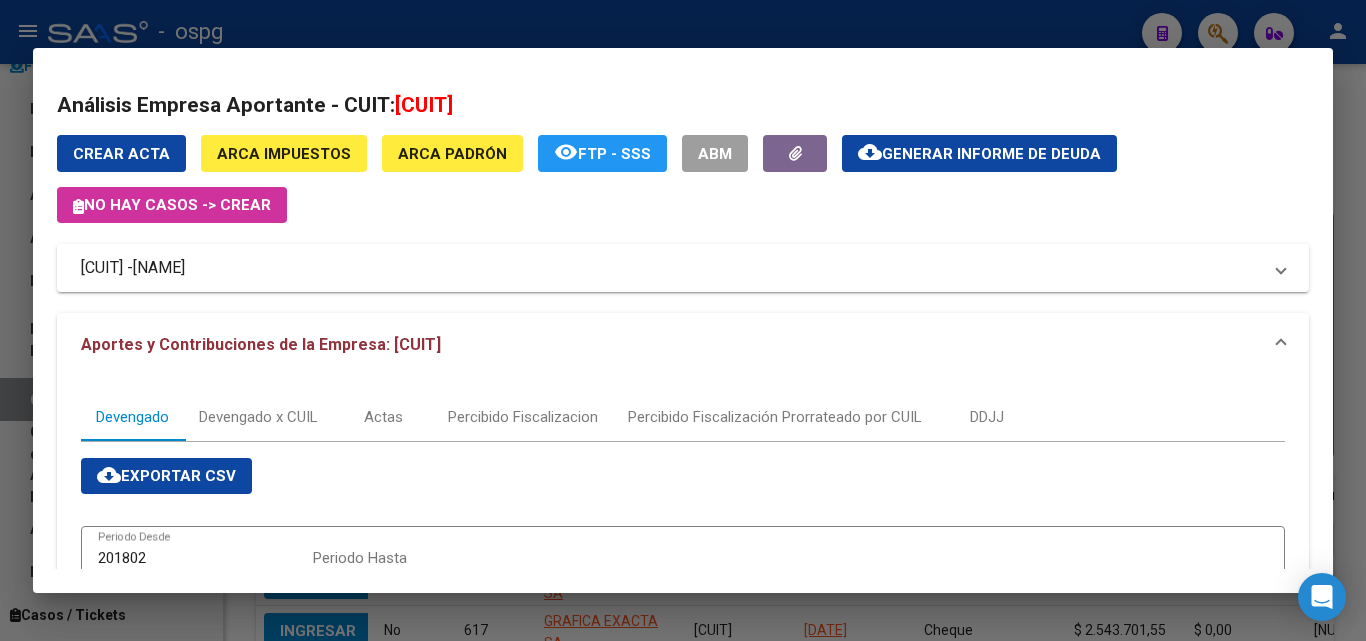 click at bounding box center [683, 320] 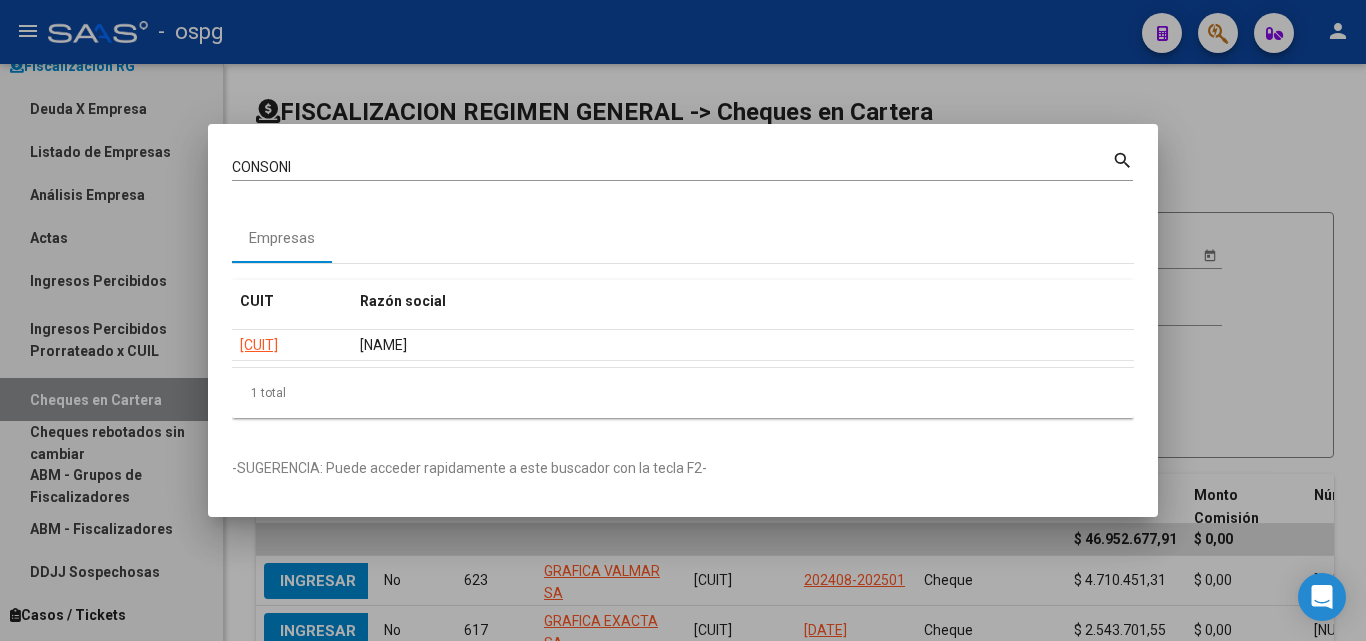click at bounding box center (683, 320) 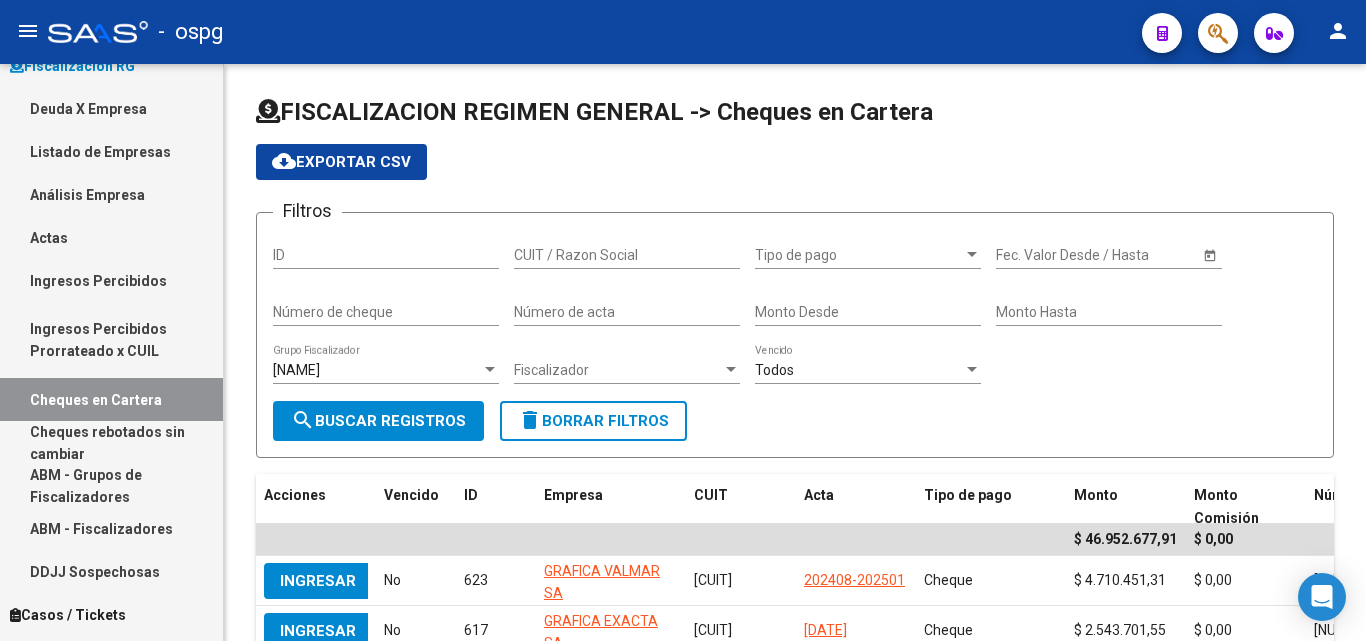 click 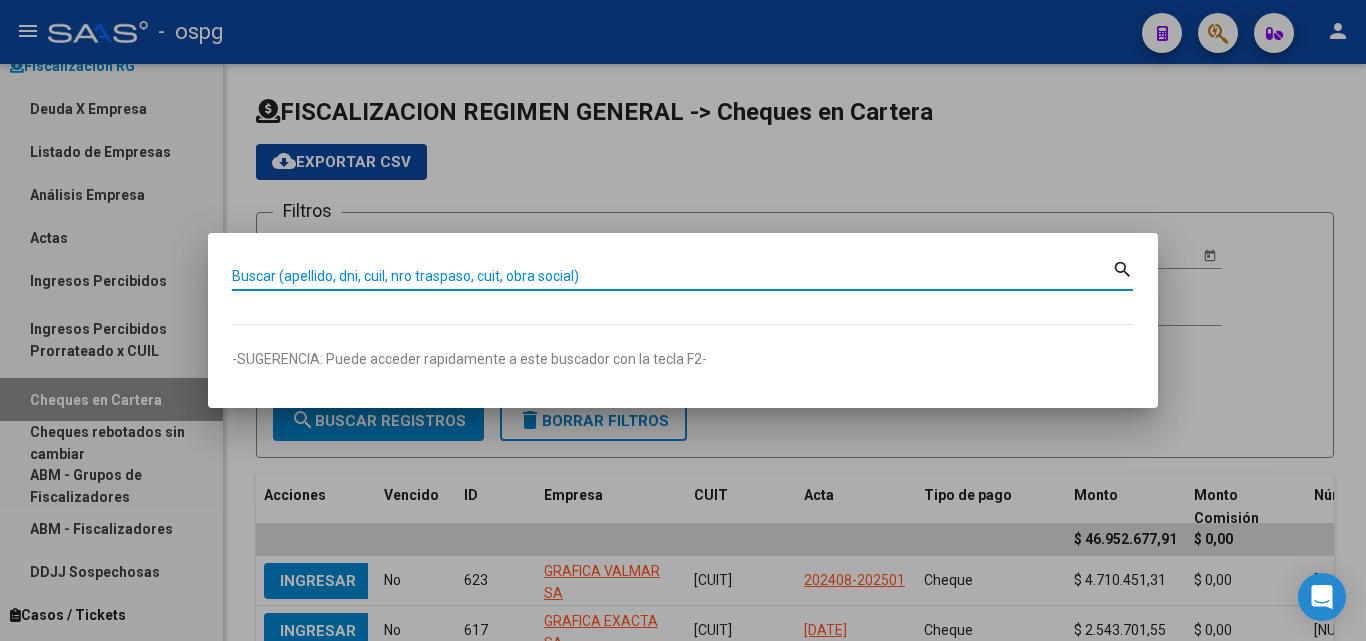 click on "Buscar (apellido, dni, cuil, nro traspaso, cuit, obra social)" at bounding box center [672, 276] 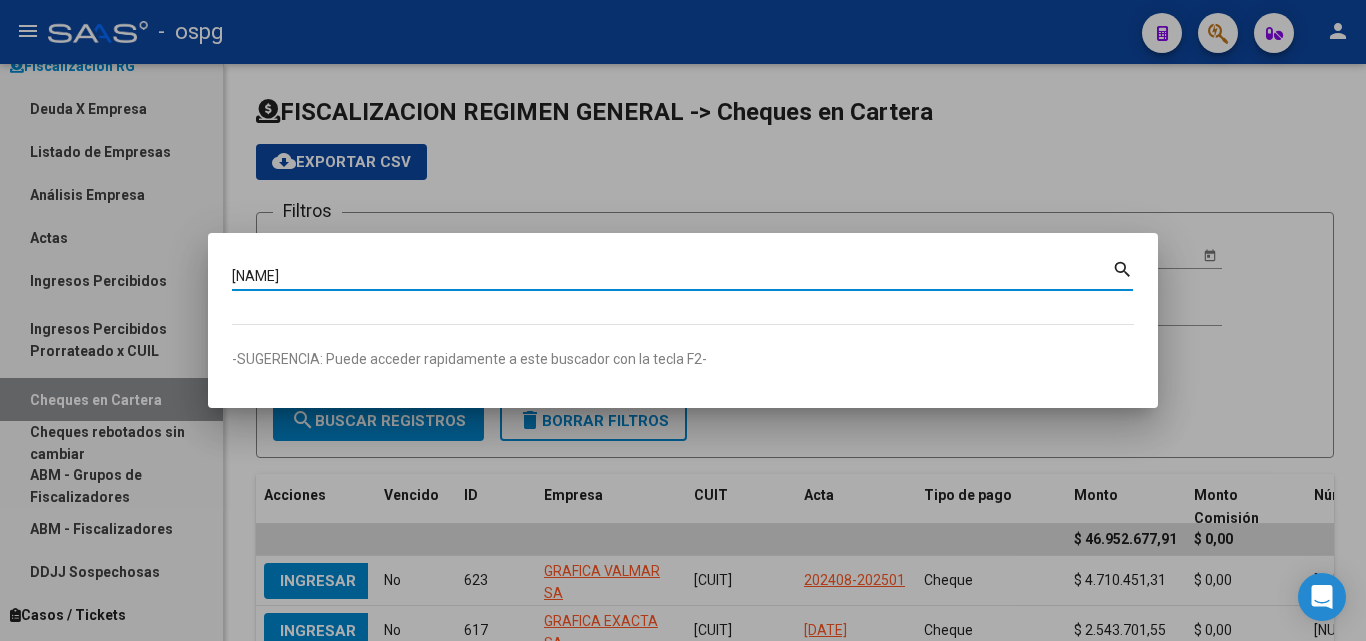 type on "[NAME]" 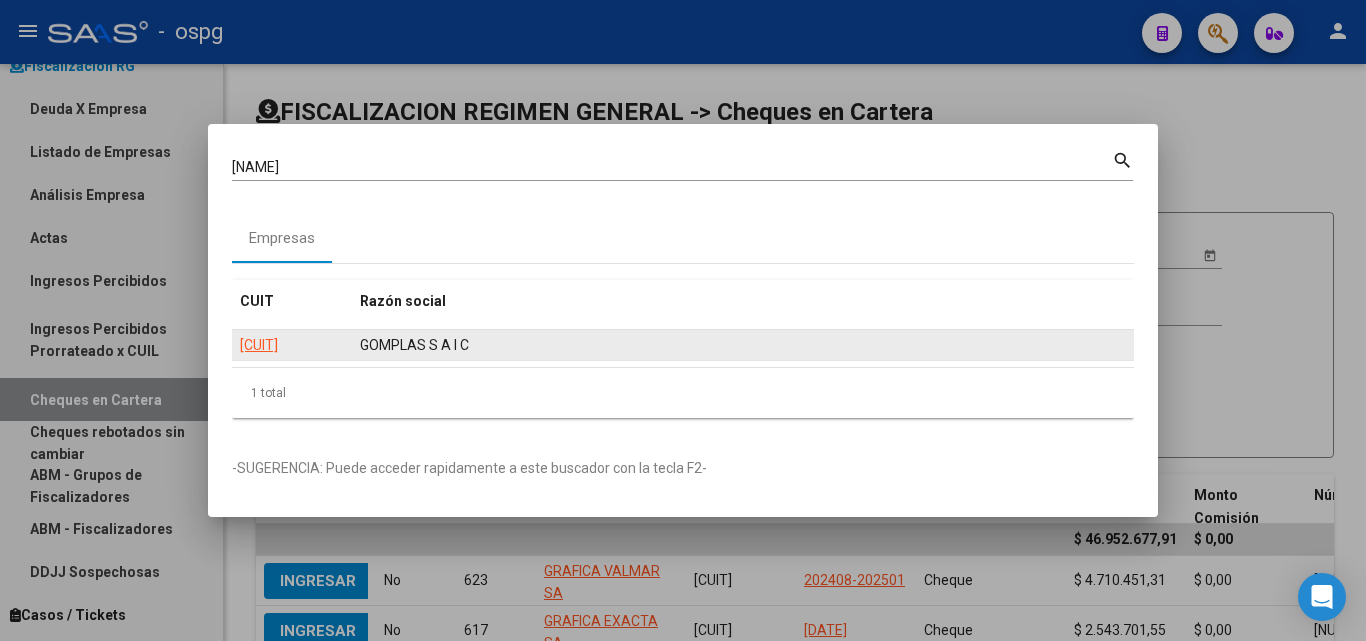 click on "[CUIT]" 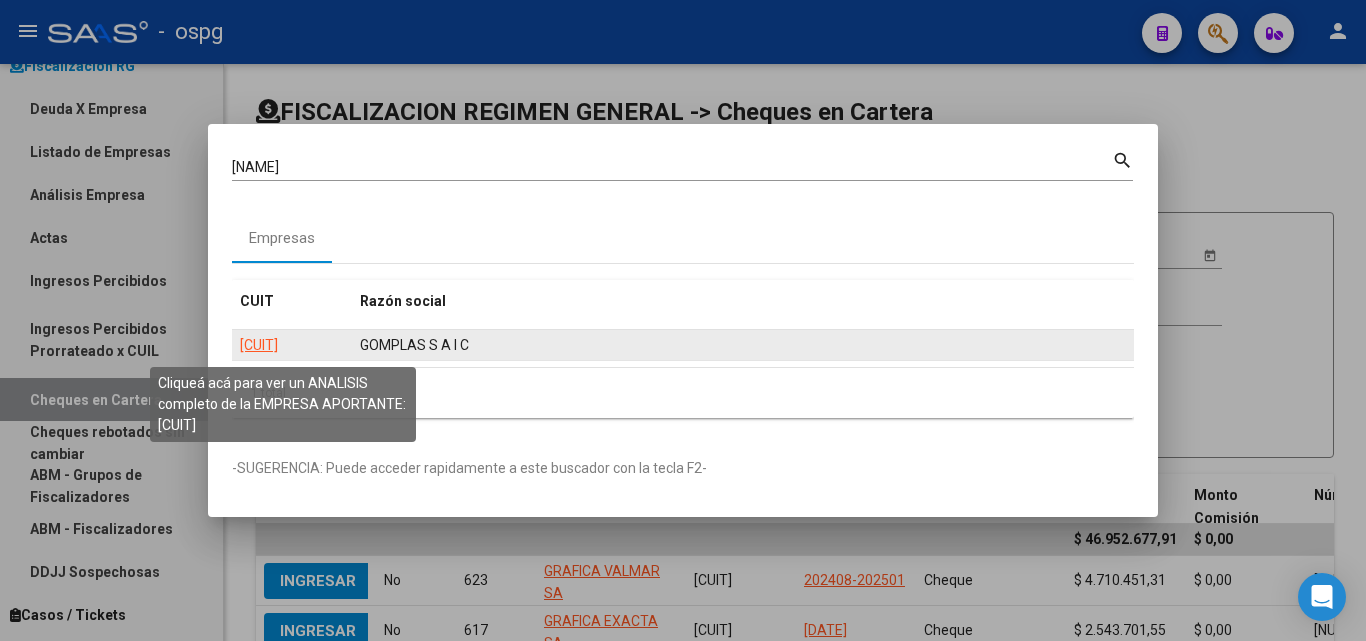 click on "[CUIT]" 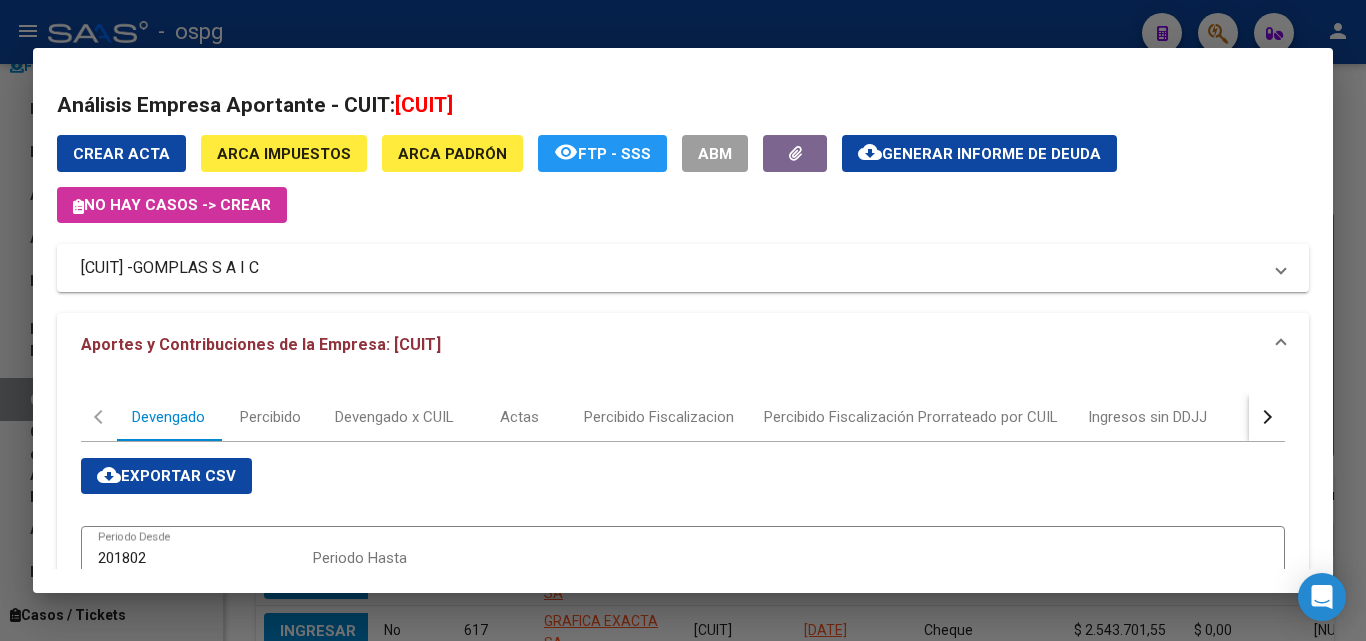 click at bounding box center (683, 320) 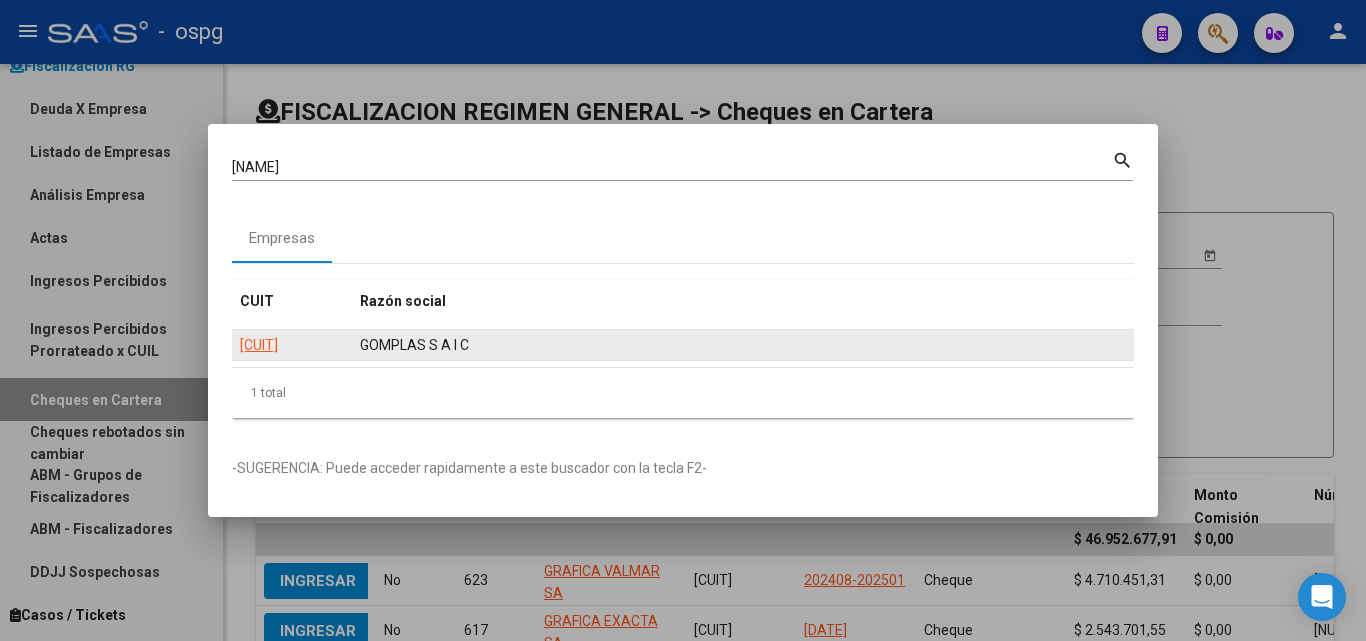 click on "[CUIT]" 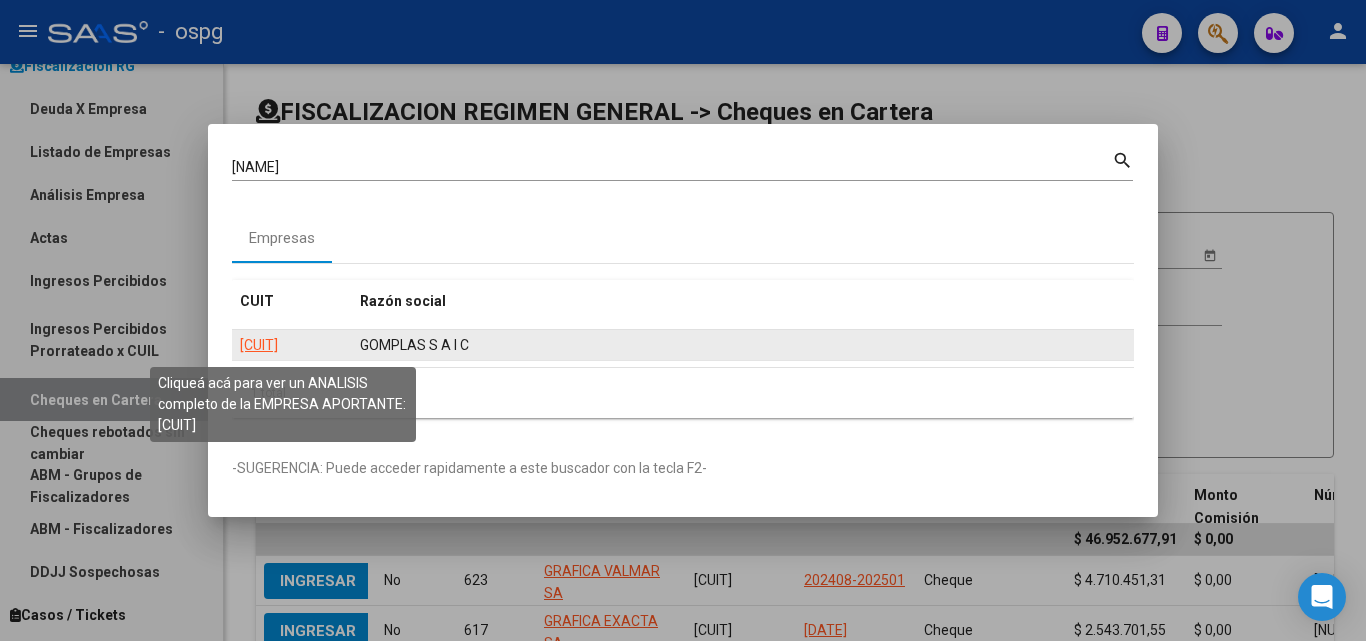 click on "[CUIT]" 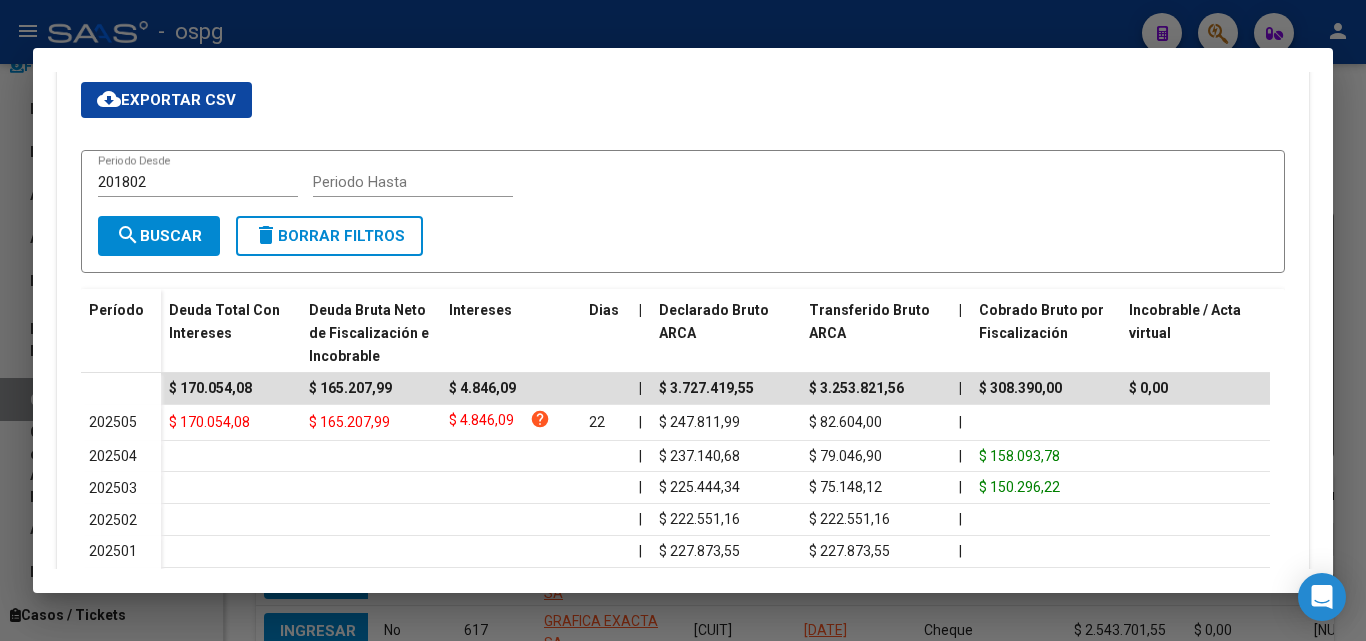 scroll, scrollTop: 409, scrollLeft: 0, axis: vertical 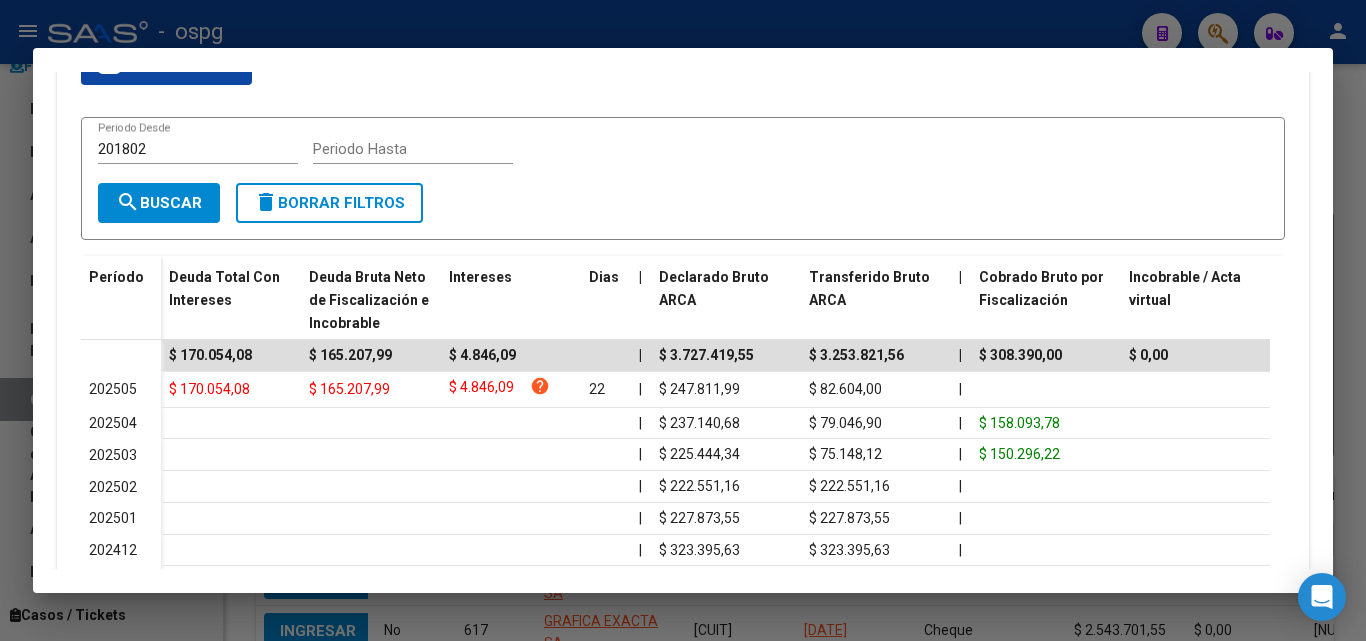 click at bounding box center [683, 320] 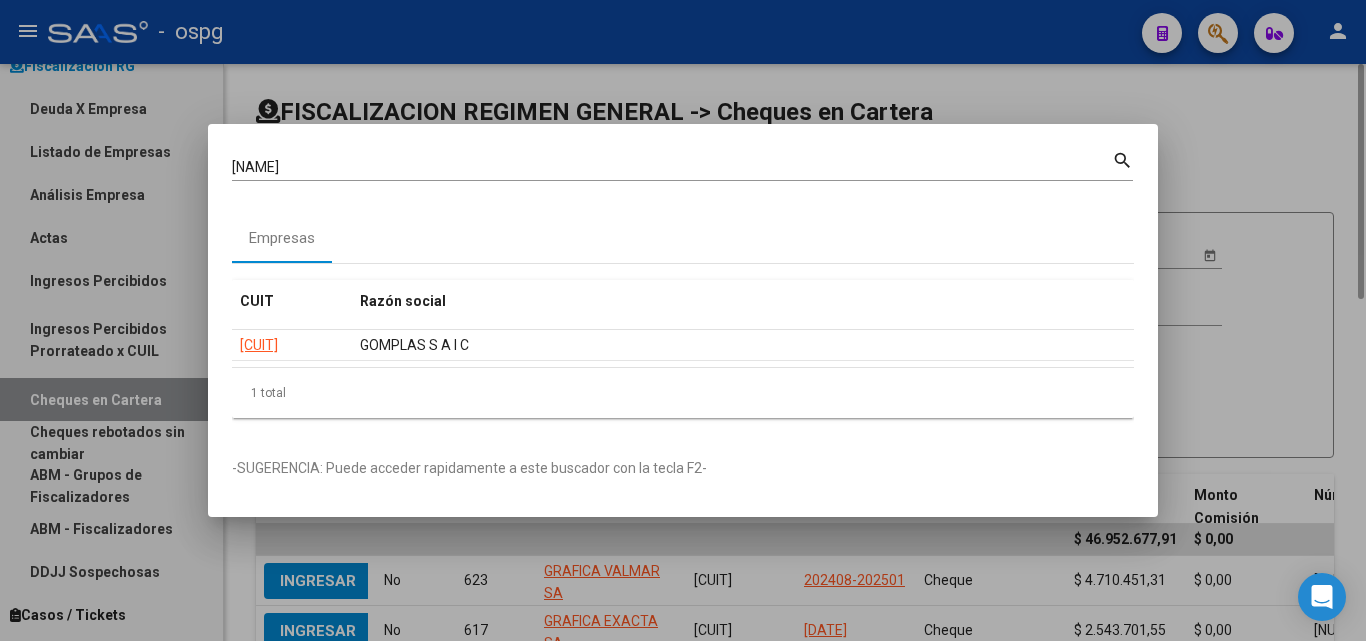 click at bounding box center (683, 320) 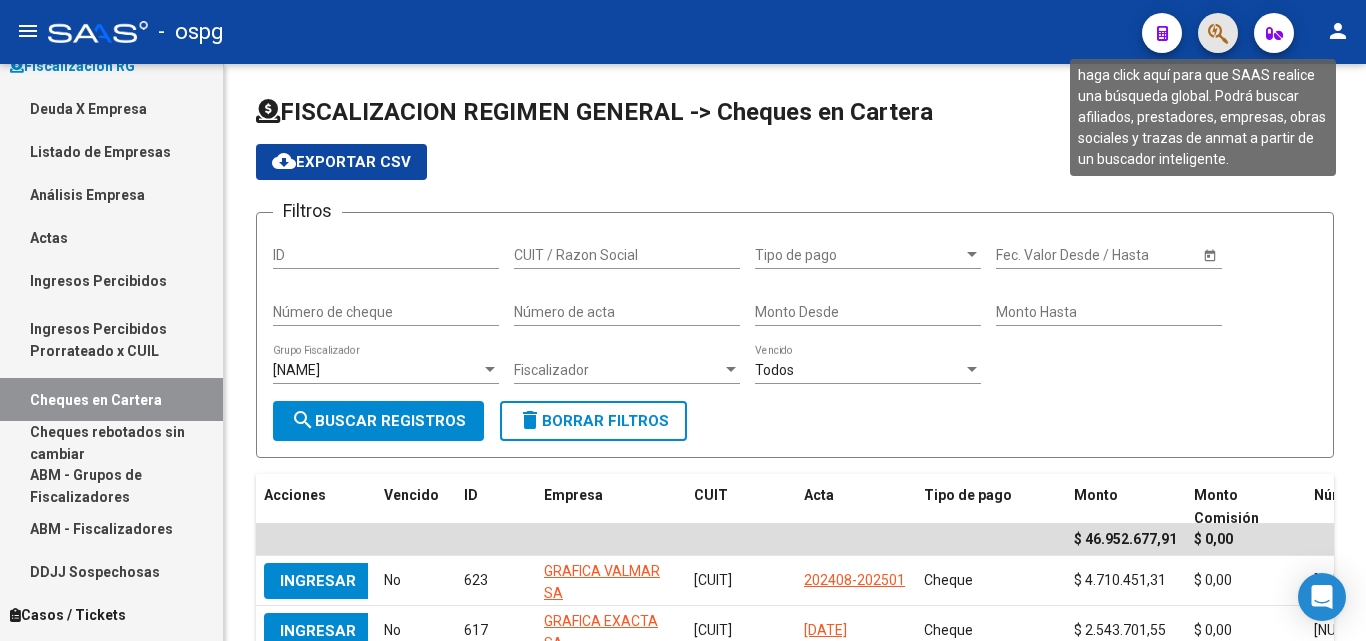 click 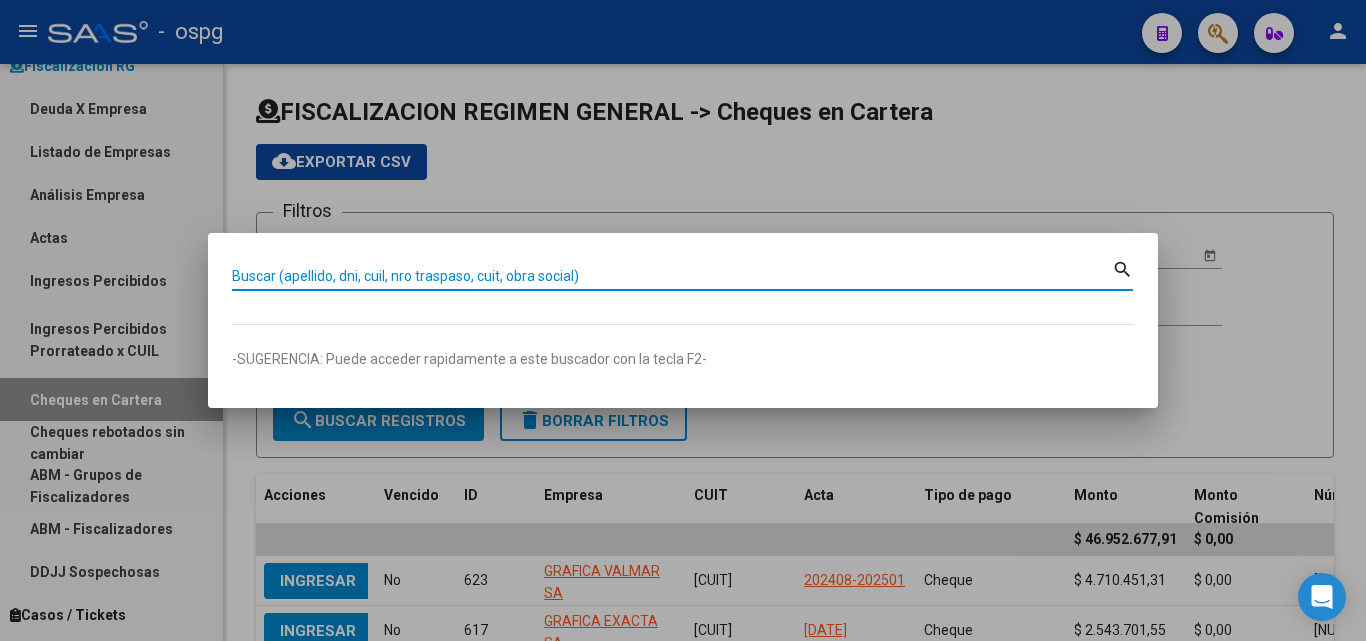 click on "Buscar (apellido, dni, cuil, nro traspaso, cuit, obra social)" at bounding box center (672, 276) 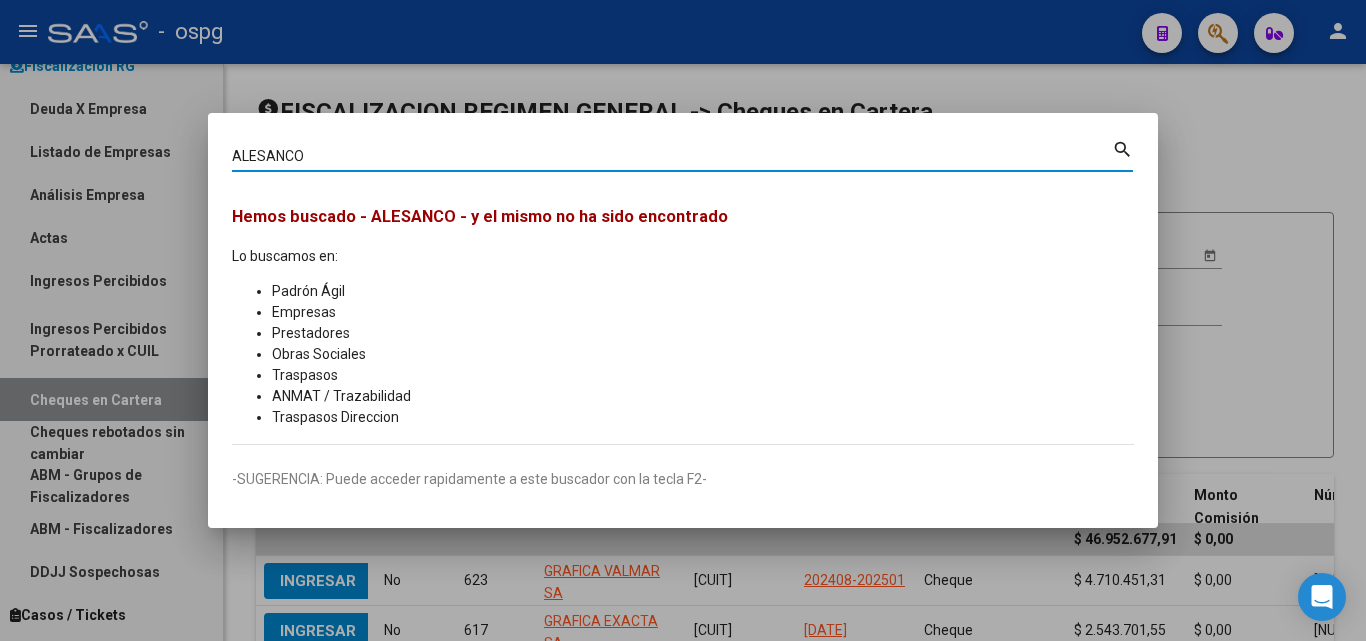 type on "ALESANCO" 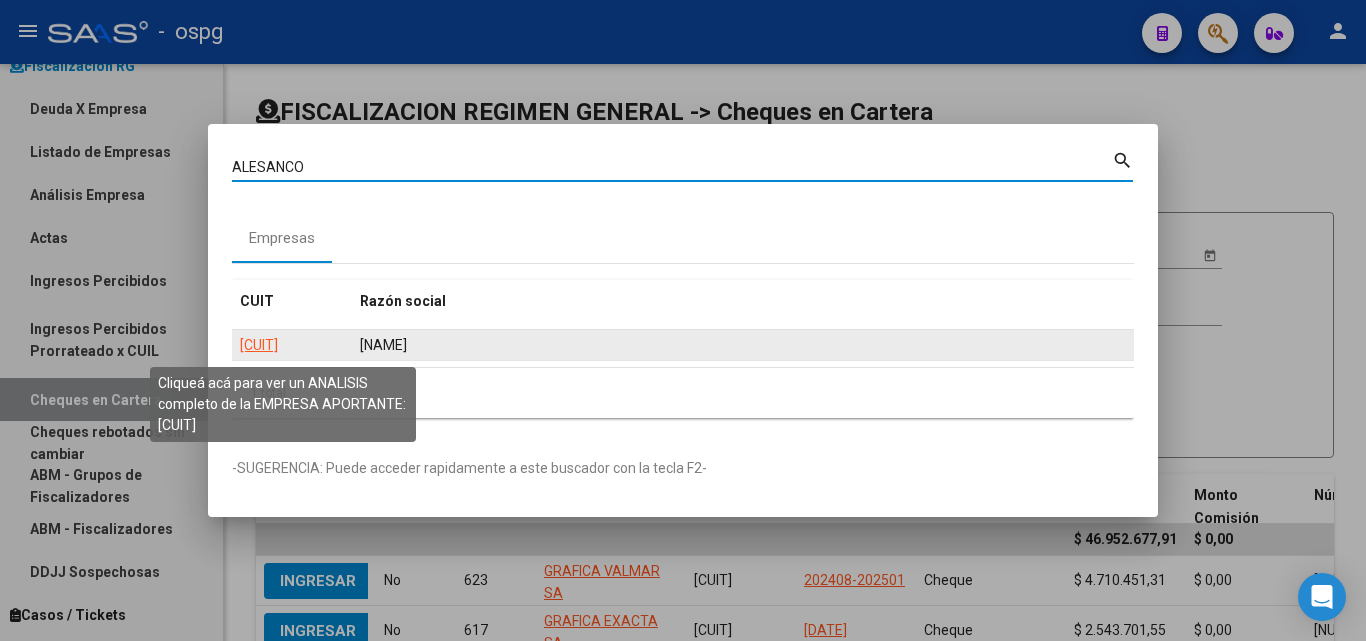 click on "[CUIT]" 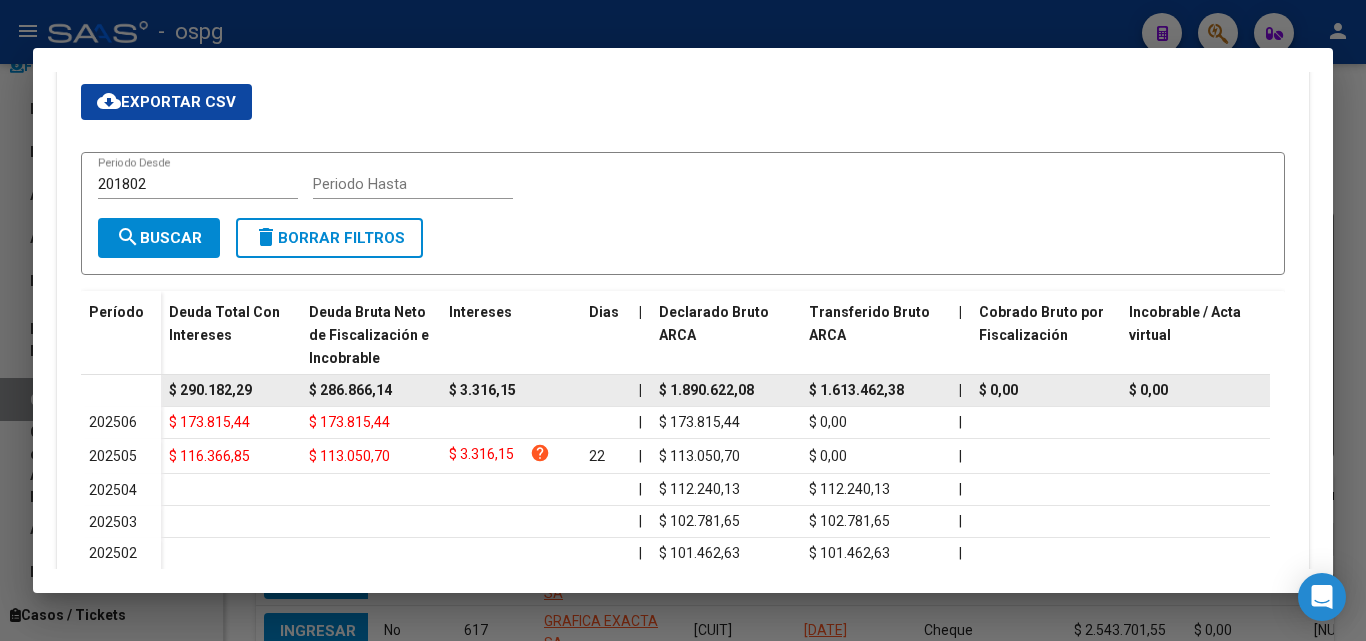 scroll, scrollTop: 400, scrollLeft: 0, axis: vertical 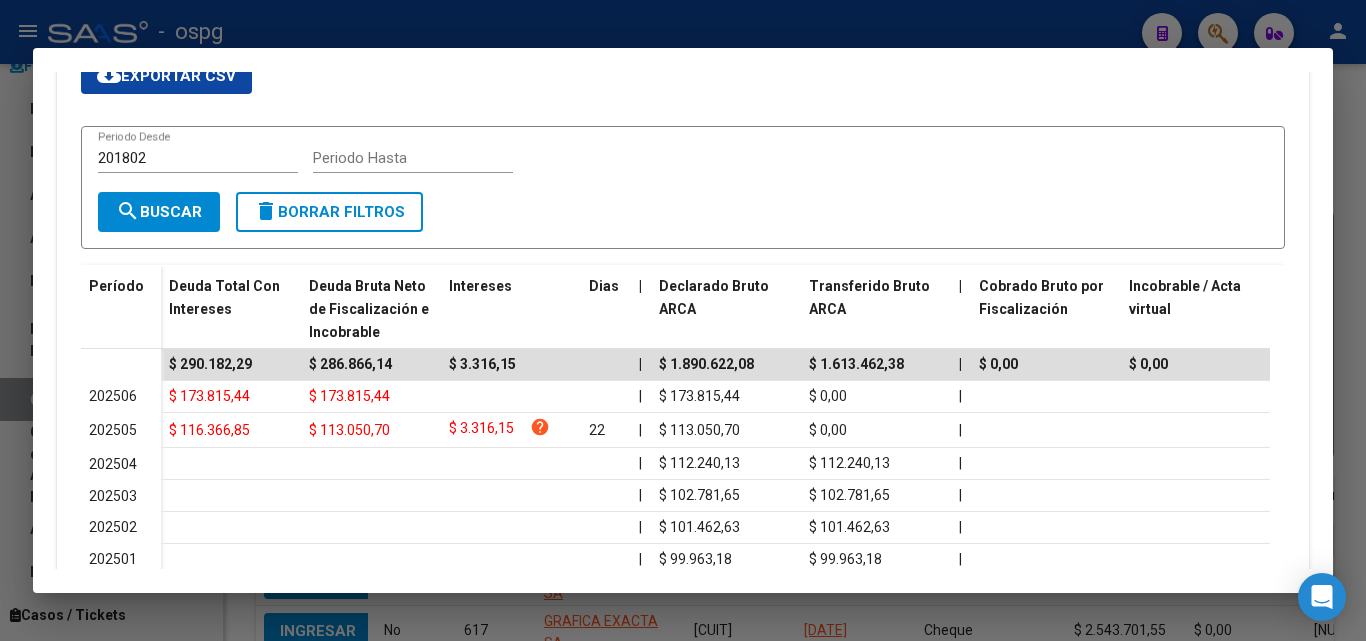 drag, startPoint x: 0, startPoint y: 485, endPoint x: 35, endPoint y: 484, distance: 35.014282 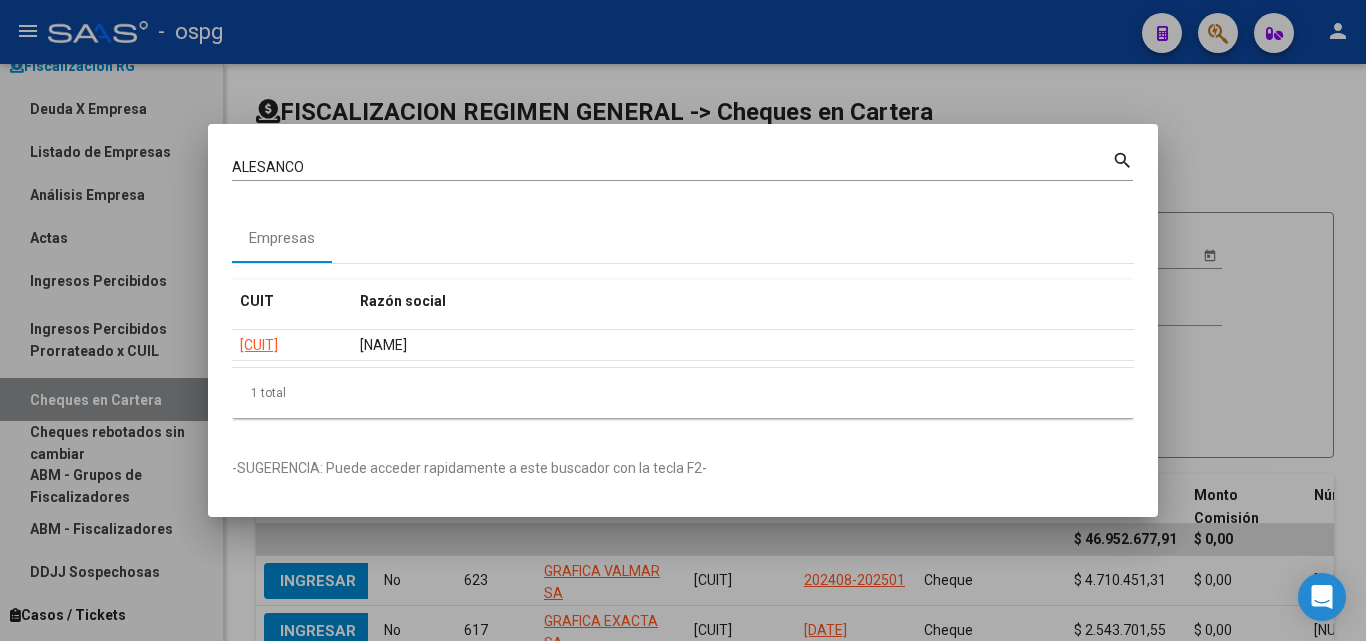 drag, startPoint x: 1258, startPoint y: 160, endPoint x: 1248, endPoint y: 70, distance: 90.55385 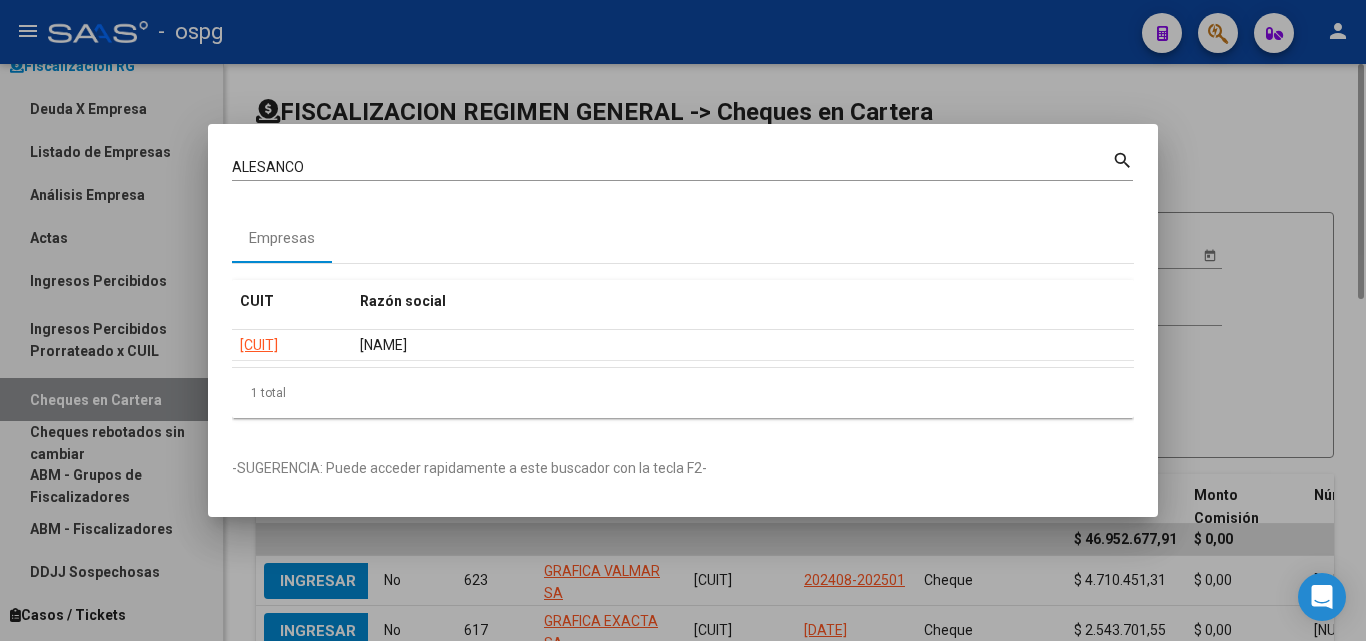 type 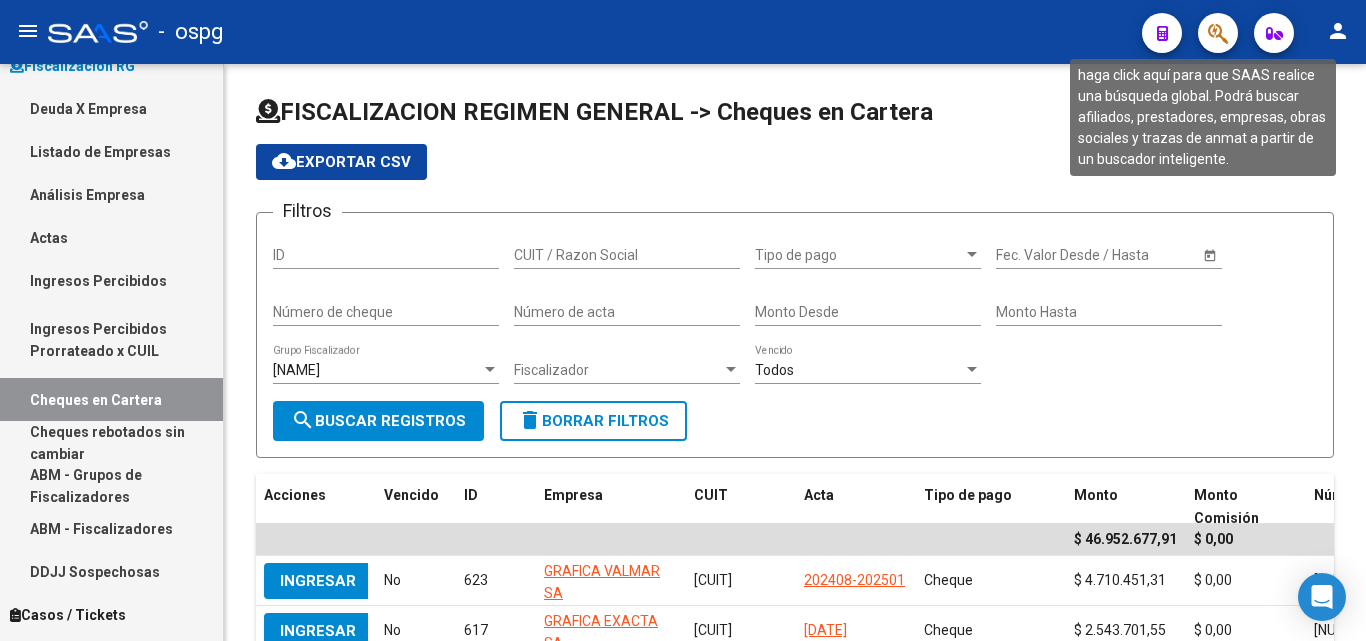 click 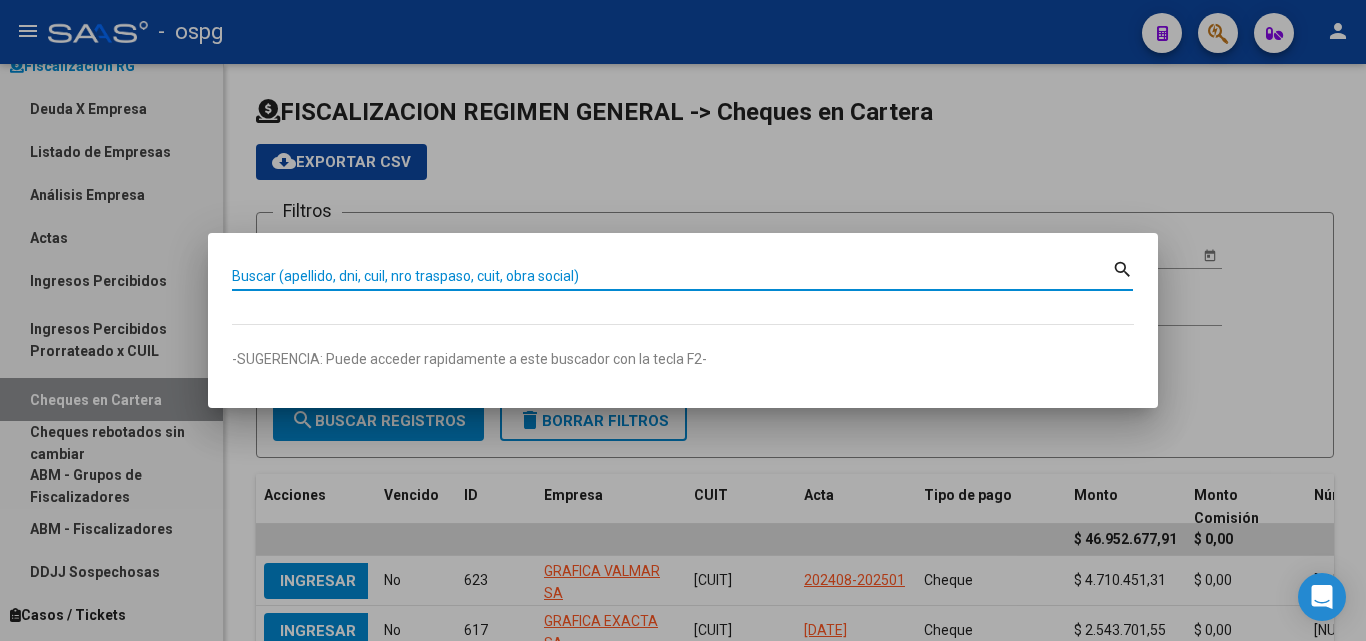 click on "Buscar (apellido, dni, cuil, nro traspaso, cuit, obra social)" at bounding box center [672, 276] 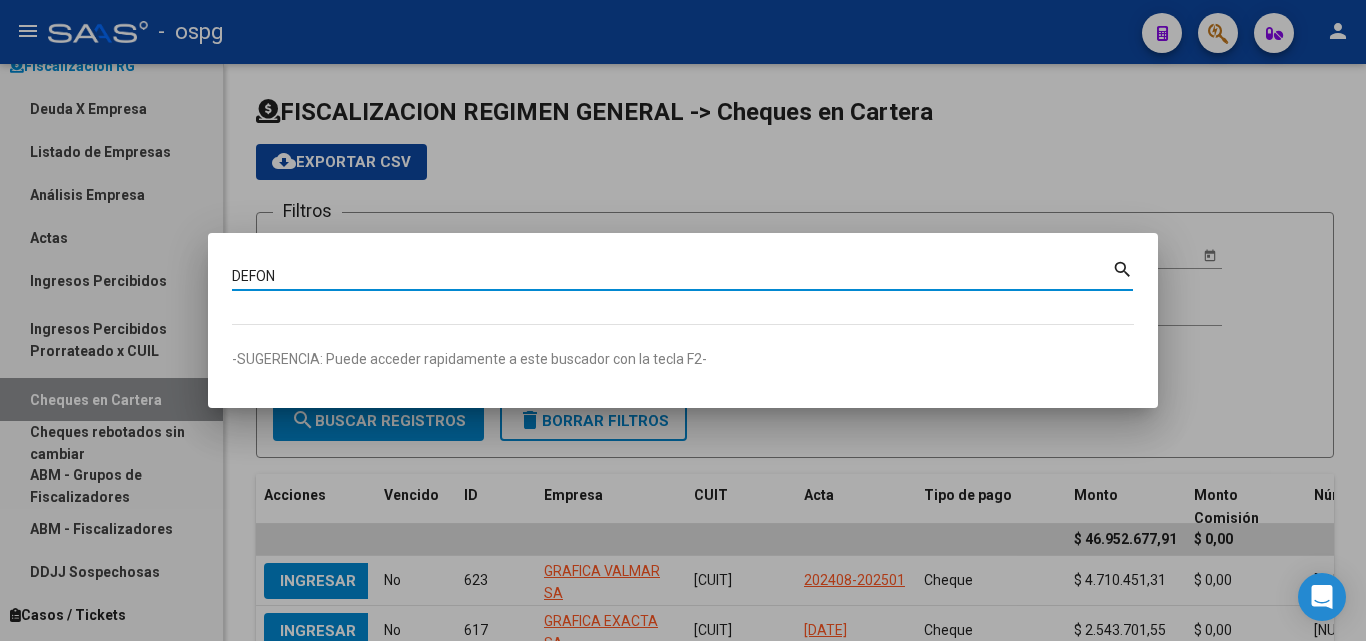 type on "DEFON" 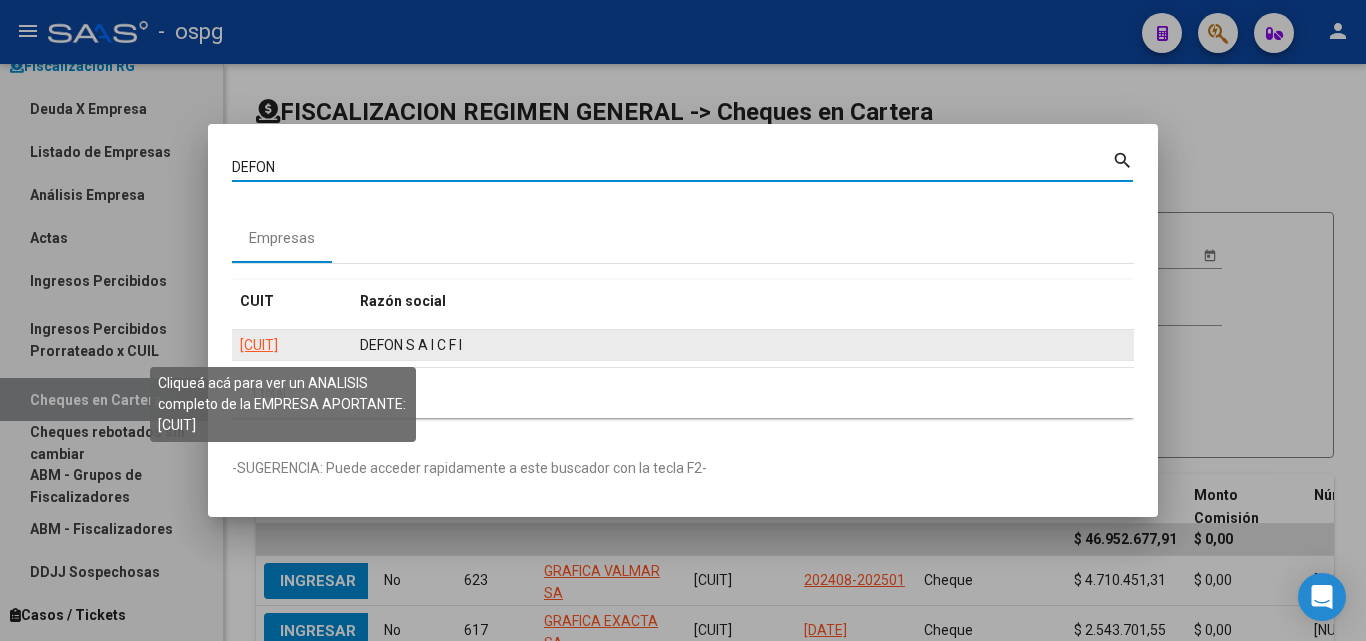 click on "[CUIT]" 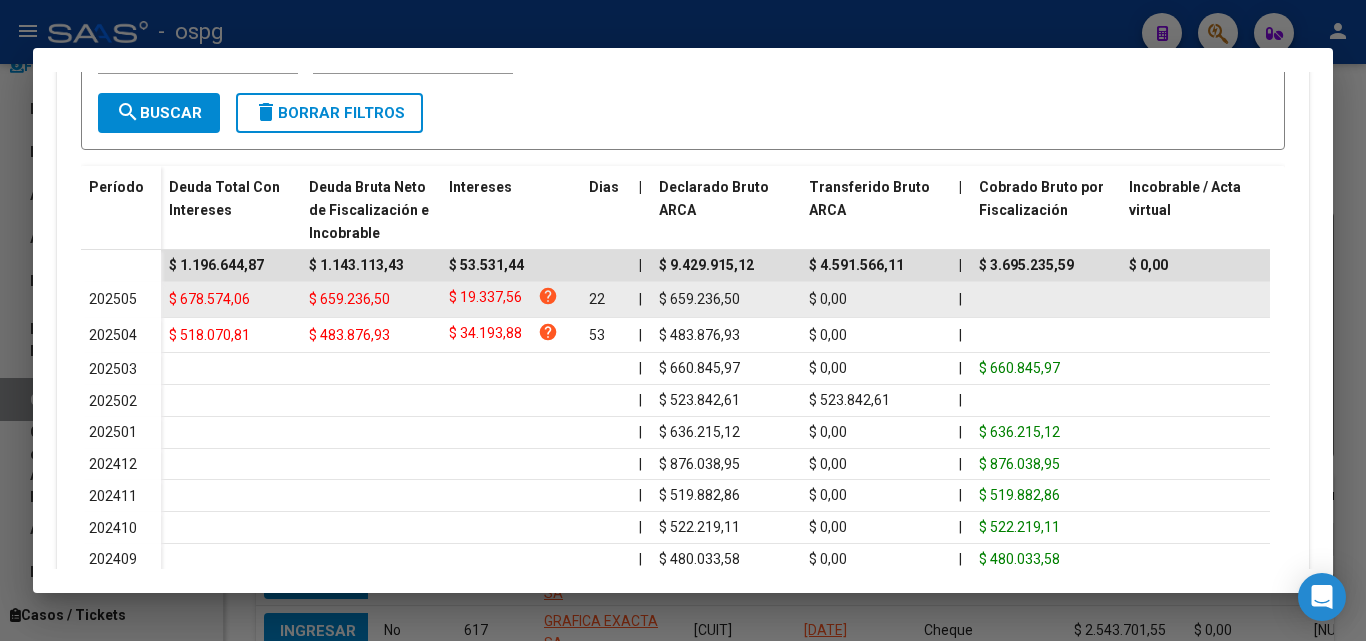 scroll, scrollTop: 500, scrollLeft: 0, axis: vertical 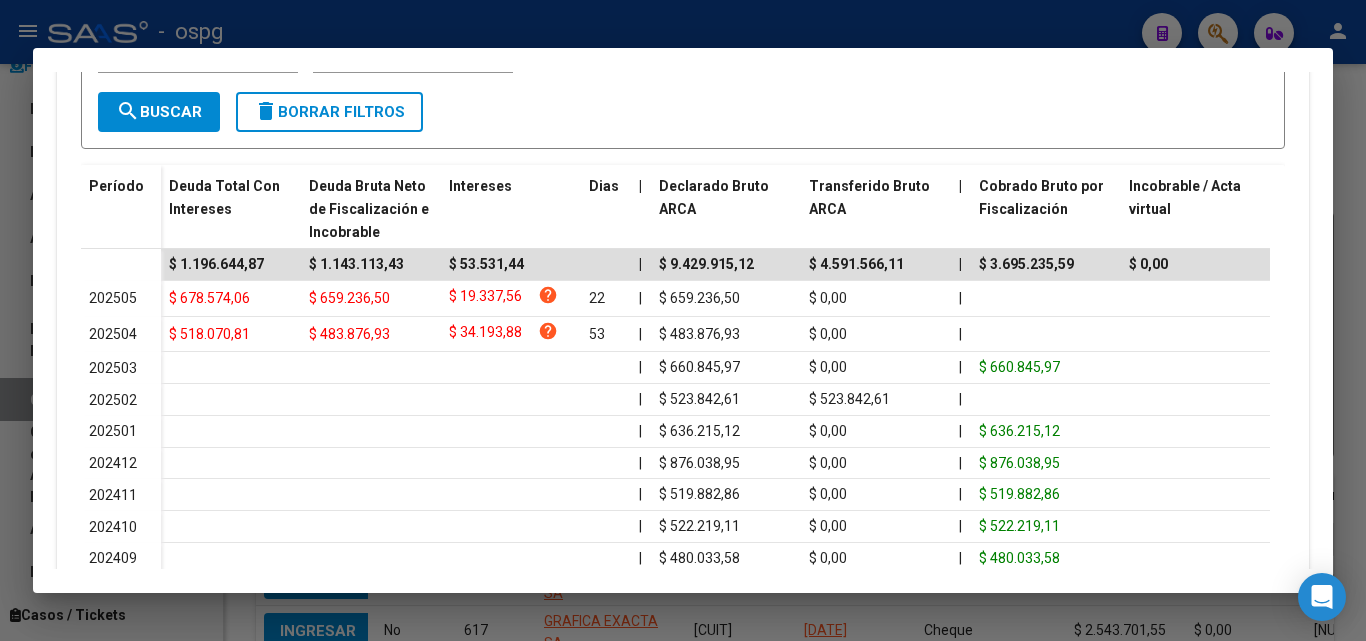 click at bounding box center [683, 320] 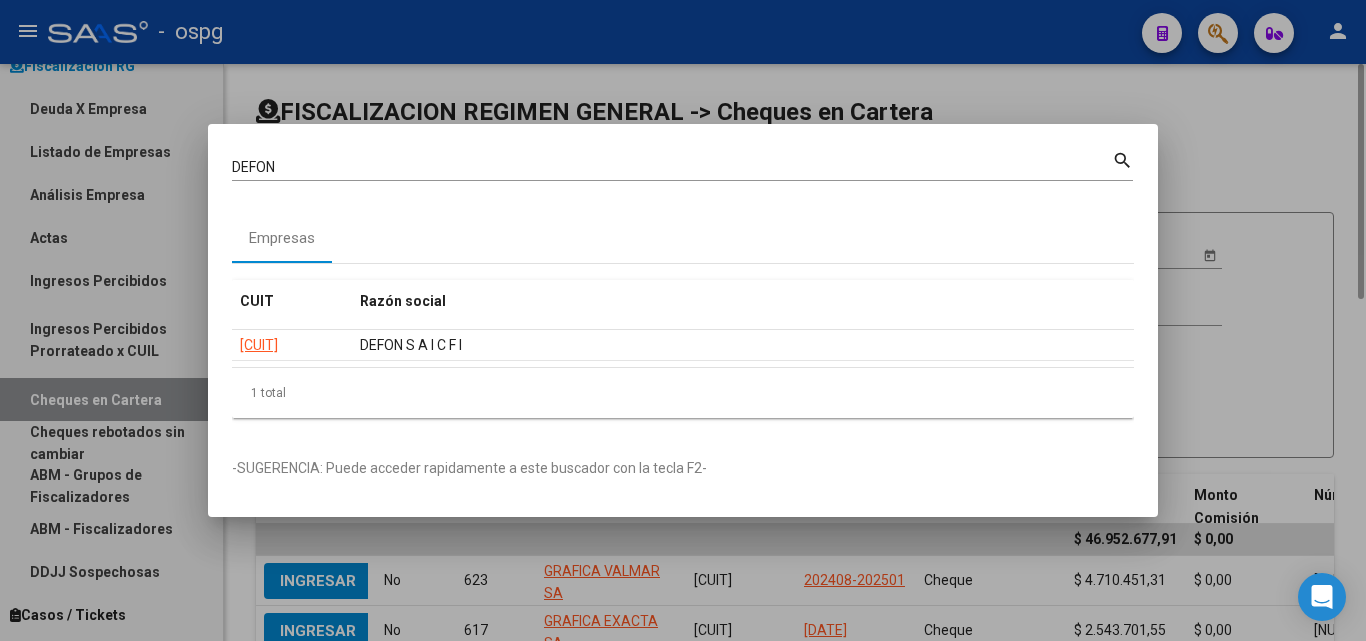 click at bounding box center (683, 320) 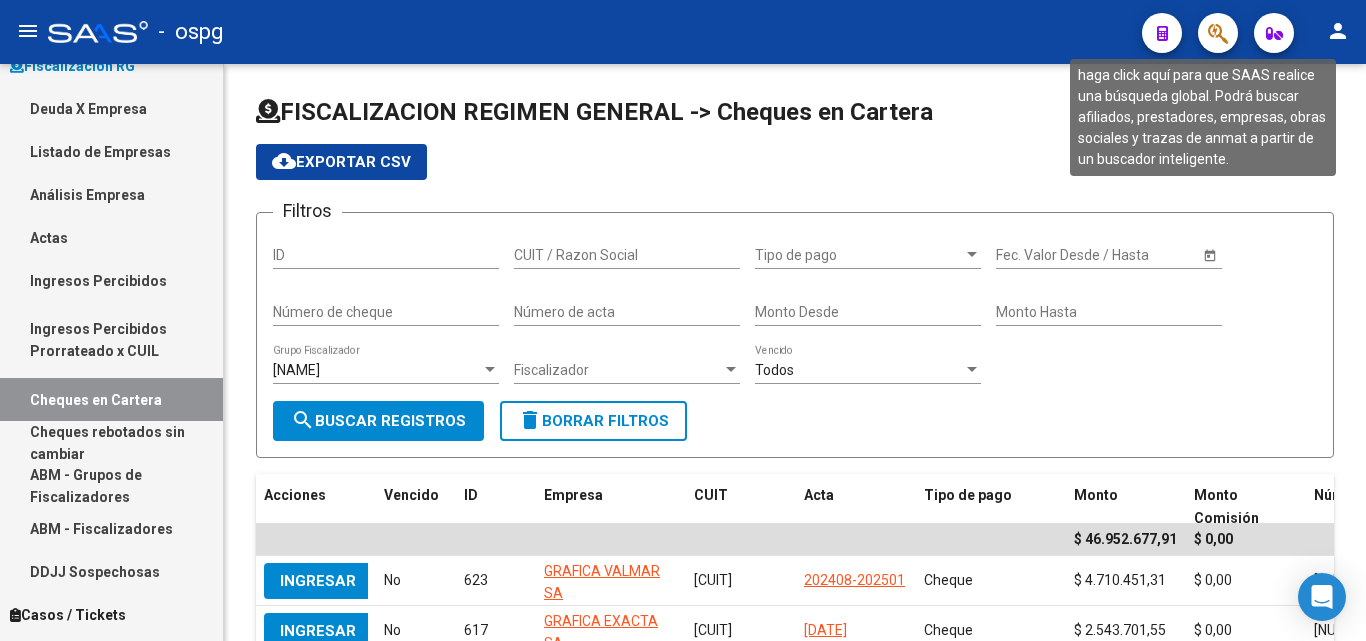click 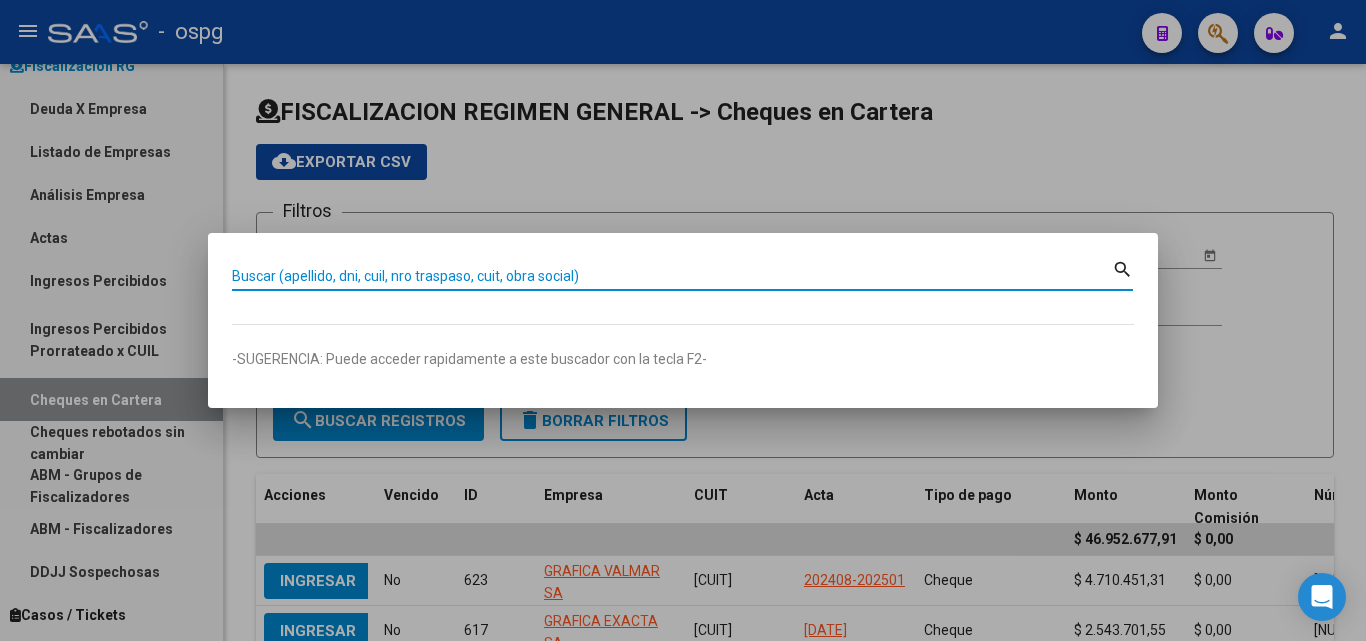 click on "Buscar (apellido, dni, cuil, nro traspaso, cuit, obra social)" at bounding box center [672, 276] 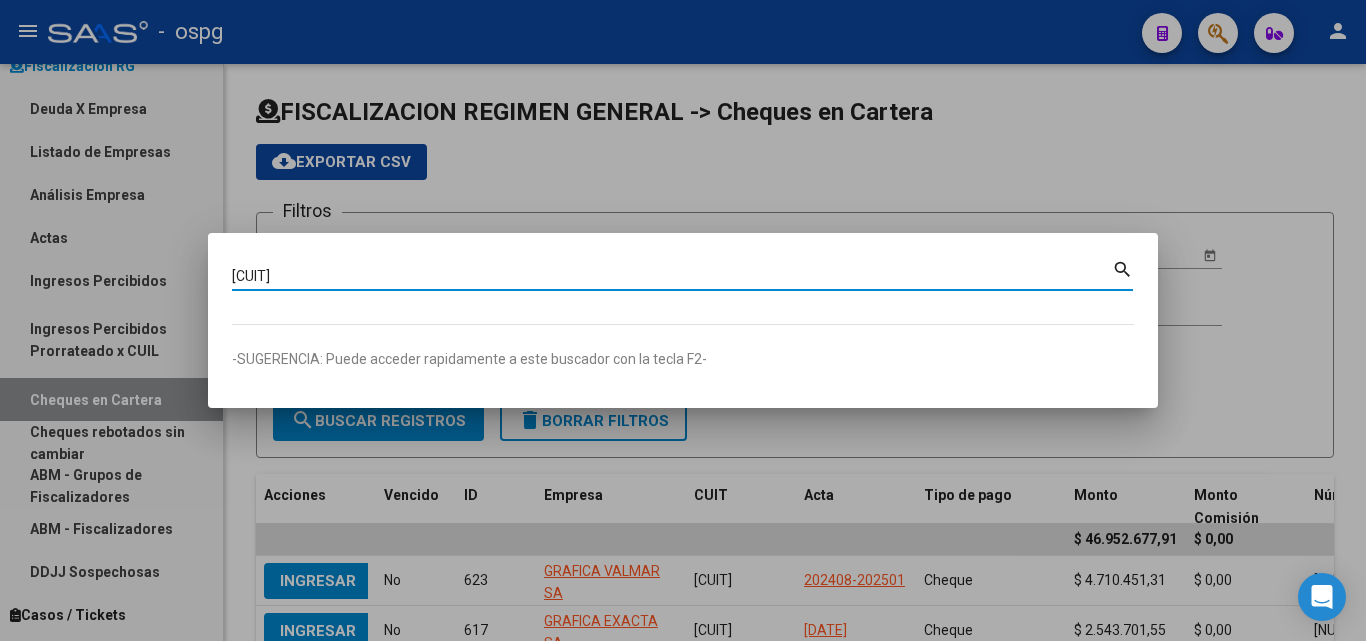 type on "[CUIT]" 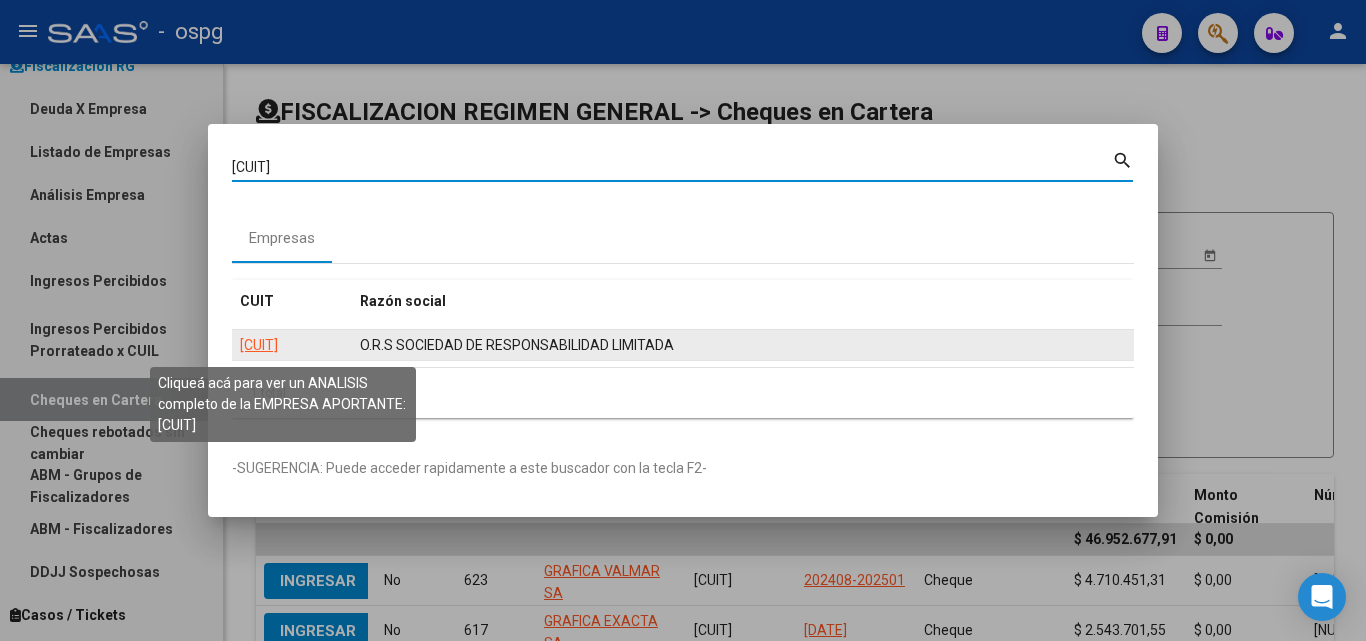 click on "[CUIT]" 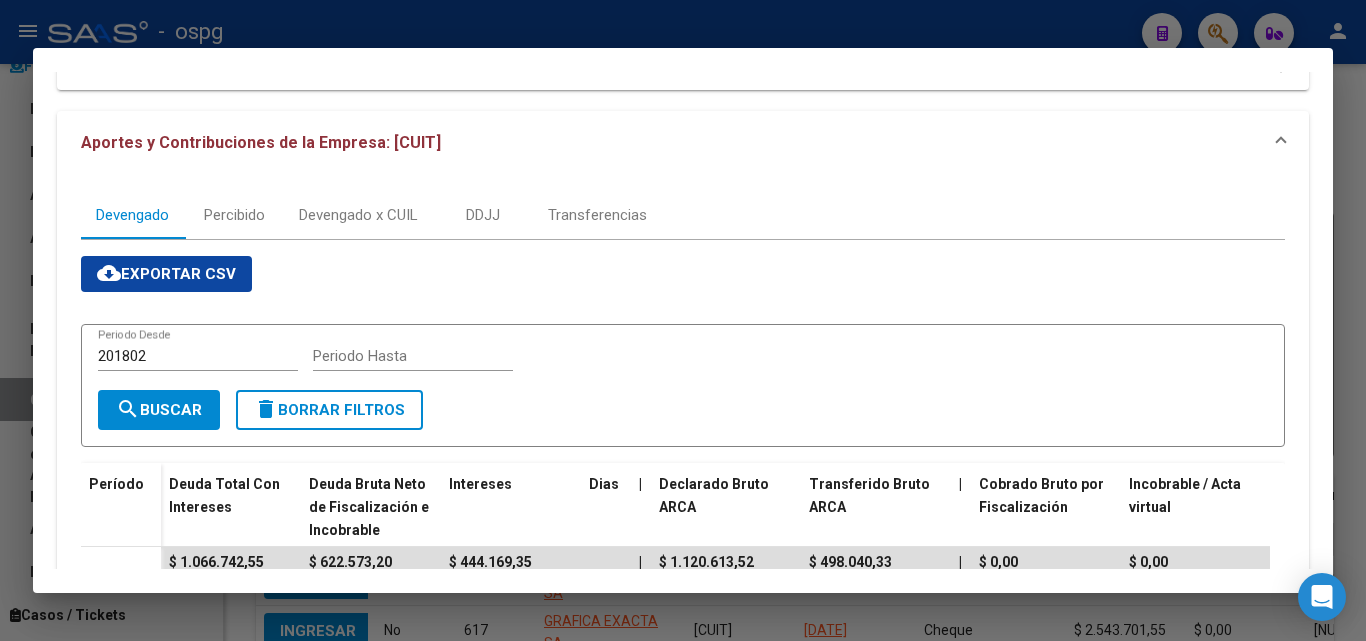 scroll, scrollTop: 300, scrollLeft: 0, axis: vertical 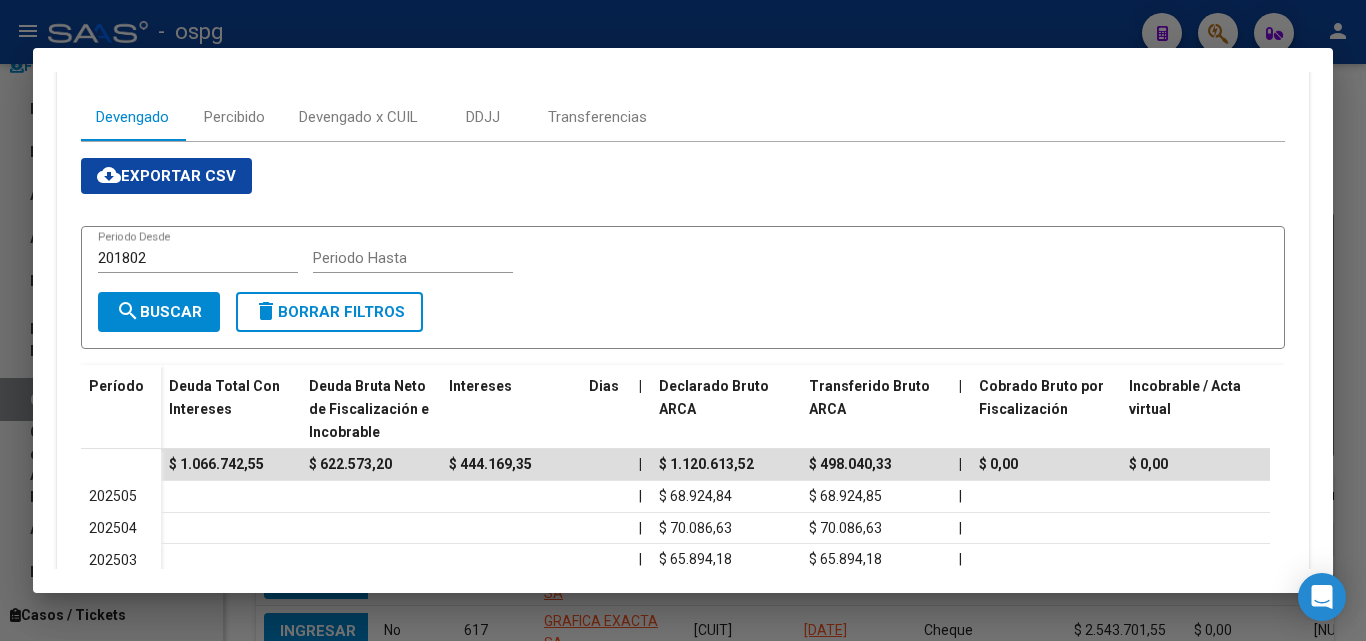 click at bounding box center [683, 320] 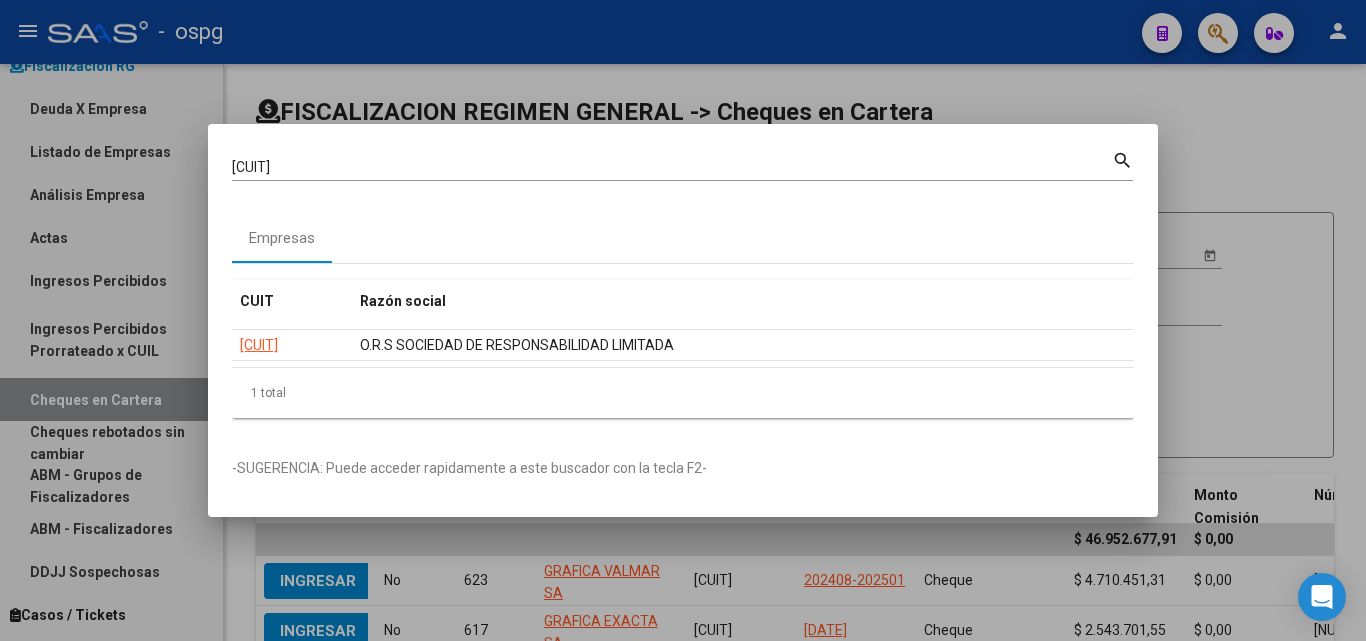 click at bounding box center (683, 320) 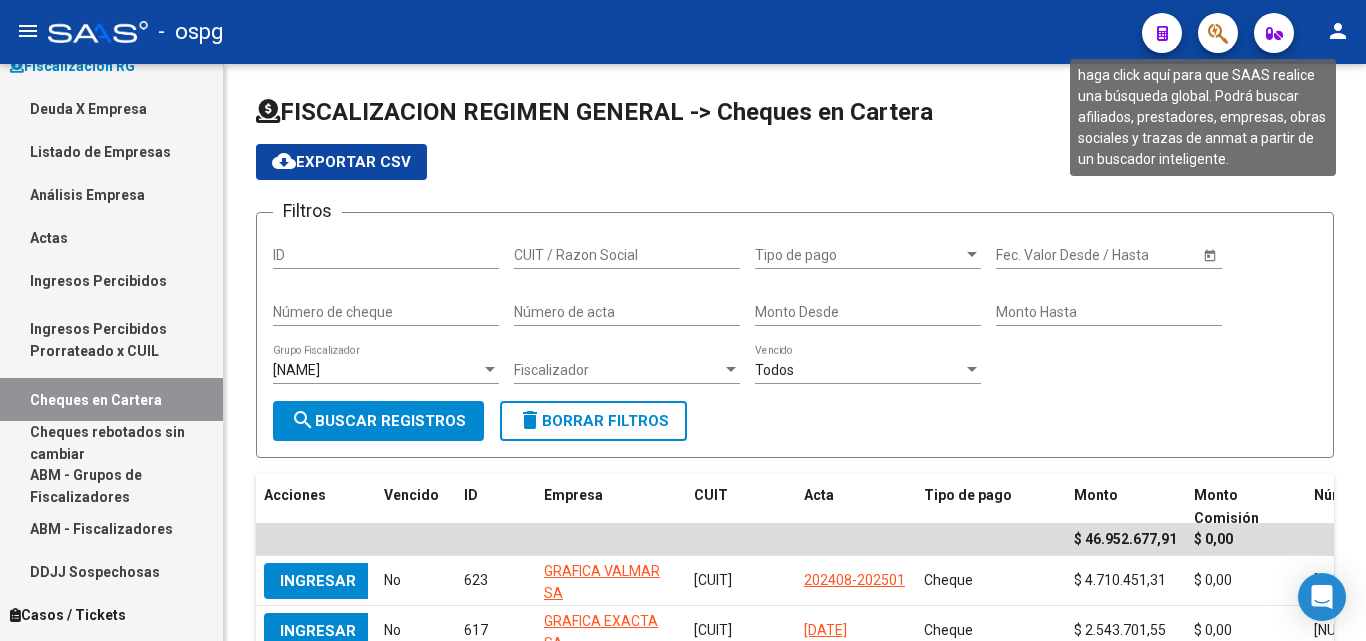 click 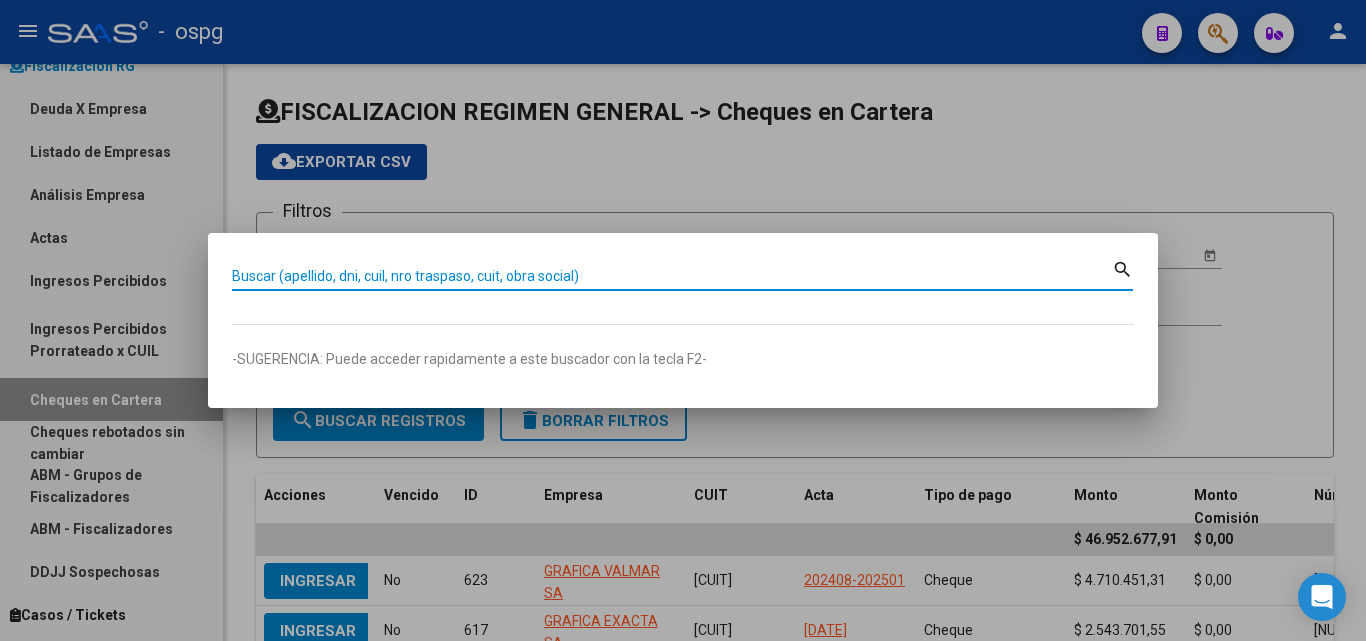 click on "Buscar (apellido, dni, cuil, nro traspaso, cuit, obra social)" at bounding box center (672, 276) 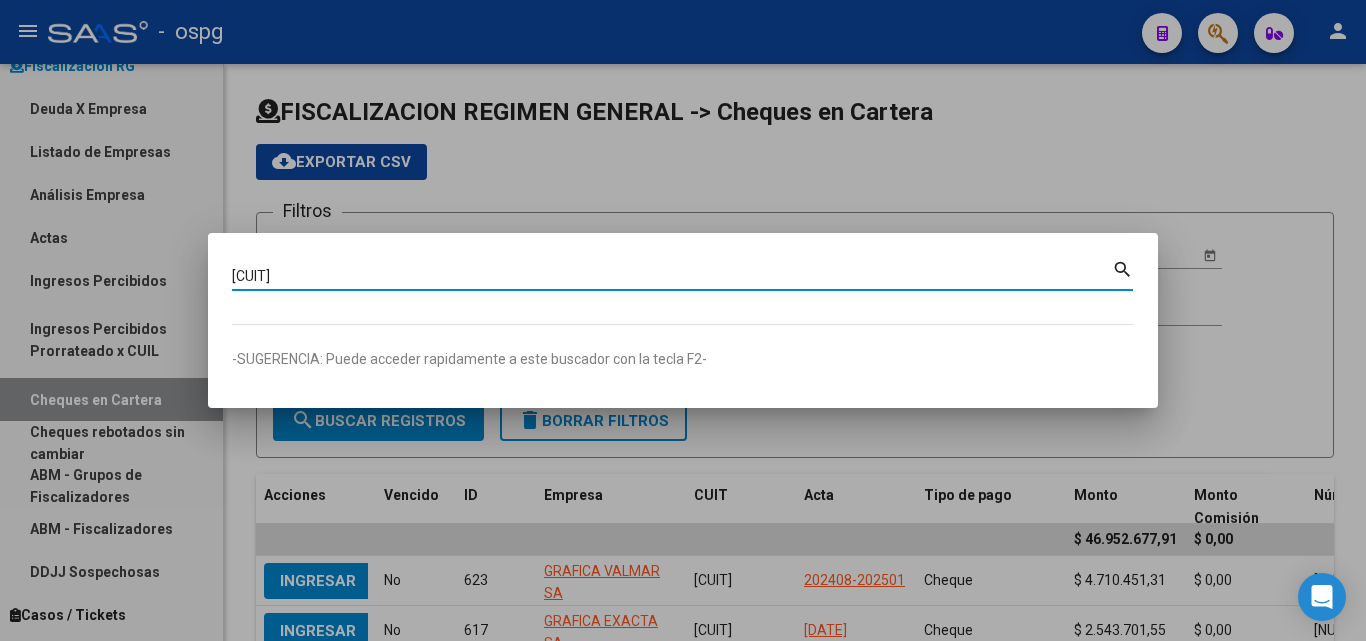 type on "[CUIT]" 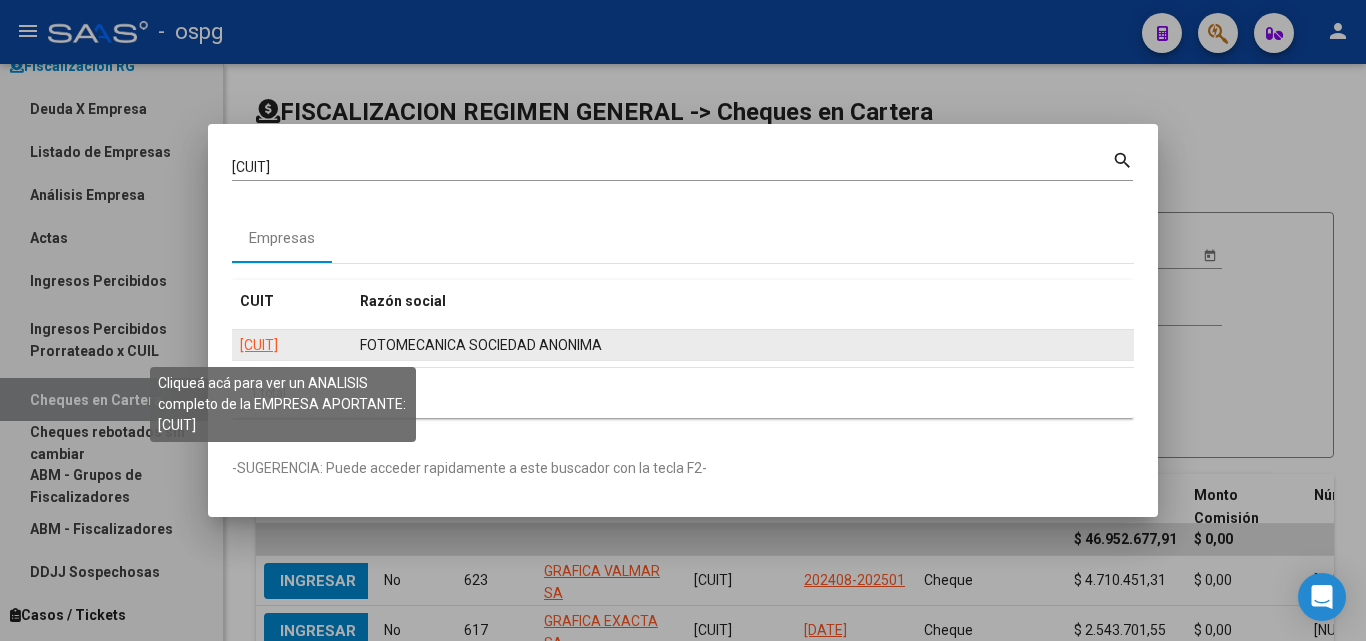 click on "[CUIT]" 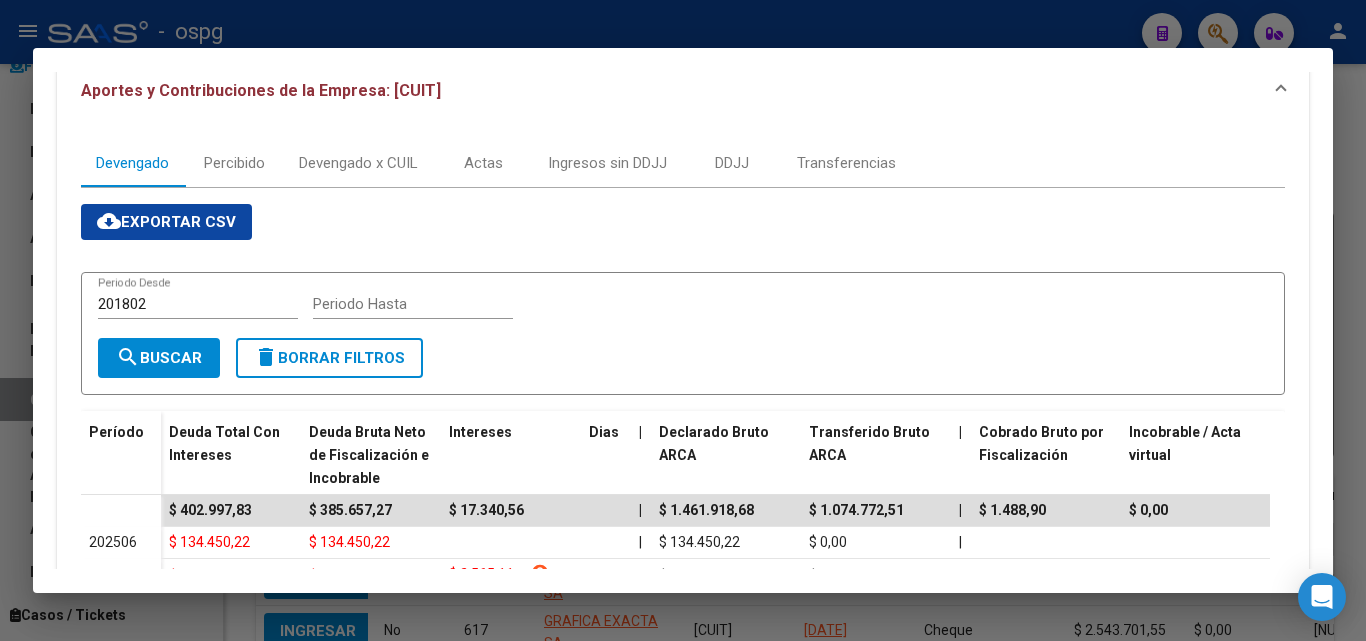 scroll, scrollTop: 200, scrollLeft: 0, axis: vertical 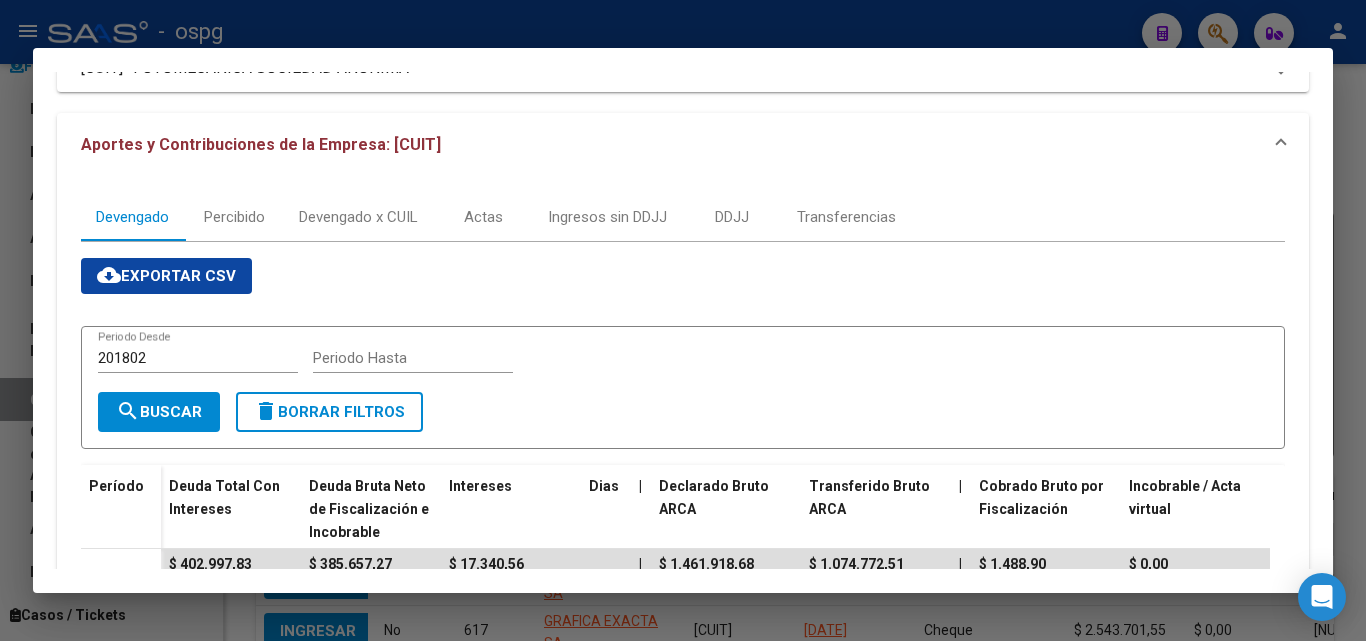 click at bounding box center [683, 320] 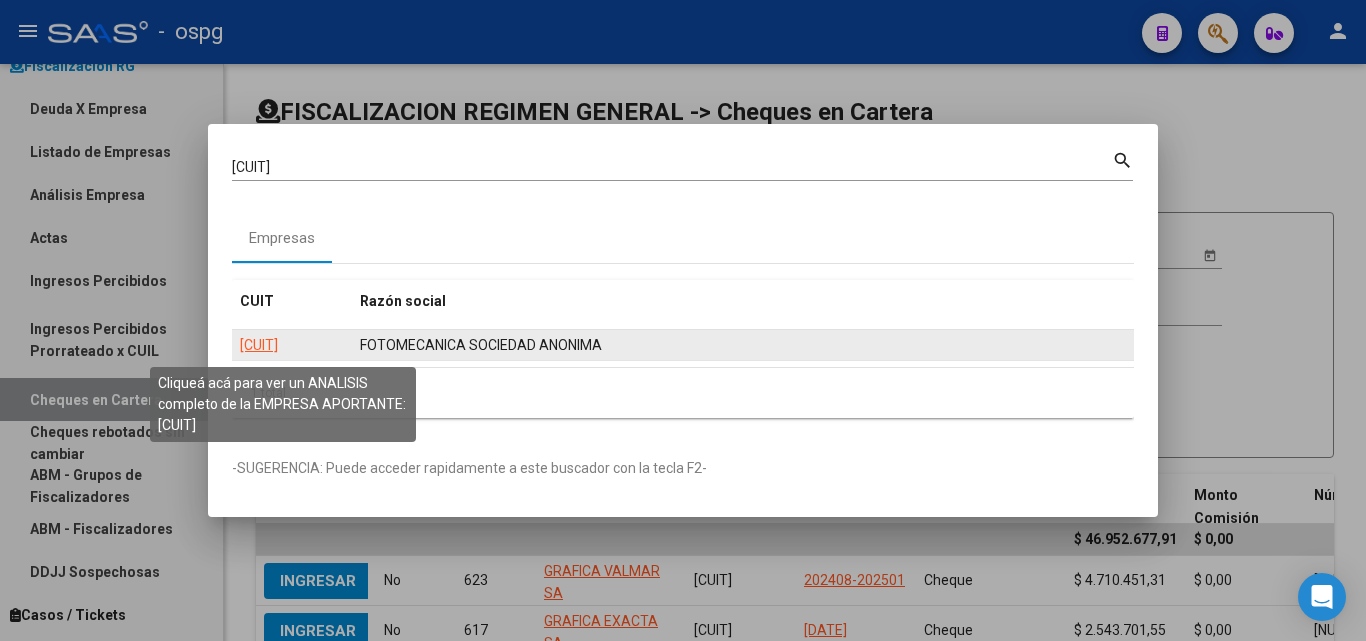 click on "[CUIT]" 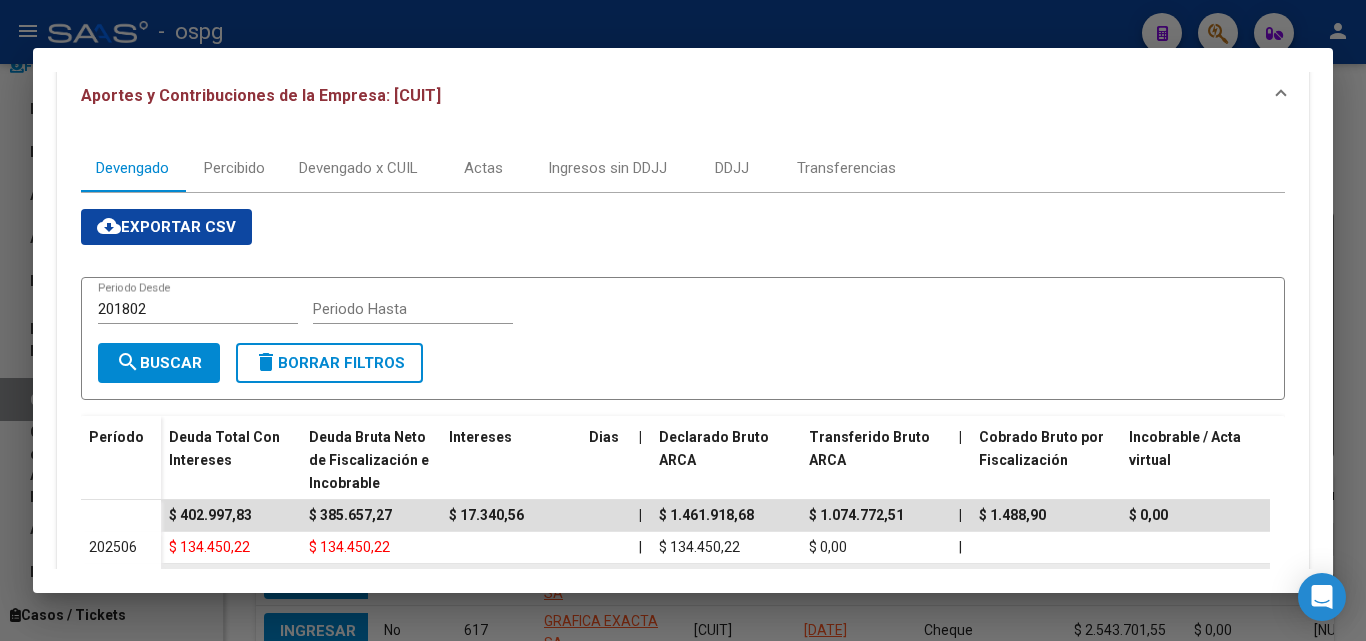 scroll, scrollTop: 500, scrollLeft: 0, axis: vertical 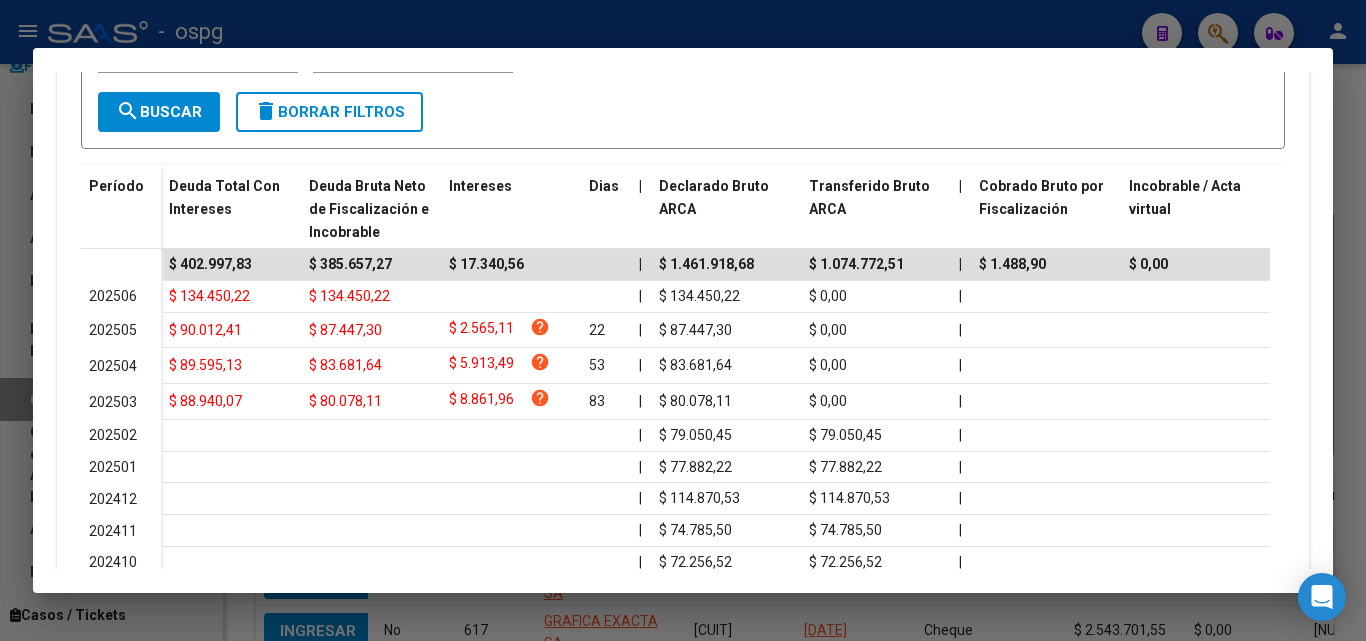 click at bounding box center (683, 320) 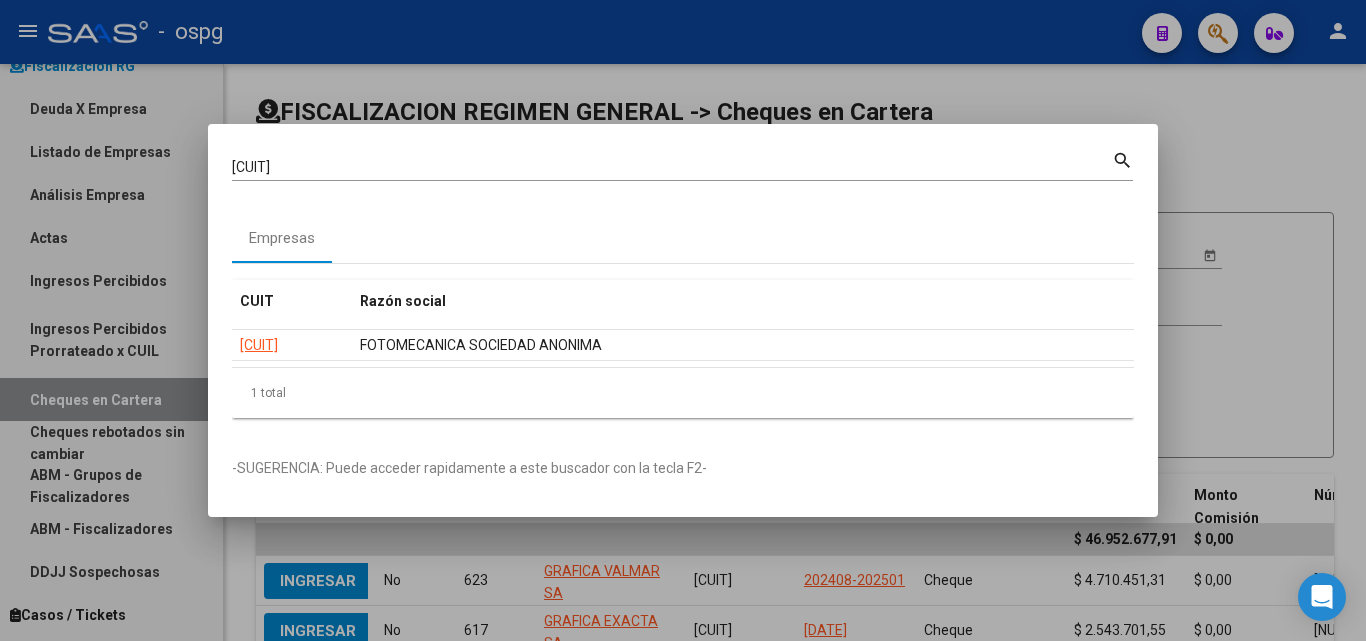 click at bounding box center [683, 320] 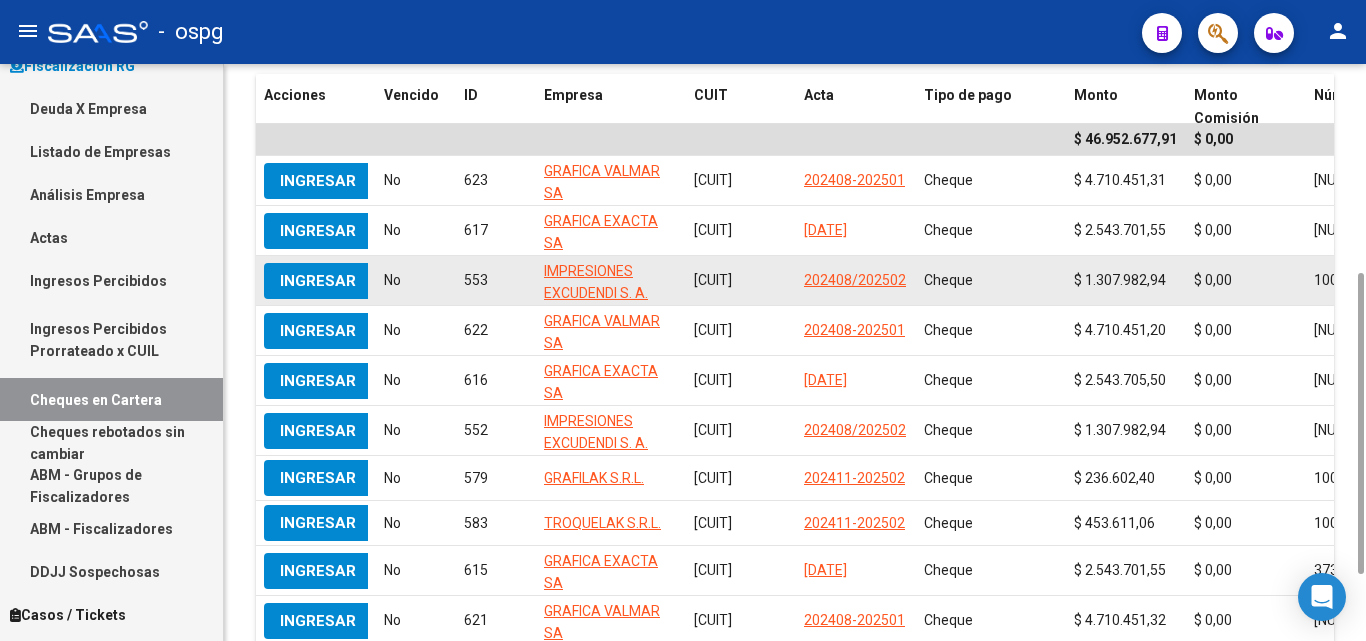 scroll, scrollTop: 0, scrollLeft: 0, axis: both 